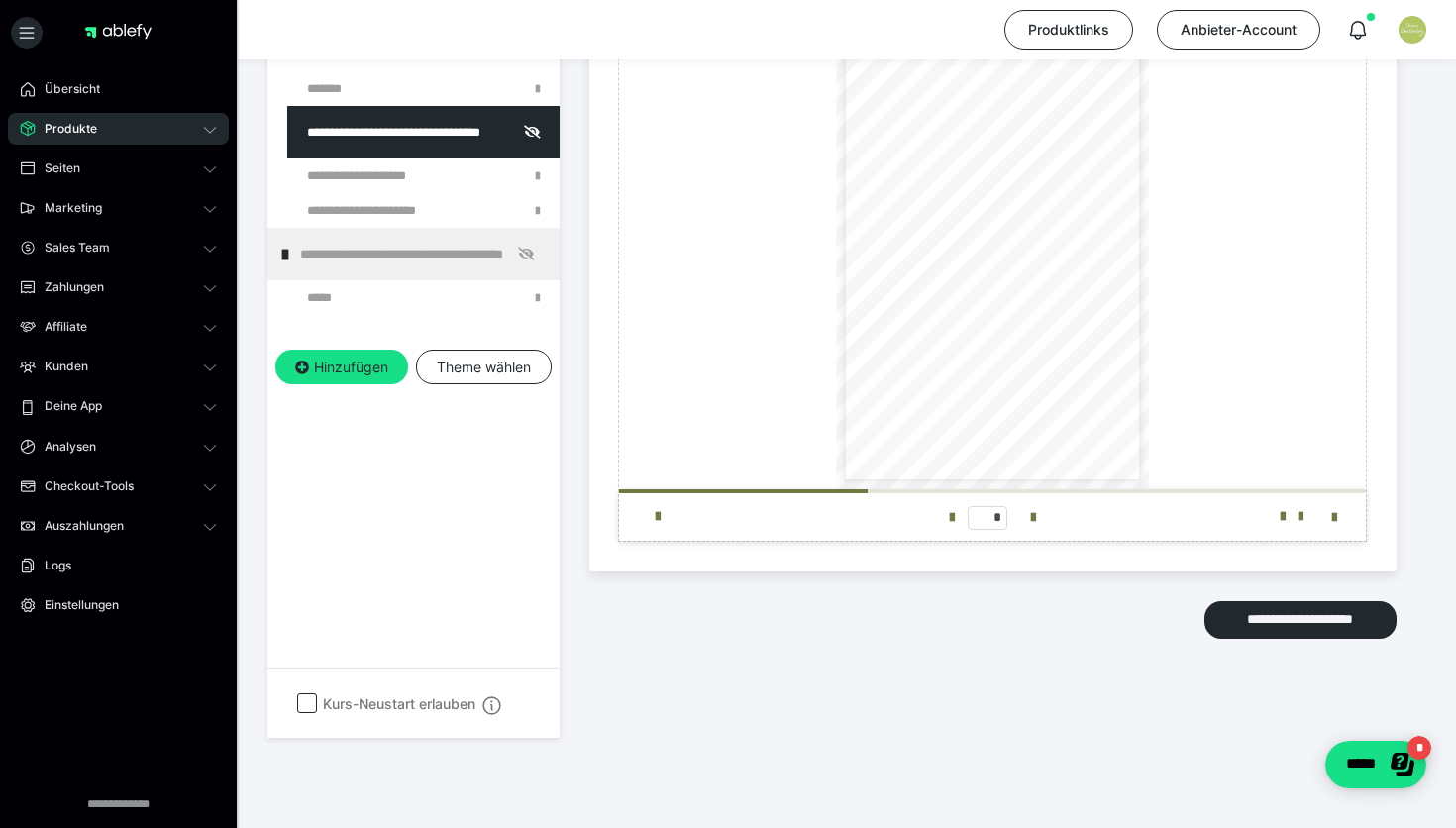 scroll, scrollTop: 0, scrollLeft: 0, axis: both 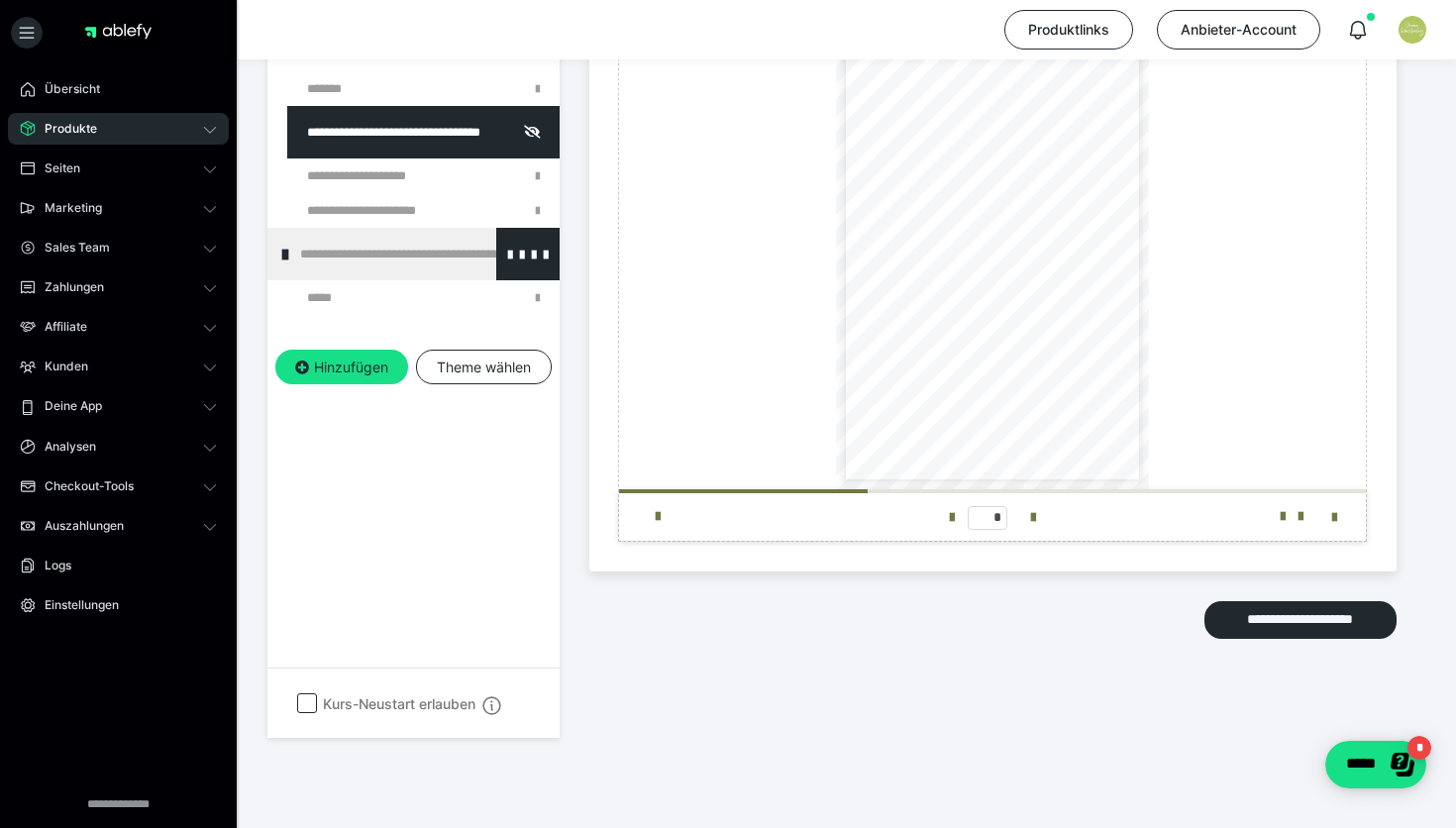 click on "**********" at bounding box center (422, 254) 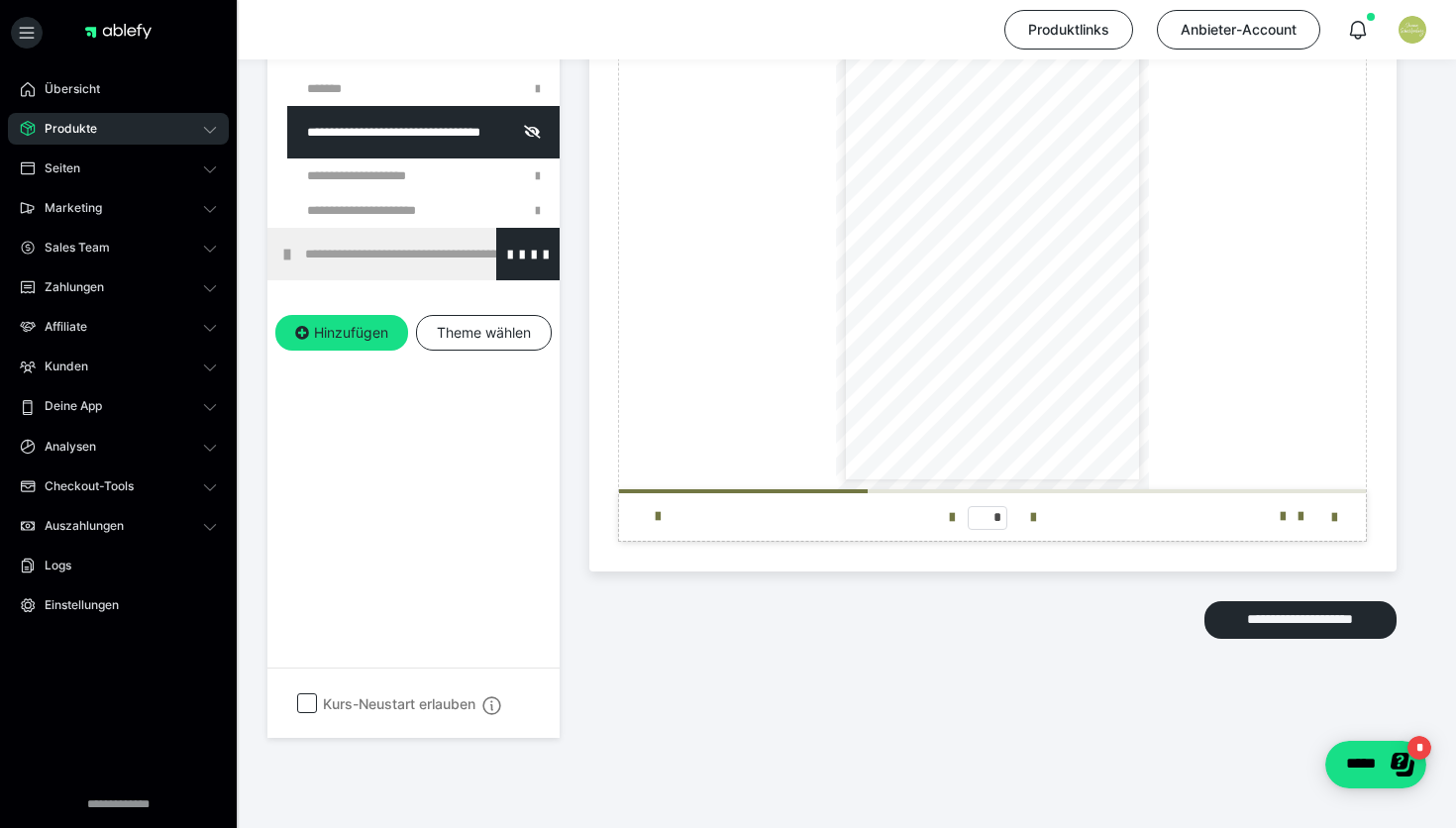 click on "**********" at bounding box center (427, 254) 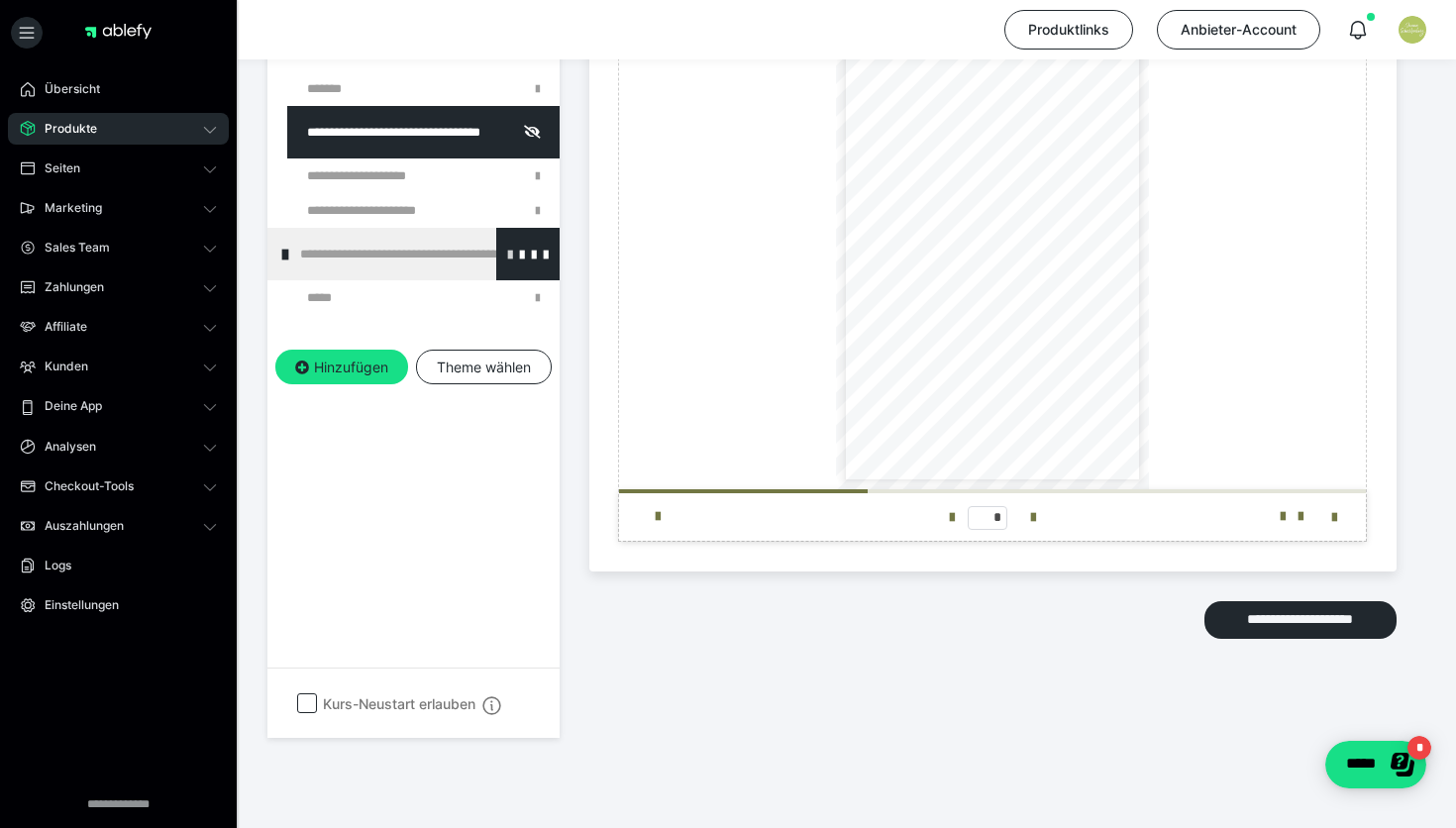click at bounding box center (510, 254) 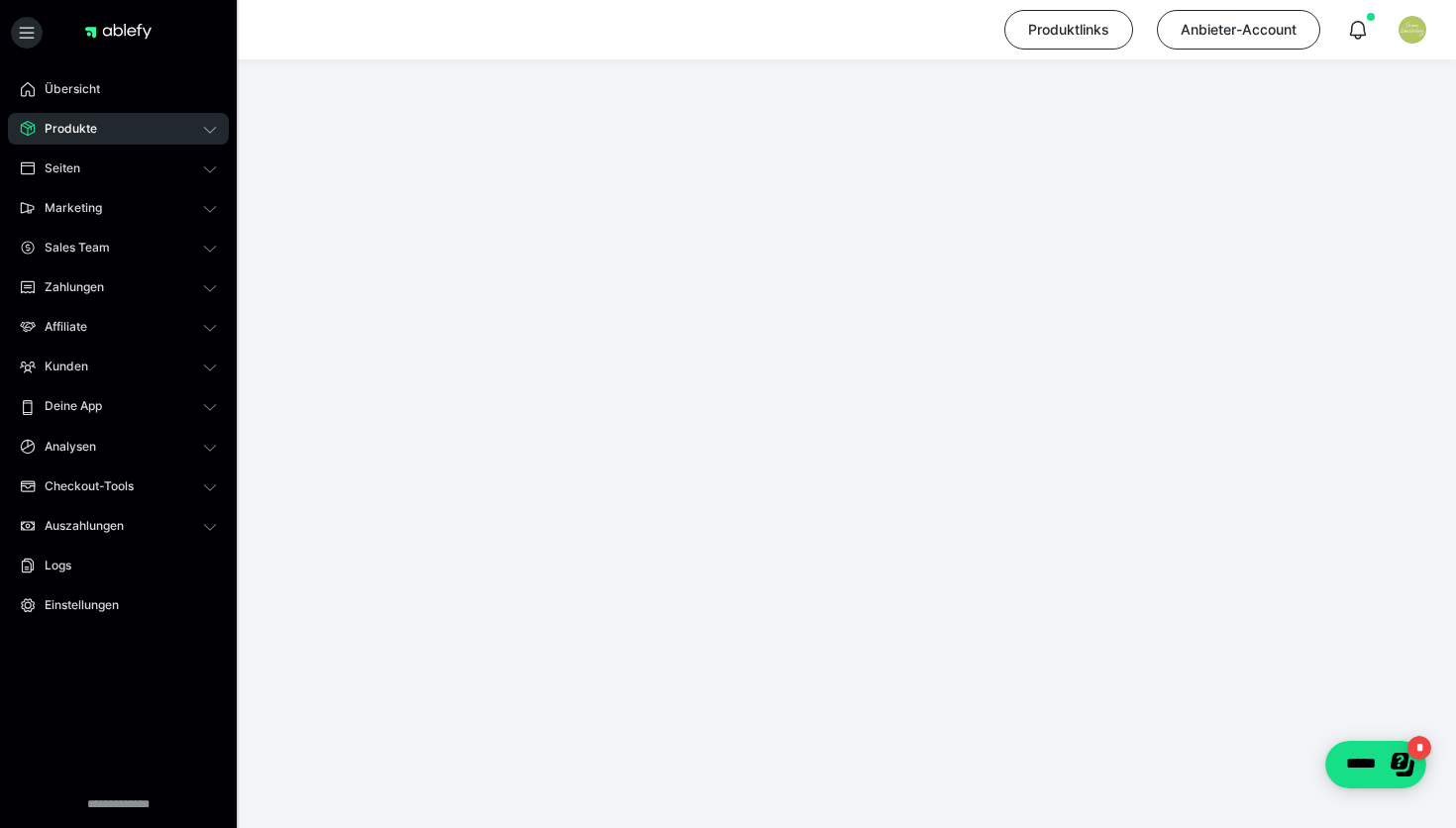 scroll, scrollTop: 287, scrollLeft: 0, axis: vertical 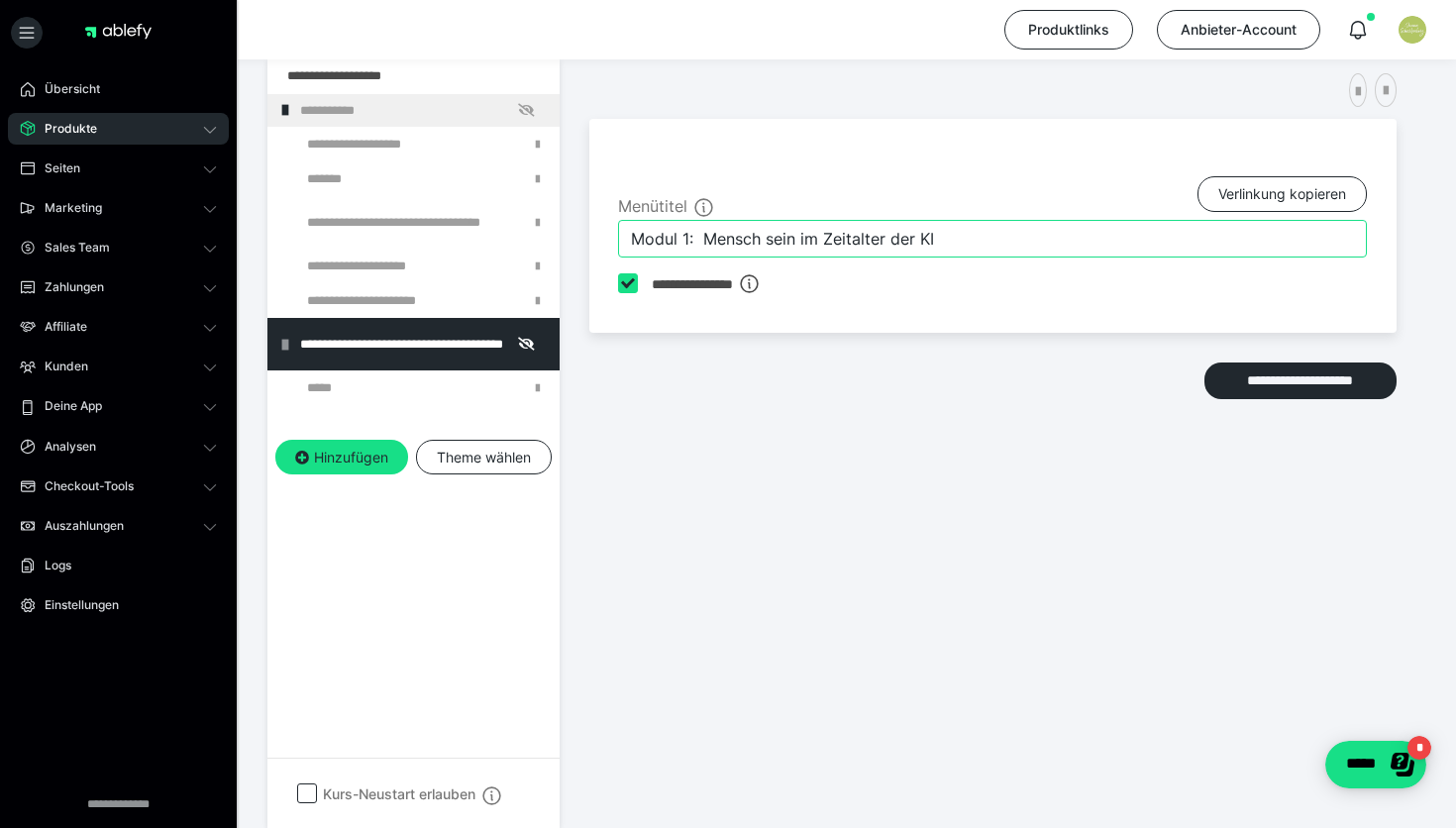 drag, startPoint x: 958, startPoint y: 232, endPoint x: 688, endPoint y: 234, distance: 270.00741 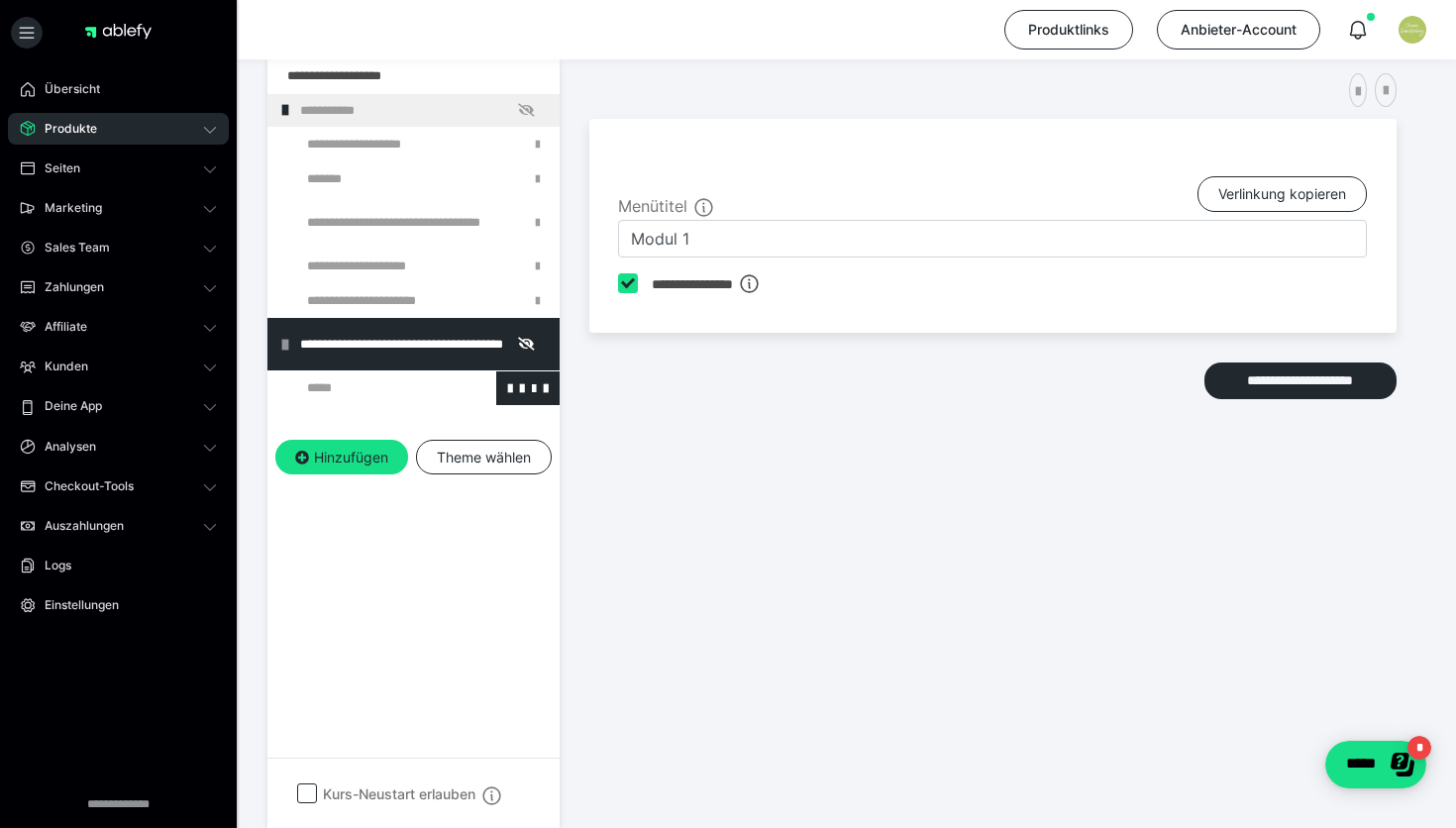 click at bounding box center (371, 388) 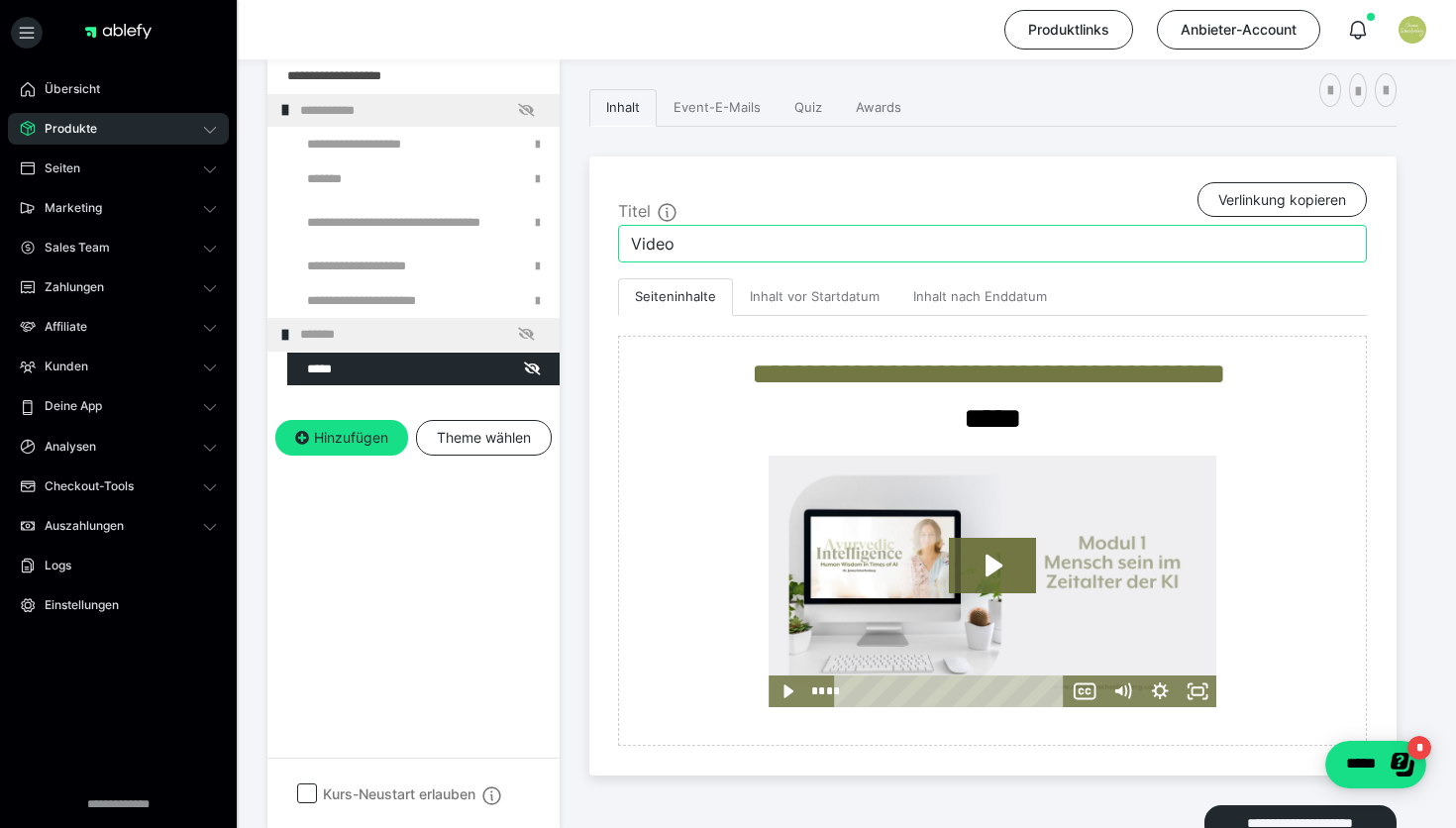 drag, startPoint x: 693, startPoint y: 241, endPoint x: 612, endPoint y: 233, distance: 81.3941 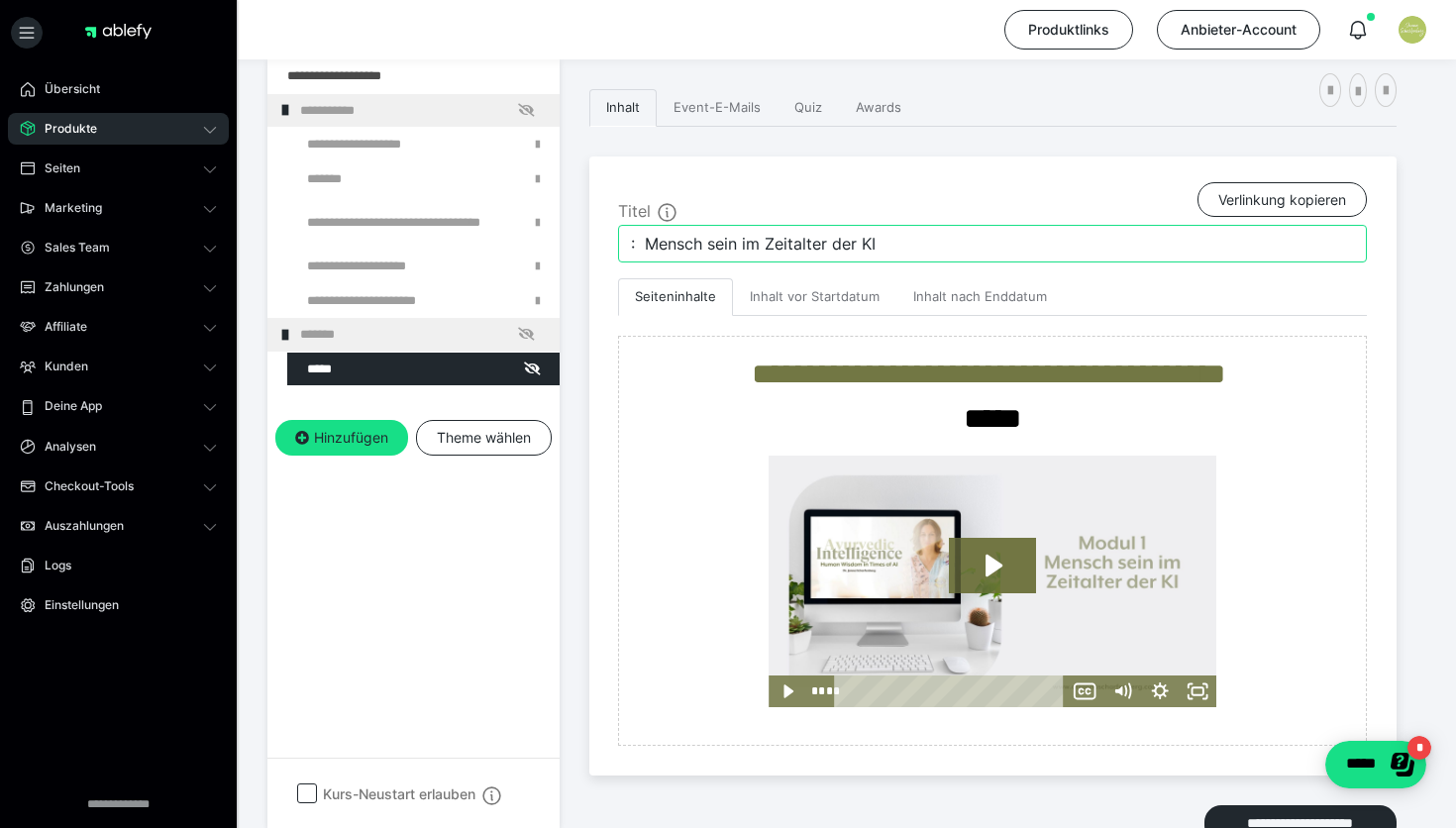 click on ":  Mensch sein im Zeitalter der KI" at bounding box center (992, 244) 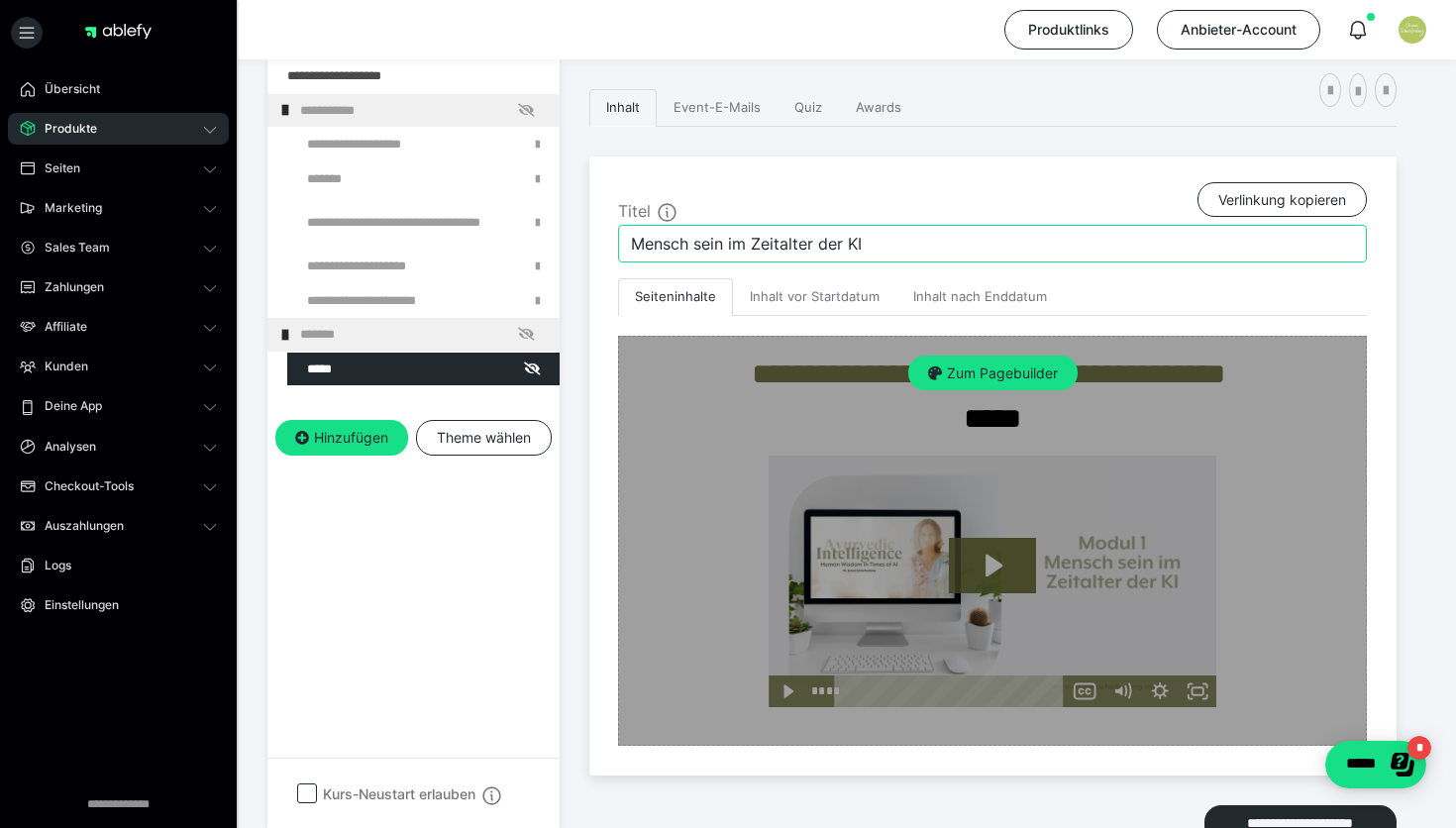 type on "Mensch sein im Zeitalter der KI" 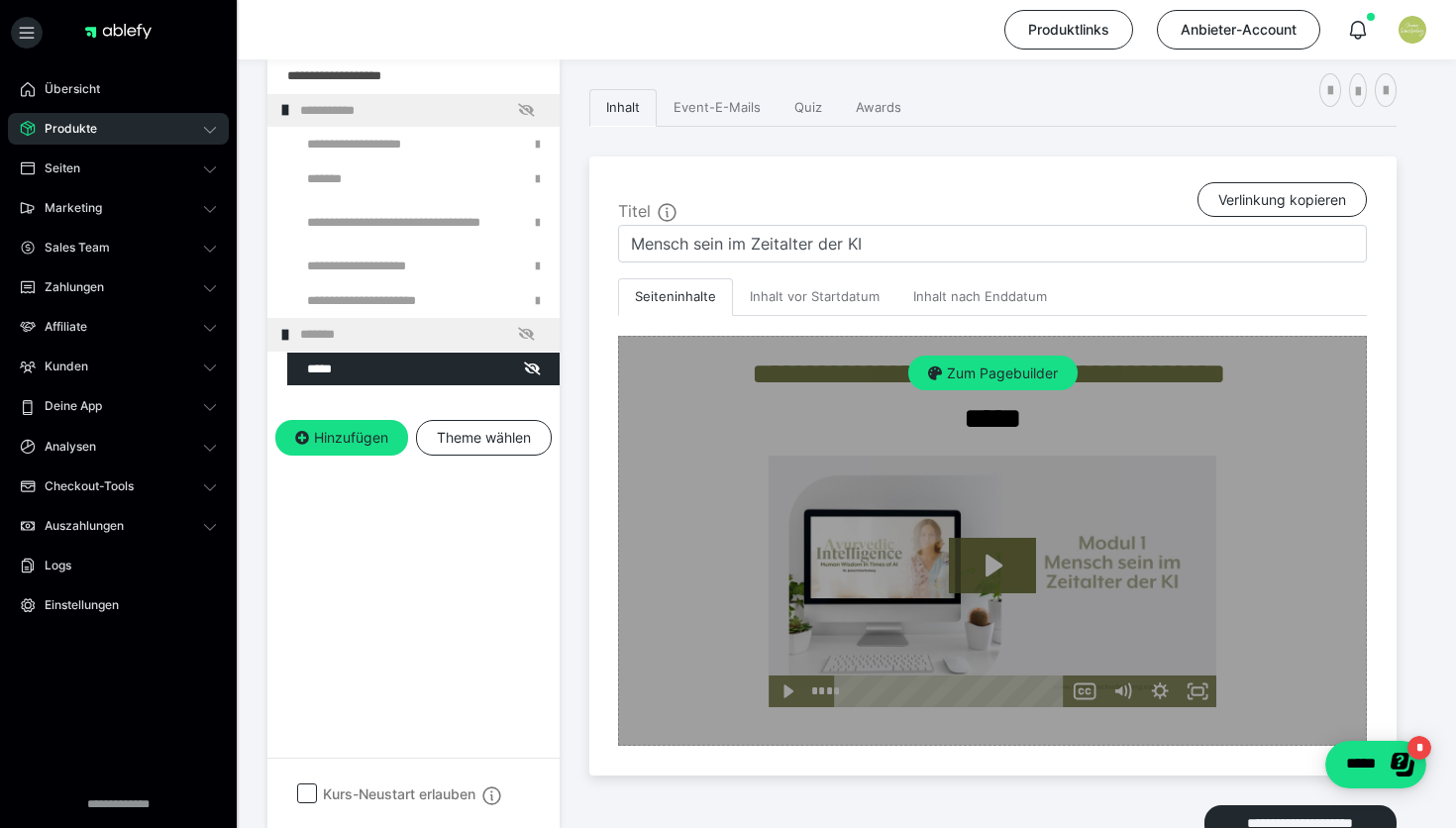 click on "Zum Pagebuilder" at bounding box center (992, 541) 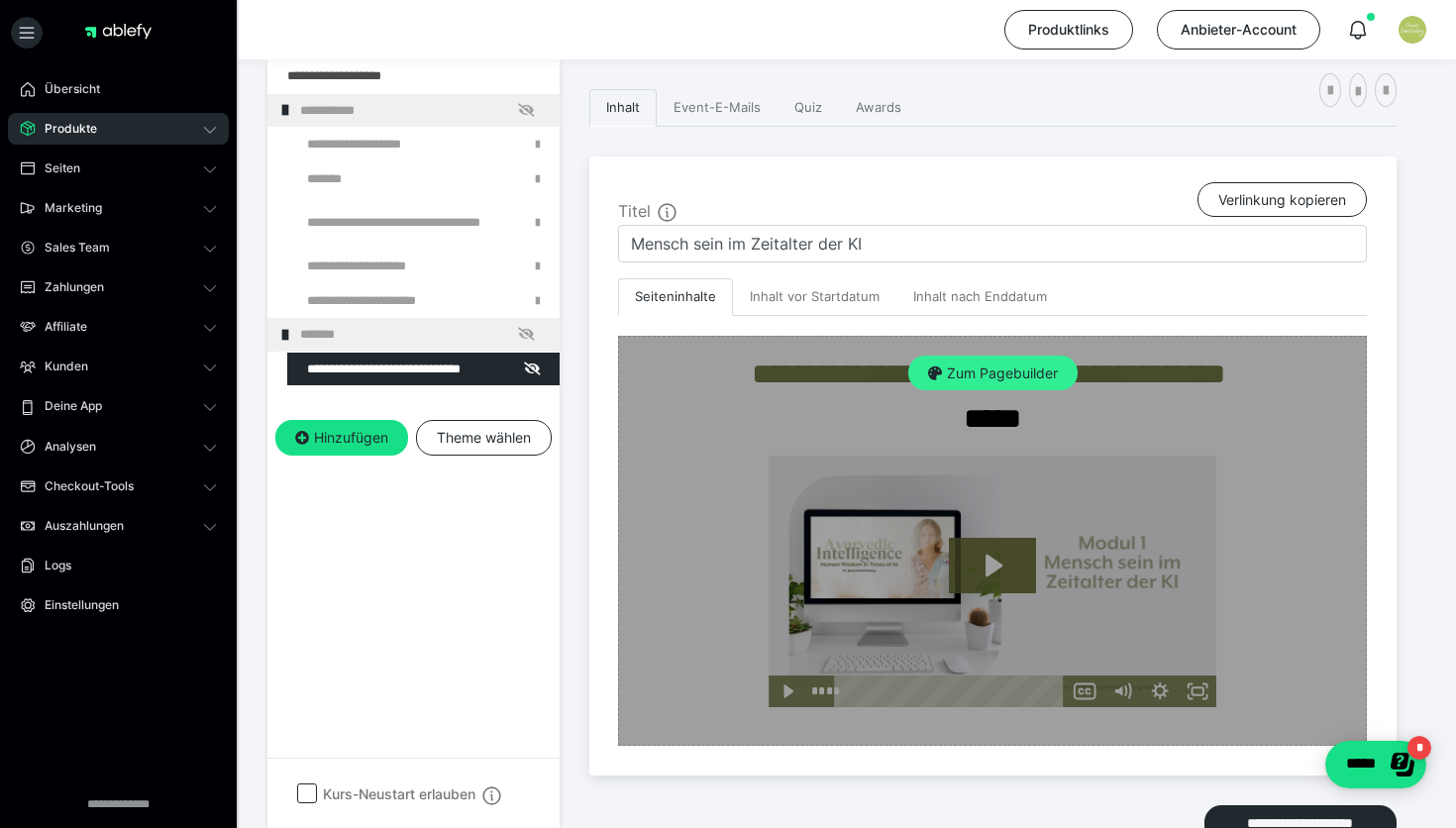 click on "Zum Pagebuilder" at bounding box center [992, 373] 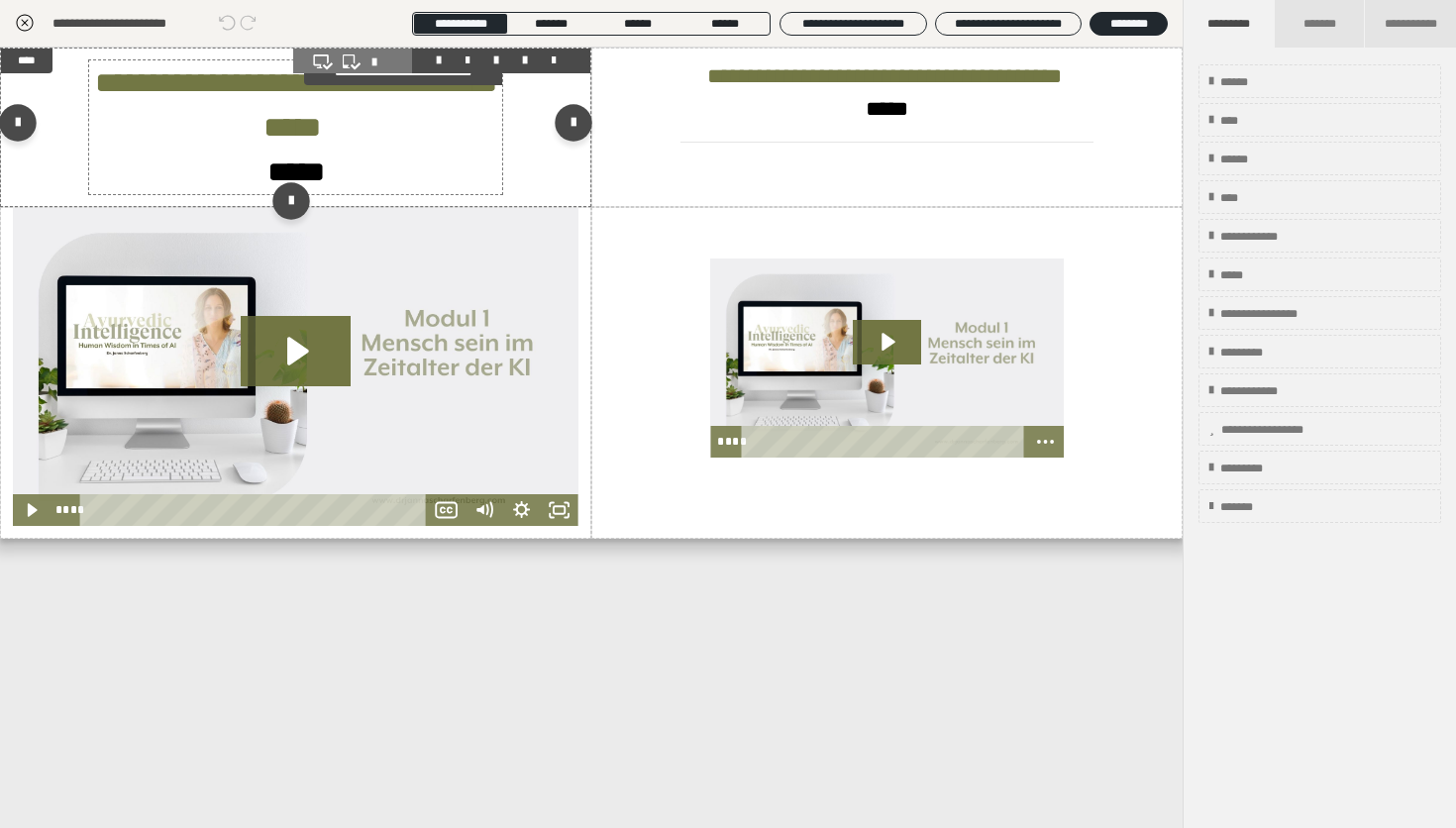 click on "*****" at bounding box center (295, 171) 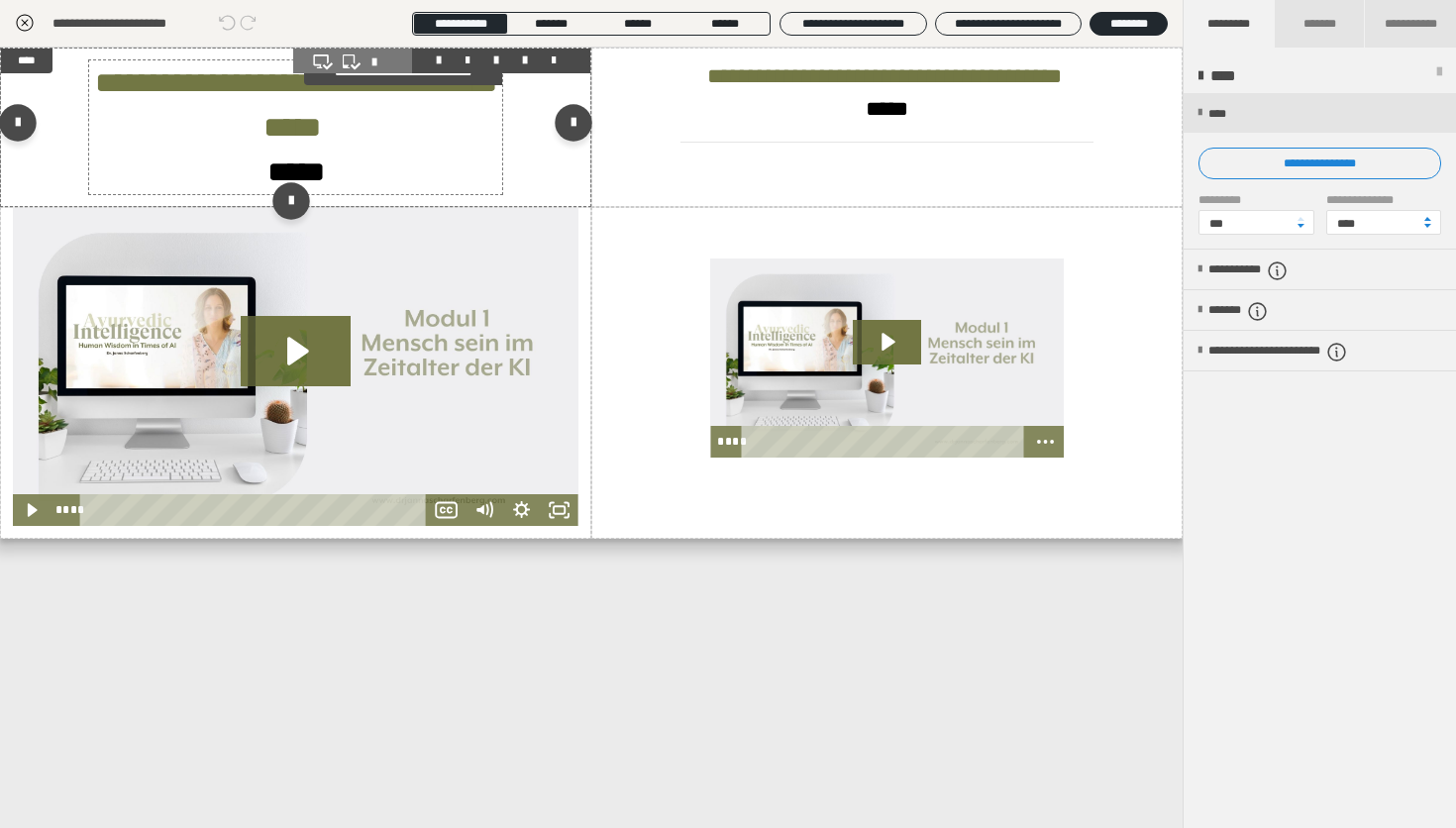 click on "*****" at bounding box center [295, 171] 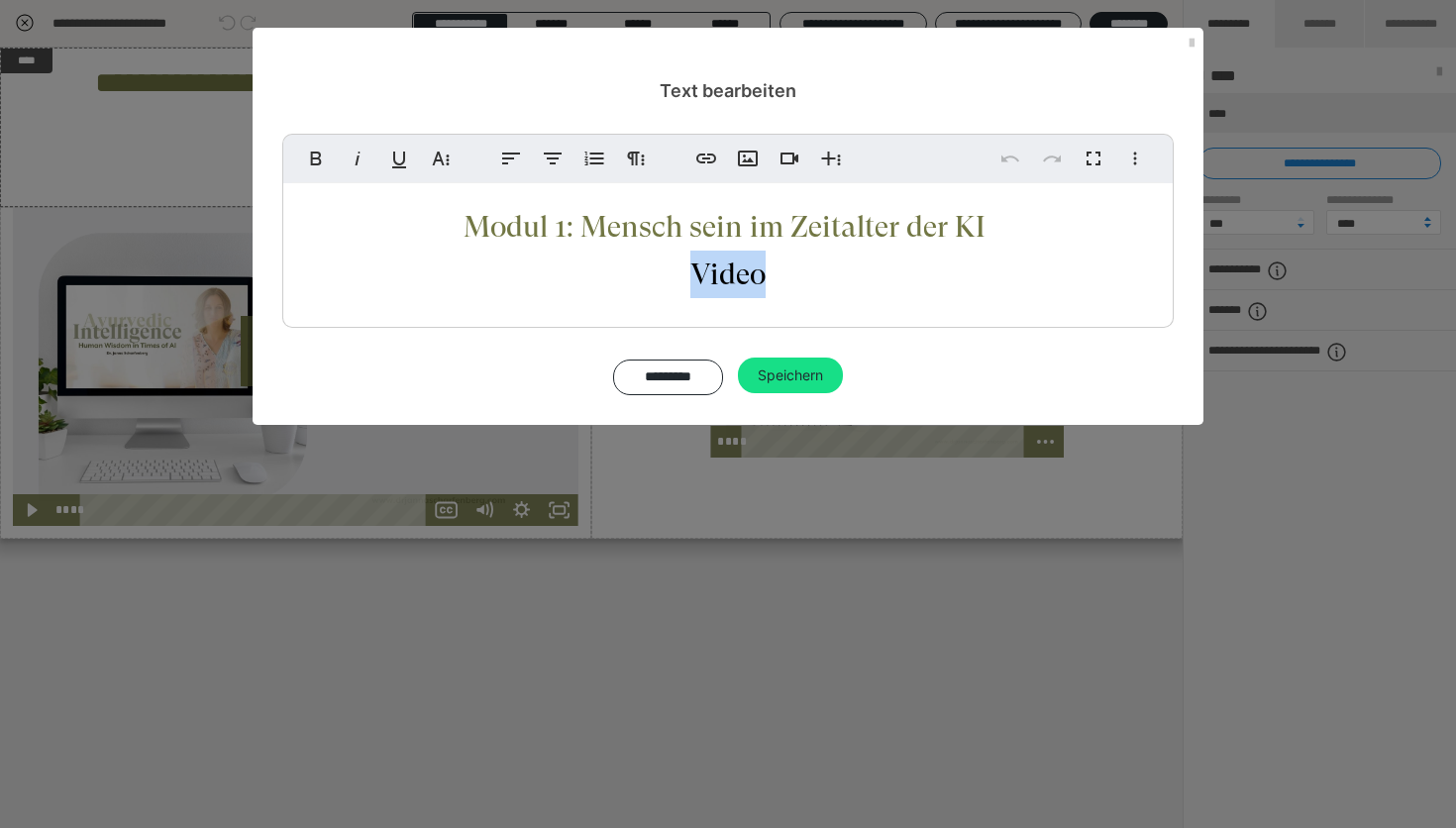 drag, startPoint x: 786, startPoint y: 277, endPoint x: 668, endPoint y: 272, distance: 118.10588 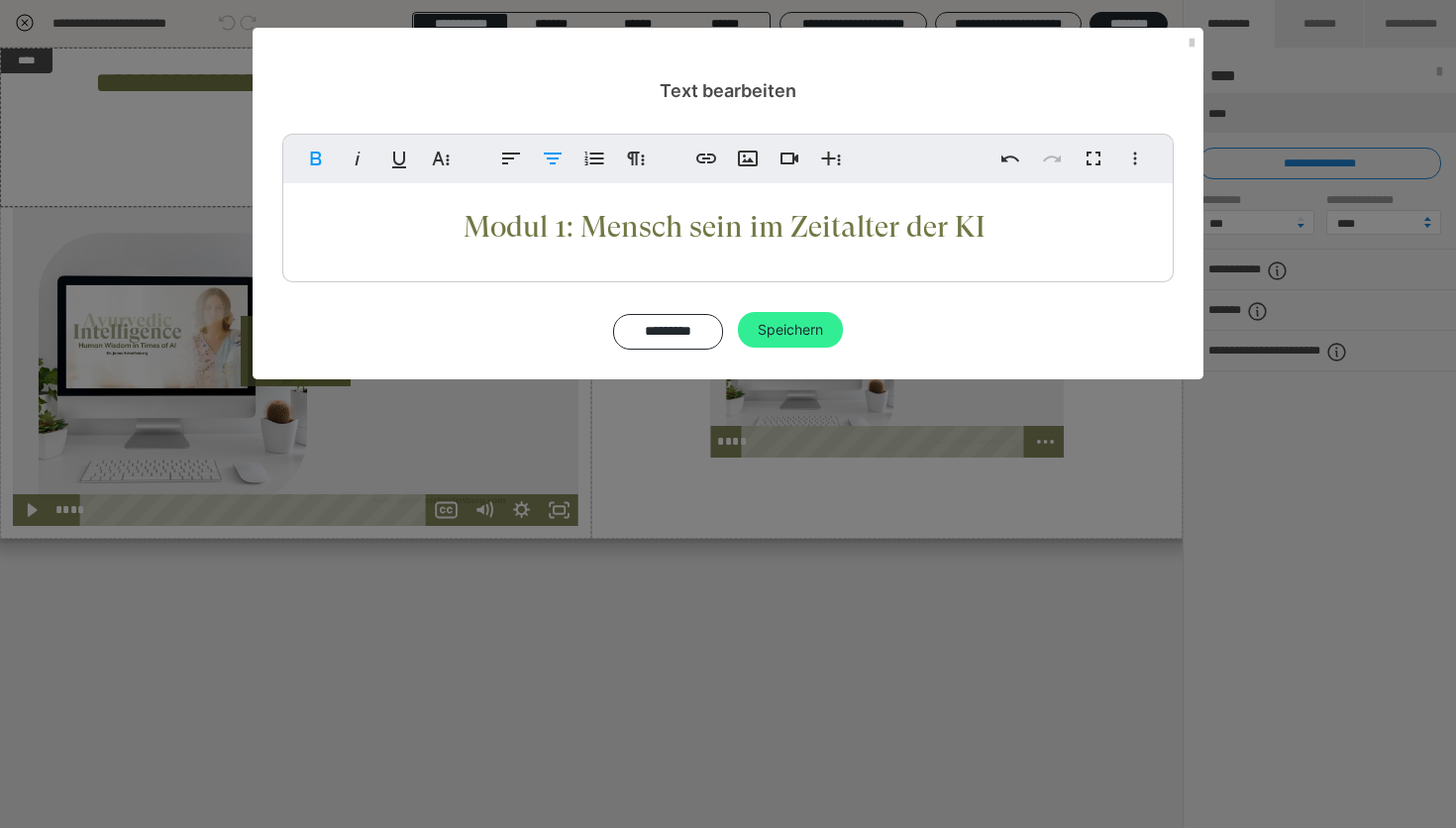click on "Speichern" at bounding box center [790, 330] 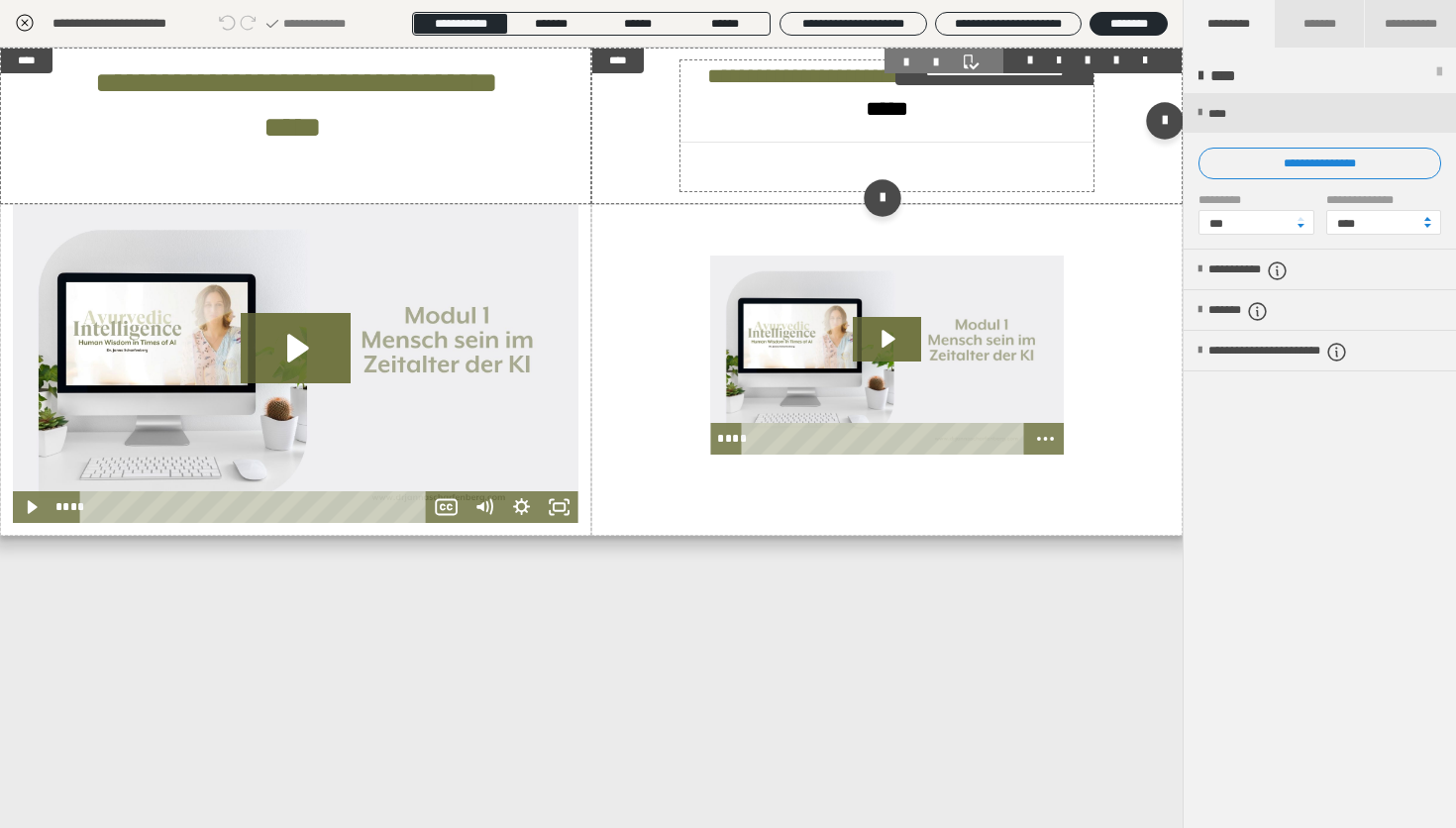 click on "**********" at bounding box center (886, 93) 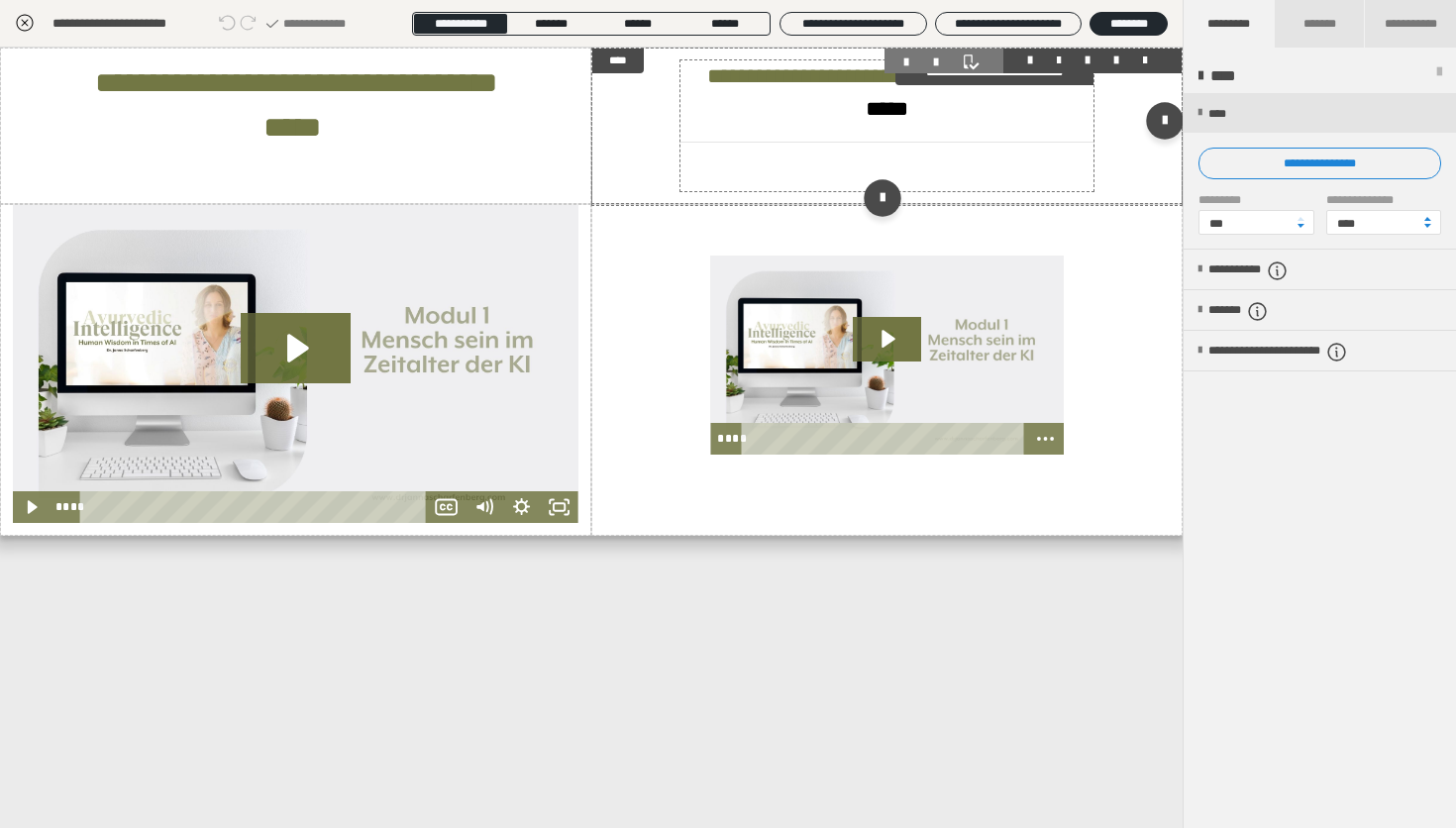 click on "**********" at bounding box center (886, 93) 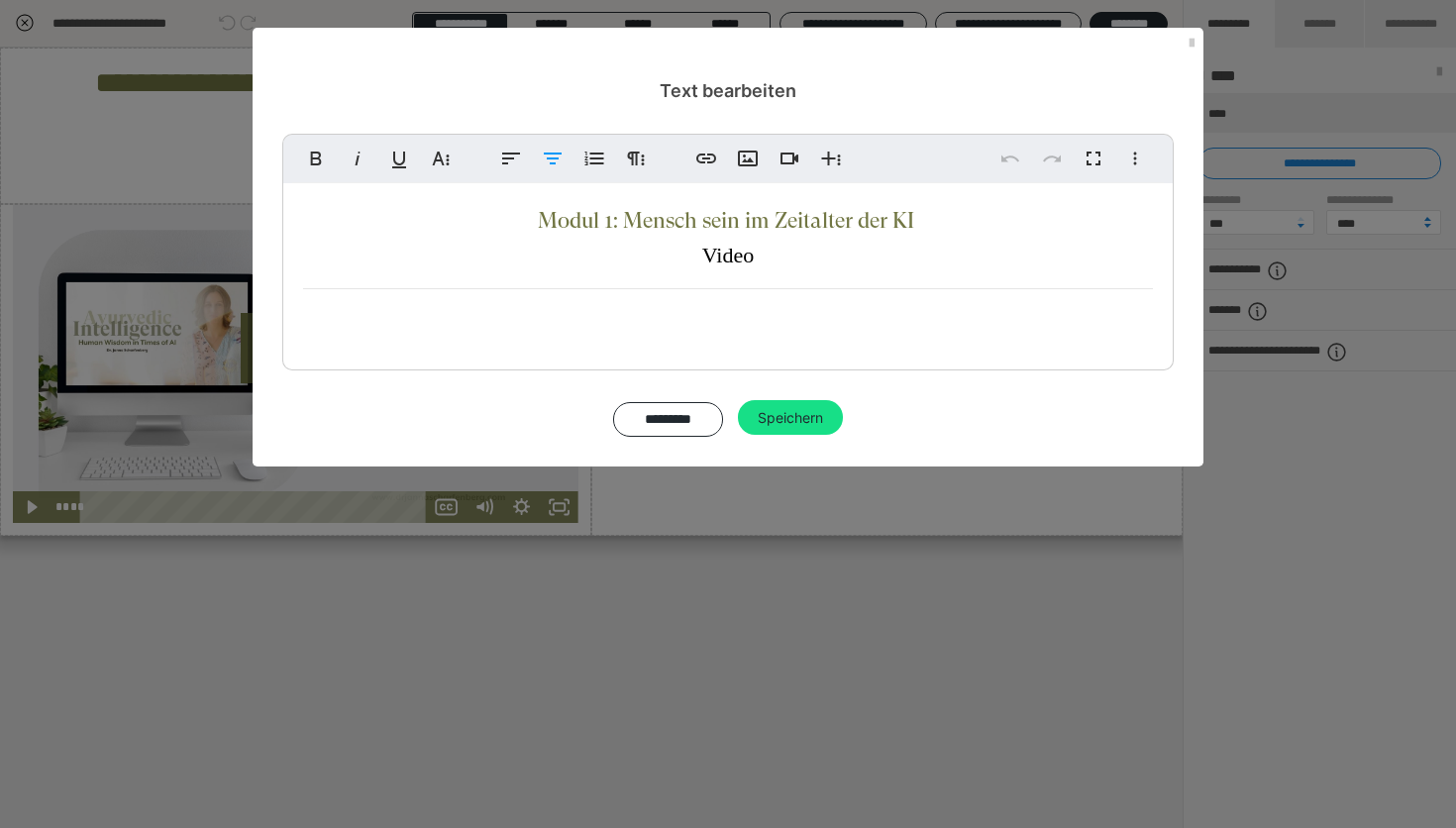 drag, startPoint x: 778, startPoint y: 264, endPoint x: 692, endPoint y: 261, distance: 86.05231 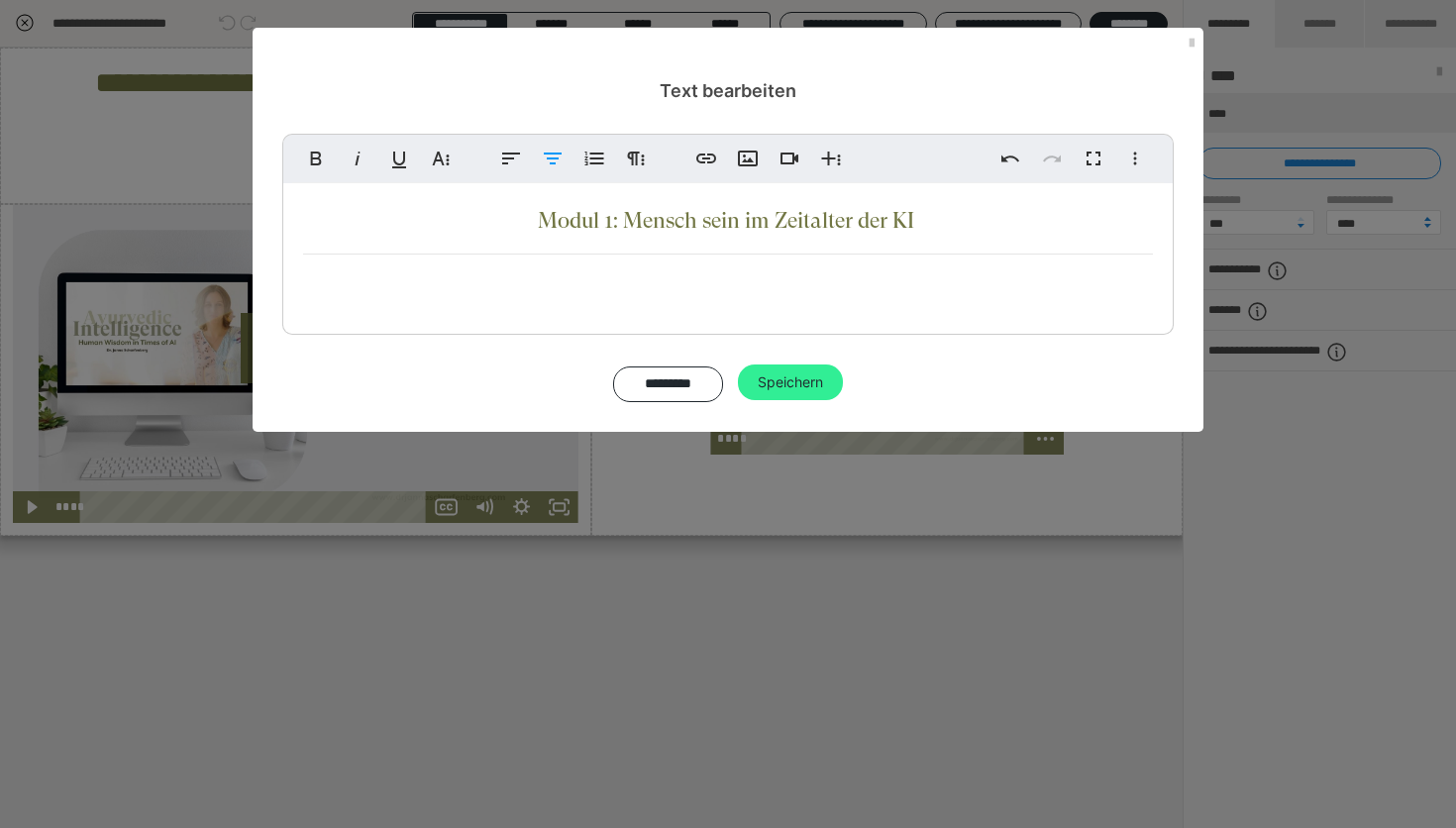 click on "Speichern" at bounding box center [790, 382] 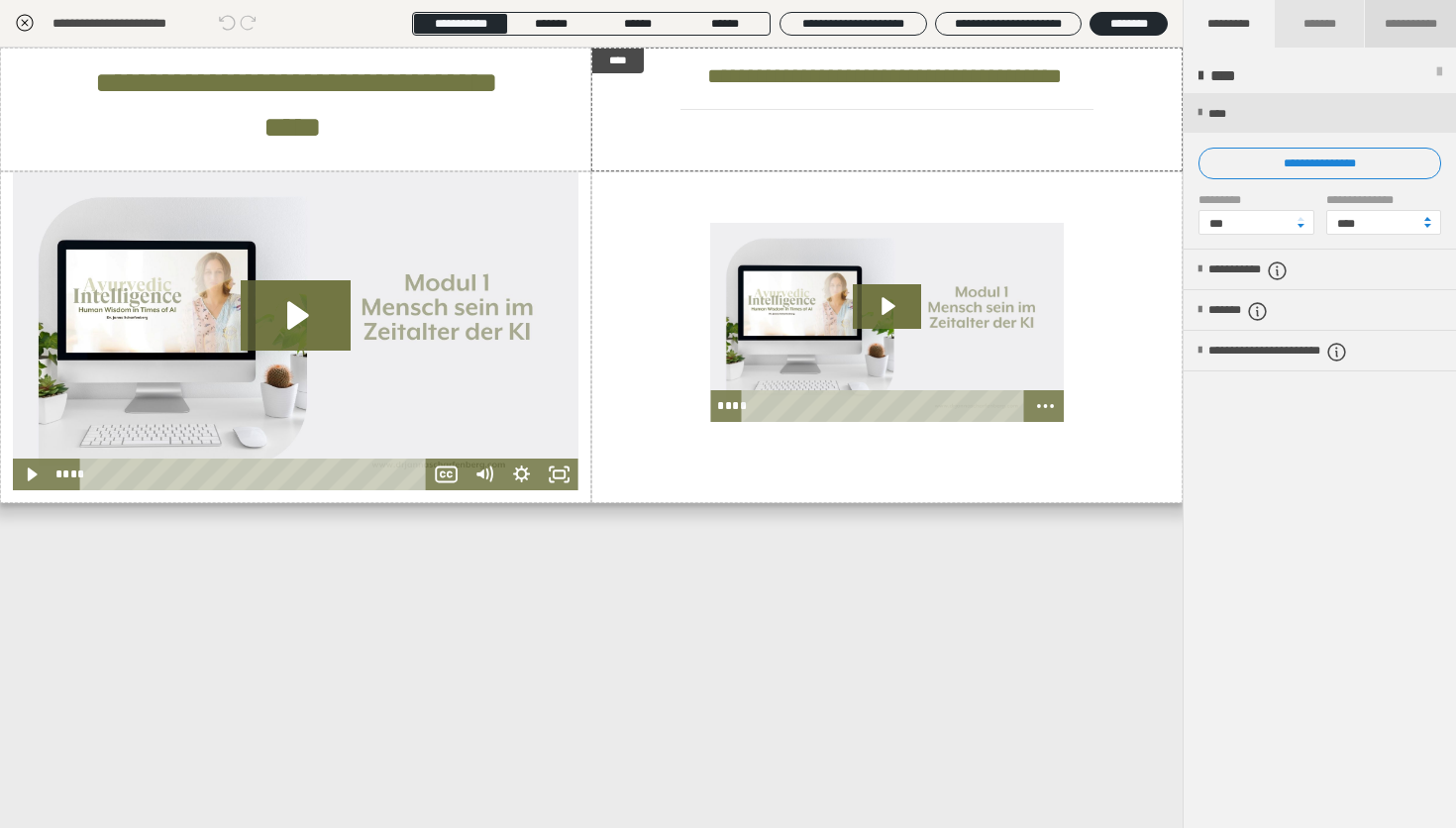 click on "**********" at bounding box center [1410, 24] 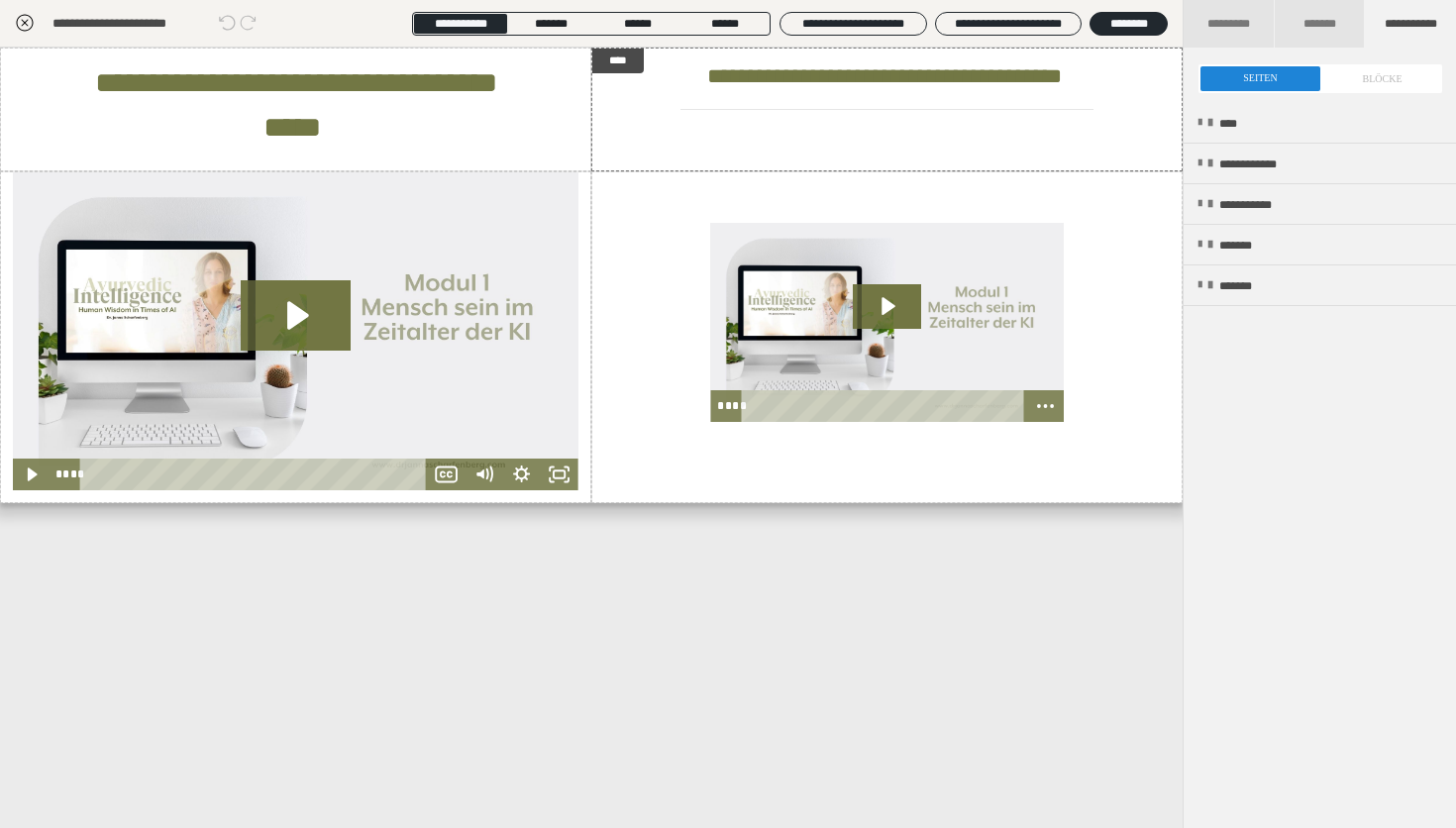 click at bounding box center [1320, 78] 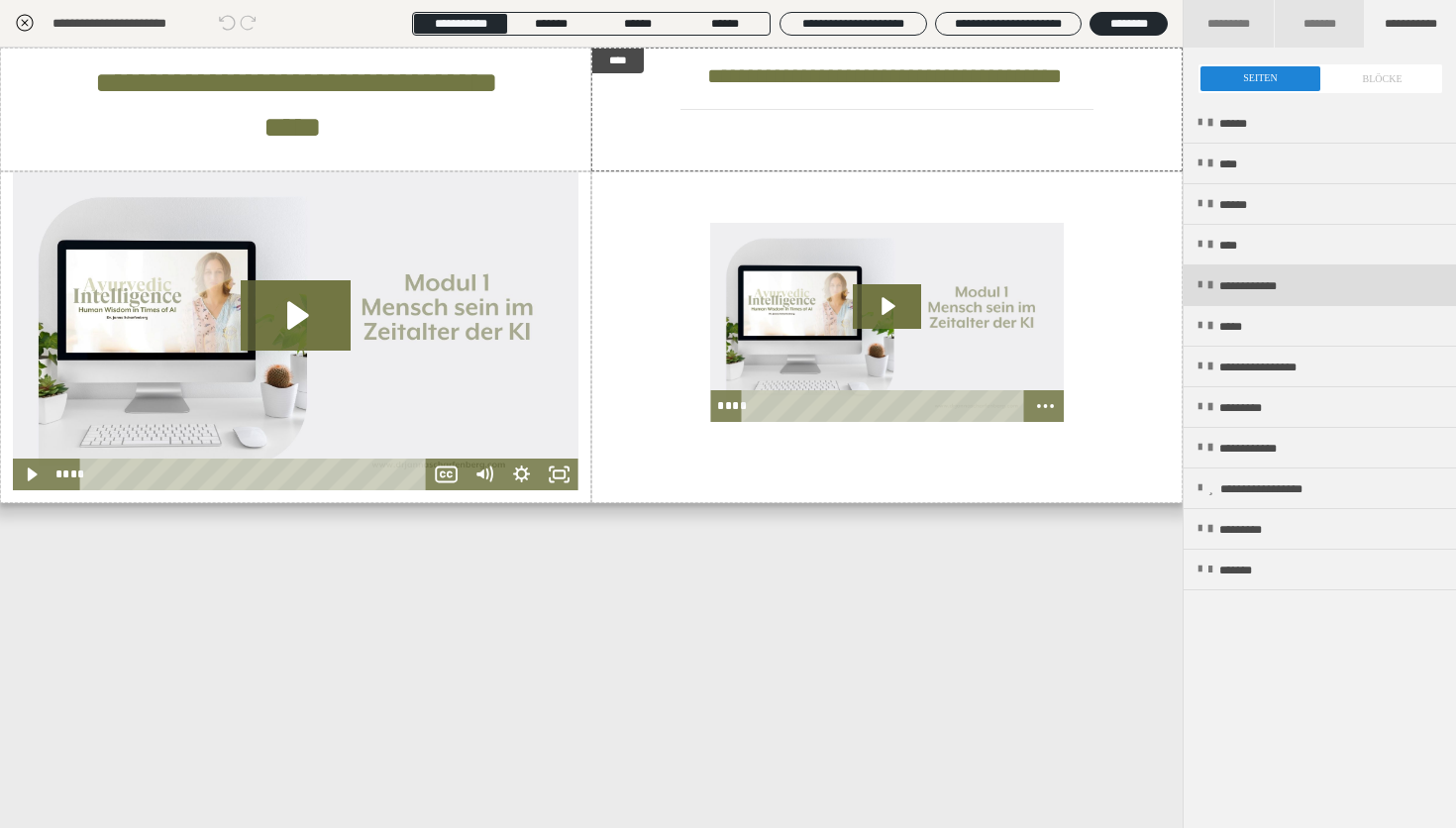 click on "**********" at bounding box center [1319, 285] 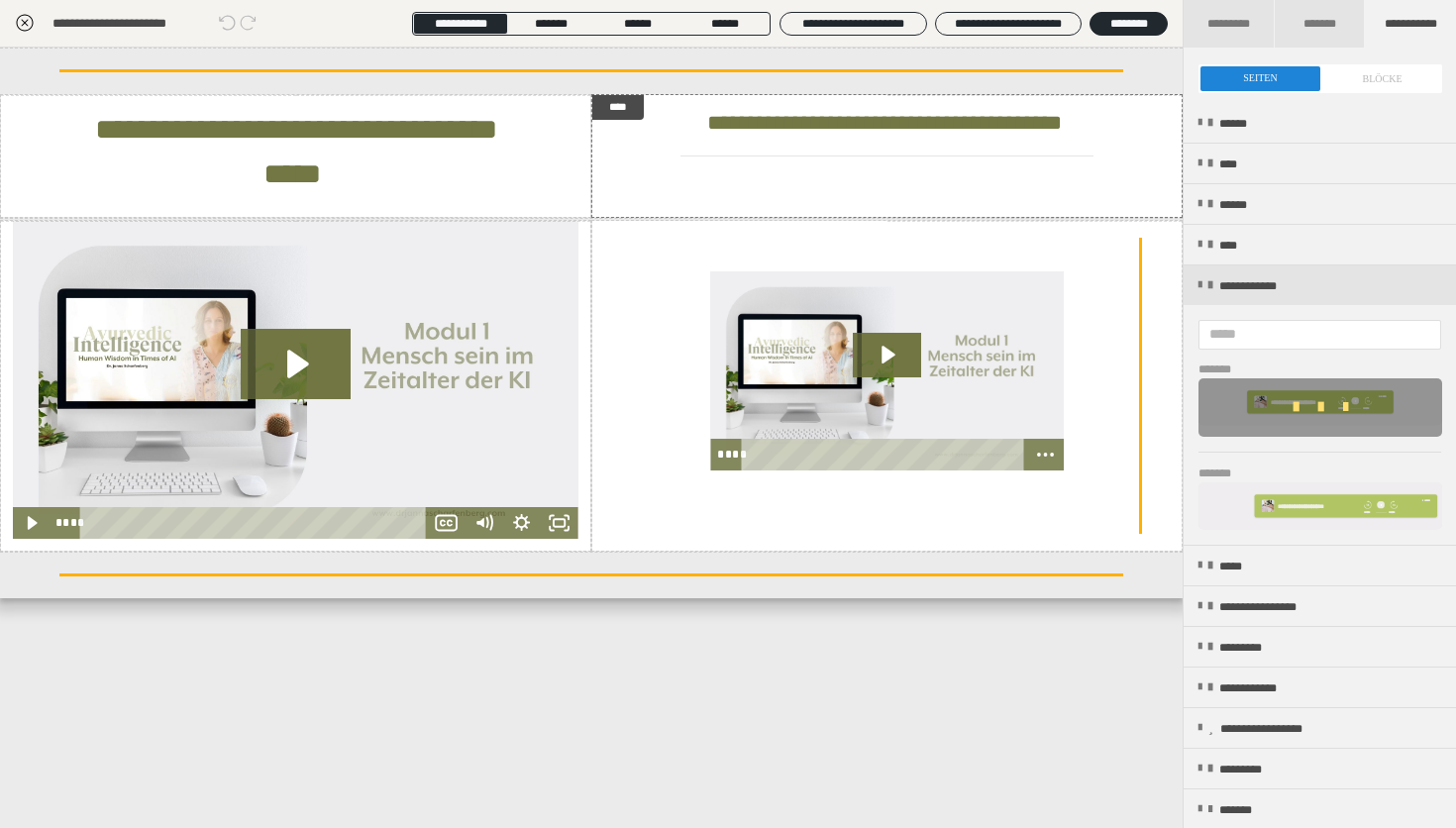 scroll, scrollTop: 0, scrollLeft: 1, axis: horizontal 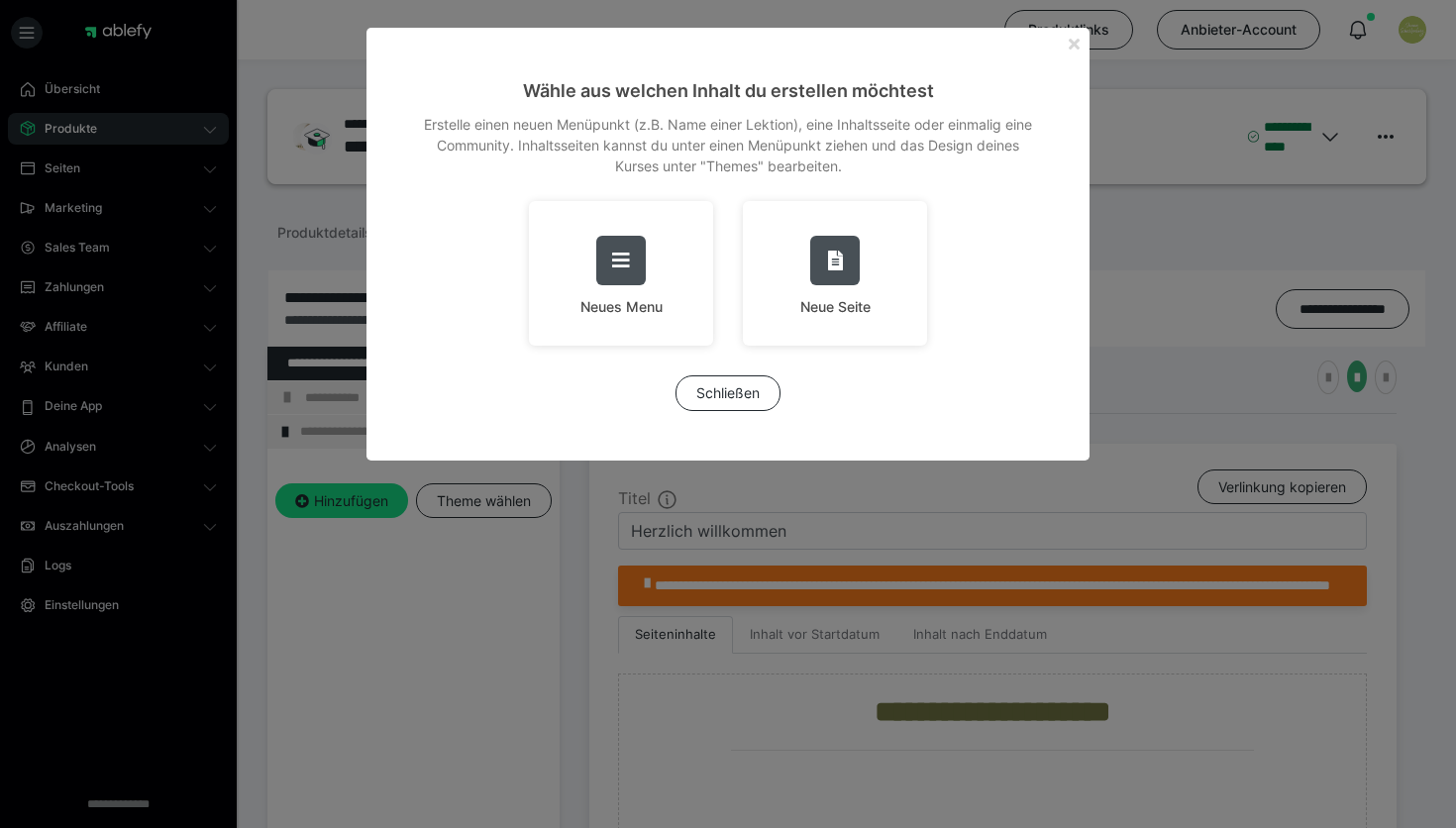 click at bounding box center (1074, 44) 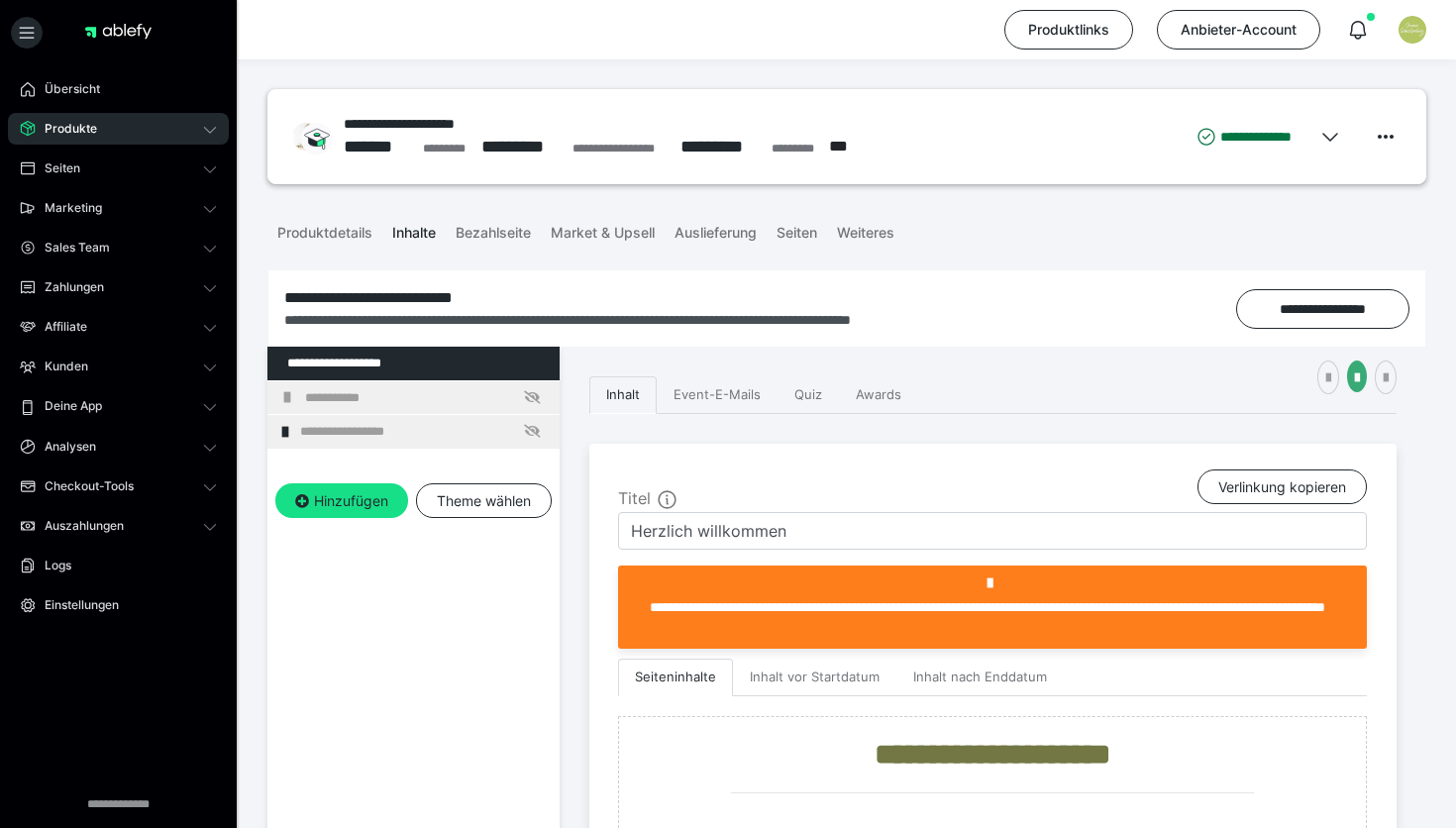 scroll, scrollTop: 0, scrollLeft: 0, axis: both 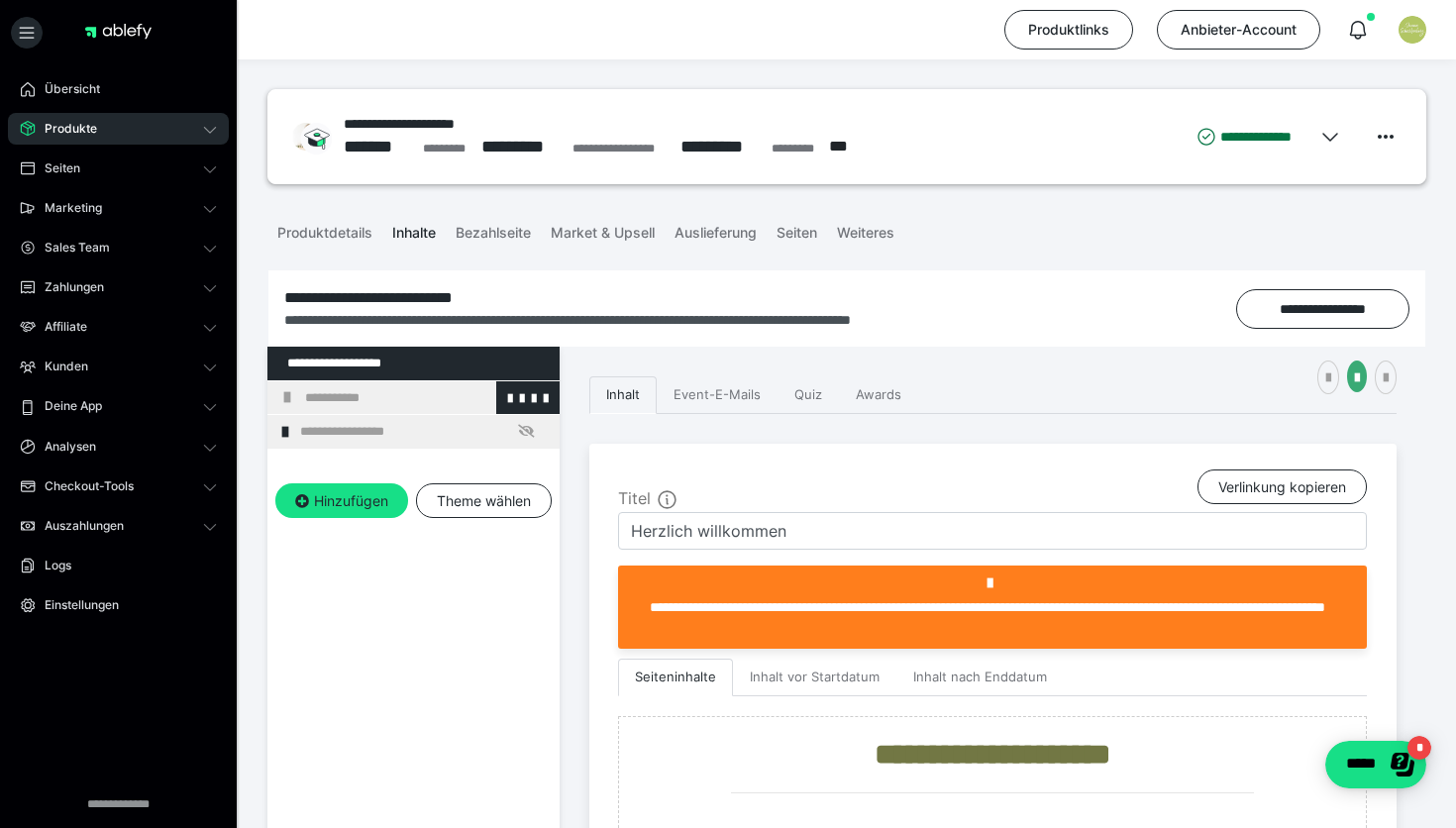 click on "**********" at bounding box center [427, 398] 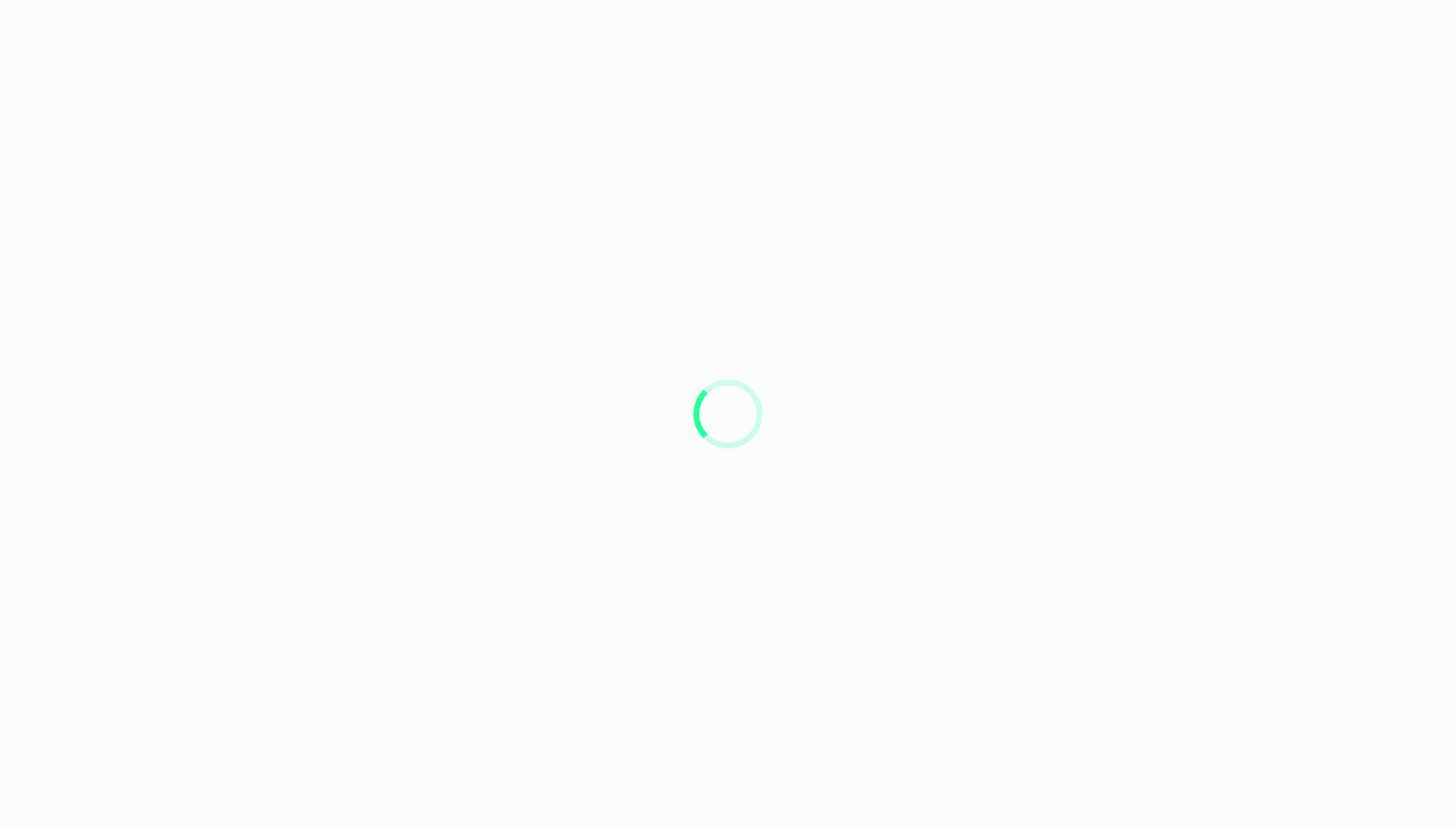 scroll, scrollTop: 0, scrollLeft: 0, axis: both 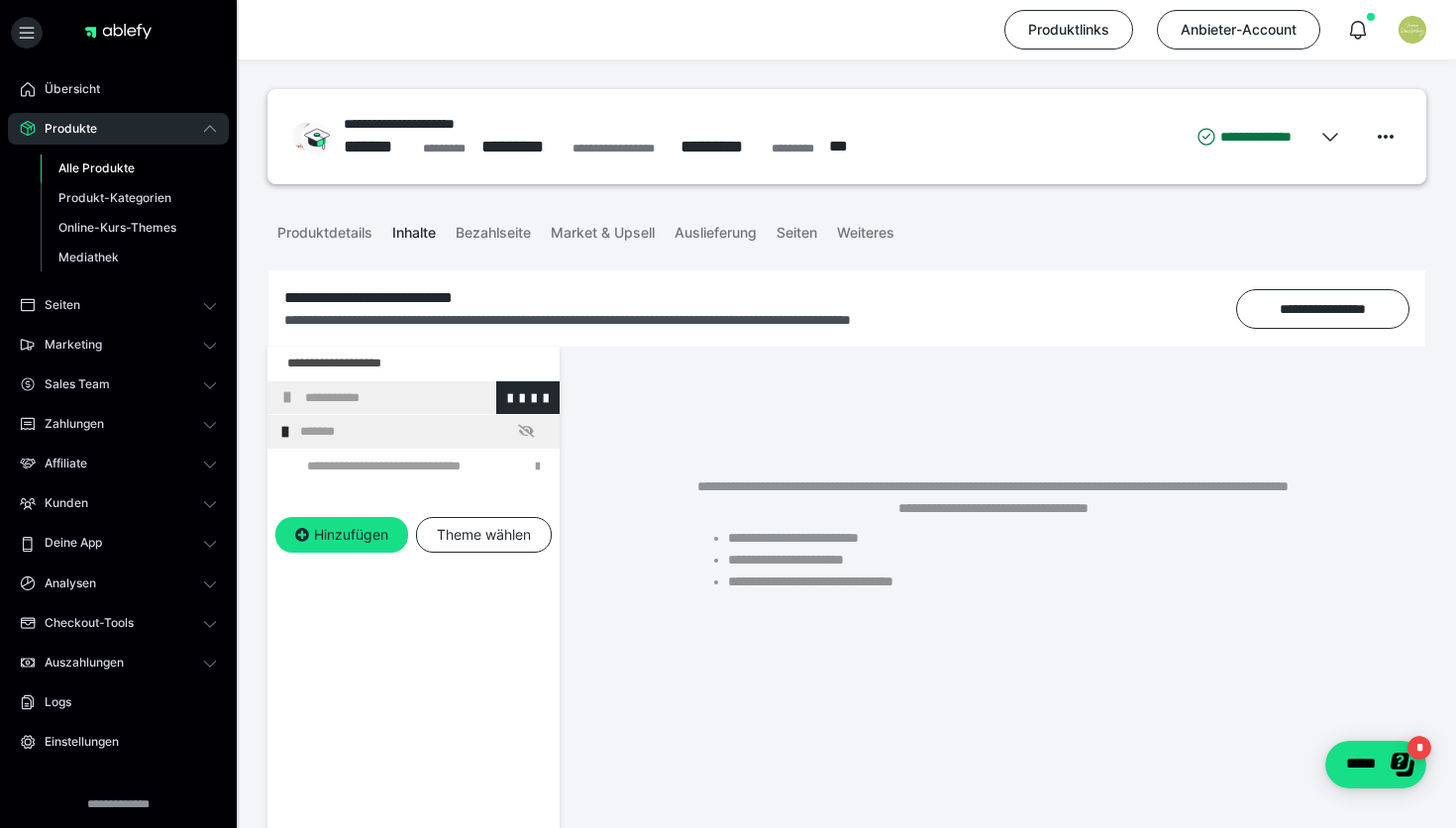 click on "**********" at bounding box center (427, 398) 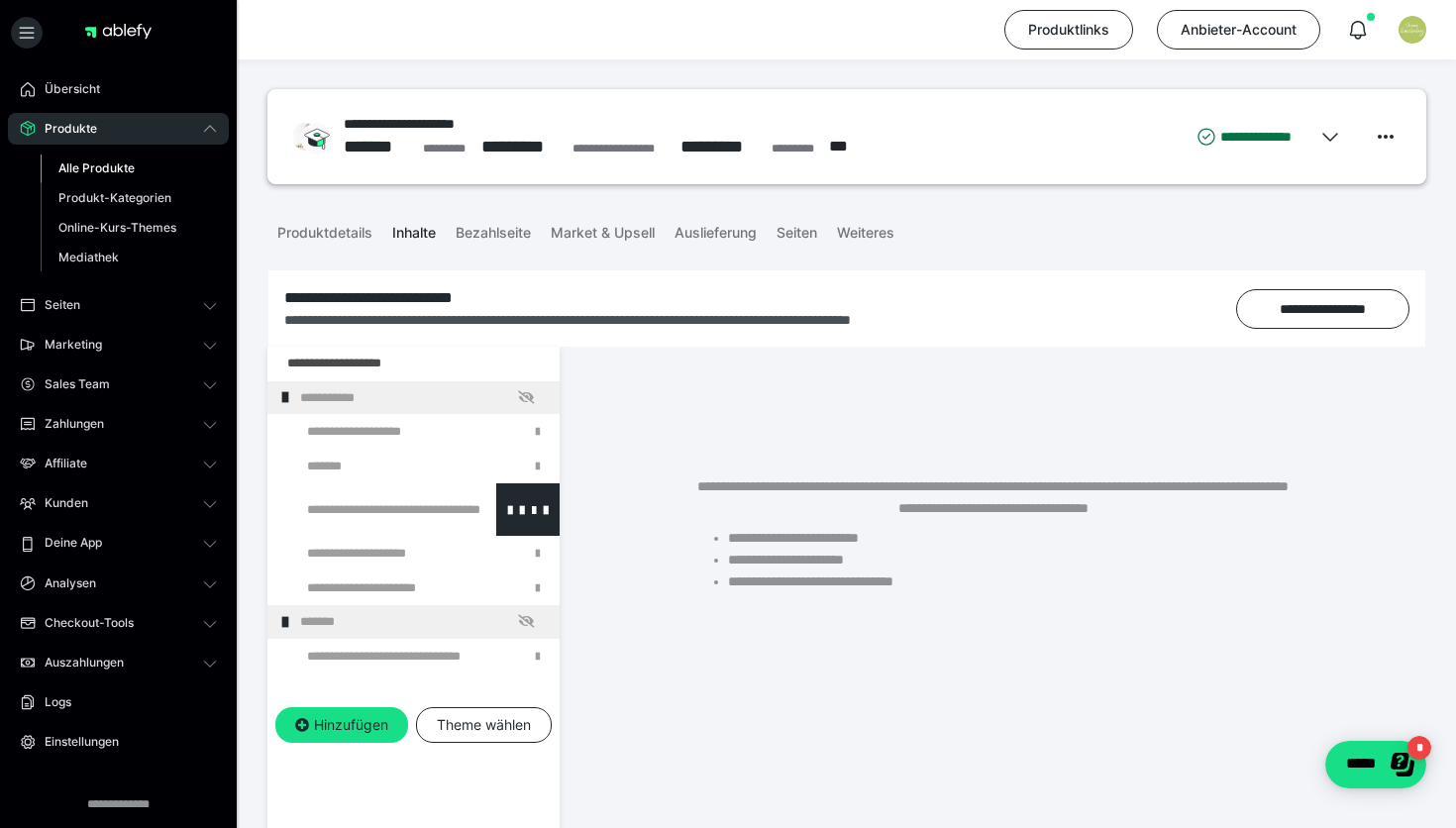 click at bounding box center (371, 509) 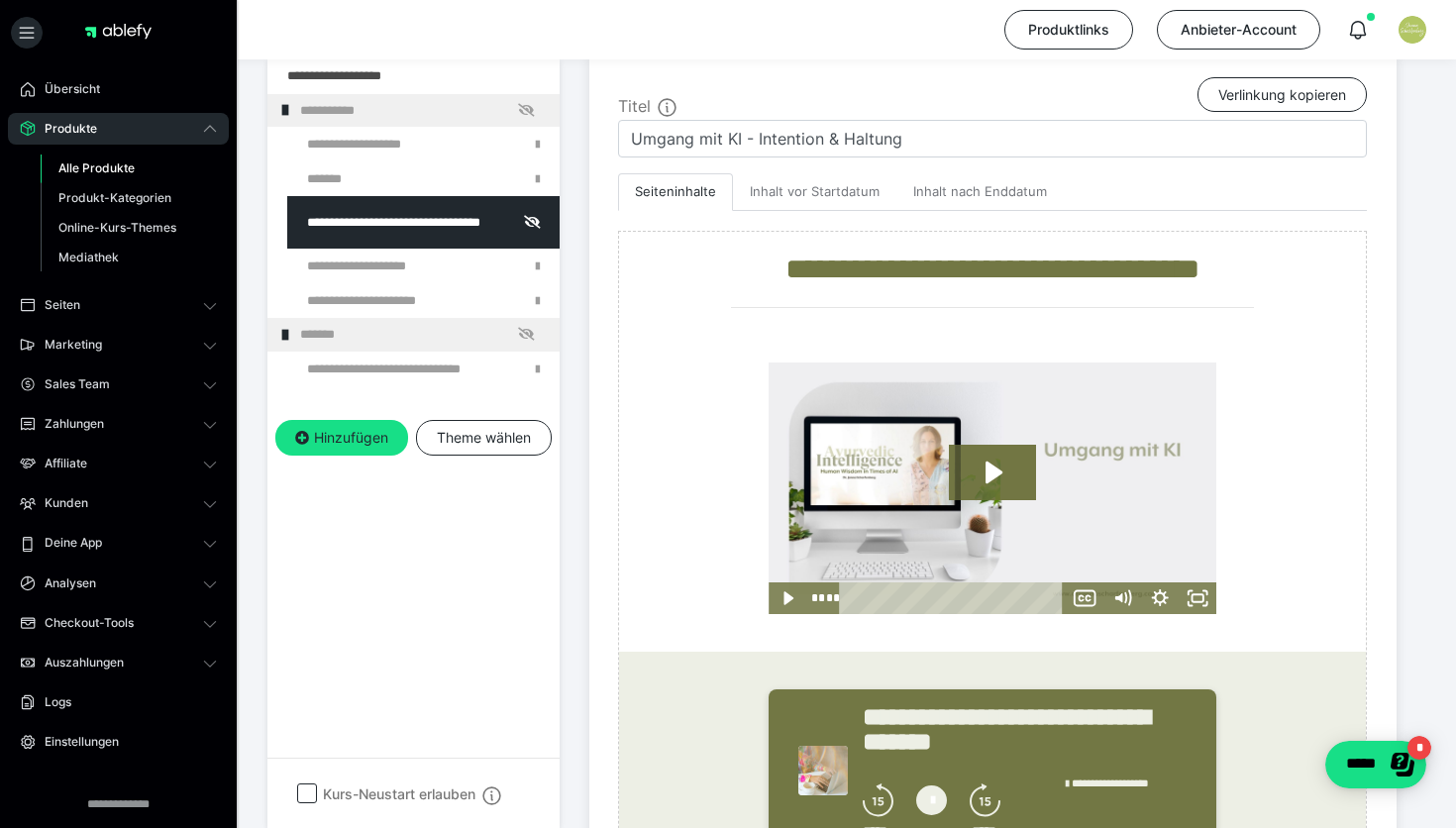 scroll, scrollTop: 573, scrollLeft: 0, axis: vertical 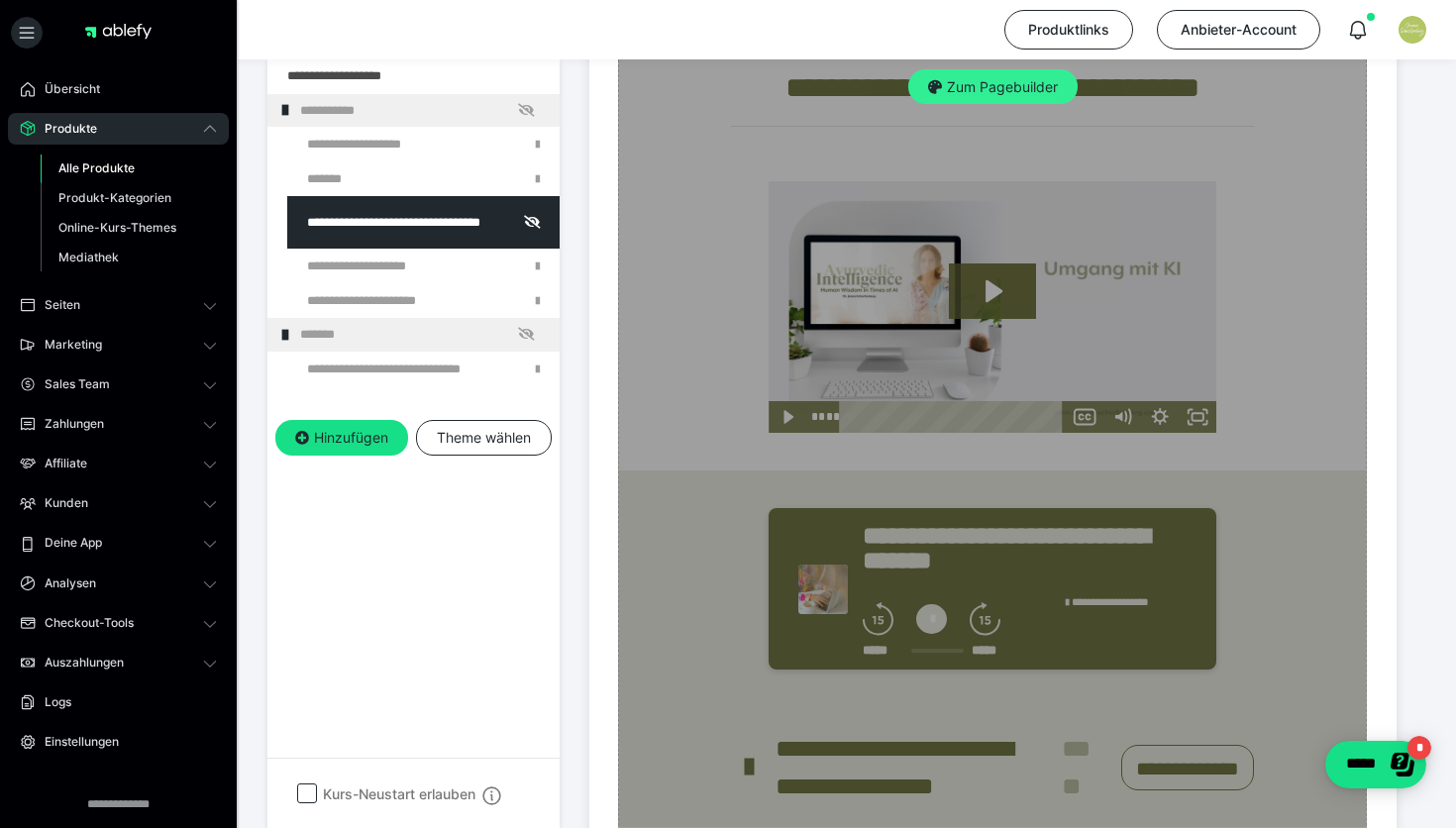 click on "Zum Pagebuilder" at bounding box center (992, 87) 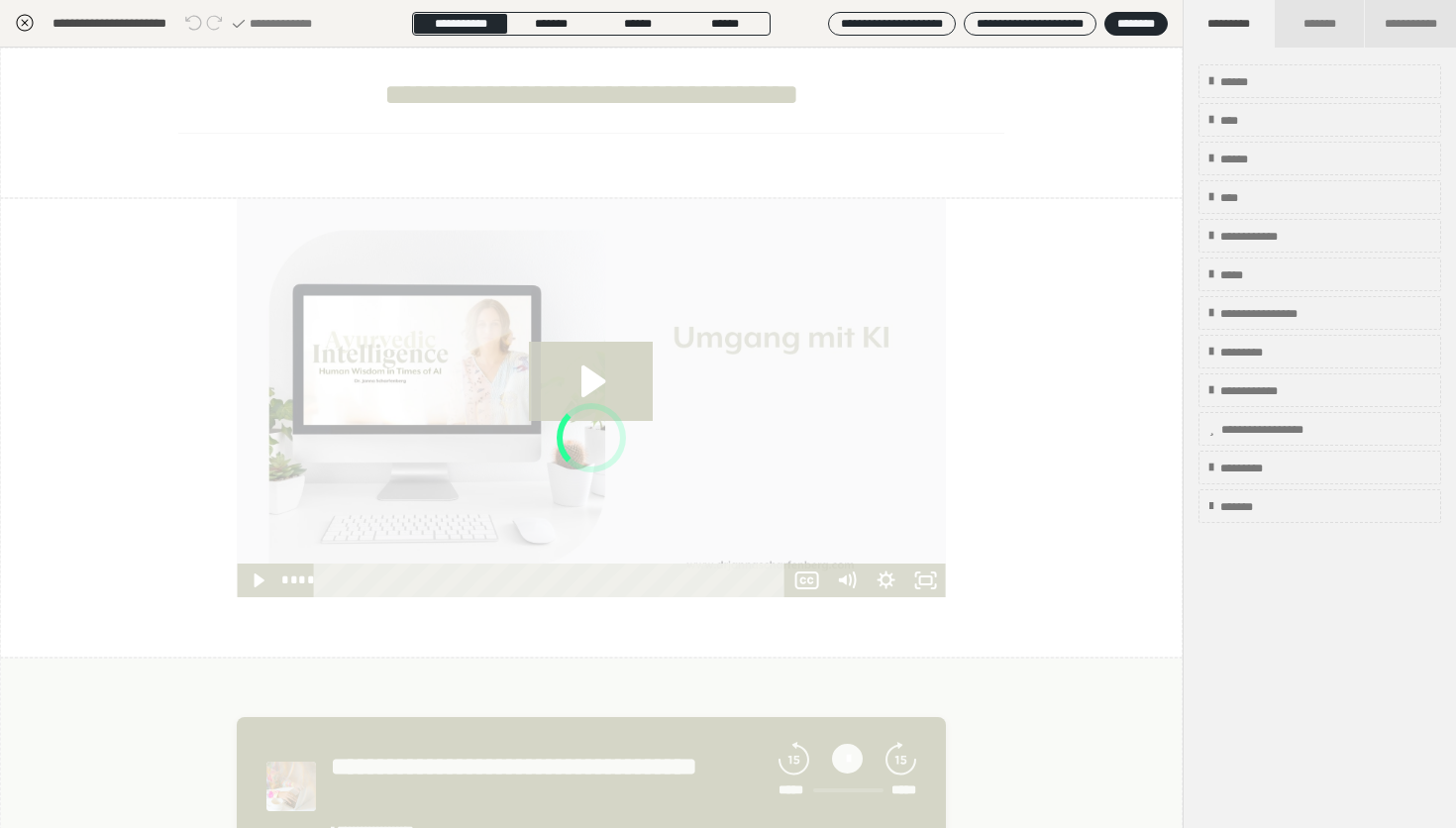 scroll, scrollTop: 287, scrollLeft: 0, axis: vertical 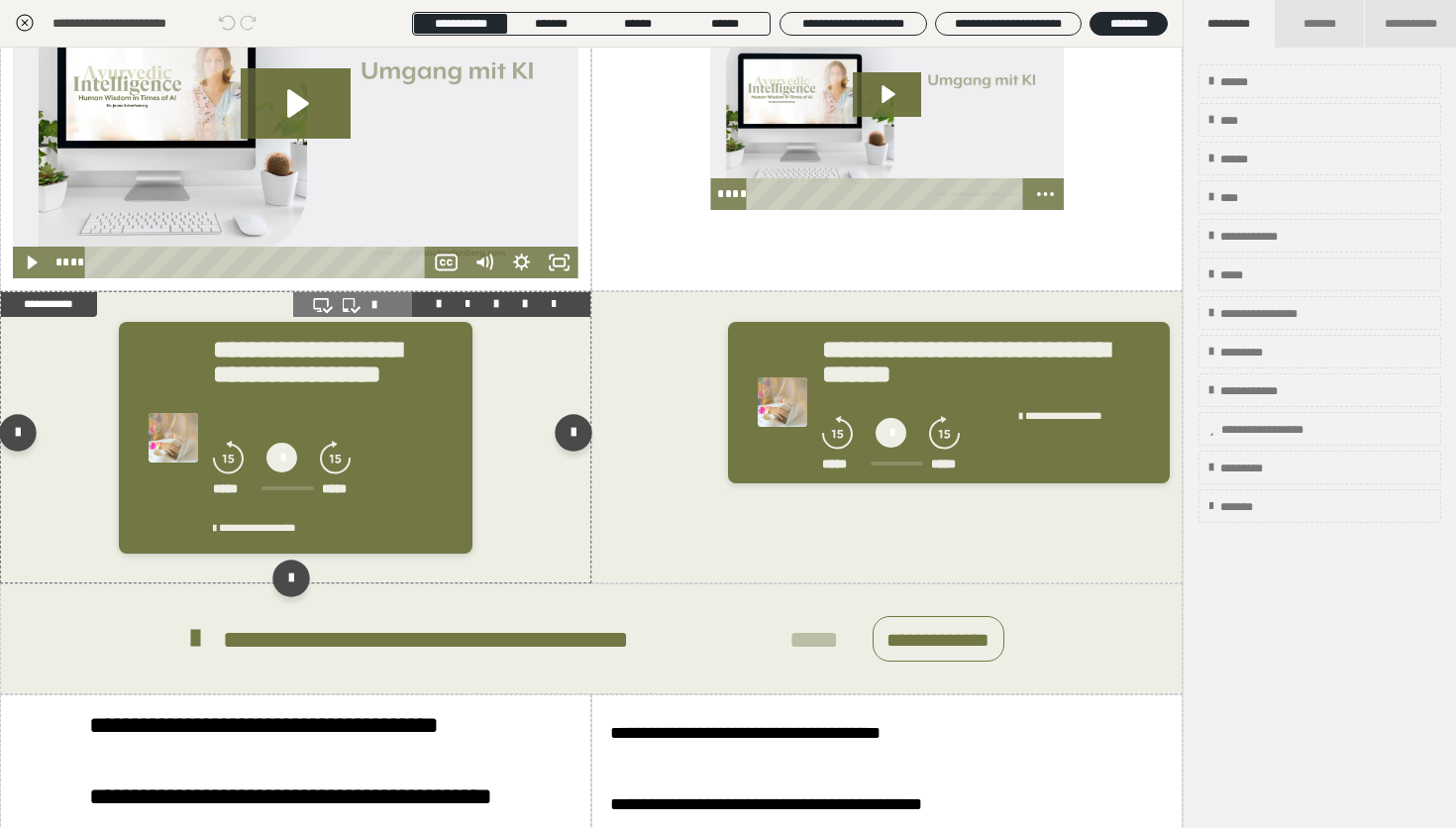 click at bounding box center [496, 304] 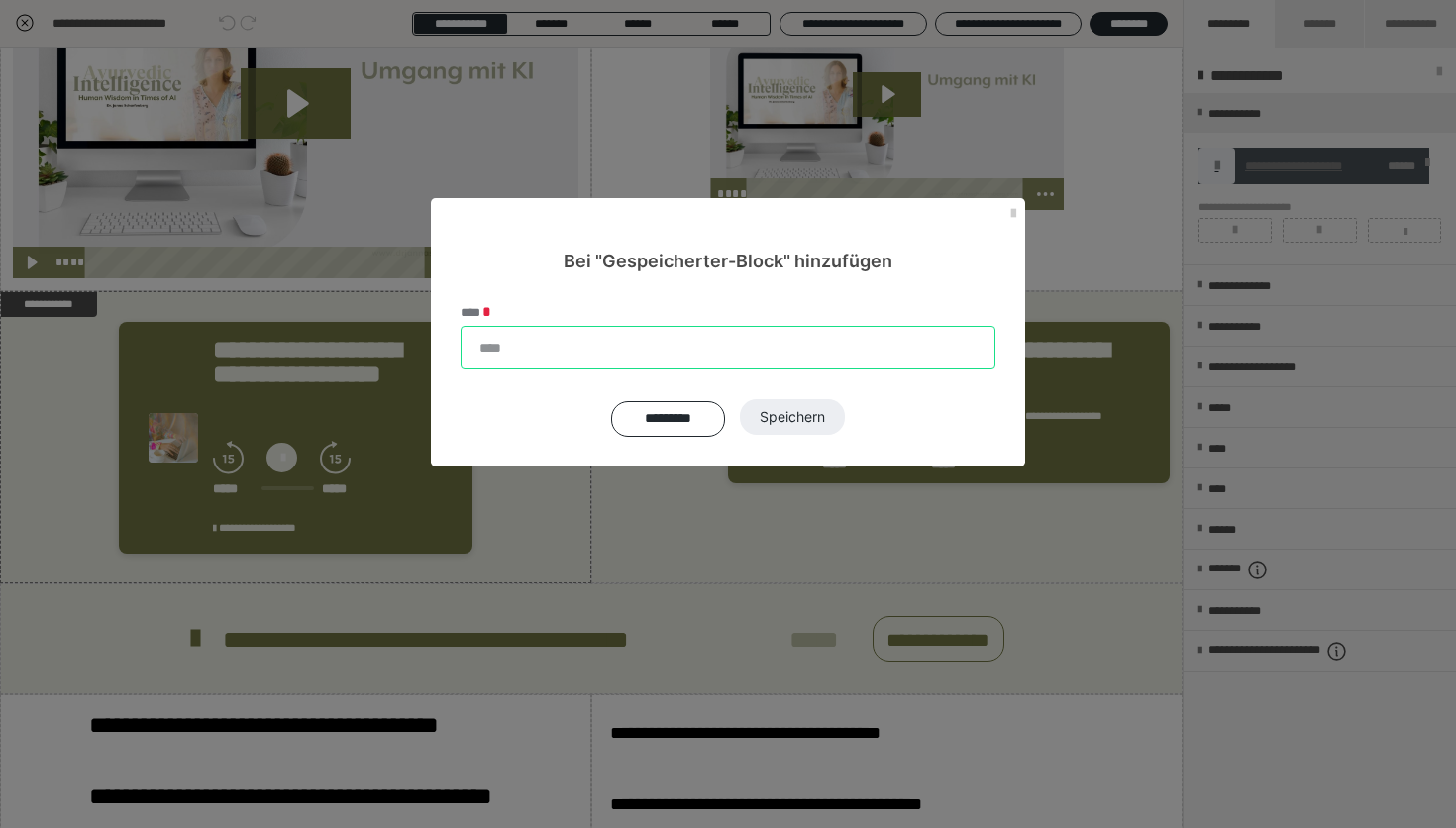 click on "****" at bounding box center [728, 348] 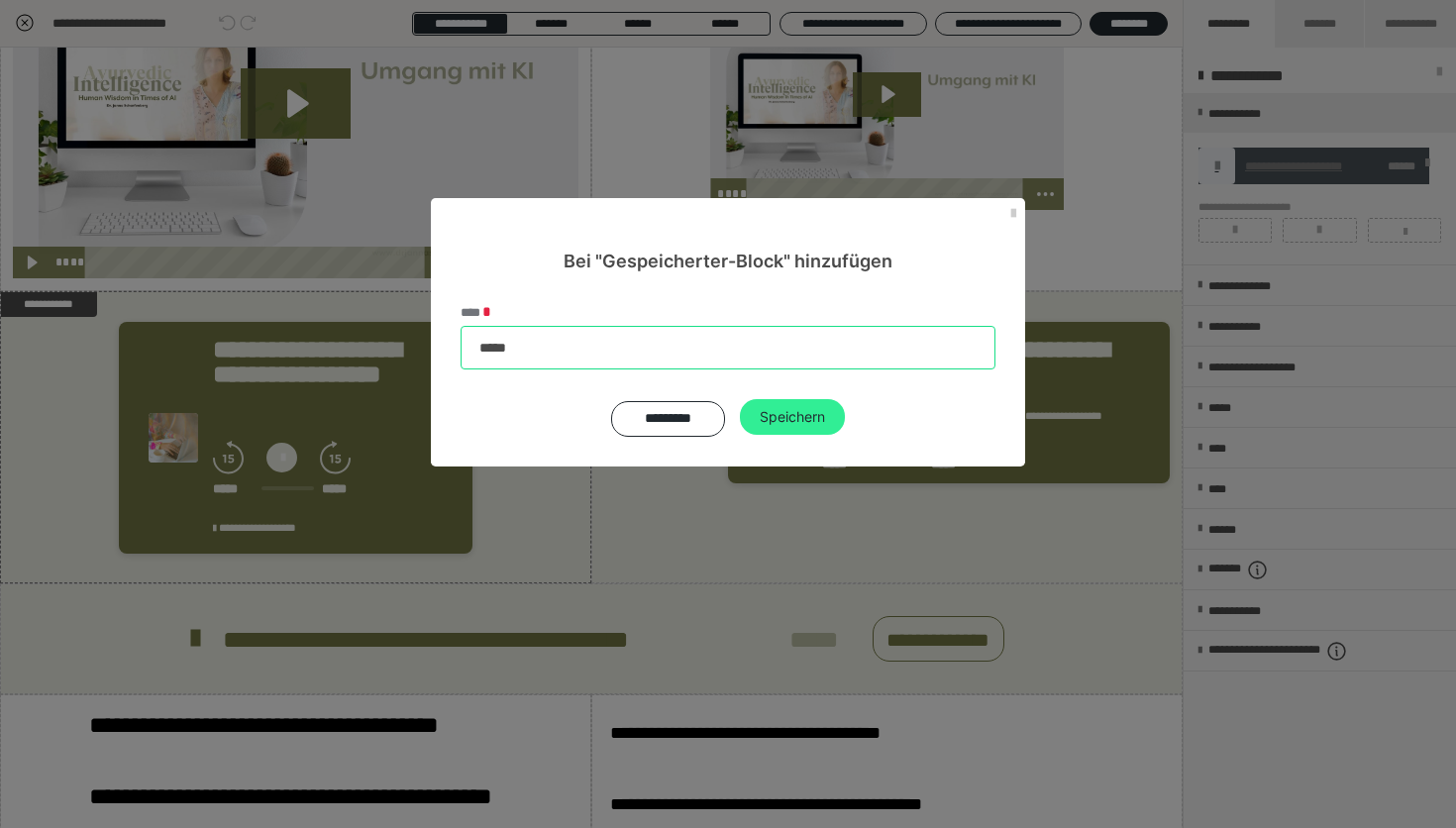 type on "*****" 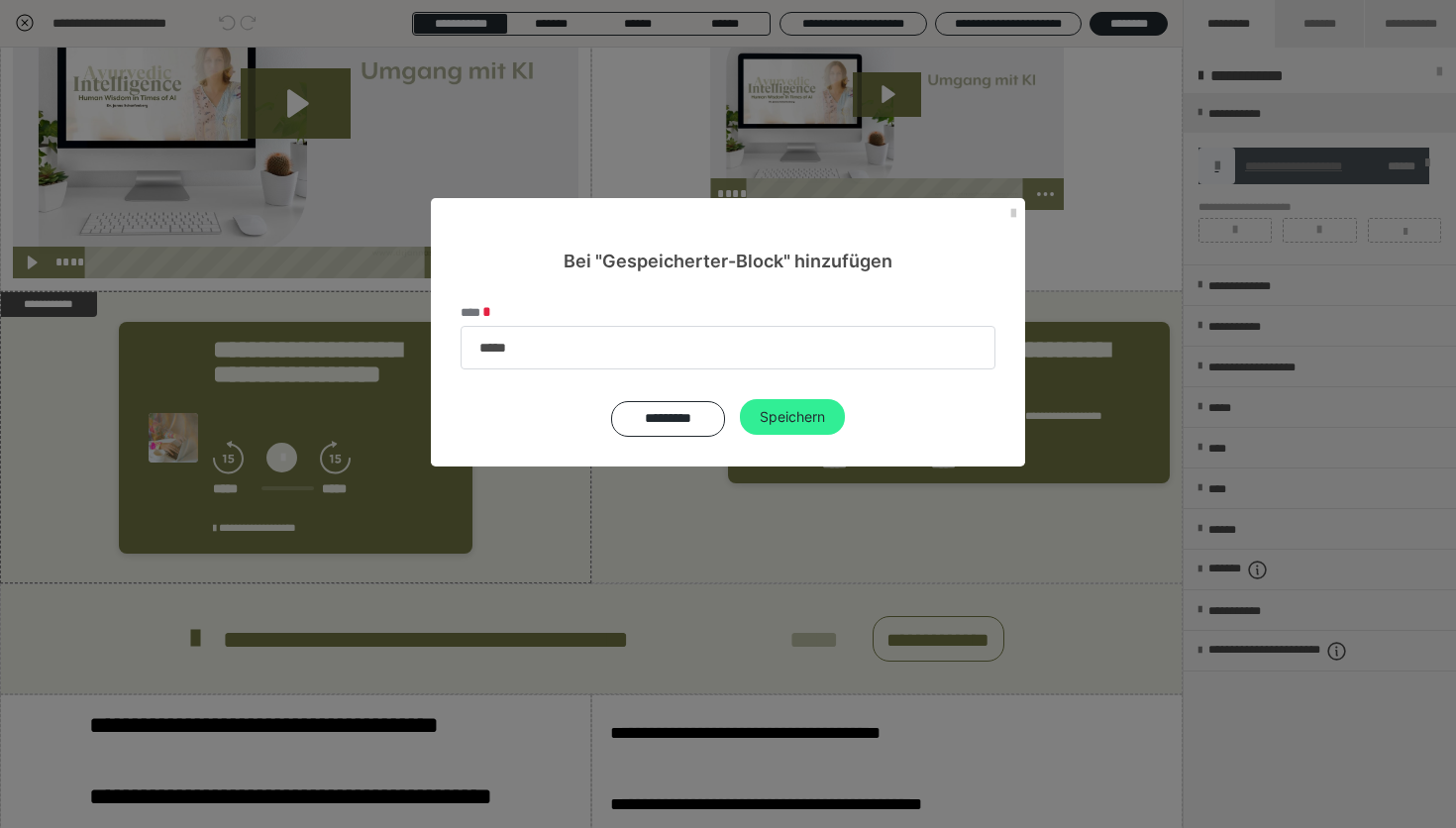 click on "Speichern" at bounding box center [792, 417] 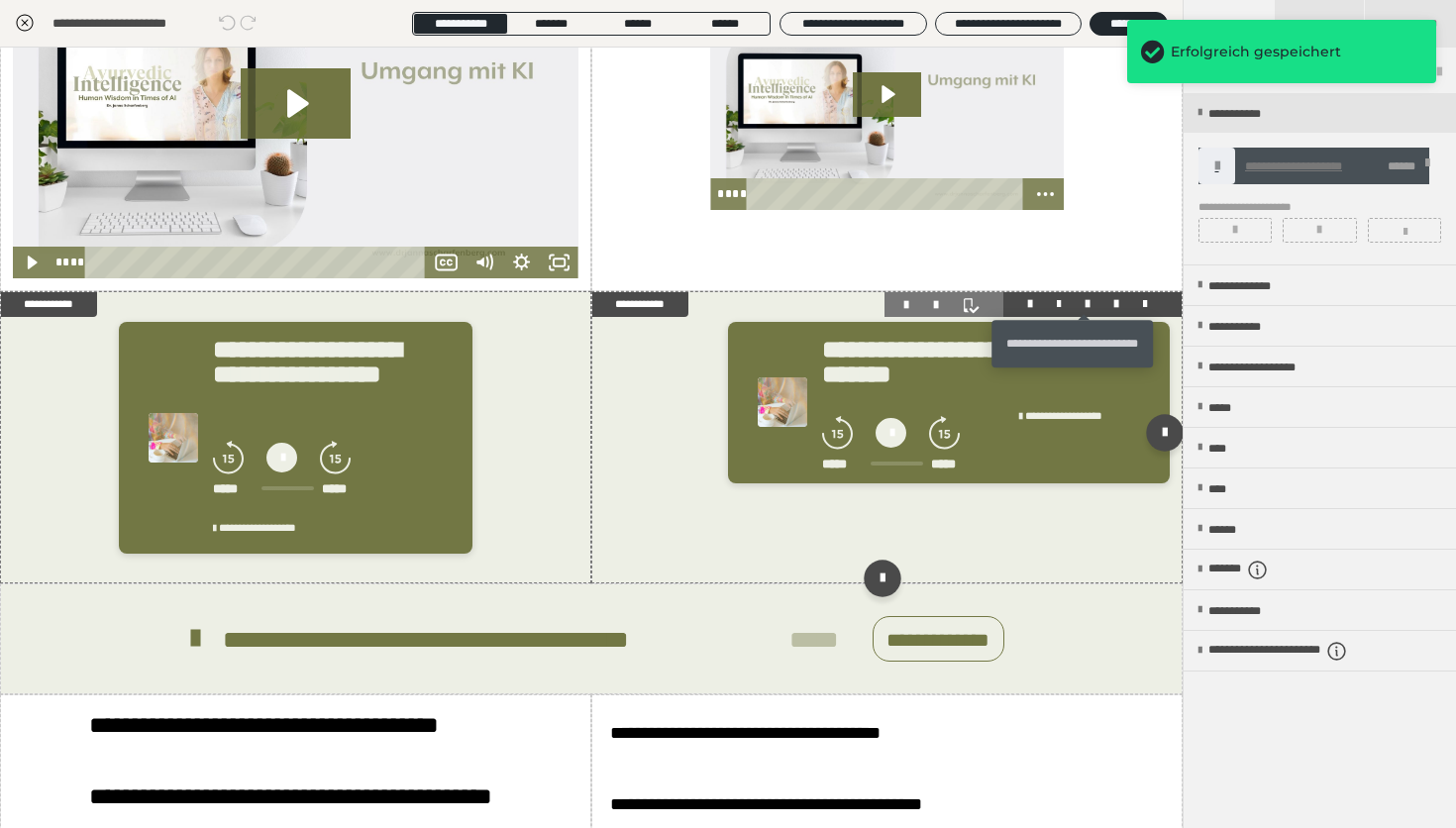 click at bounding box center (1088, 304) 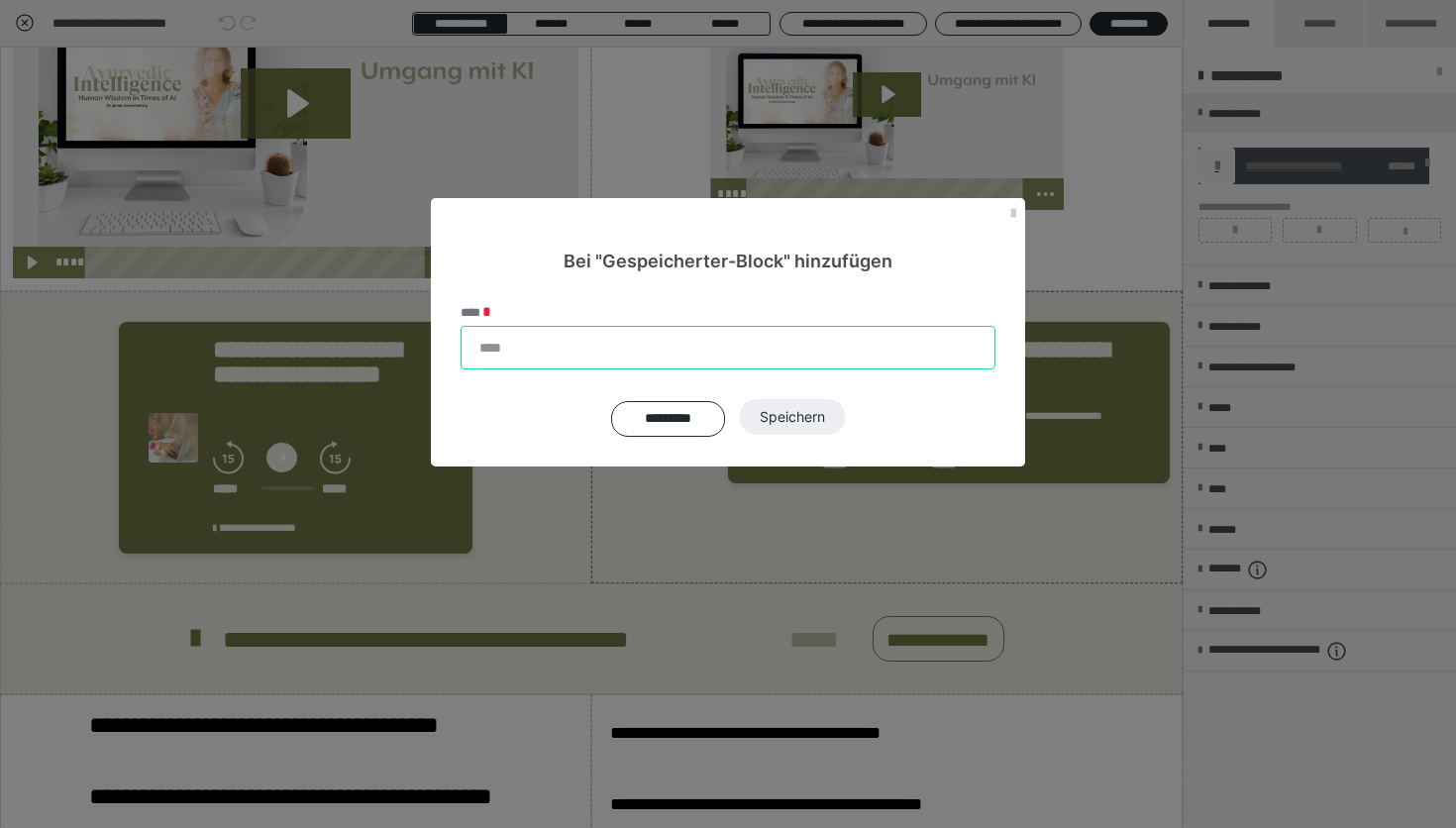 click on "****" at bounding box center (728, 348) 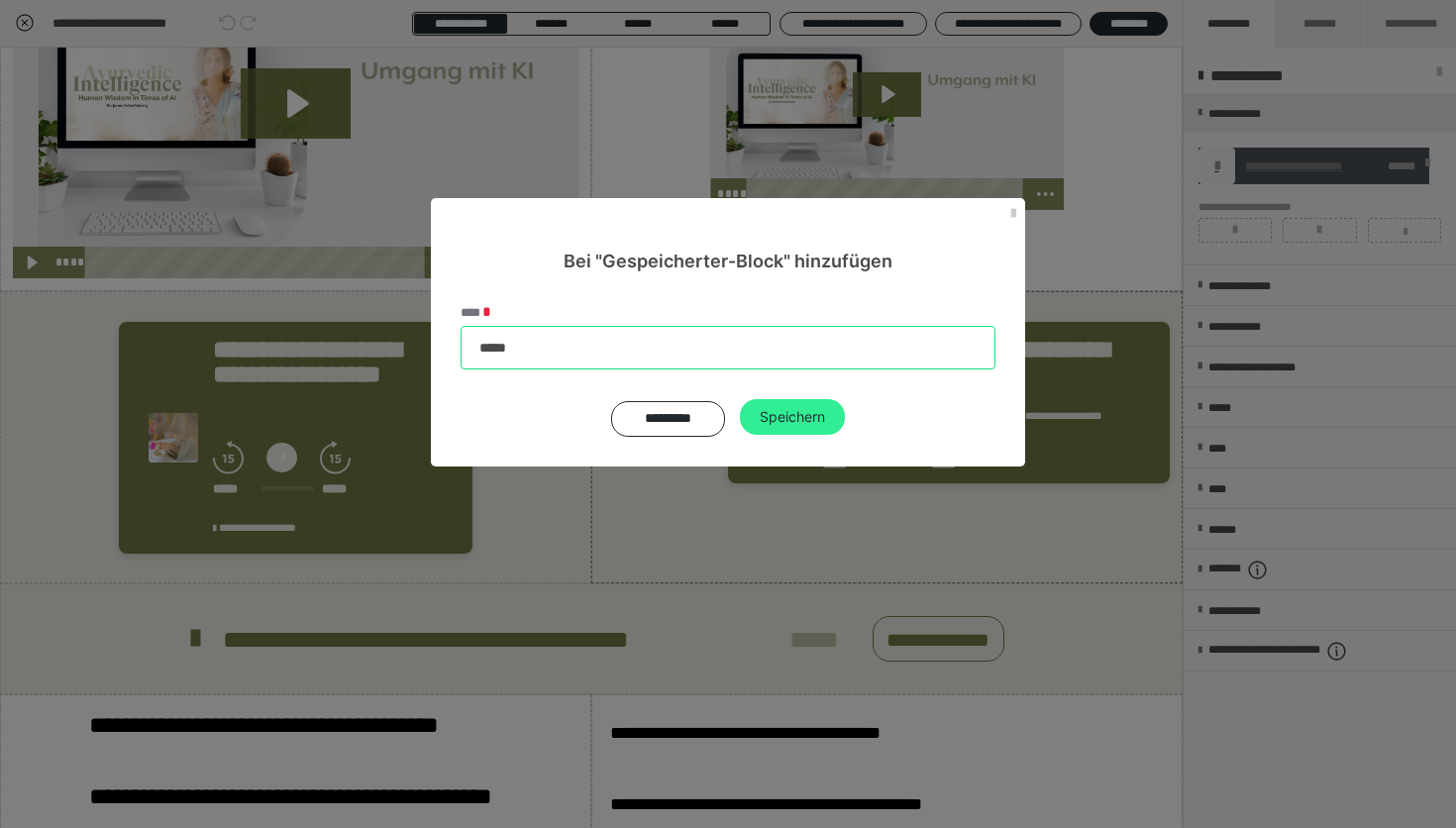 type on "*****" 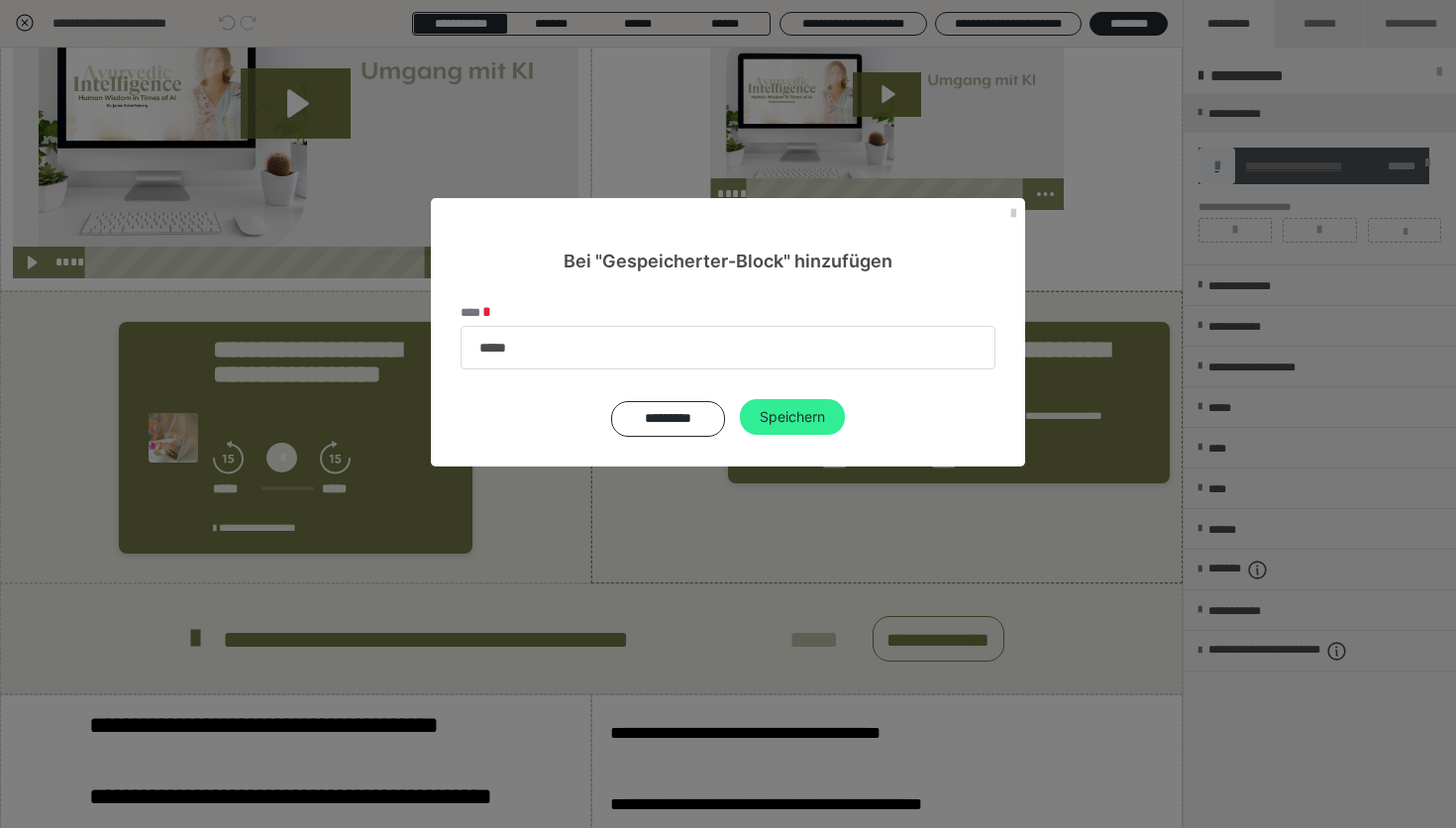 click on "Speichern" at bounding box center (792, 417) 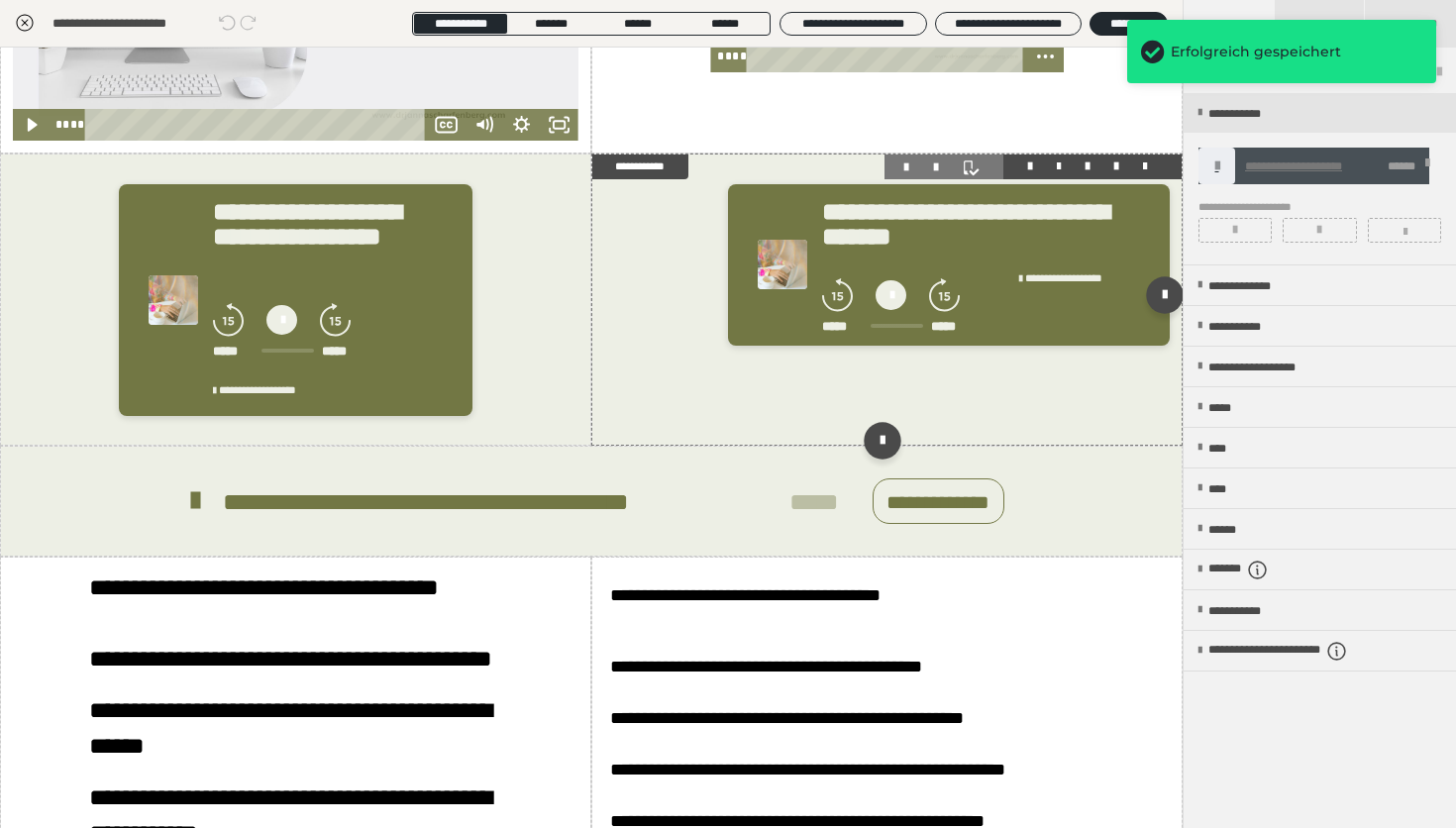 scroll, scrollTop: 500, scrollLeft: 0, axis: vertical 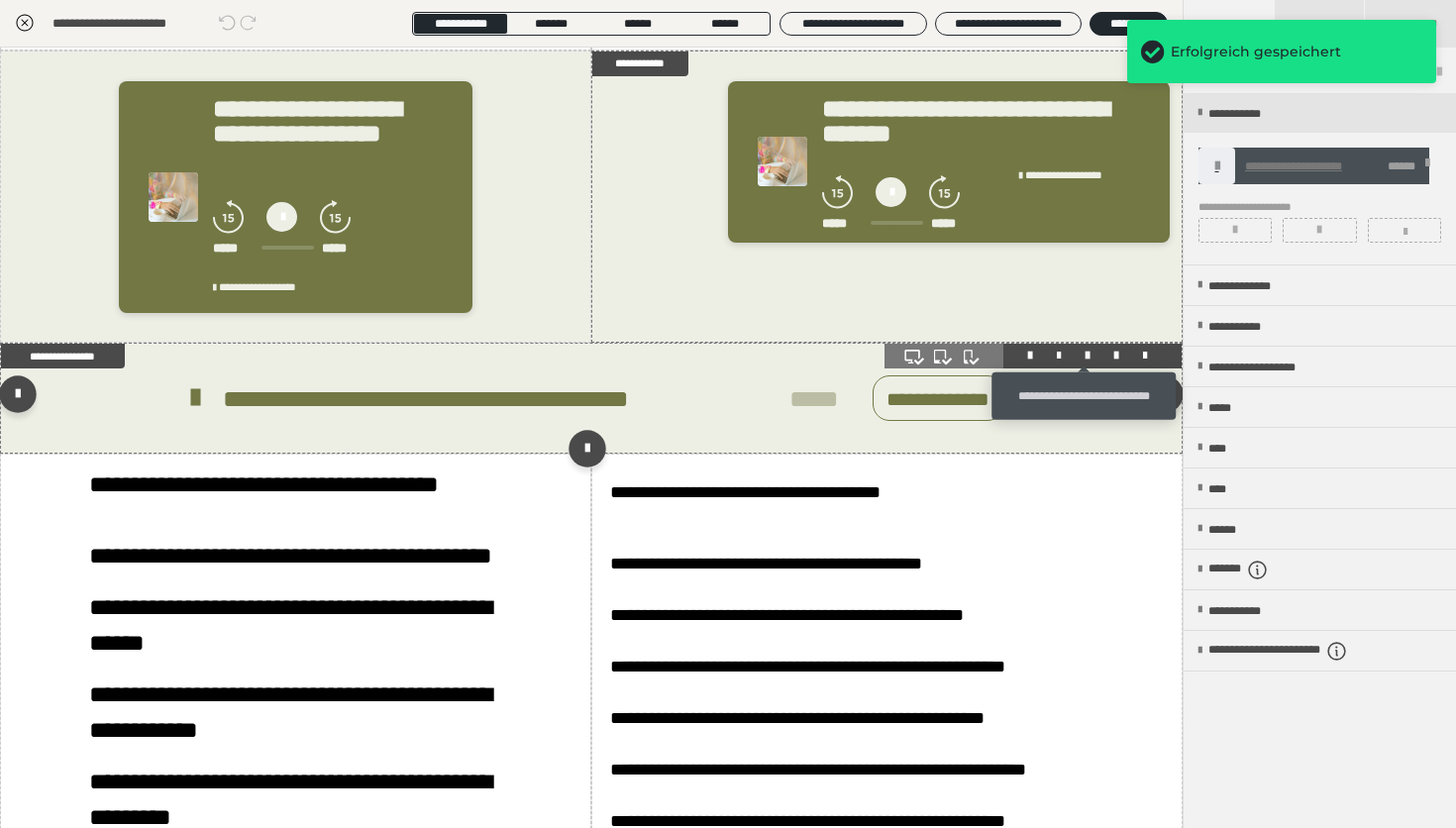 click at bounding box center (1088, 356) 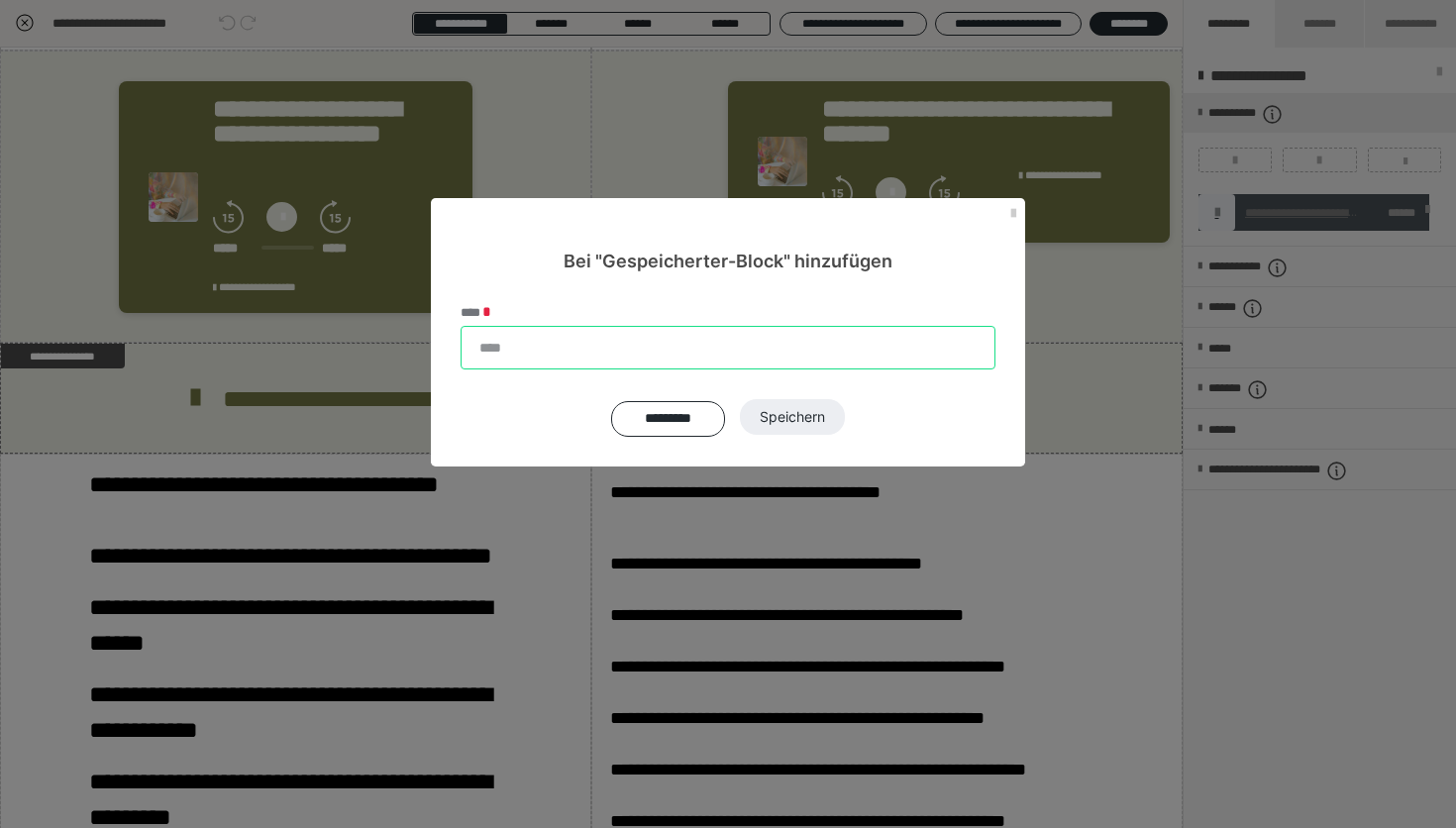 click on "****" at bounding box center [728, 348] 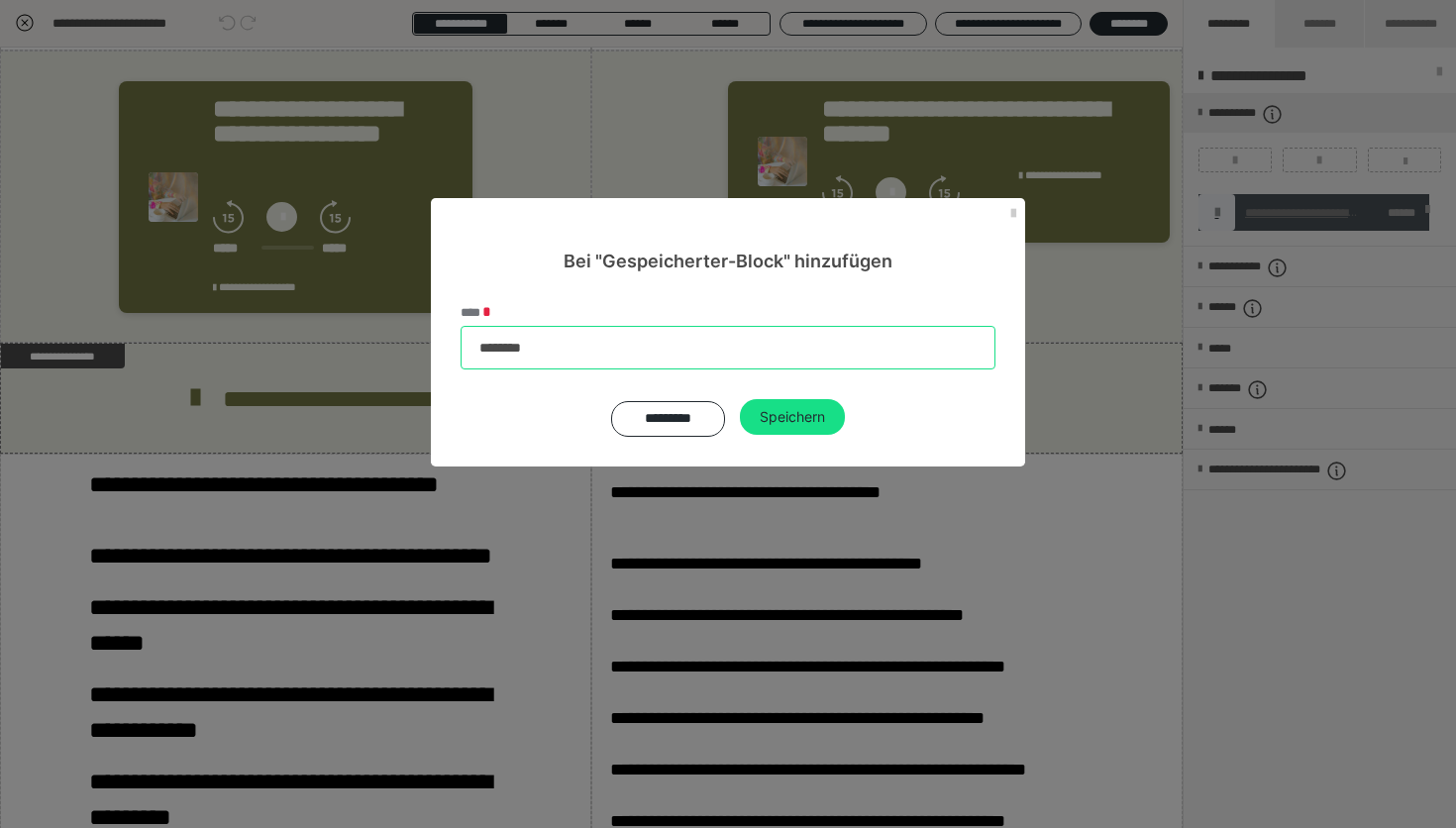 type on "********" 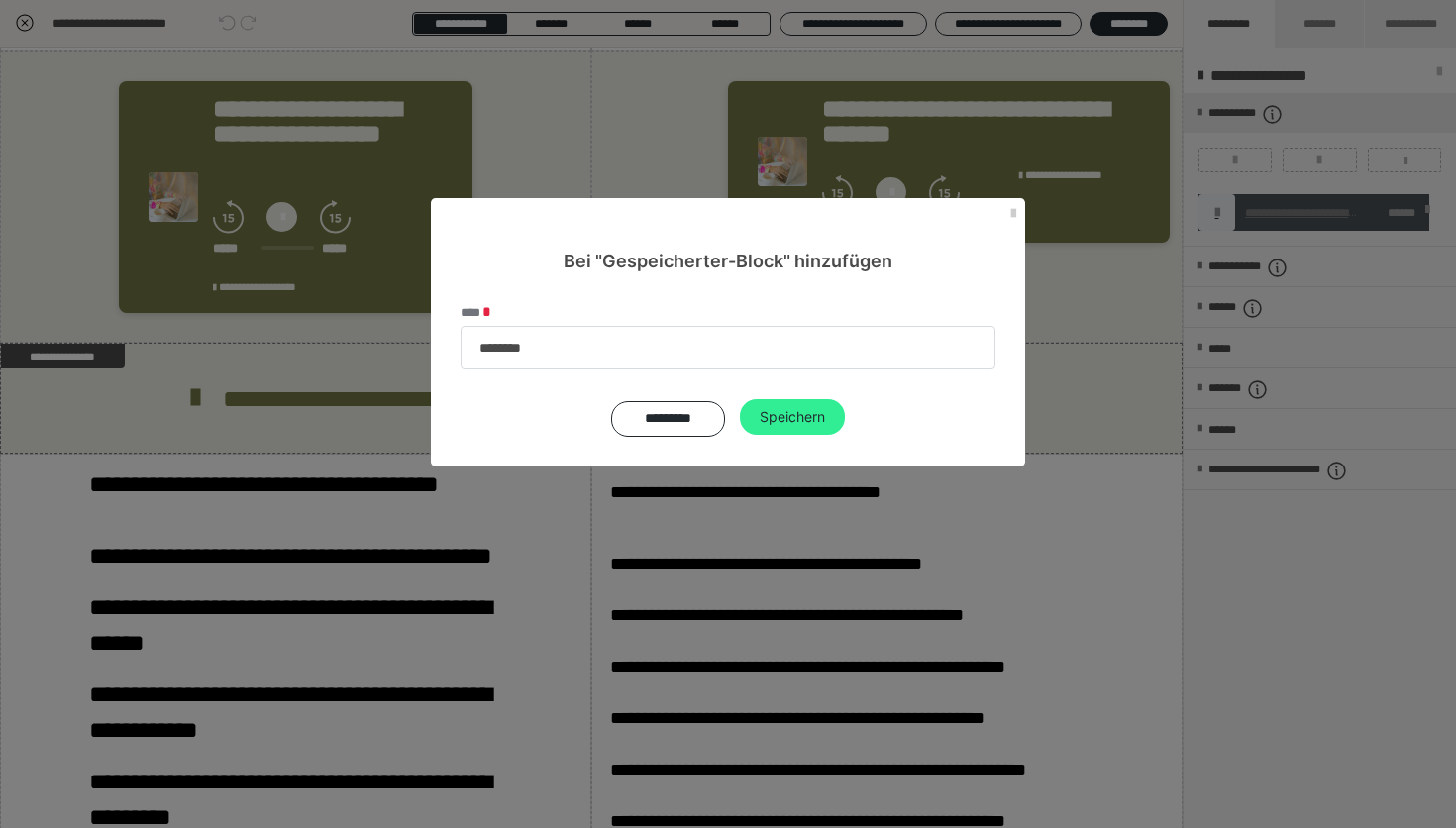 click on "Speichern" at bounding box center (792, 417) 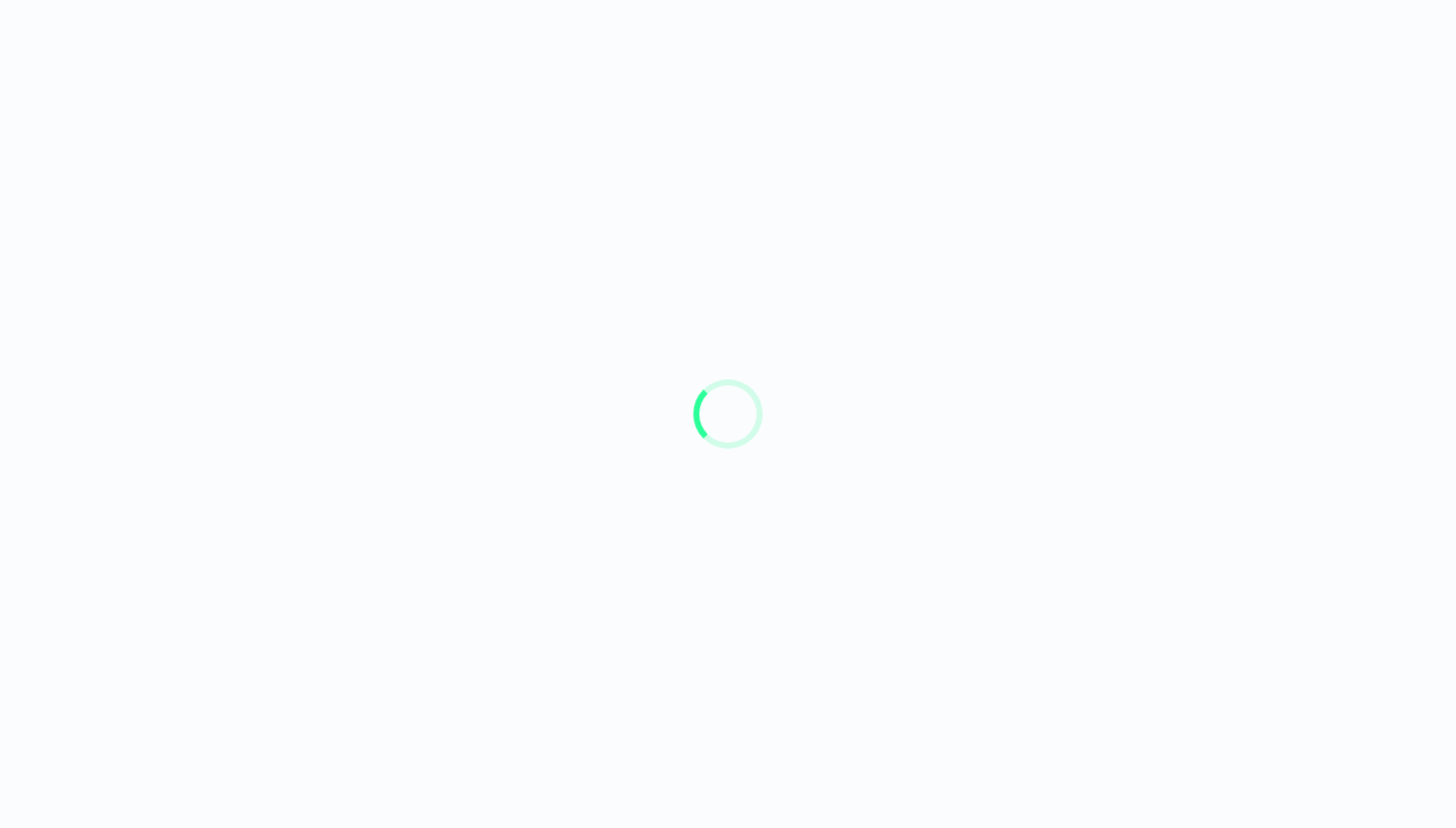 scroll, scrollTop: 0, scrollLeft: 0, axis: both 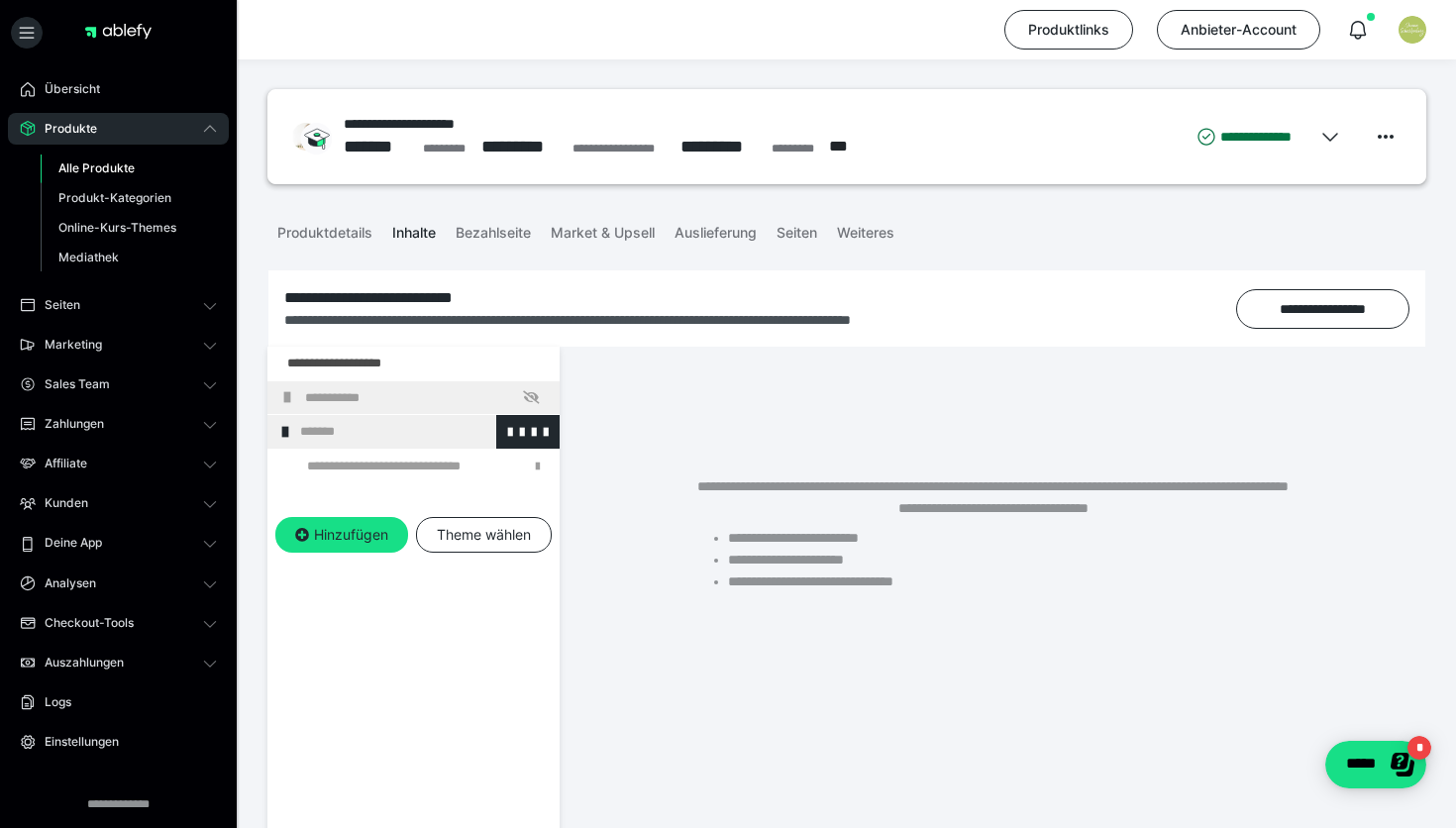 click on "*******" at bounding box center (422, 432) 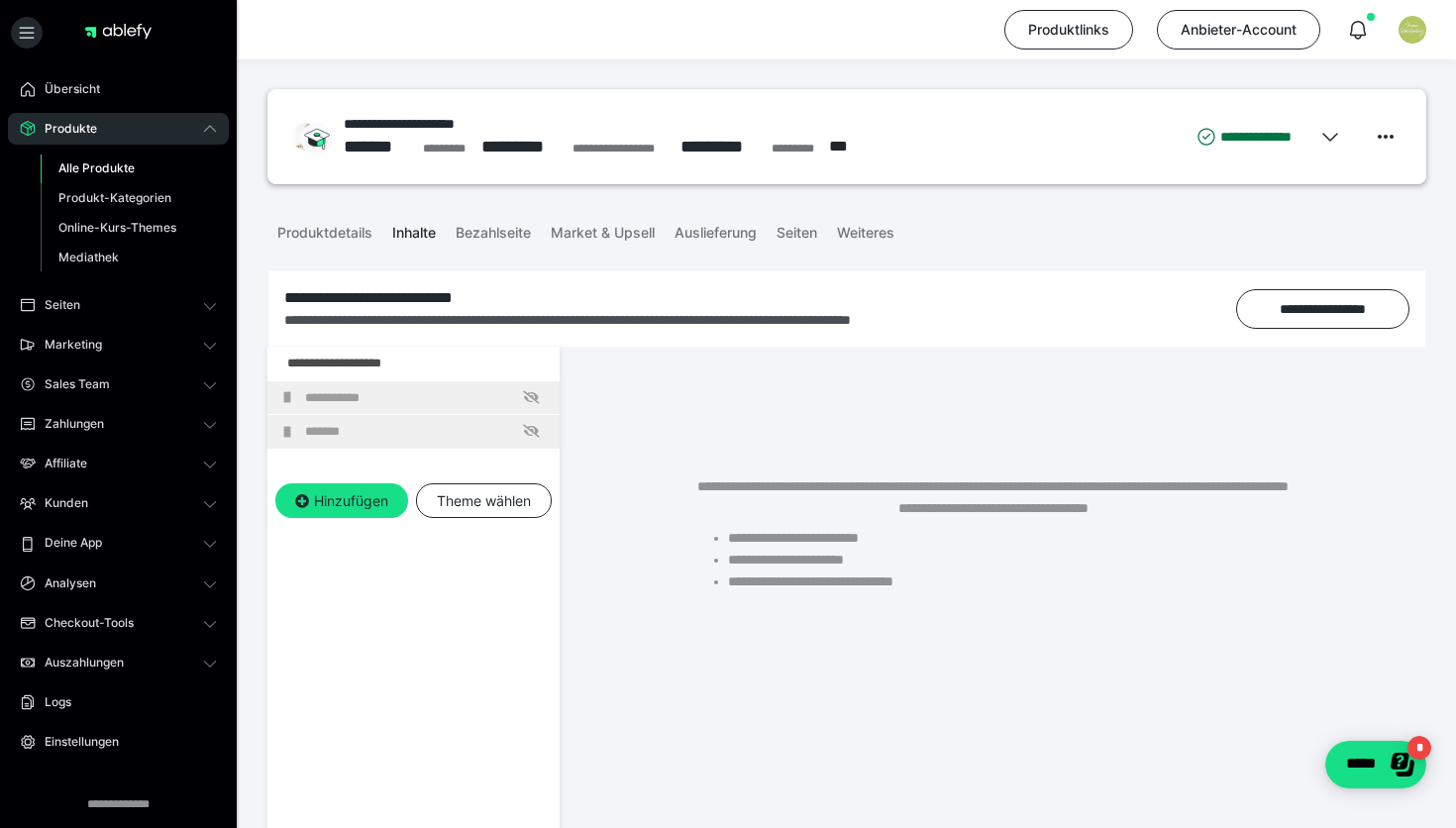 click on "*******" at bounding box center (427, 432) 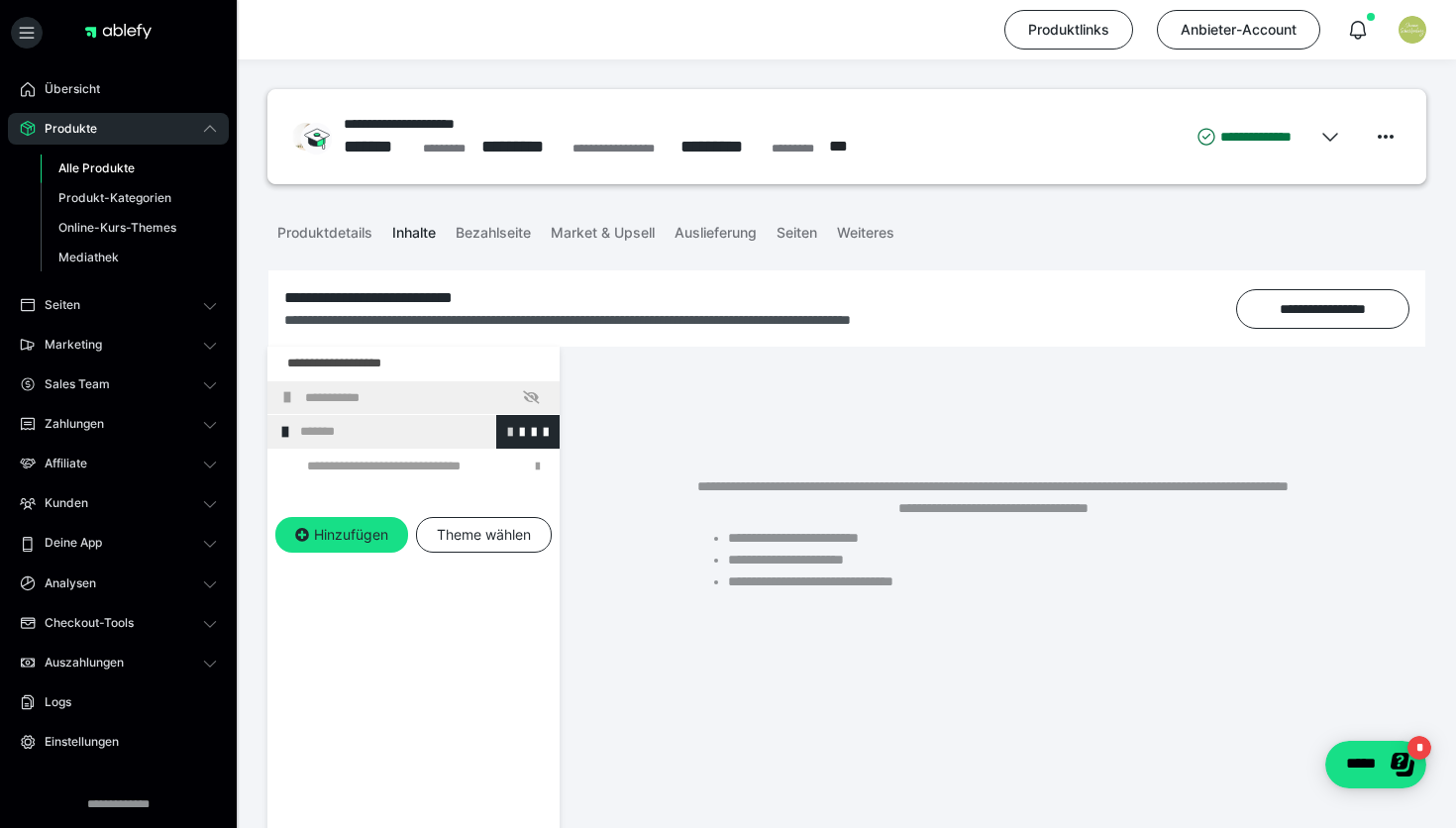 click at bounding box center (510, 431) 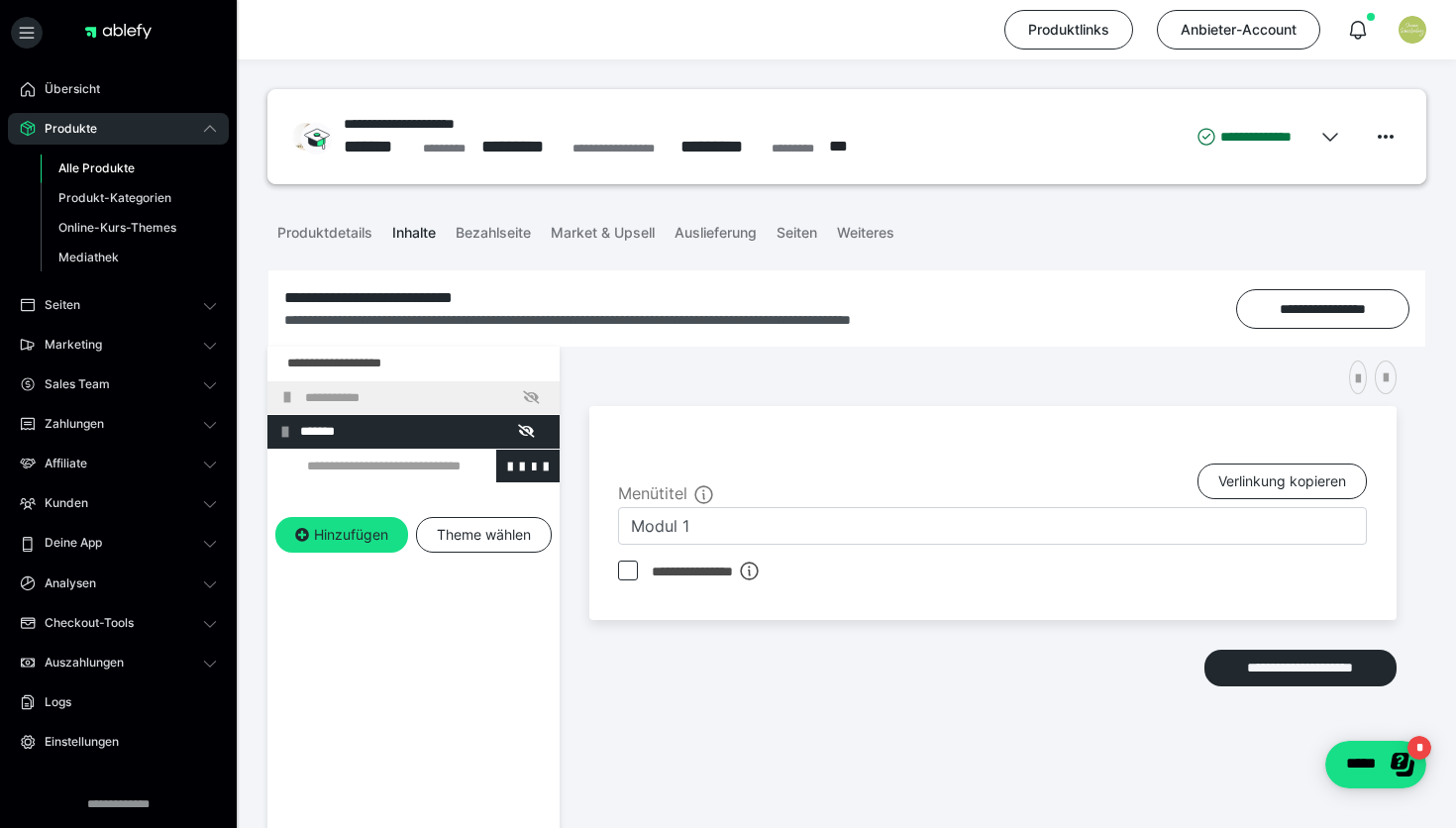 click at bounding box center (371, 466) 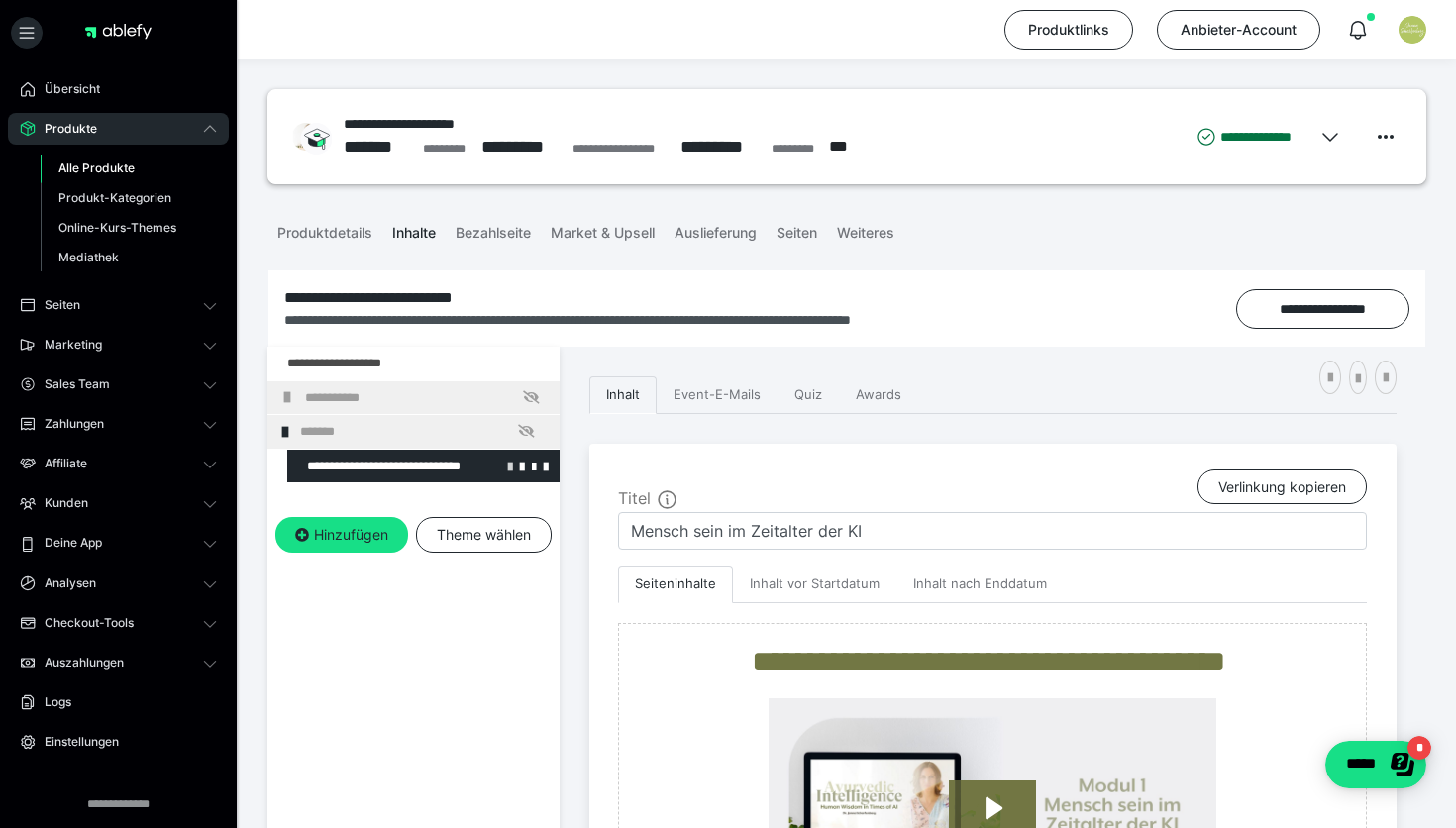 click at bounding box center (510, 466) 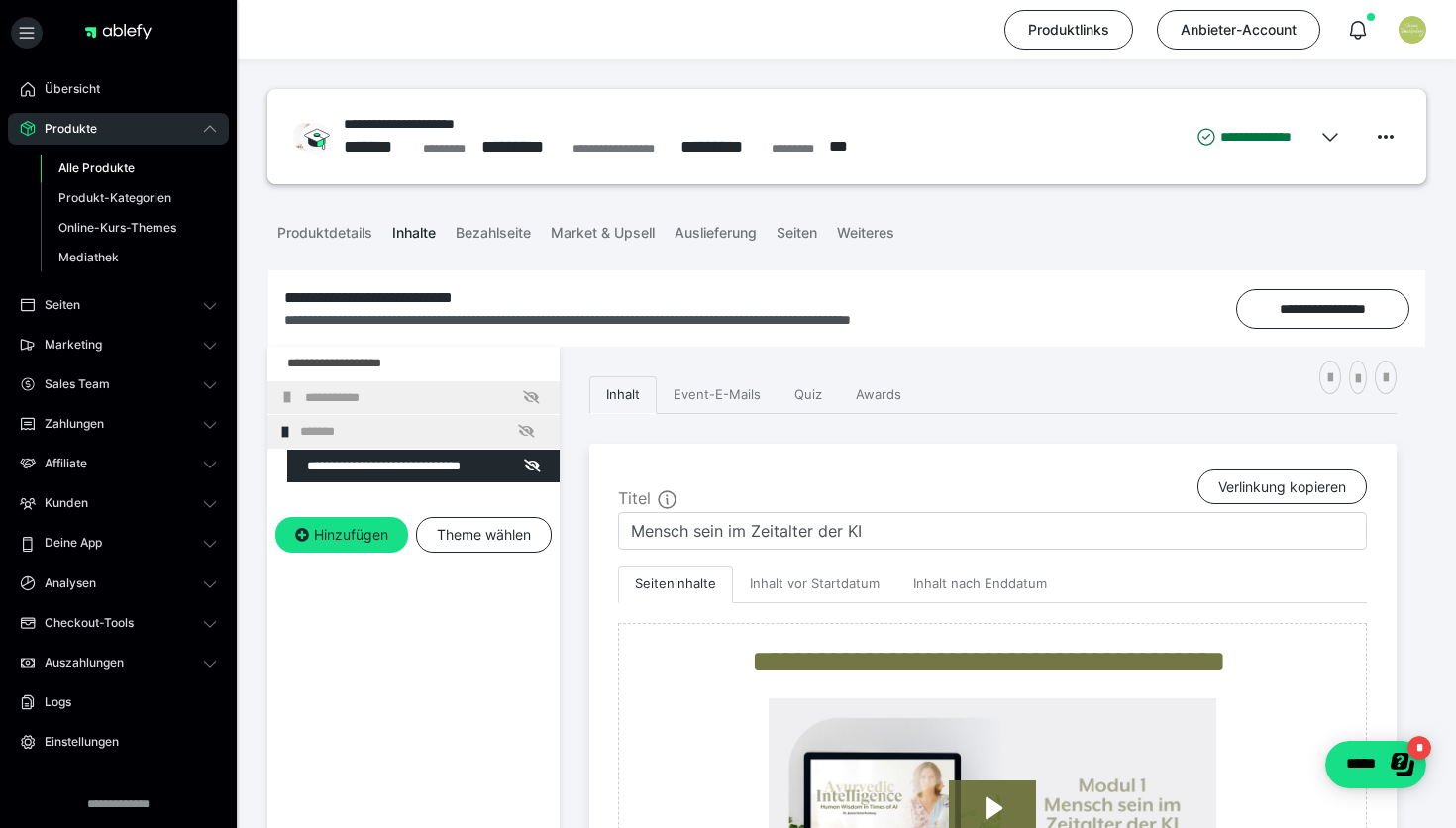 scroll, scrollTop: 278, scrollLeft: 0, axis: vertical 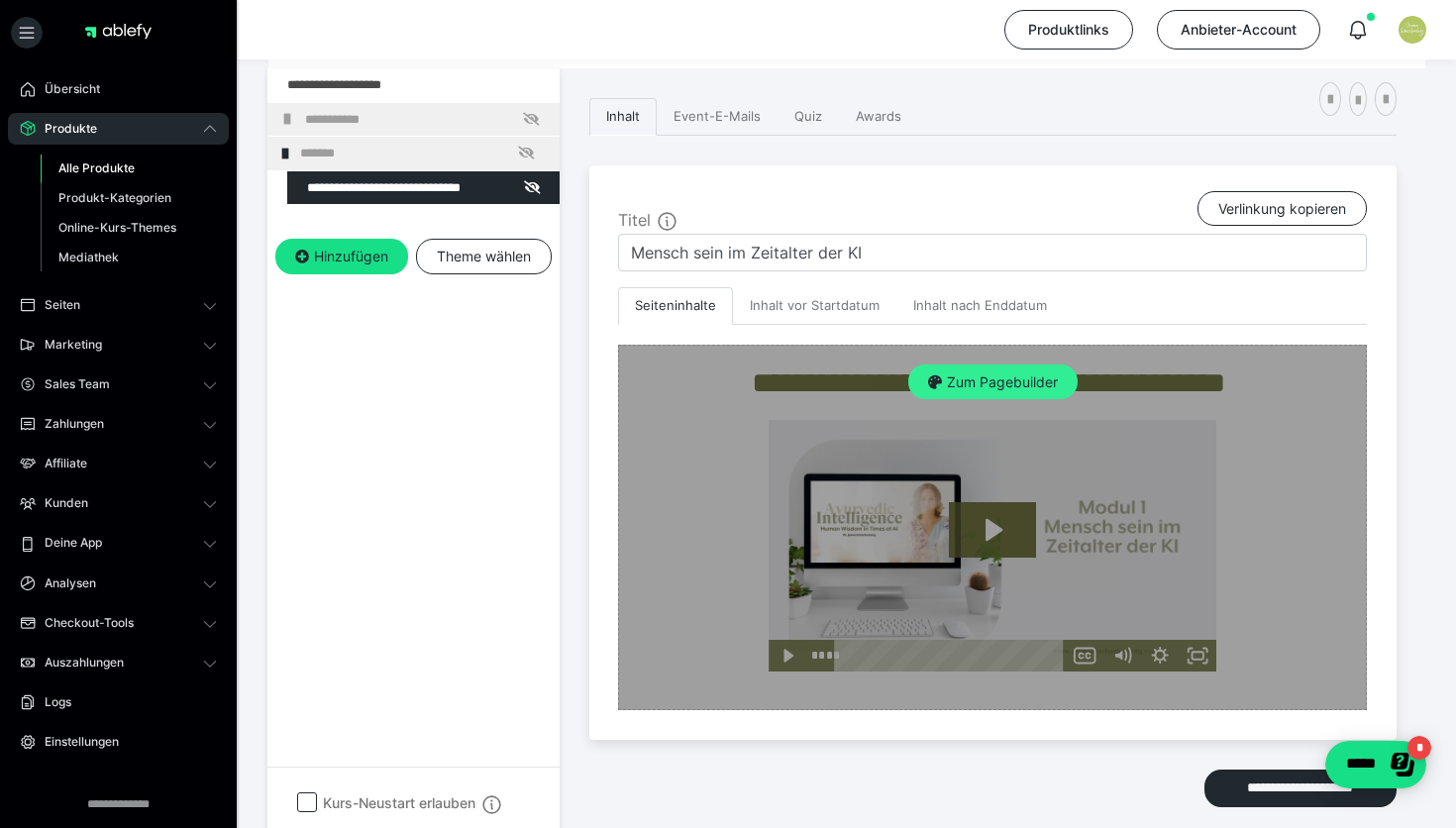 click on "Zum Pagebuilder" at bounding box center [992, 382] 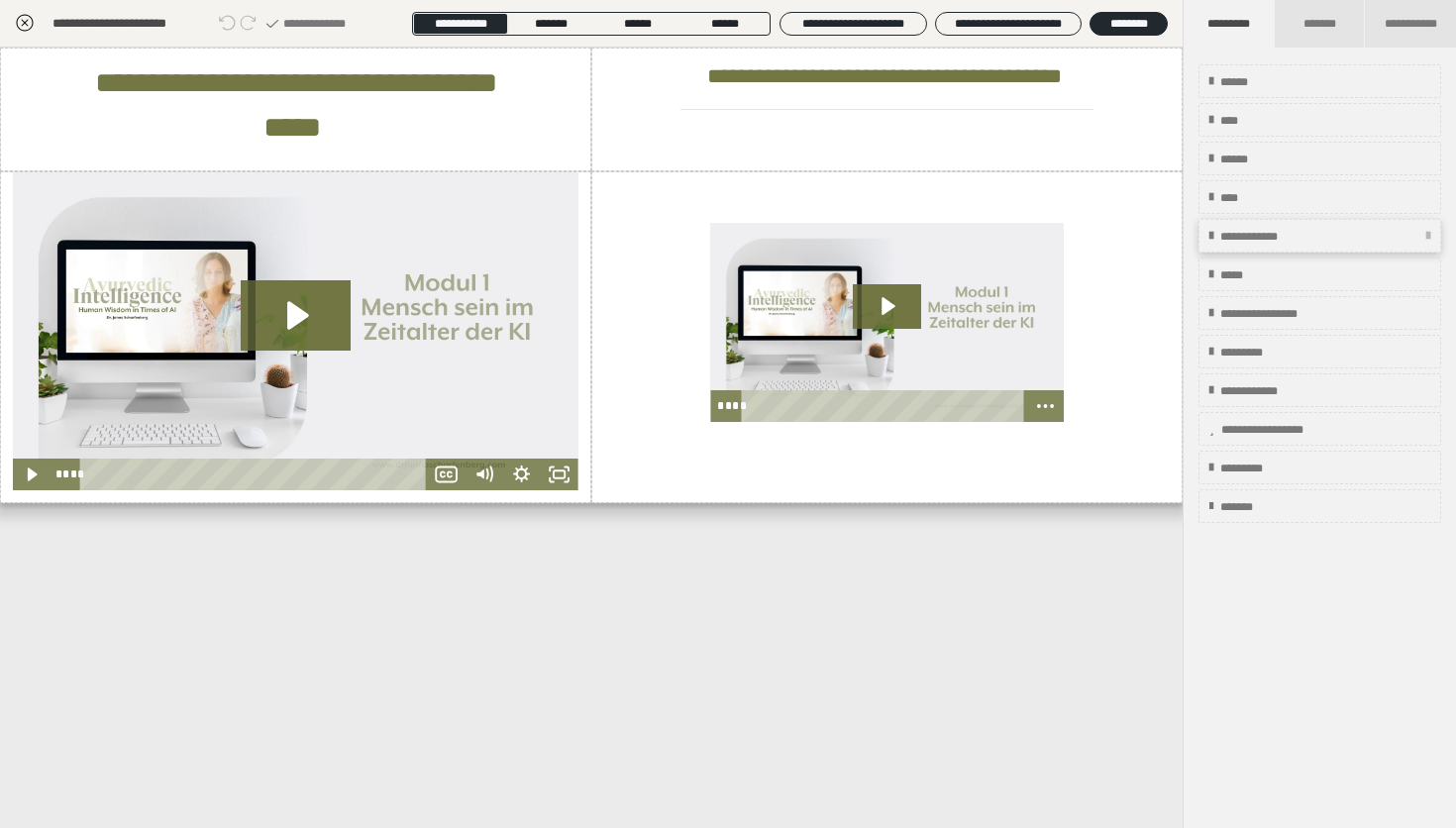 click on "**********" at bounding box center [1319, 236] 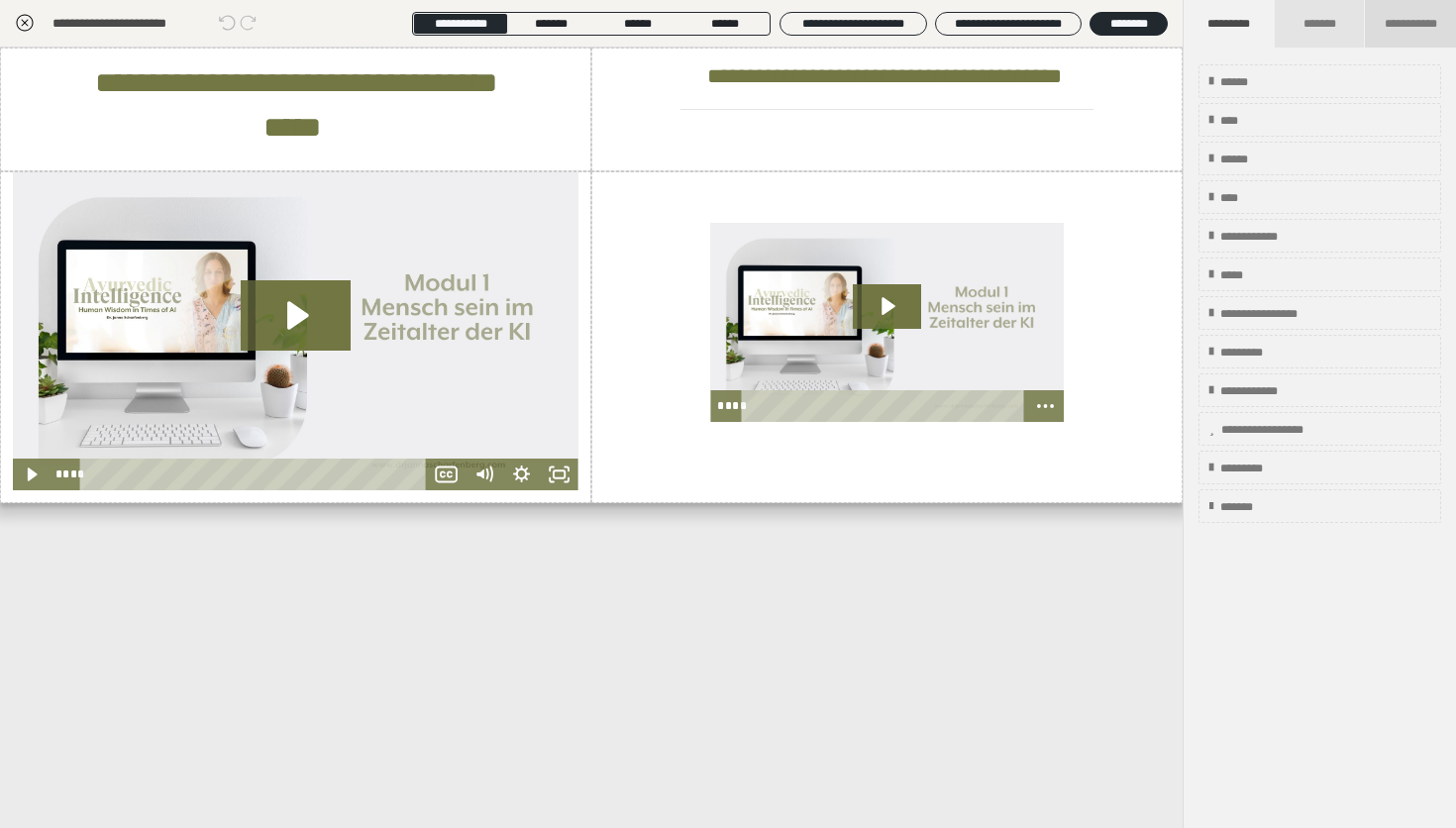 click on "**********" at bounding box center [1410, 24] 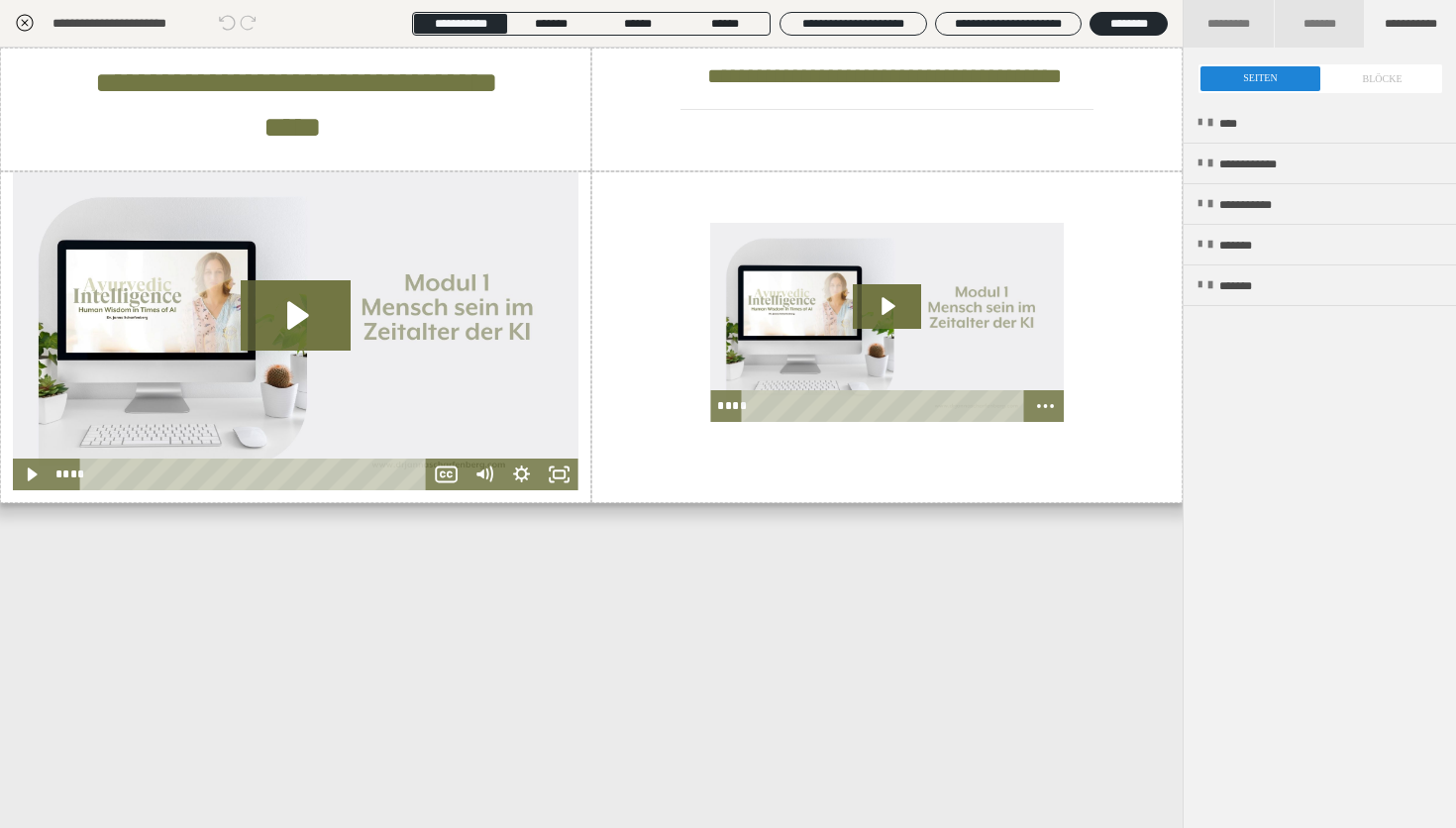 click at bounding box center [1320, 78] 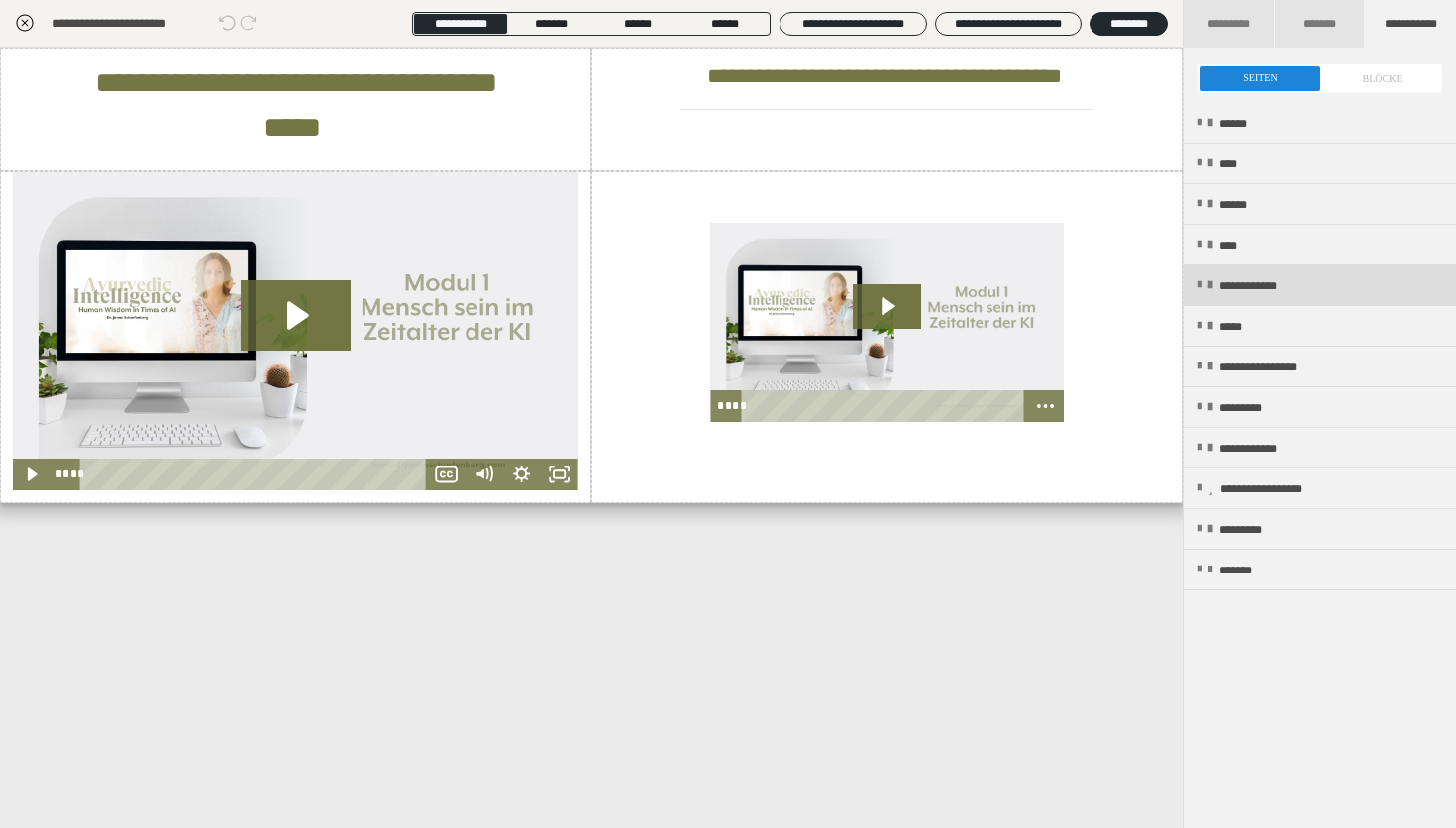 click on "**********" at bounding box center [1266, 286] 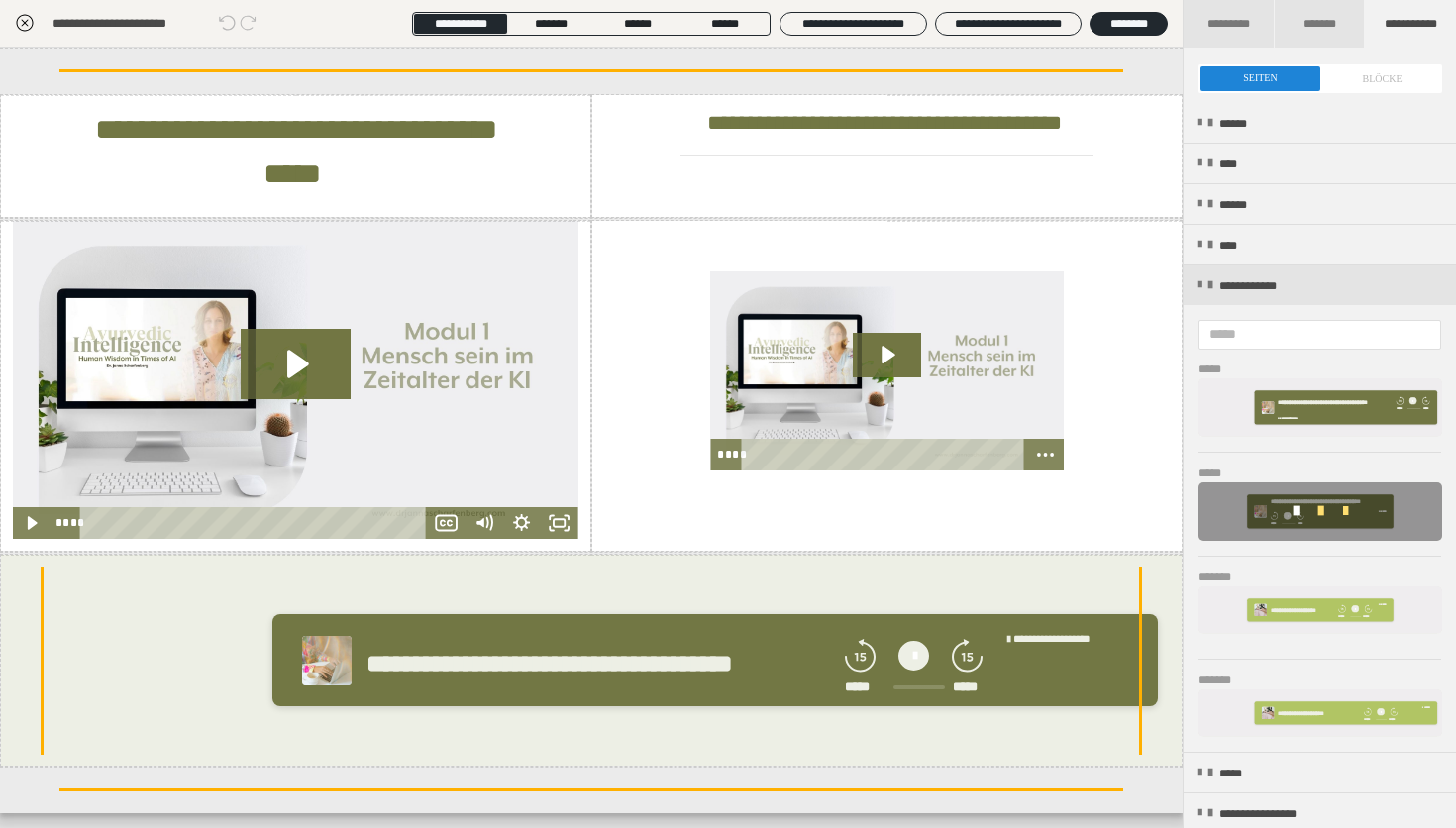 scroll, scrollTop: 0, scrollLeft: 1, axis: horizontal 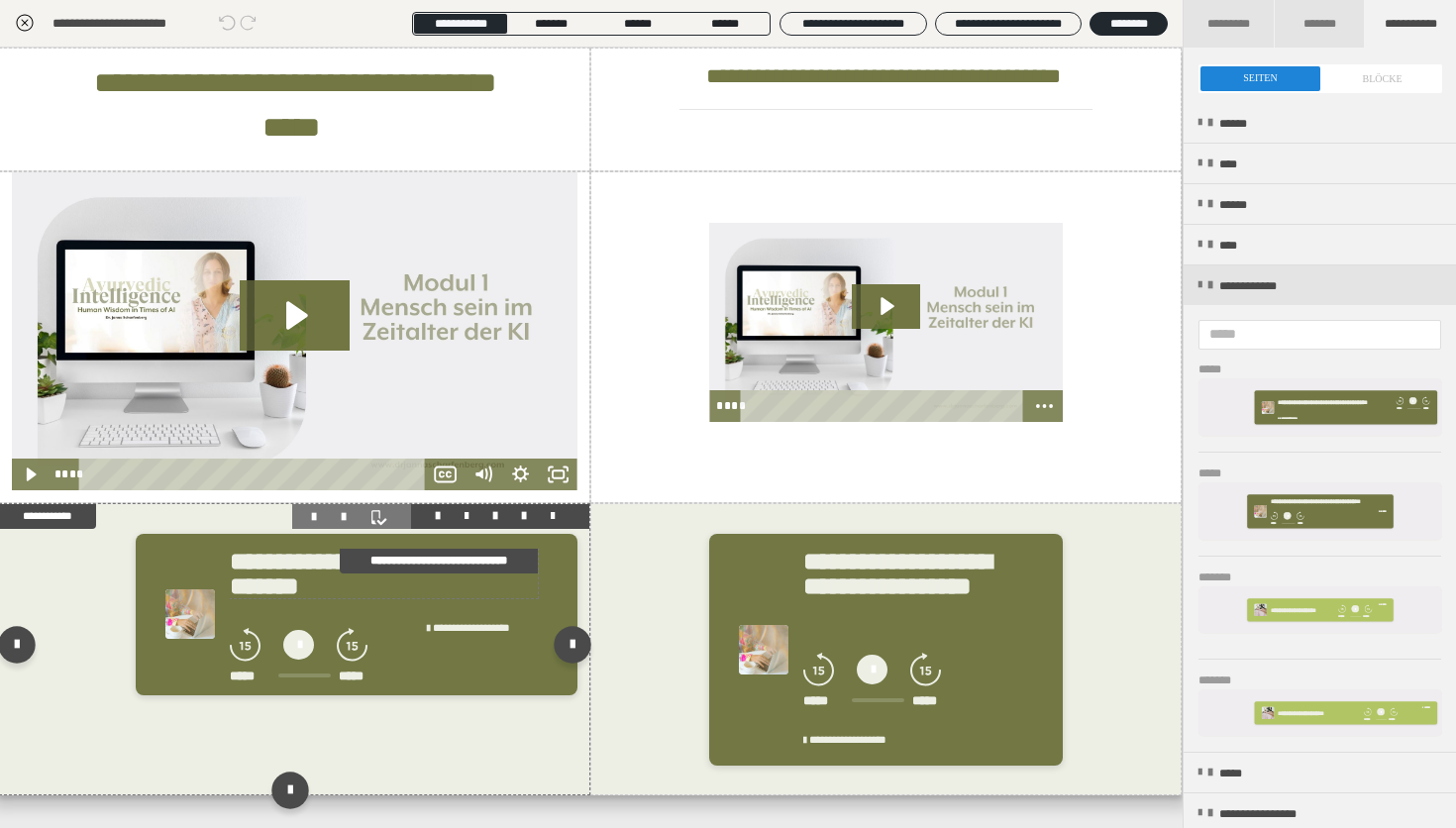 click on "**********" at bounding box center (383, 573) 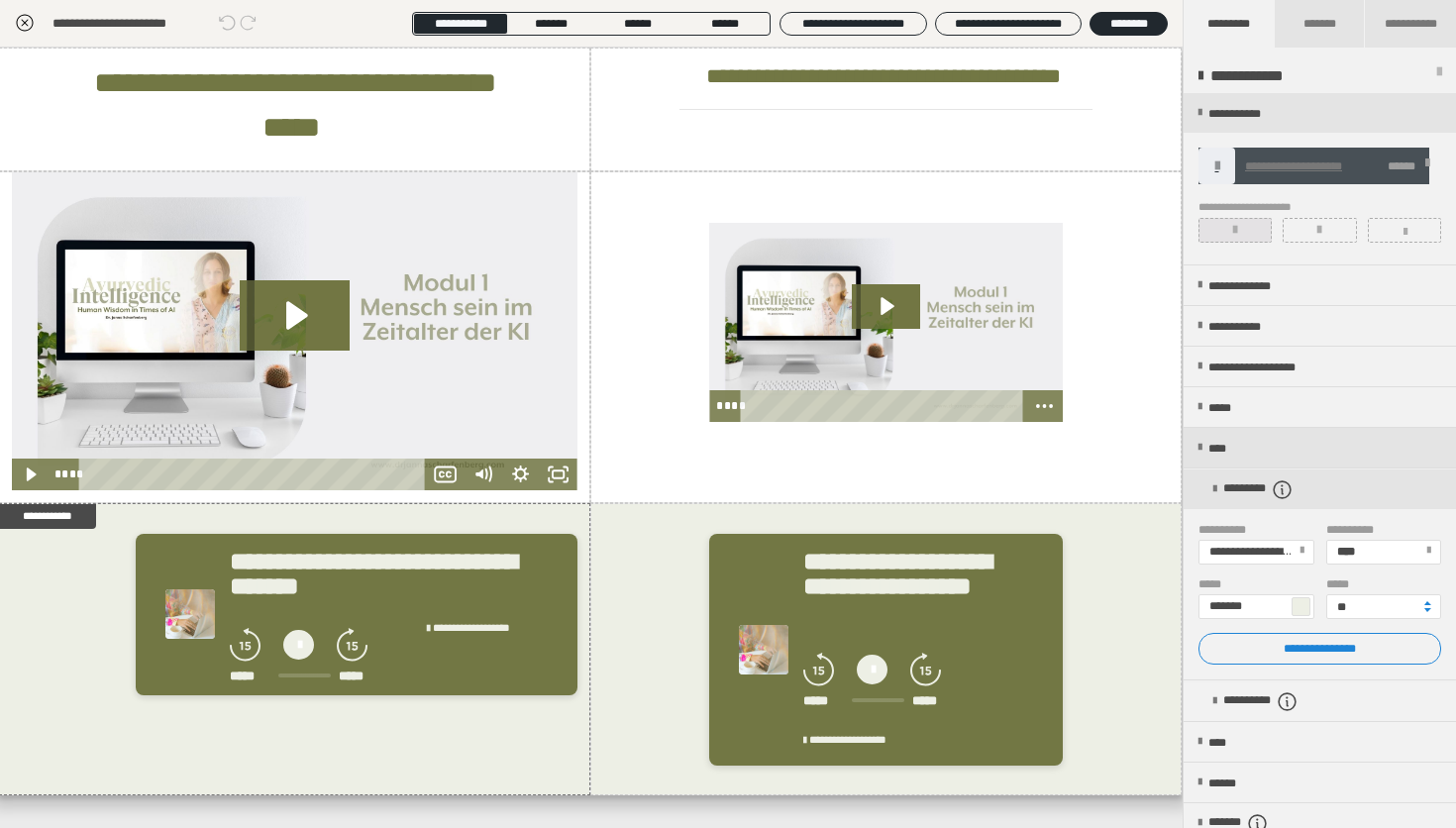 click at bounding box center (1235, 230) 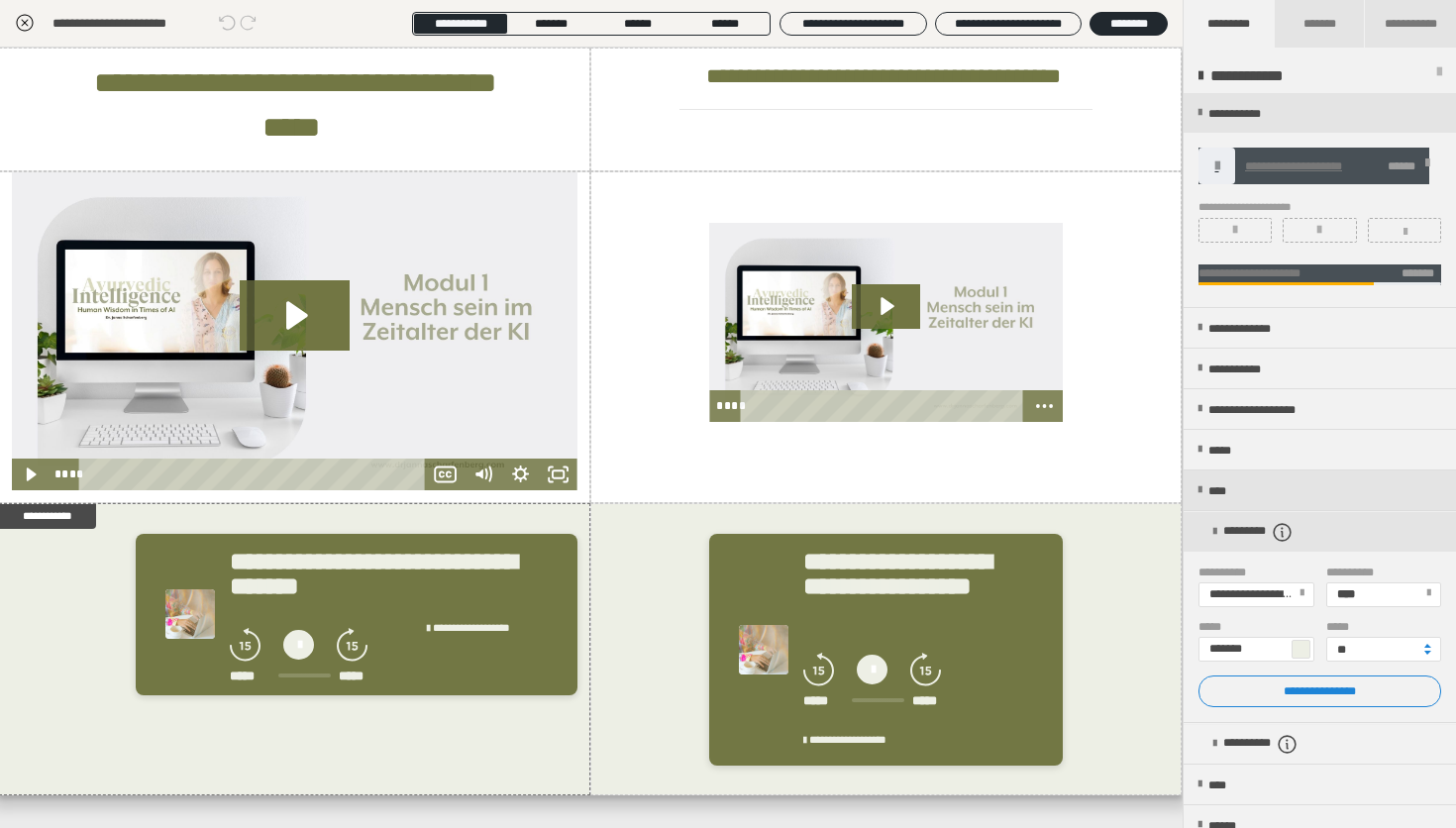 click at bounding box center (1427, 166) 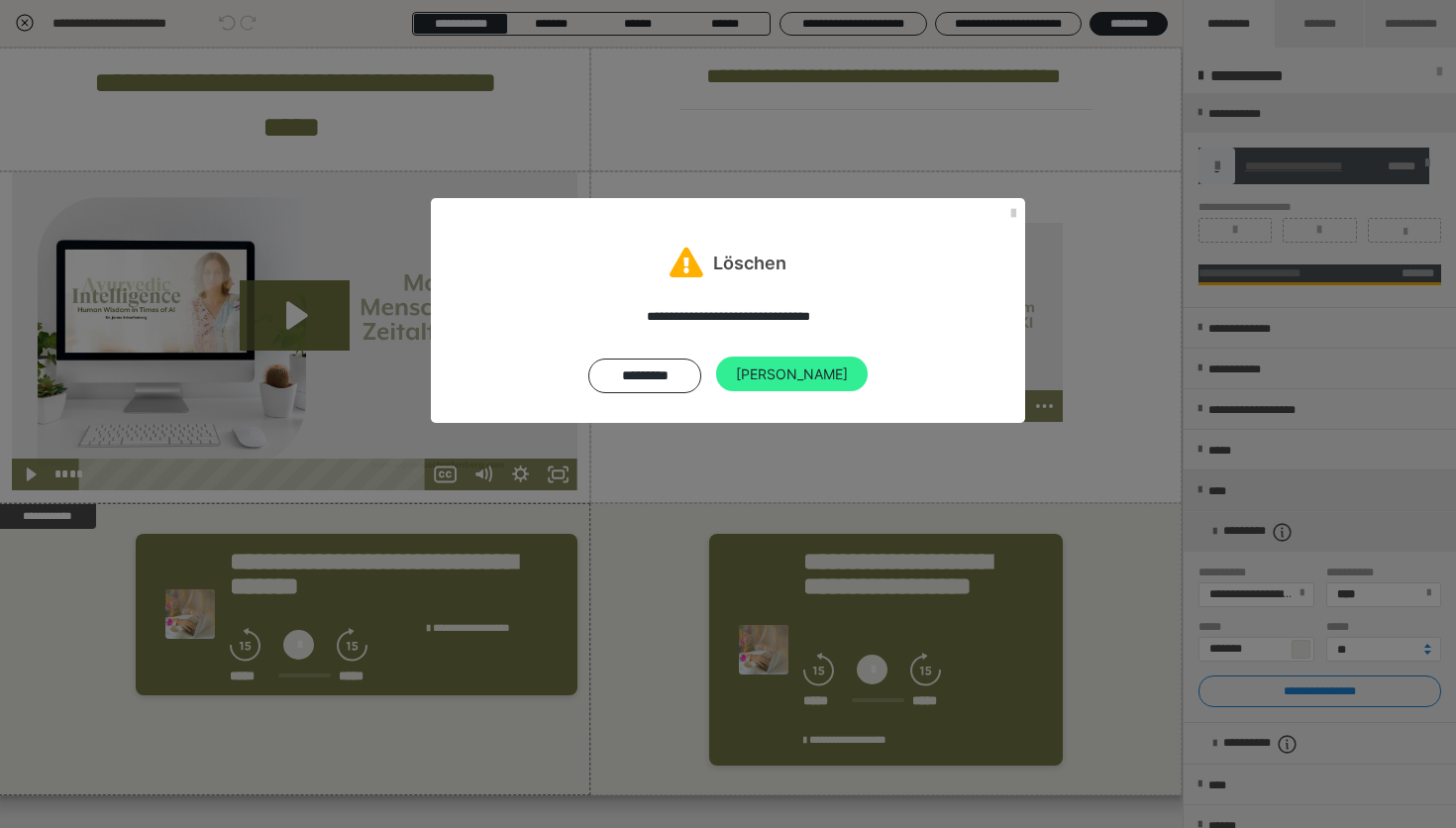click on "Ja" at bounding box center (791, 374) 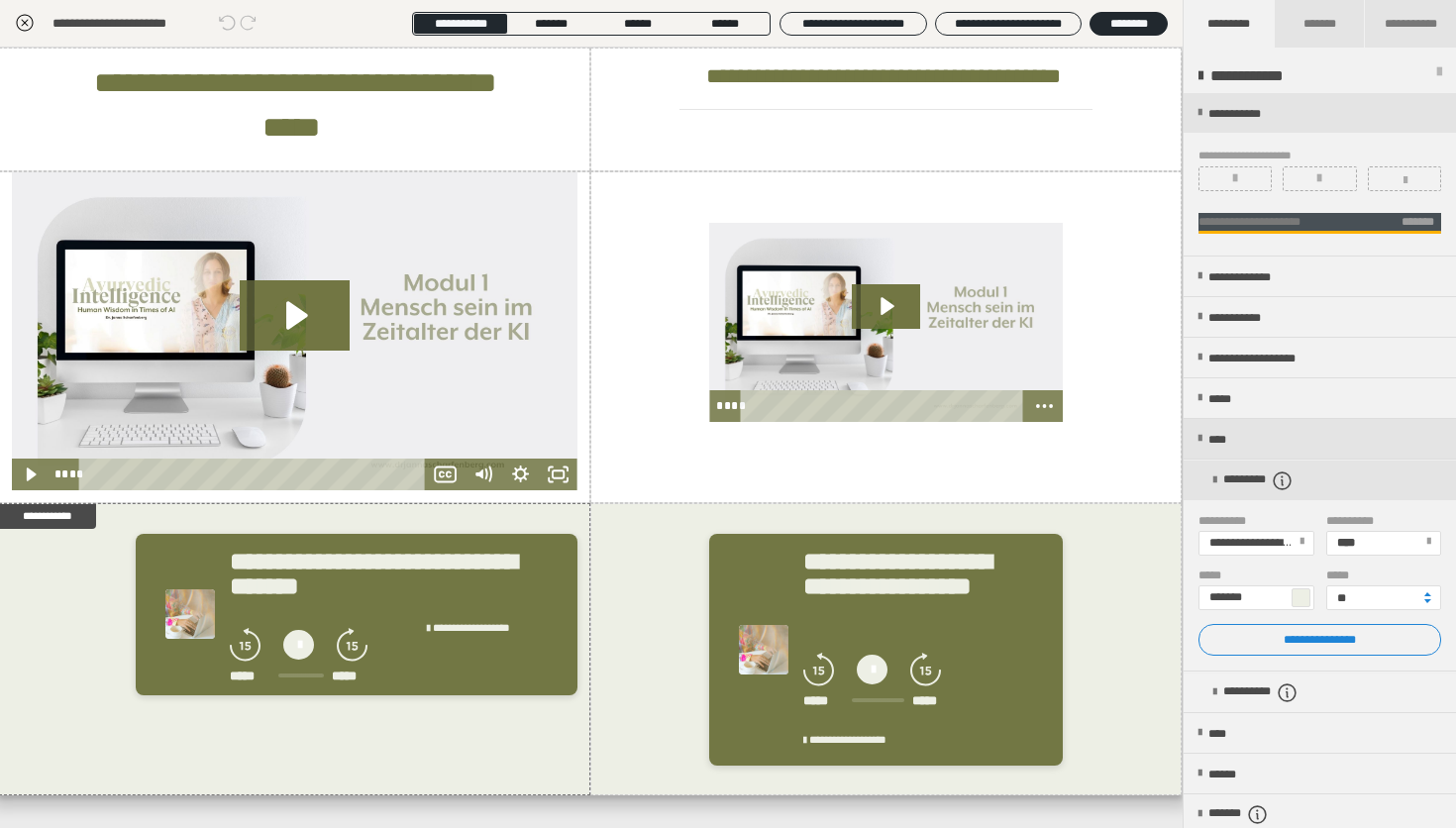 click on "**********" at bounding box center [1254, 222] 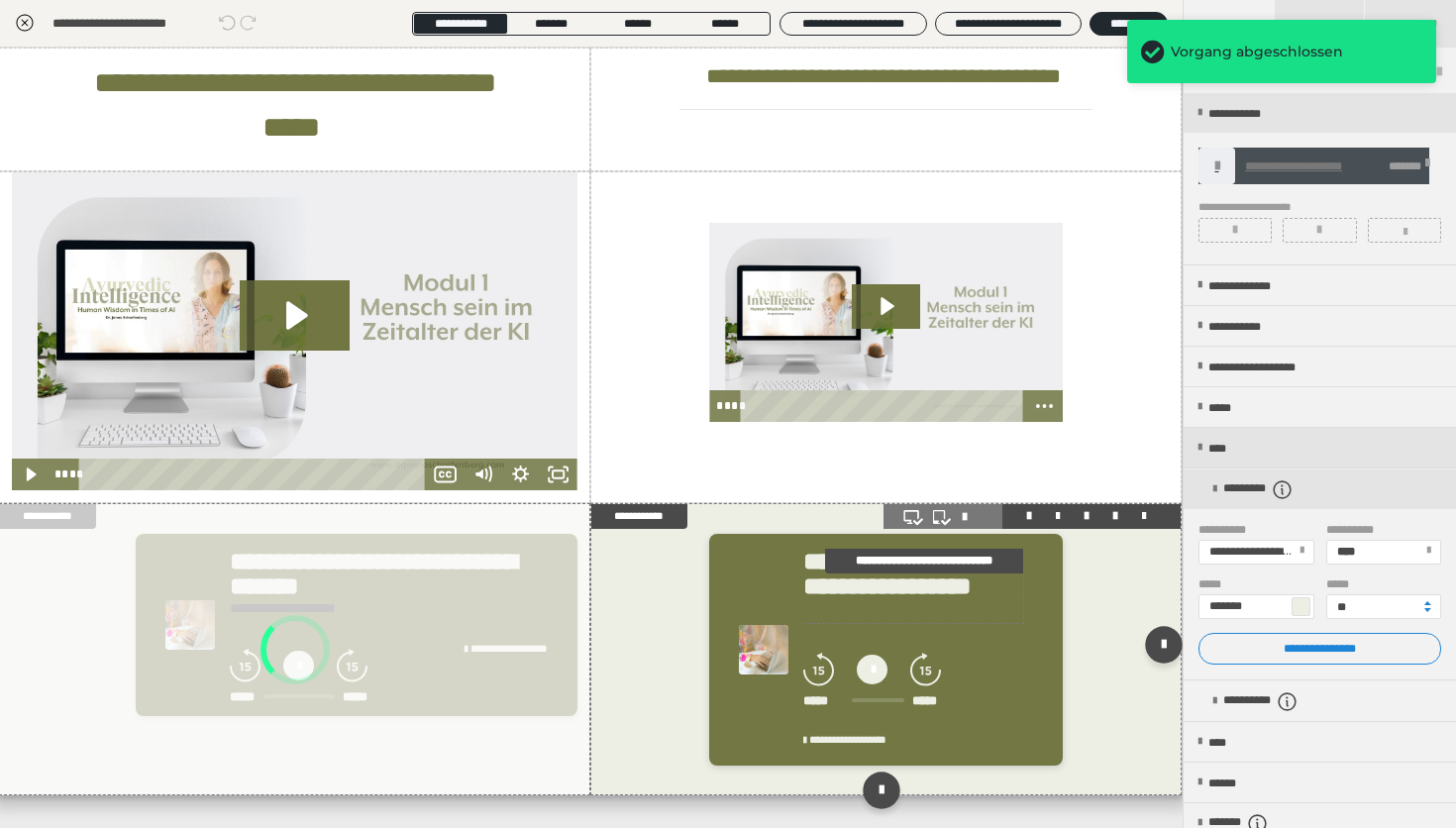 click on "**********" at bounding box center (913, 585) 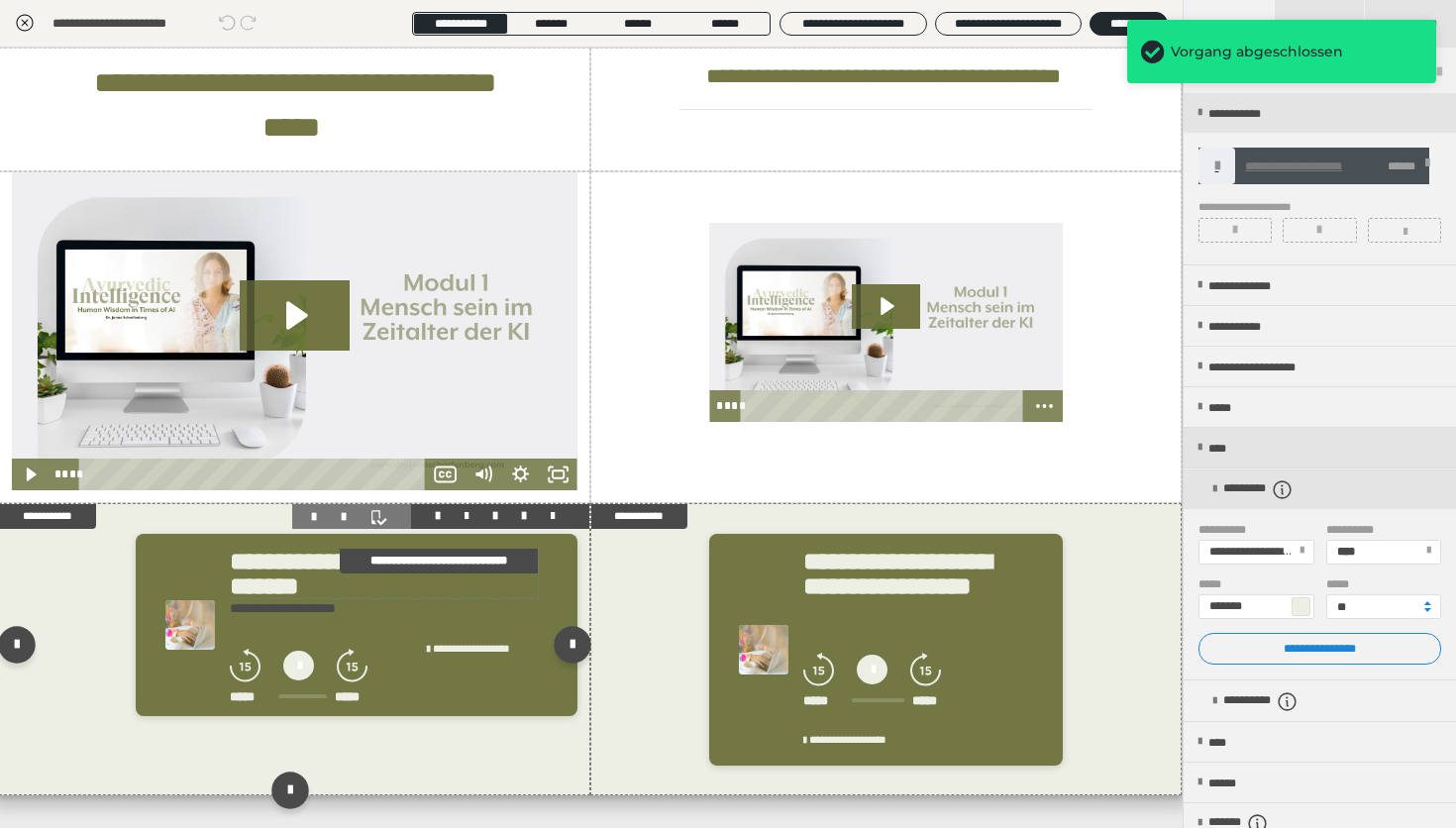 click on "**********" at bounding box center (383, 573) 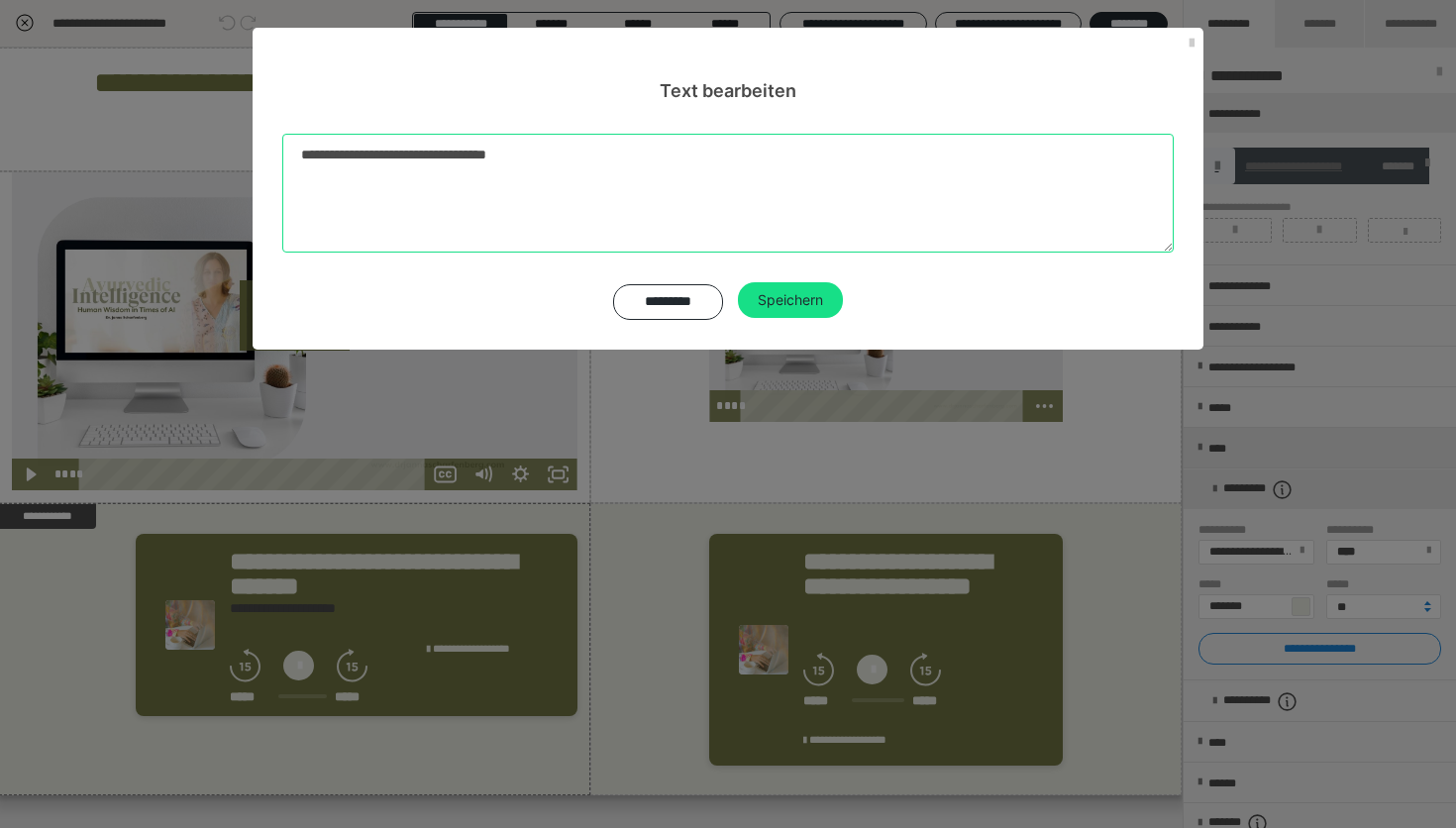 drag, startPoint x: 586, startPoint y: 155, endPoint x: 487, endPoint y: 155, distance: 99 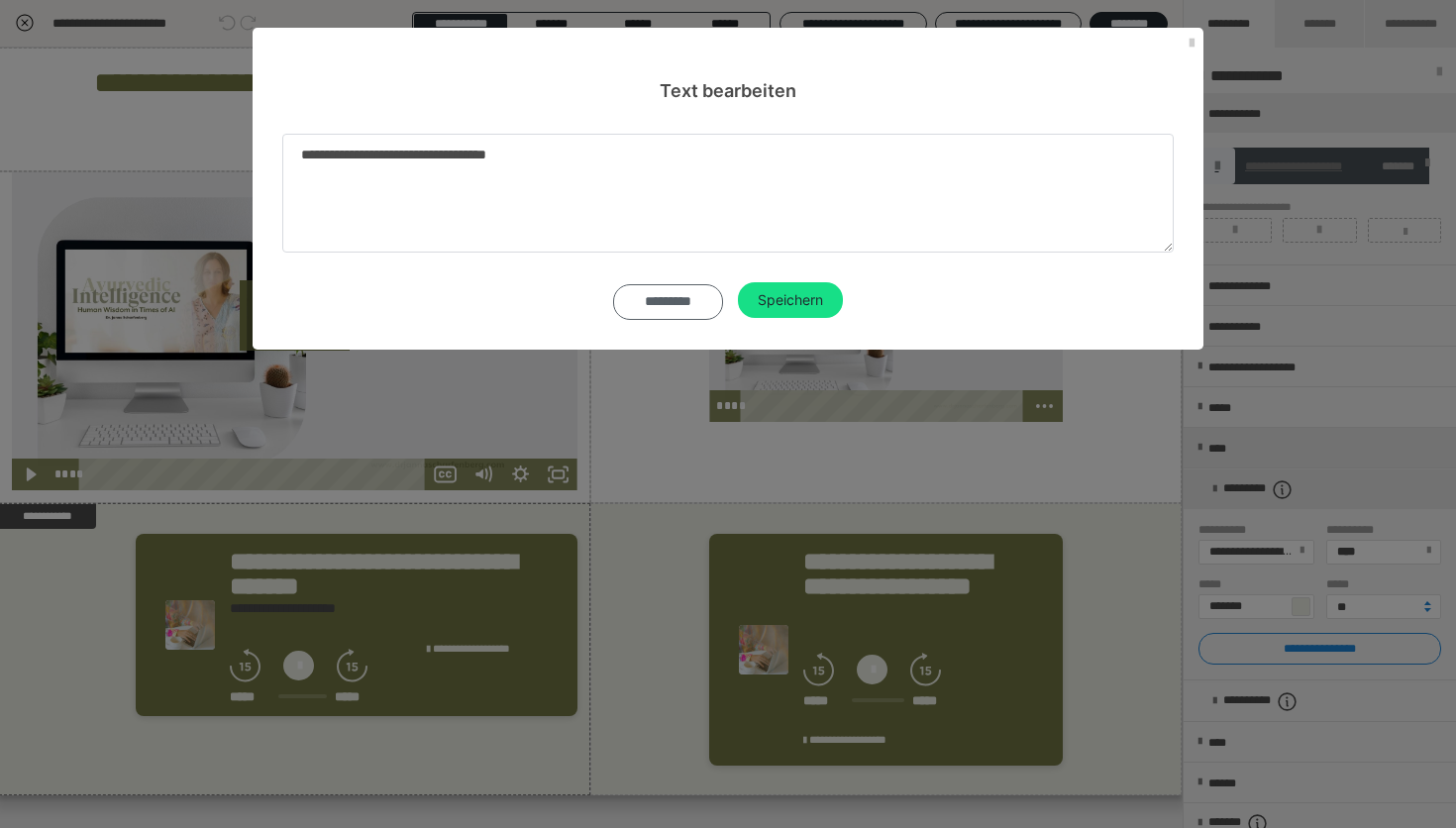 click on "*********" at bounding box center (668, 302) 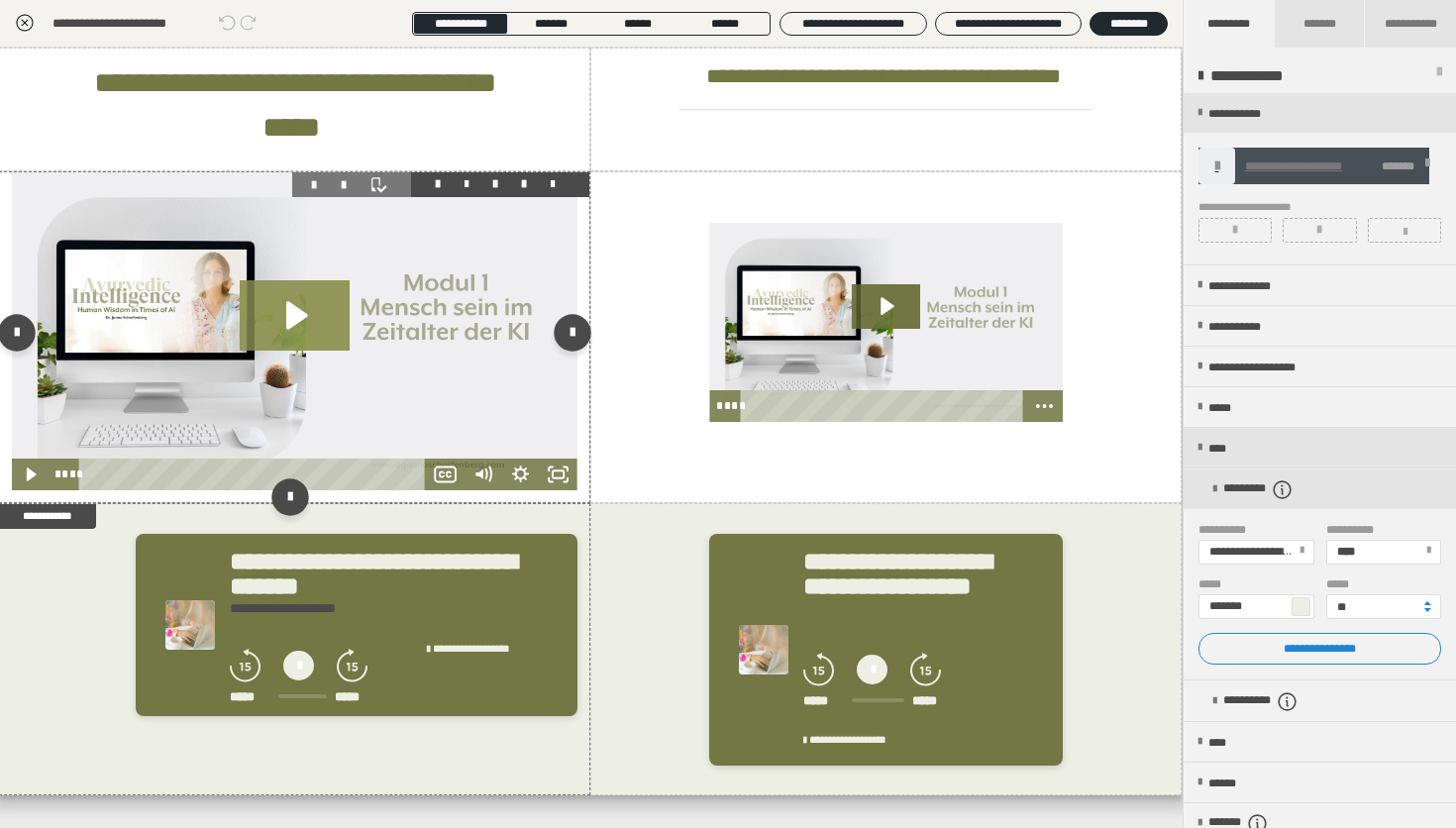 click 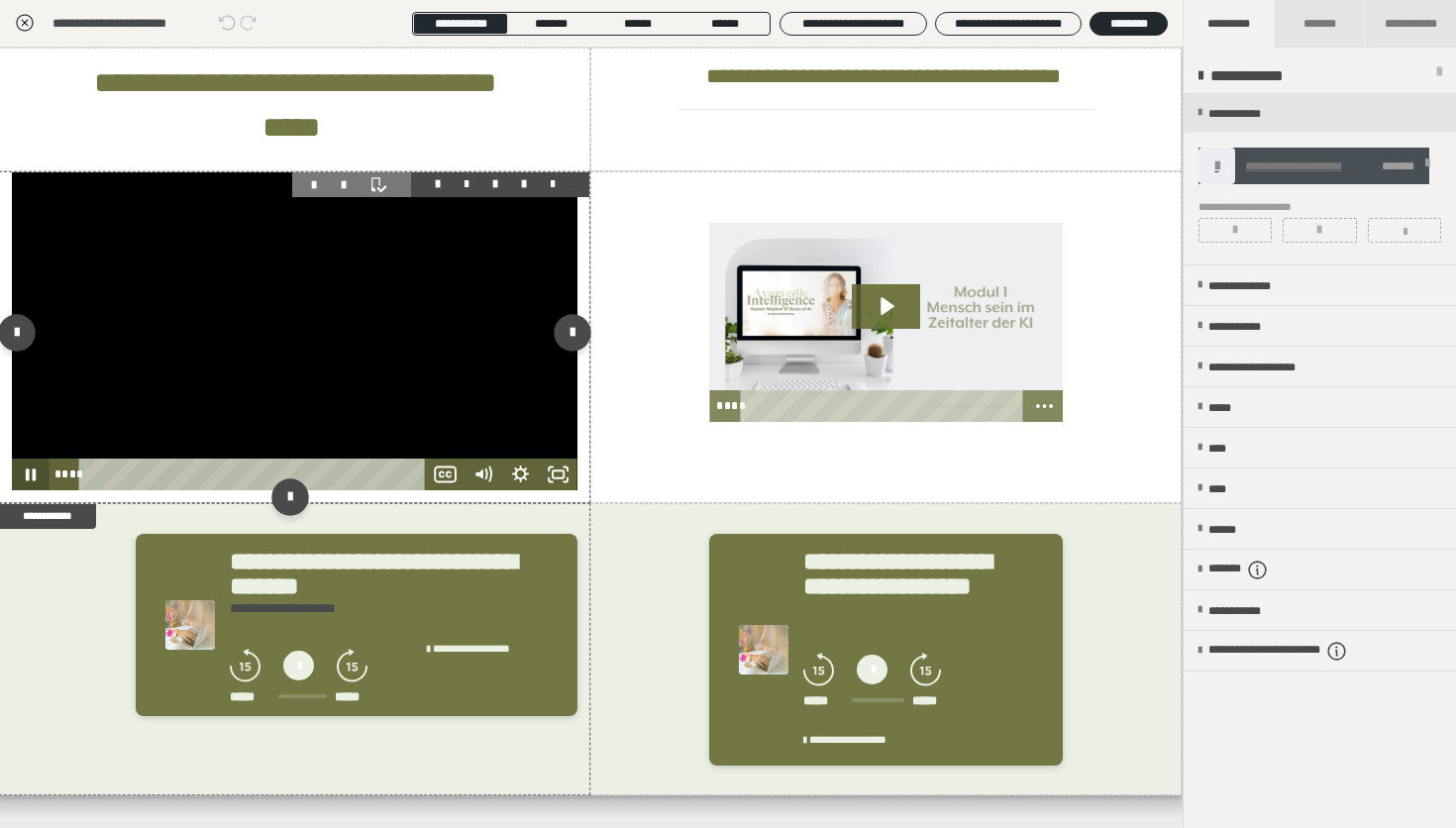 click 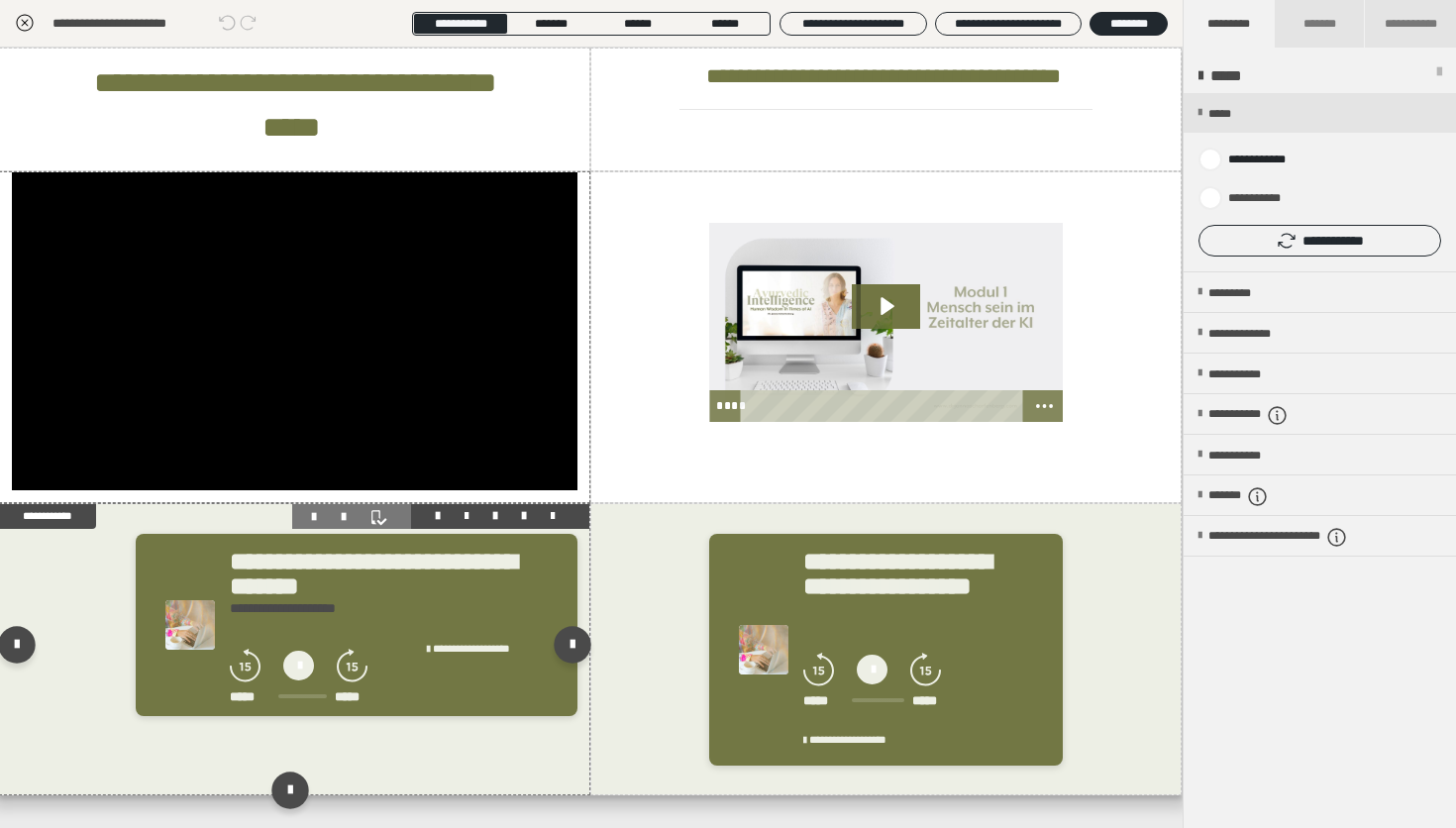 click at bounding box center (298, 666) 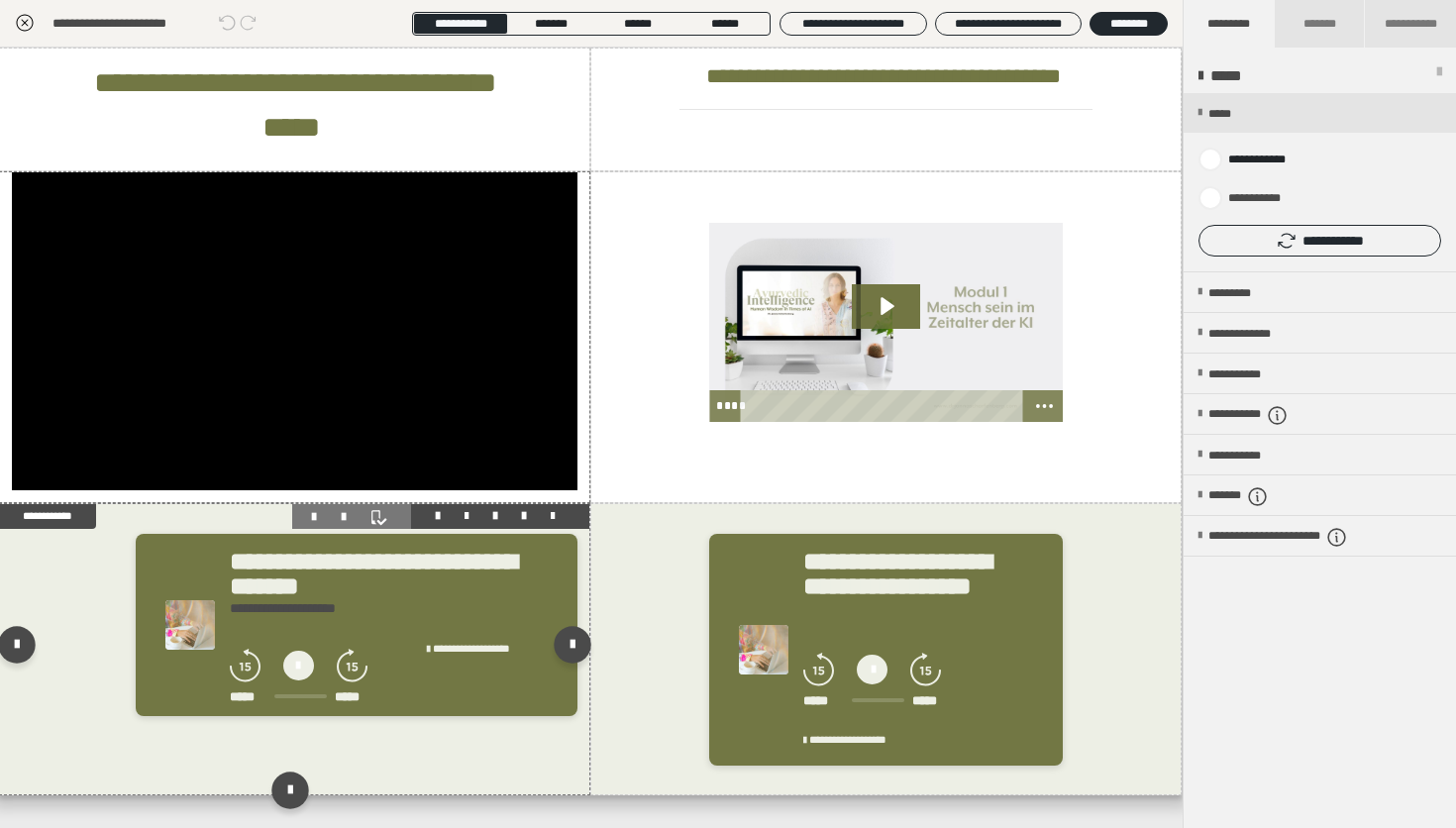click at bounding box center [298, 666] 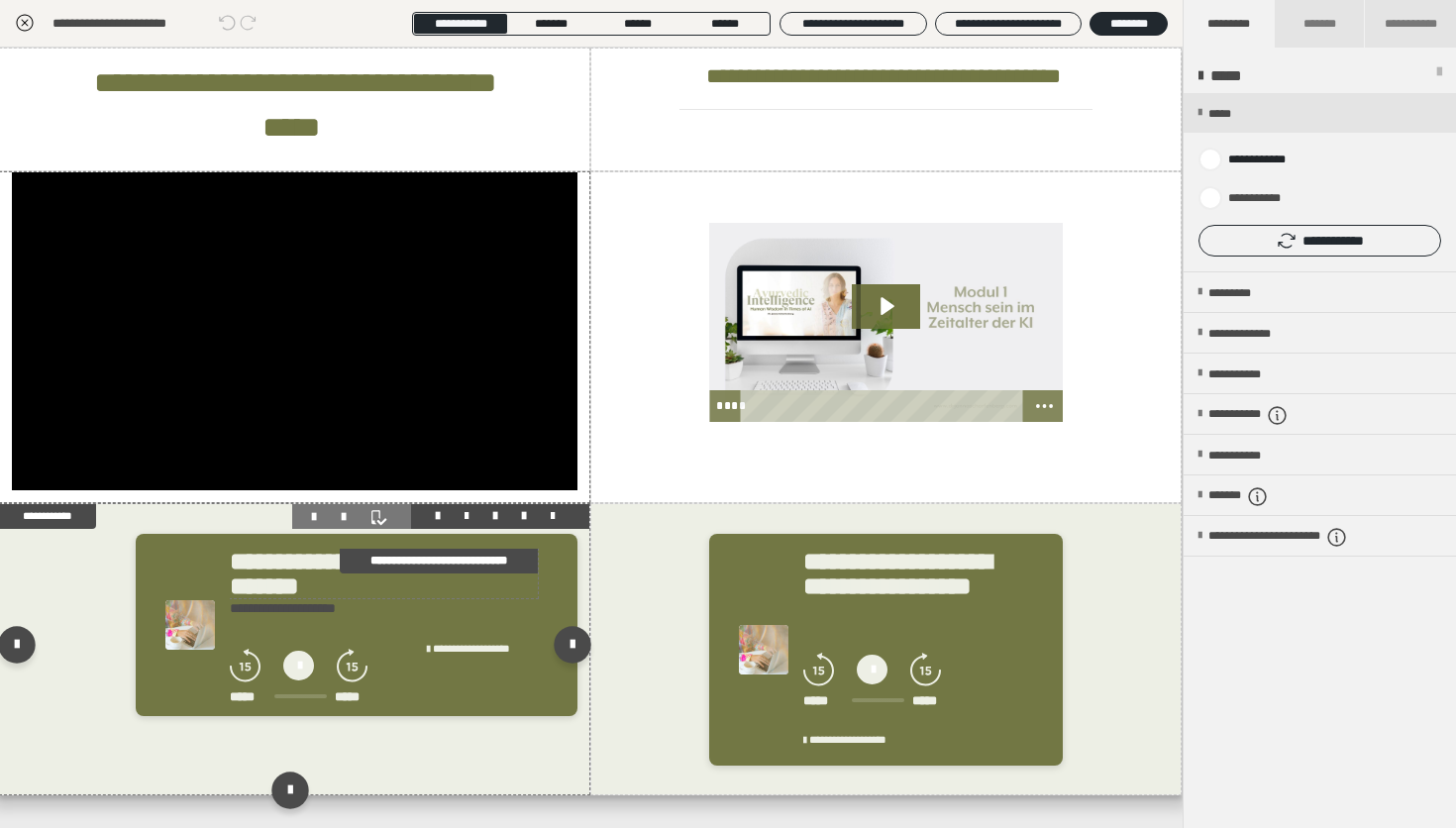 click on "**********" at bounding box center [383, 573] 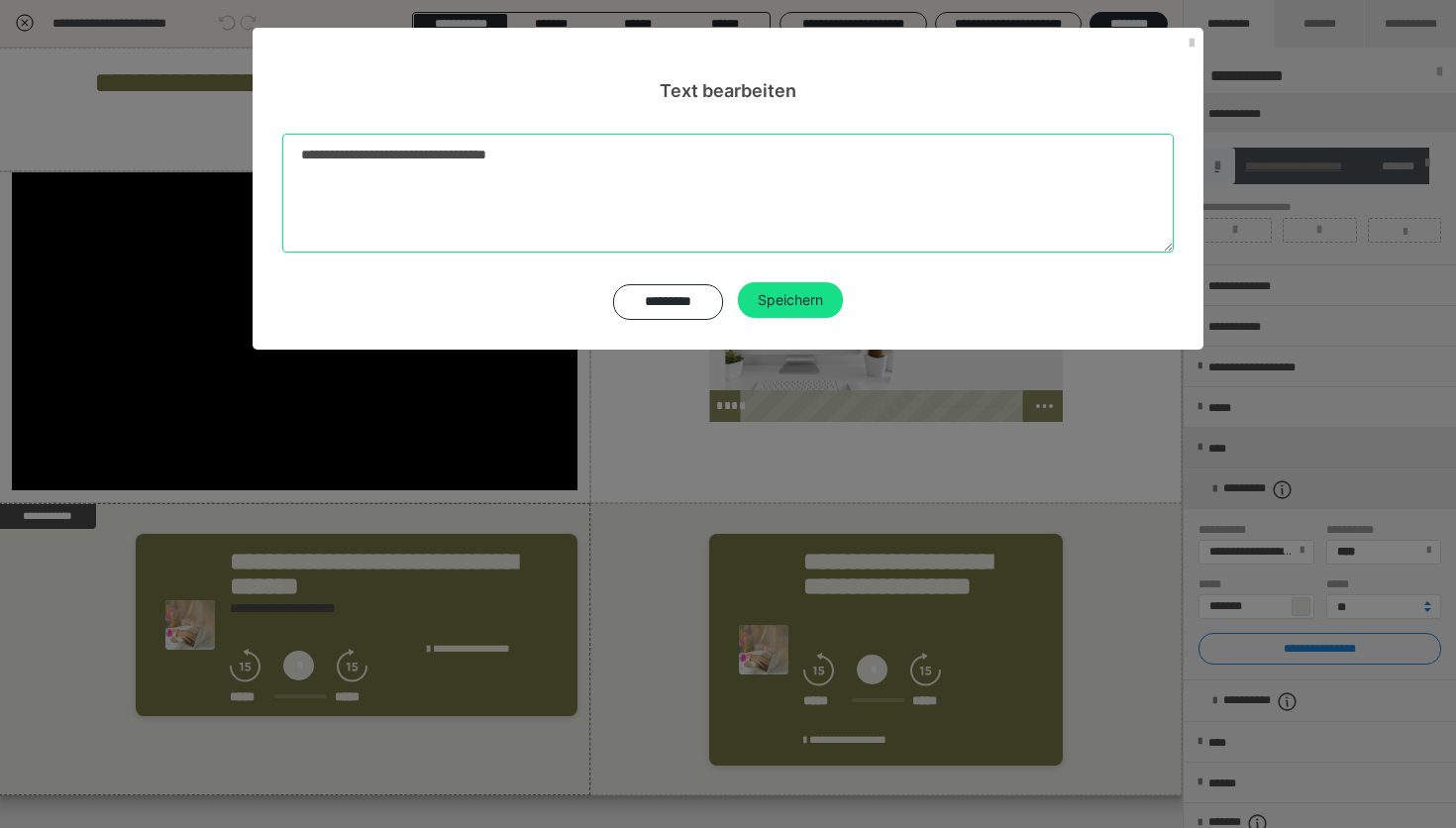 drag, startPoint x: 562, startPoint y: 162, endPoint x: 298, endPoint y: 157, distance: 264.047 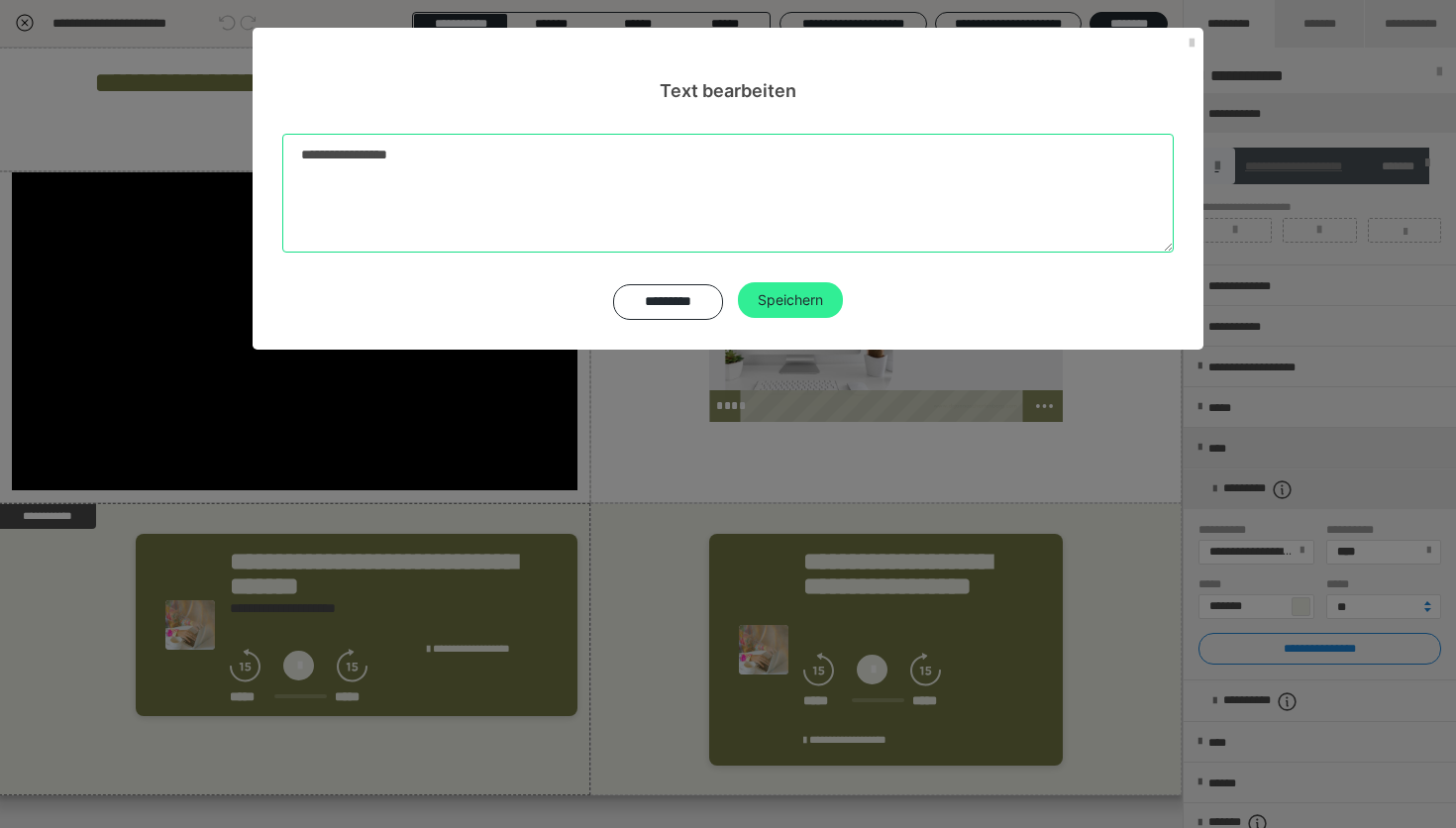 type on "**********" 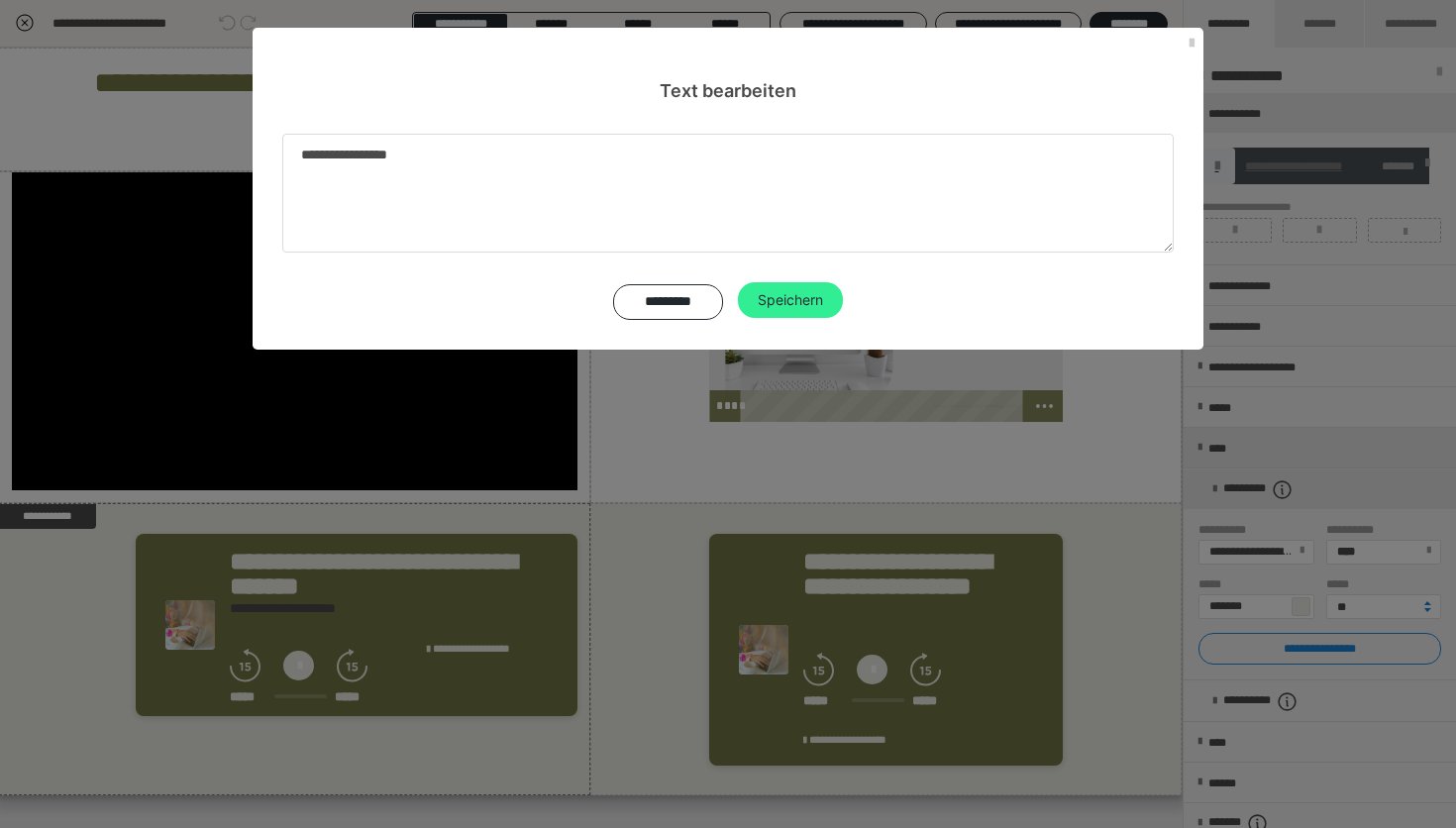 click on "Speichern" at bounding box center (790, 300) 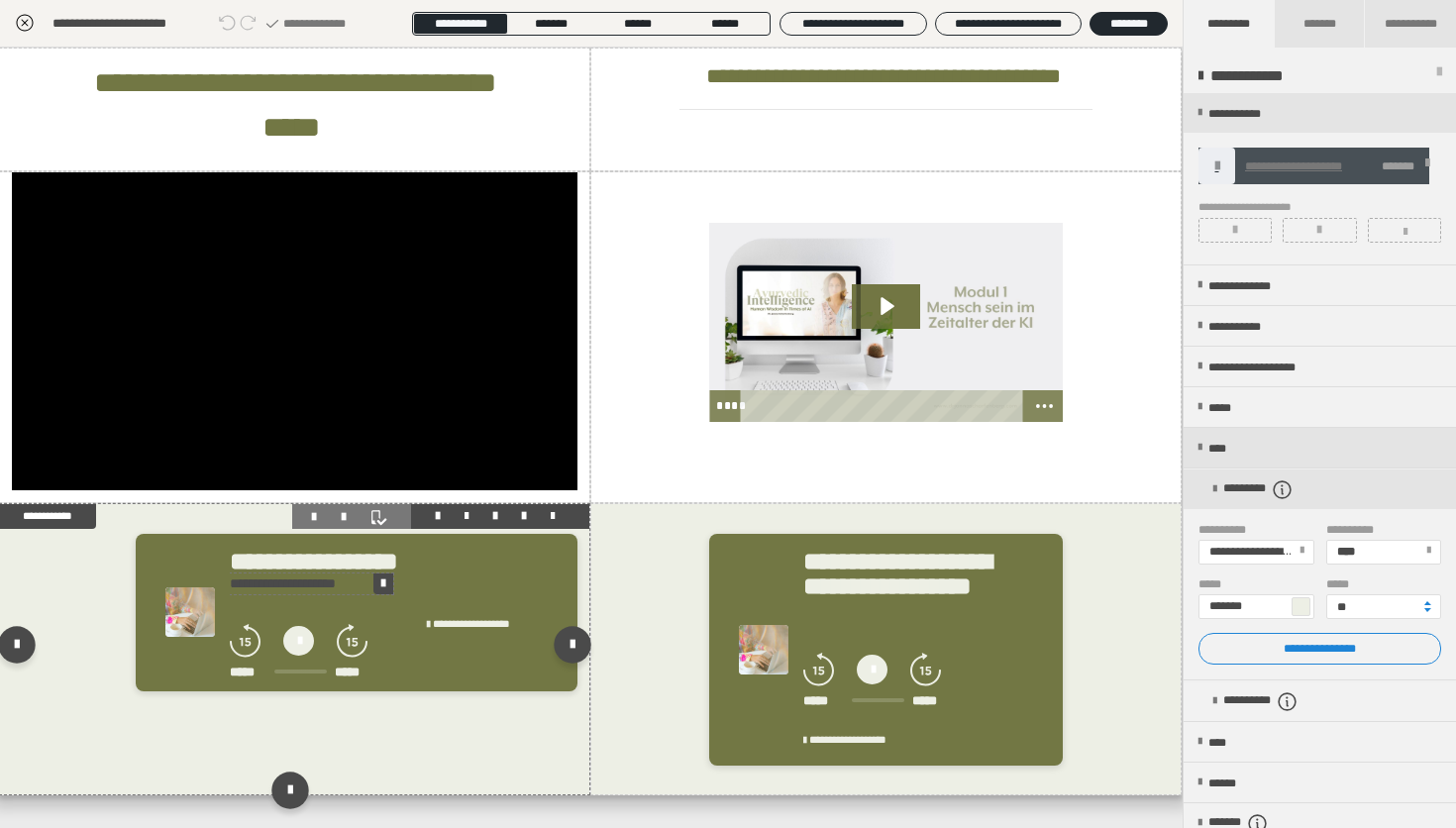 click on "**********" at bounding box center (311, 583) 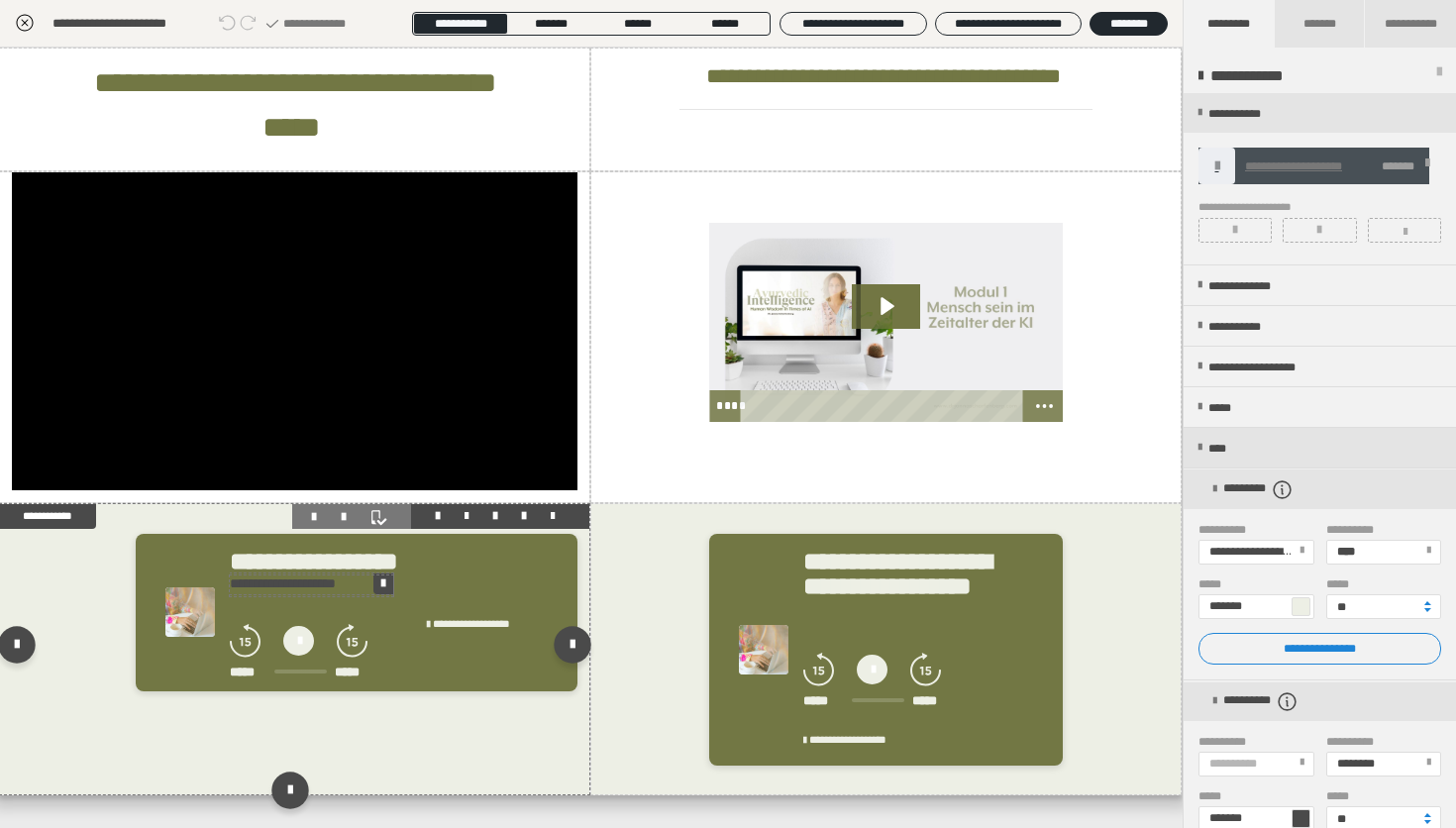 click on "**********" at bounding box center [311, 583] 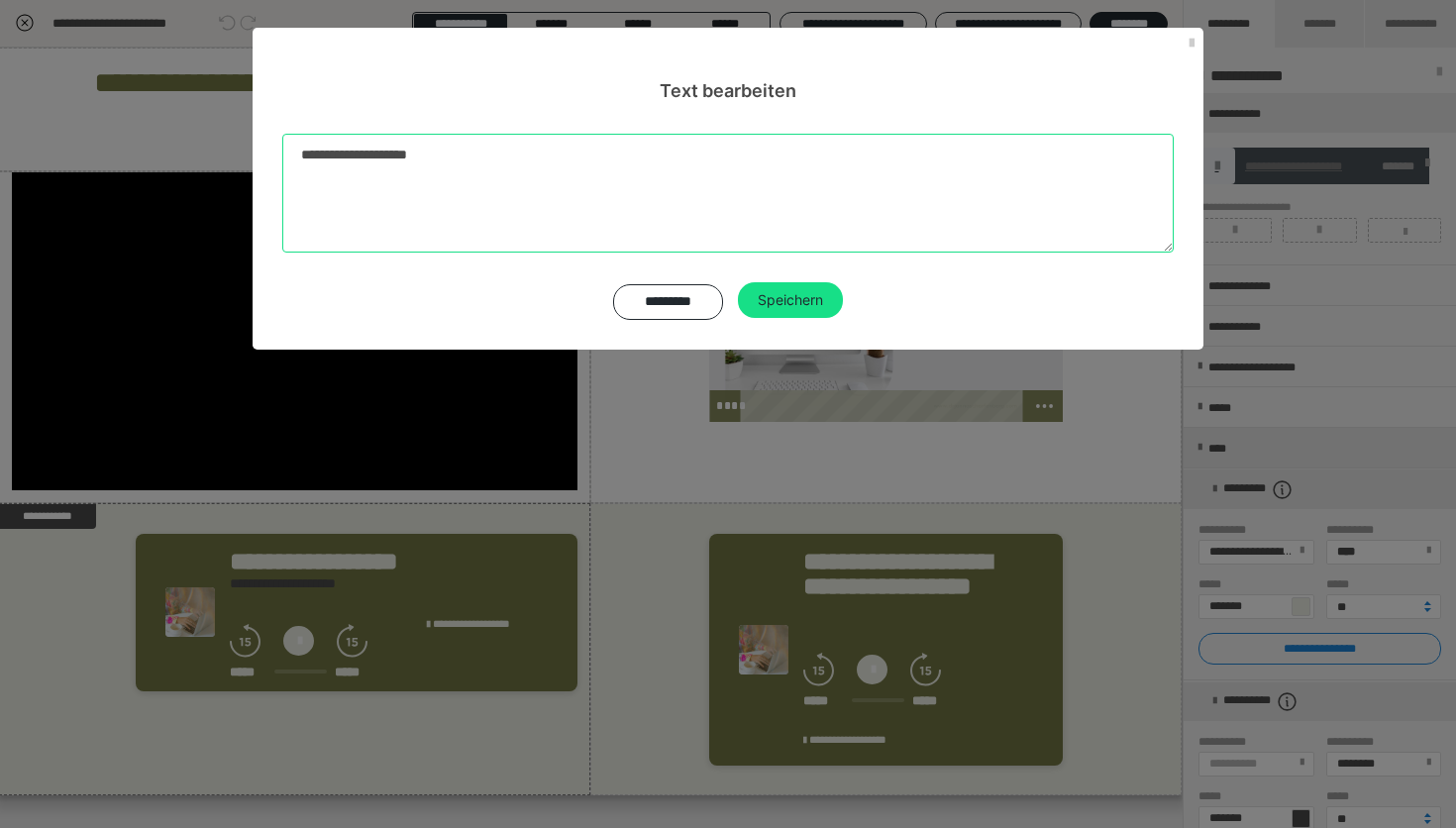 drag, startPoint x: 495, startPoint y: 165, endPoint x: 196, endPoint y: 159, distance: 299.0602 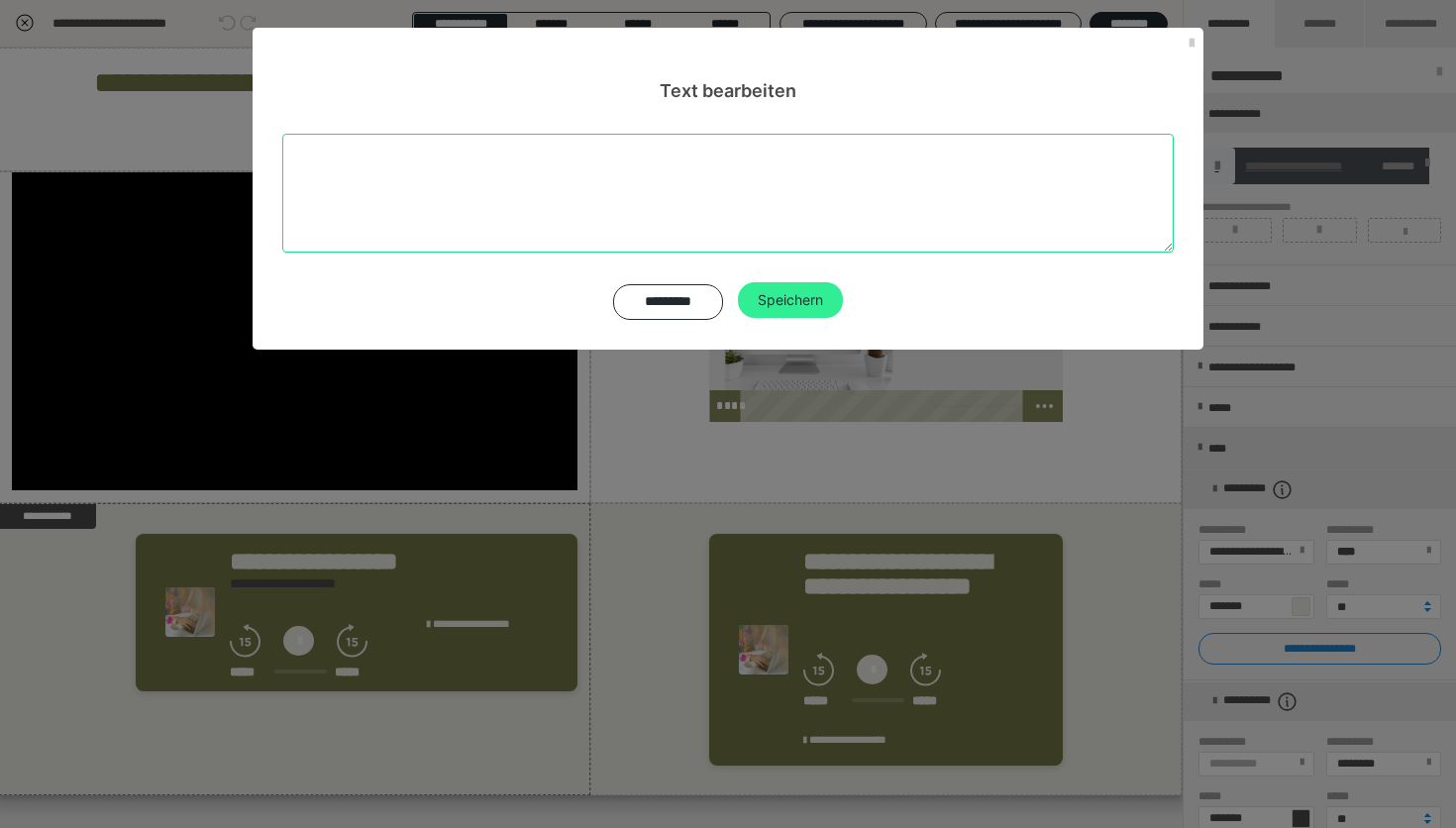 type 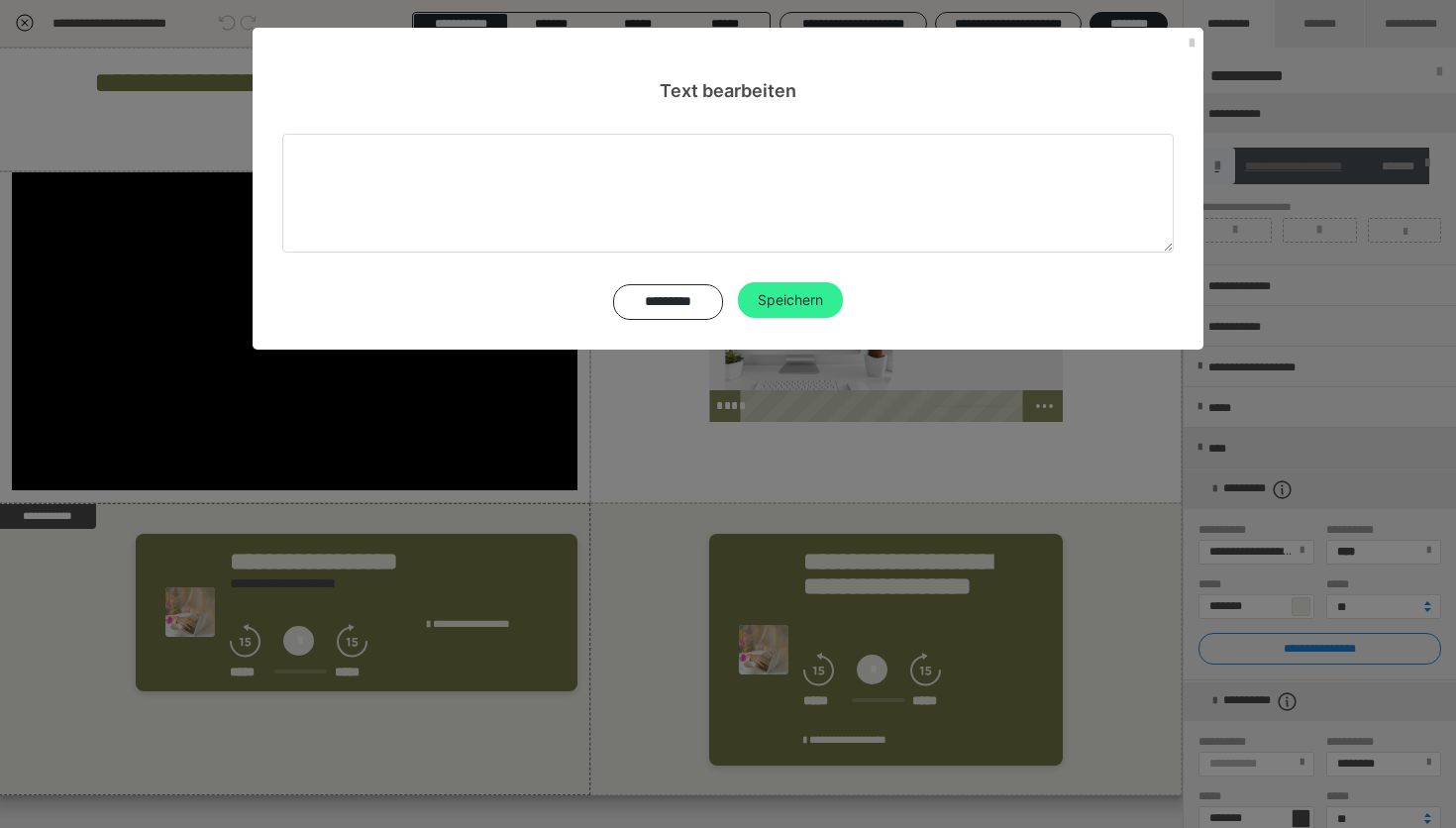 click on "Speichern" at bounding box center (790, 300) 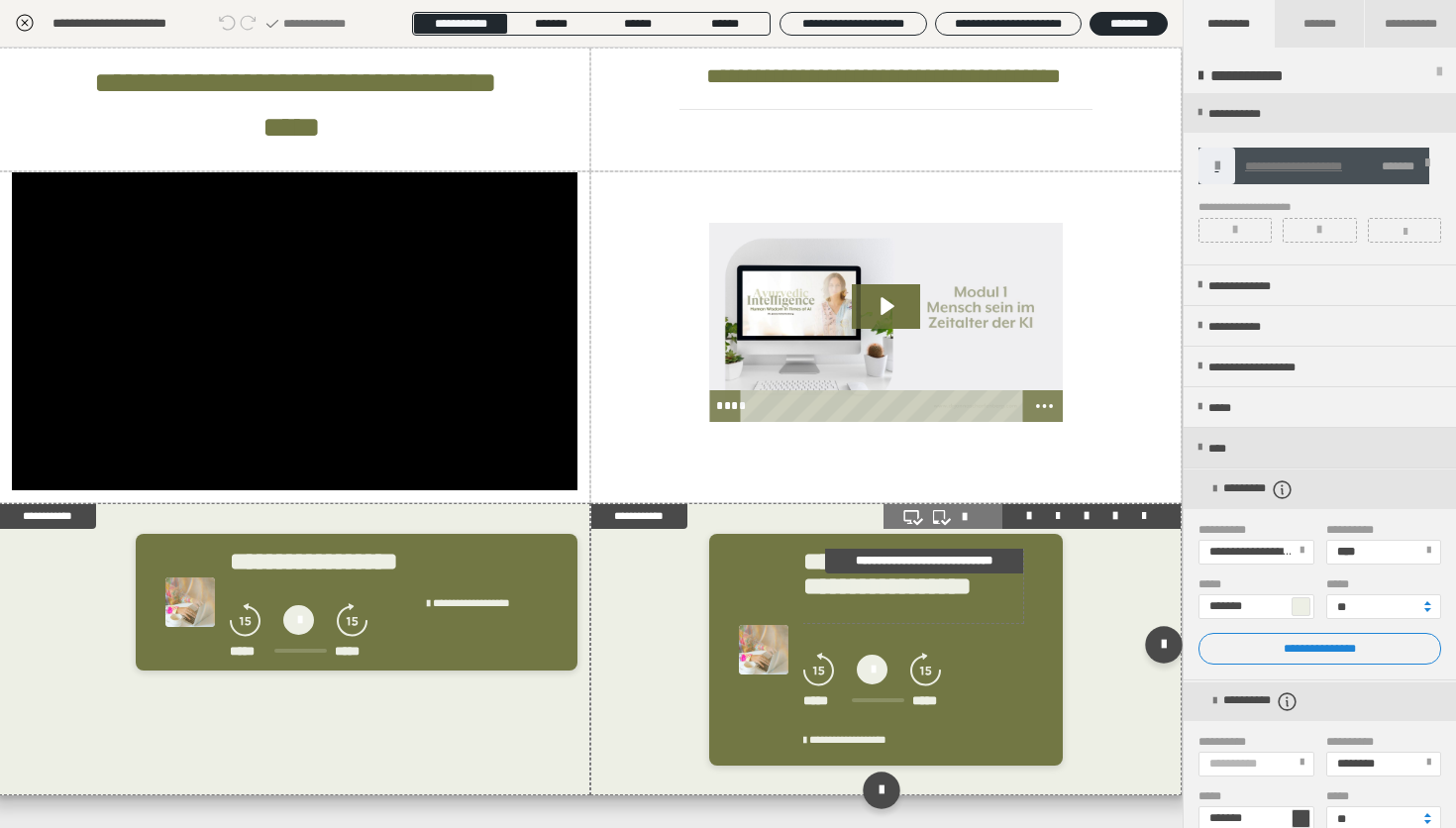 click on "**********" at bounding box center (913, 585) 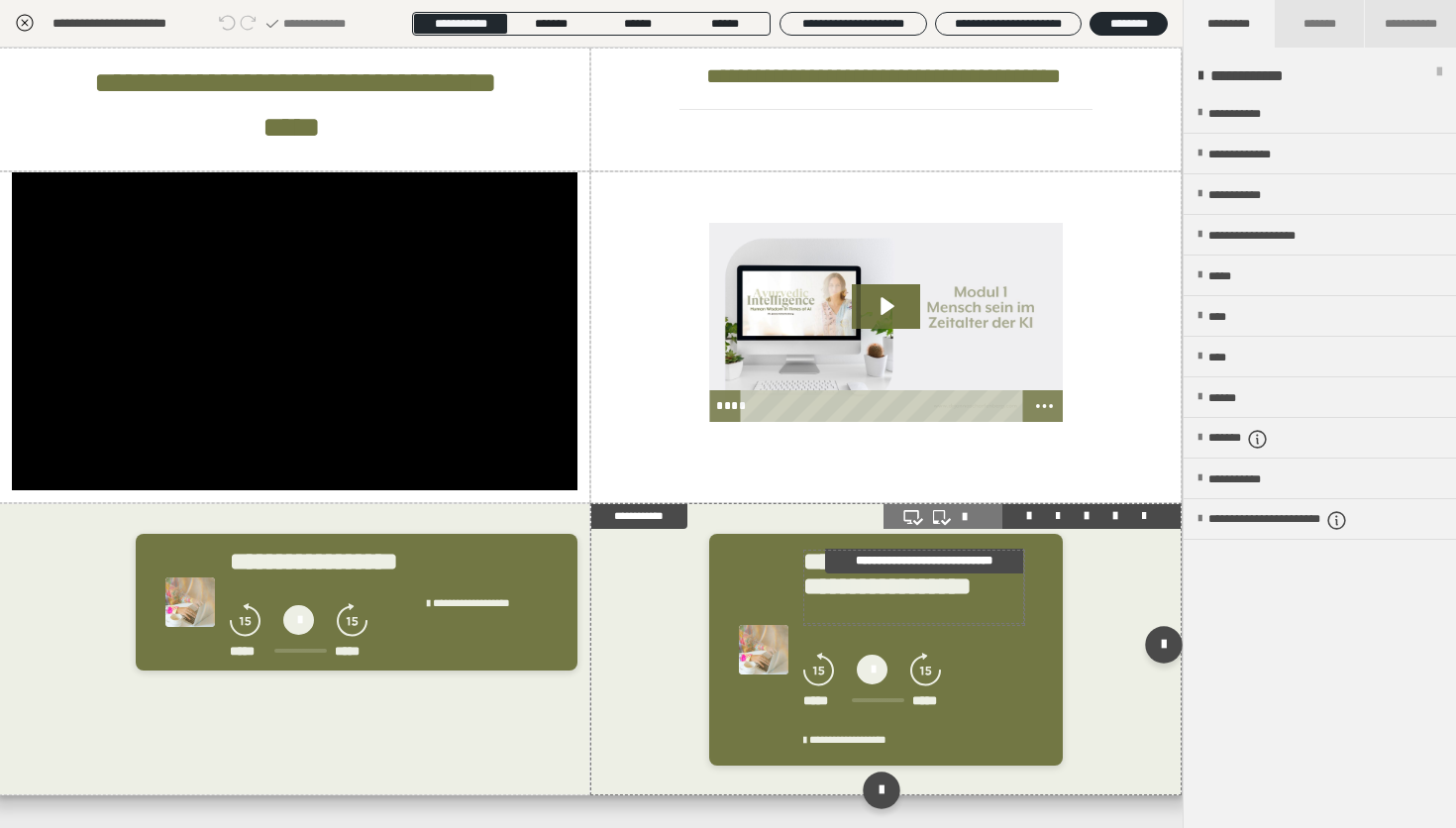 click on "**********" at bounding box center [913, 585] 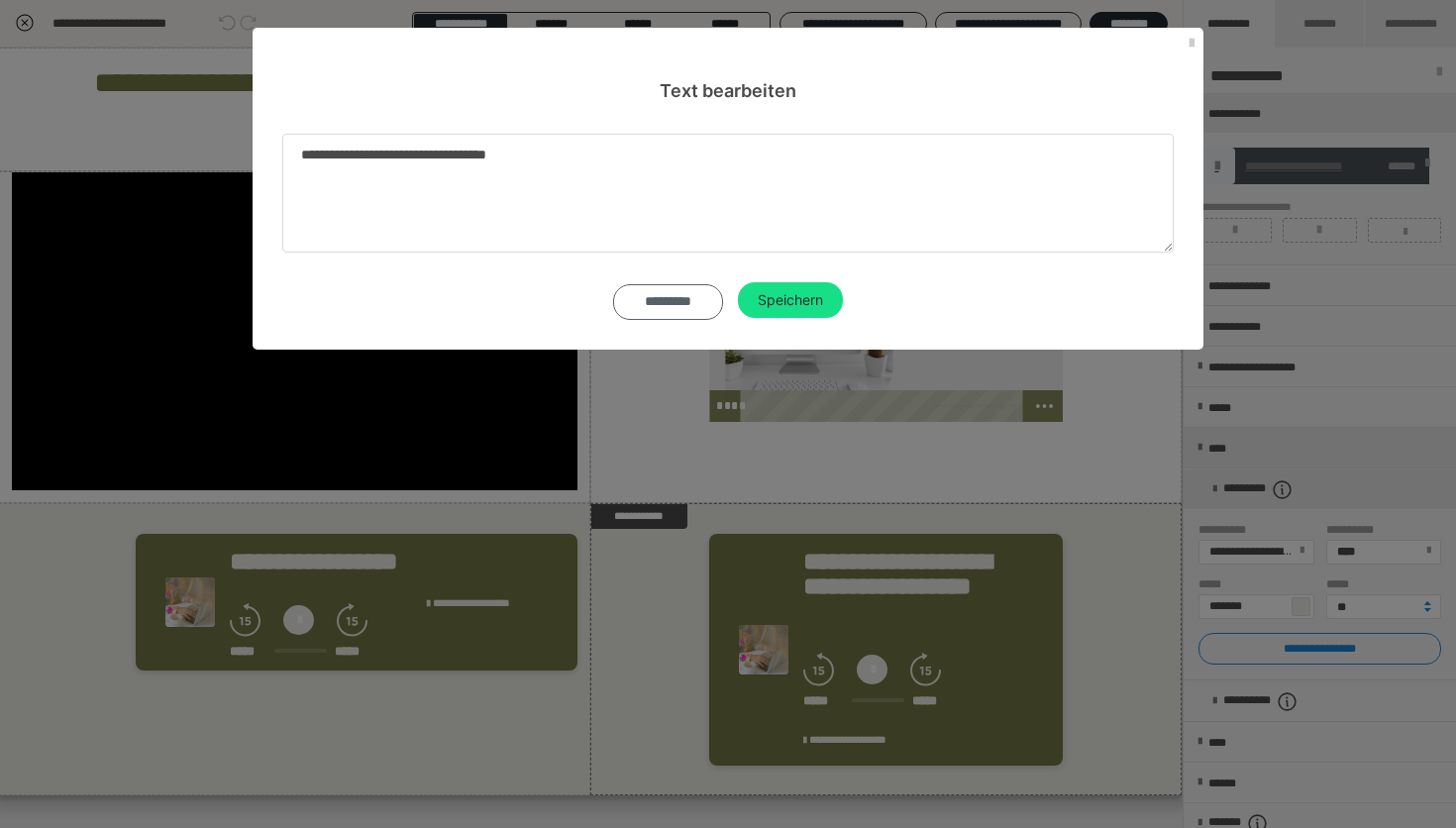 click on "*********" at bounding box center [668, 302] 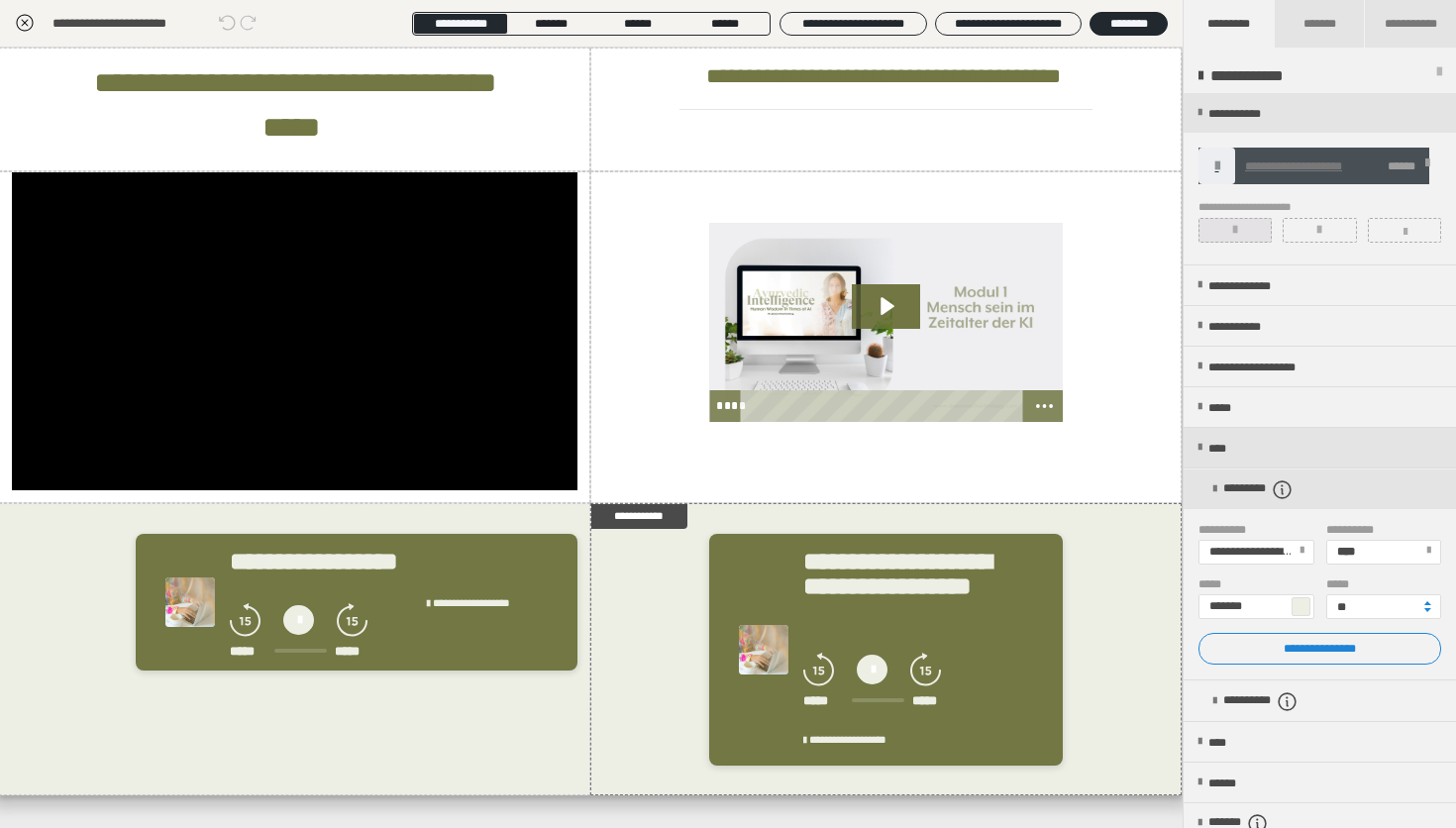click at bounding box center (1235, 230) 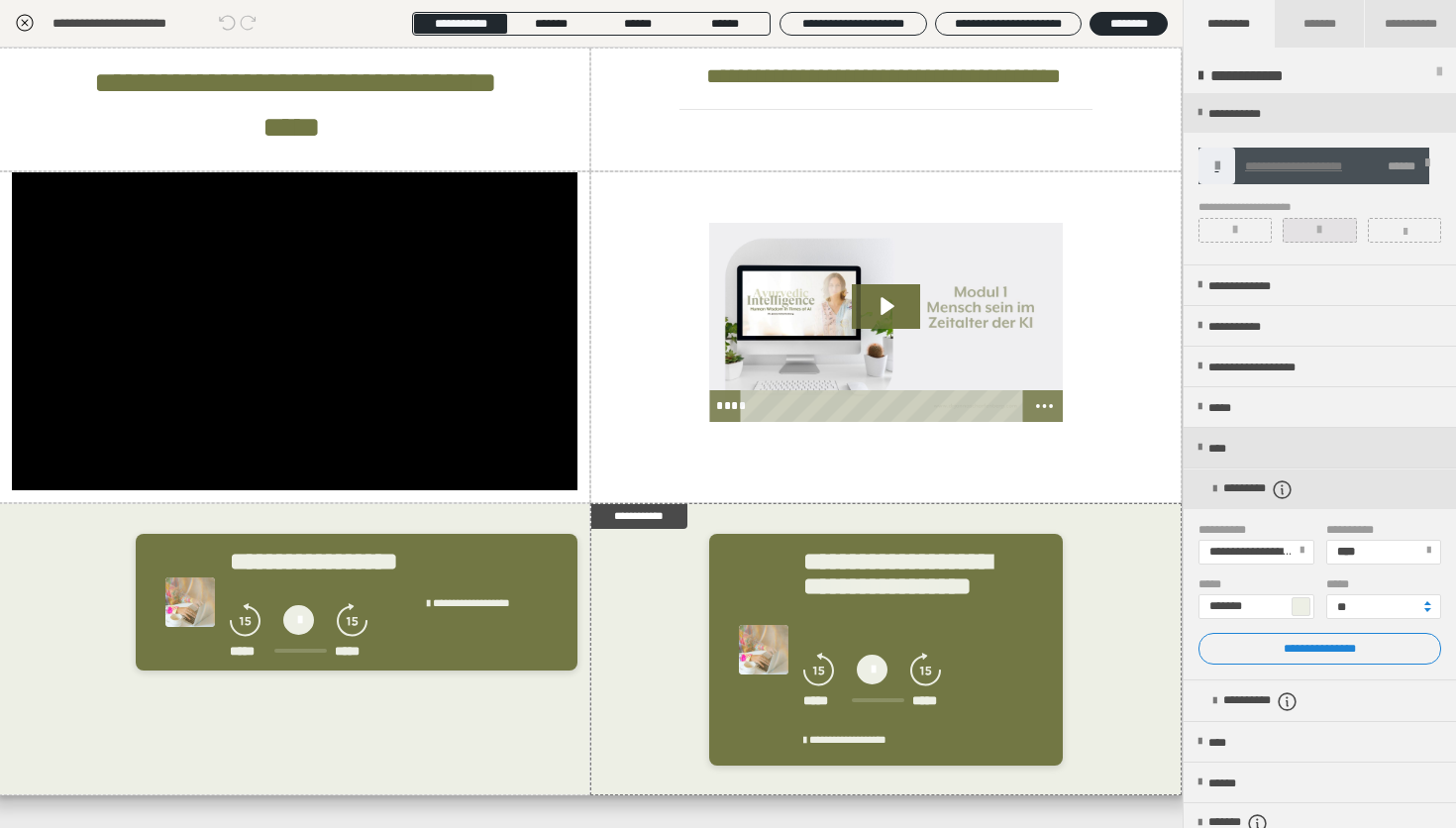 click at bounding box center (1319, 230) 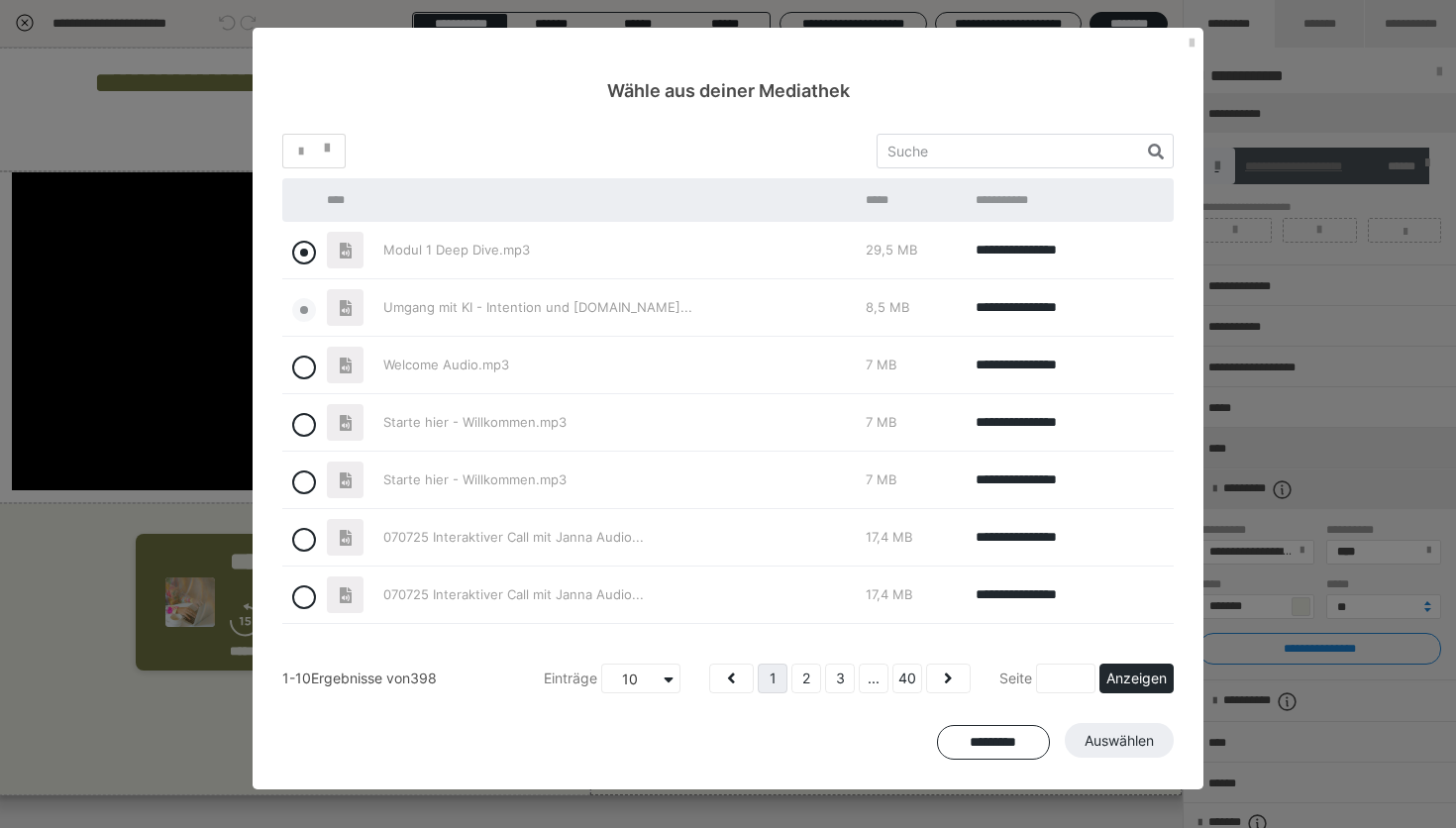 click at bounding box center (304, 253) 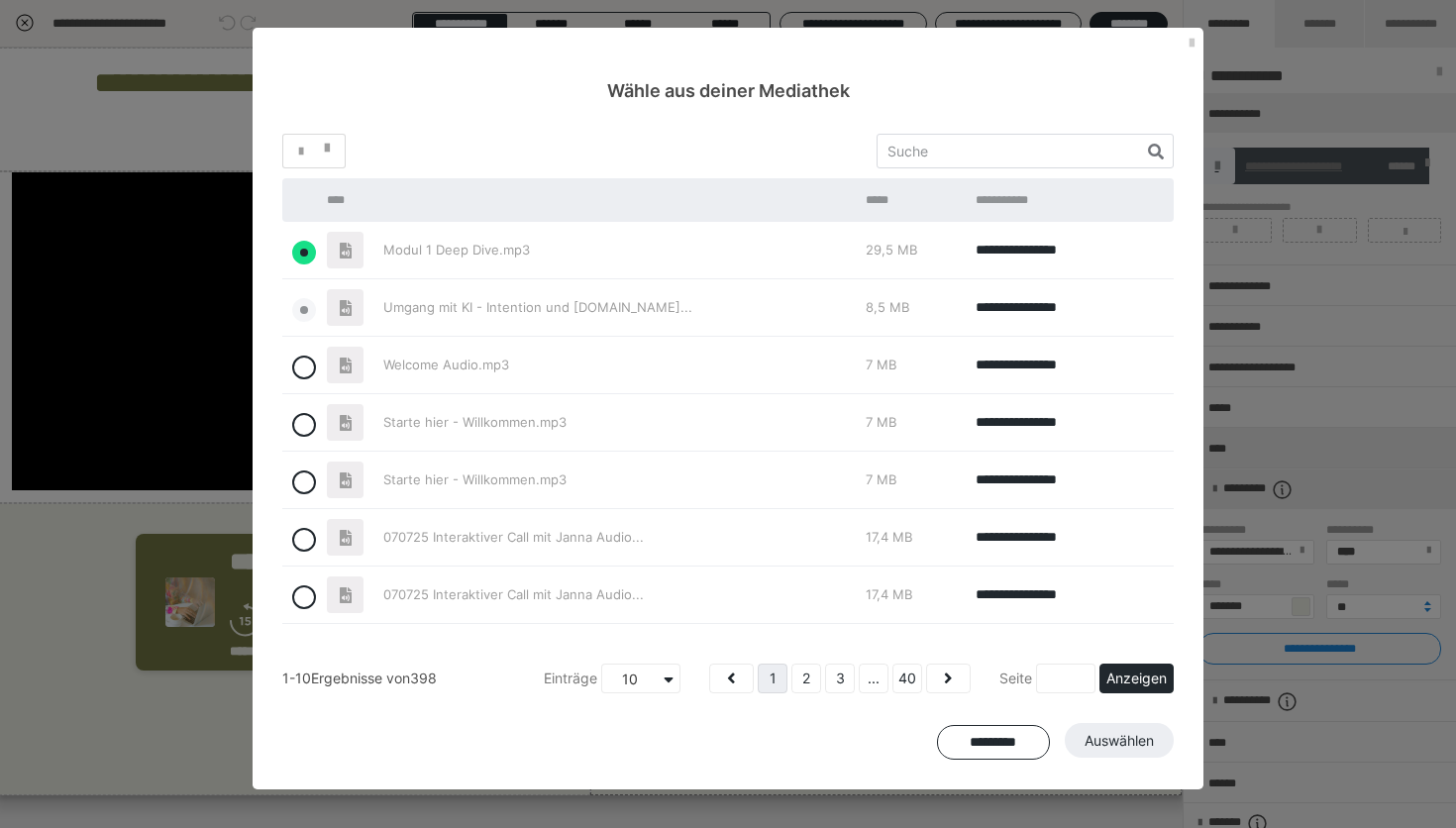 radio on "true" 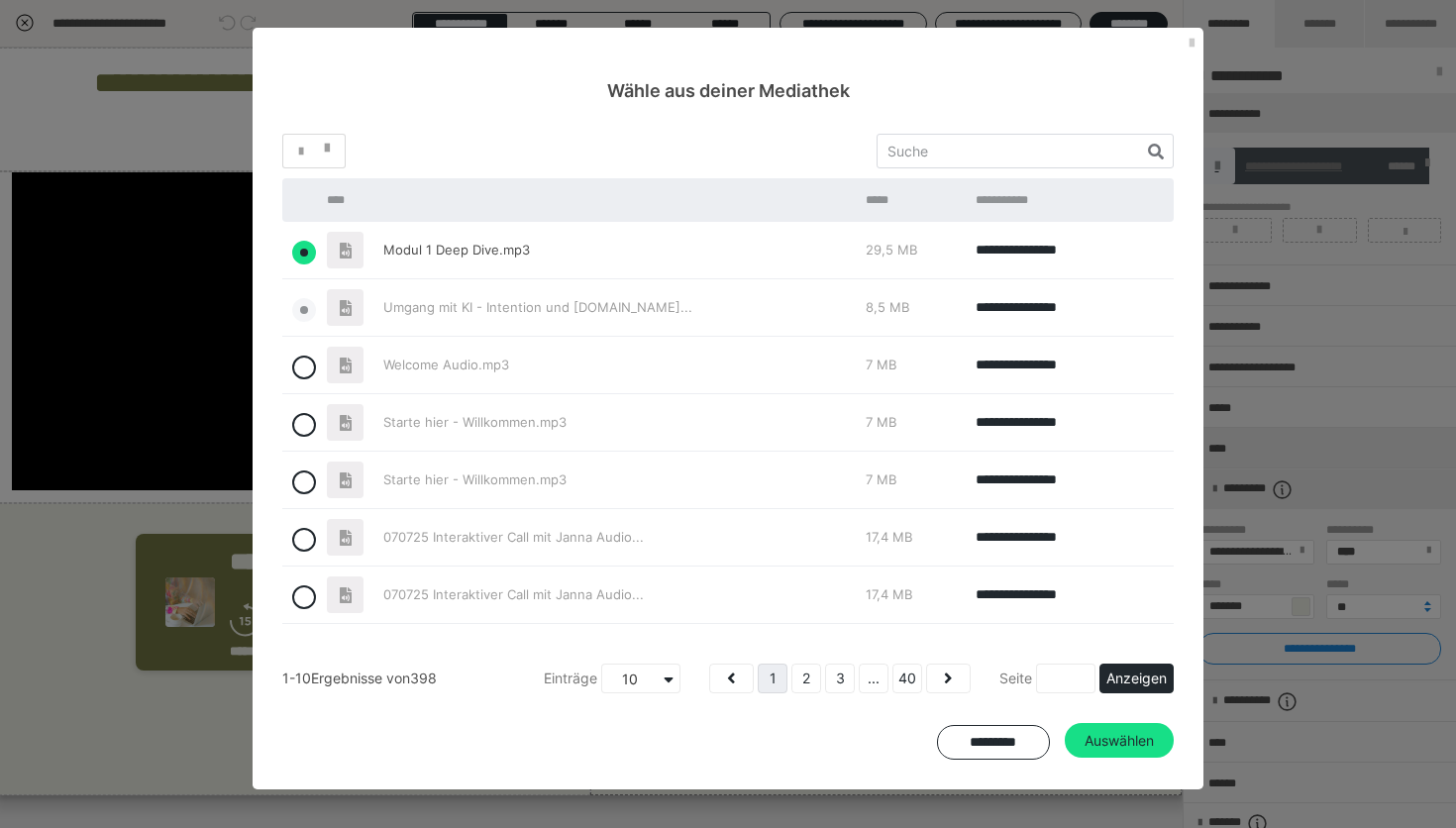 click at bounding box center (299, 308) 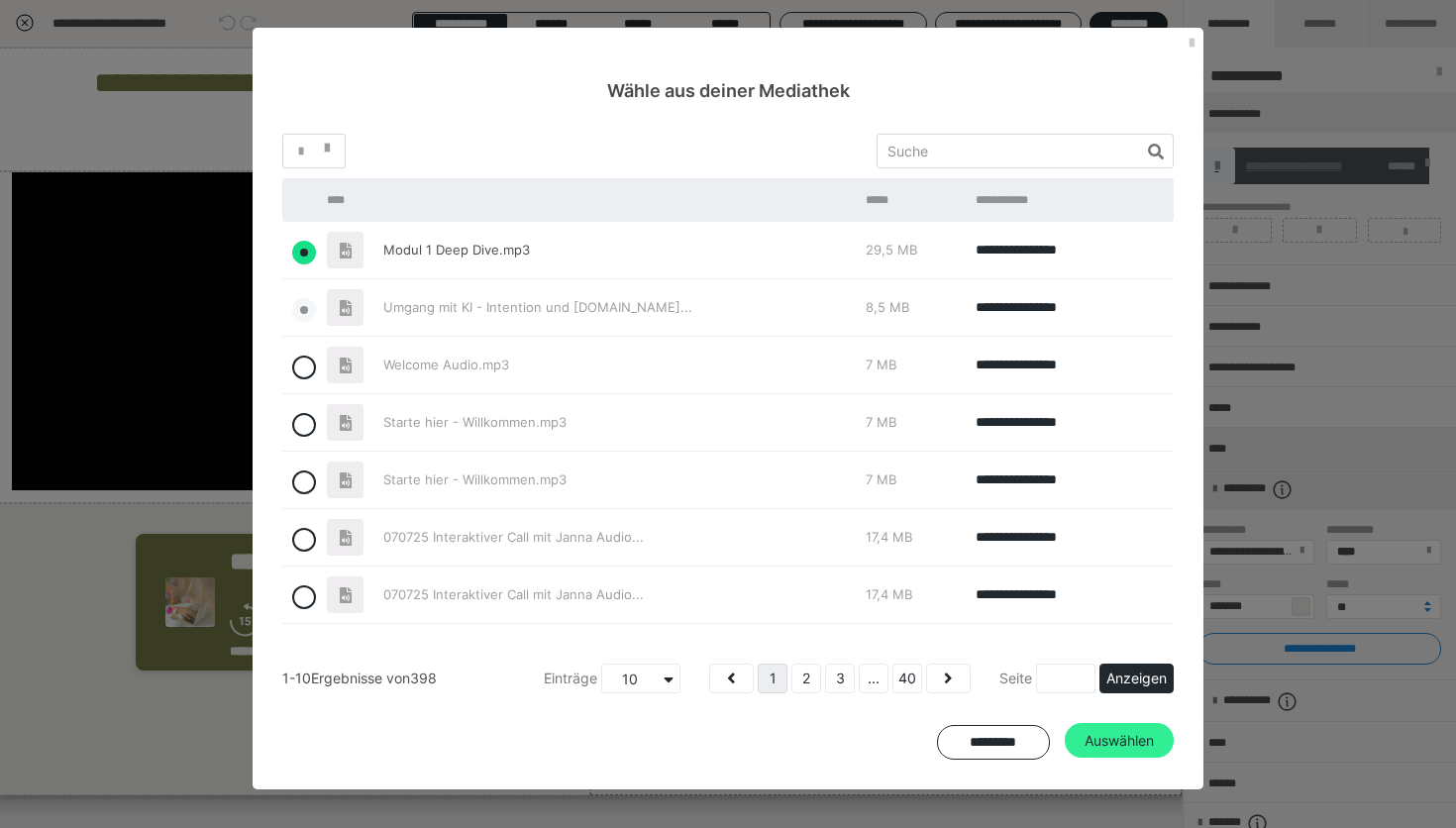 click on "Auswählen" at bounding box center [1119, 741] 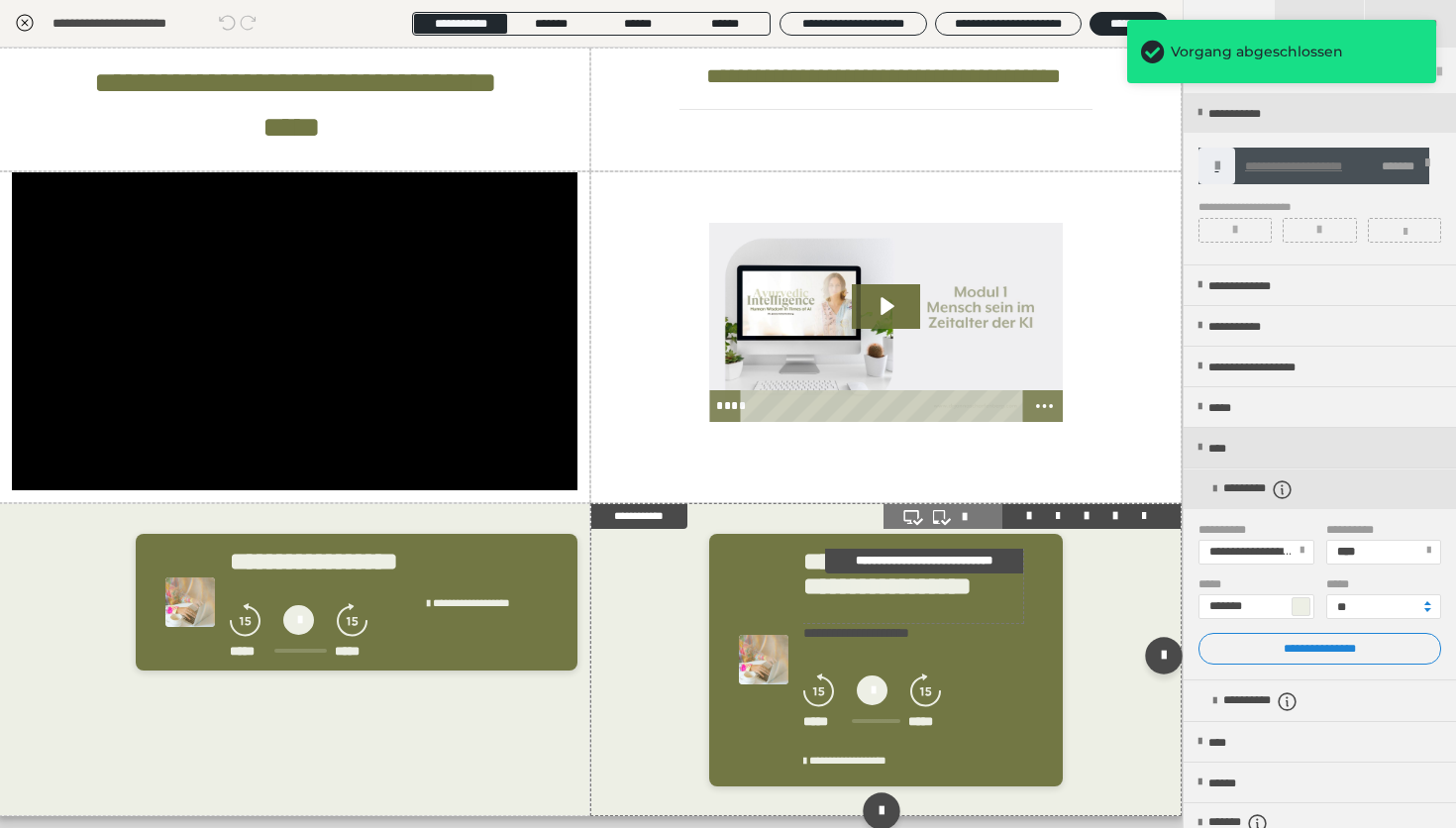 click on "**********" at bounding box center [913, 585] 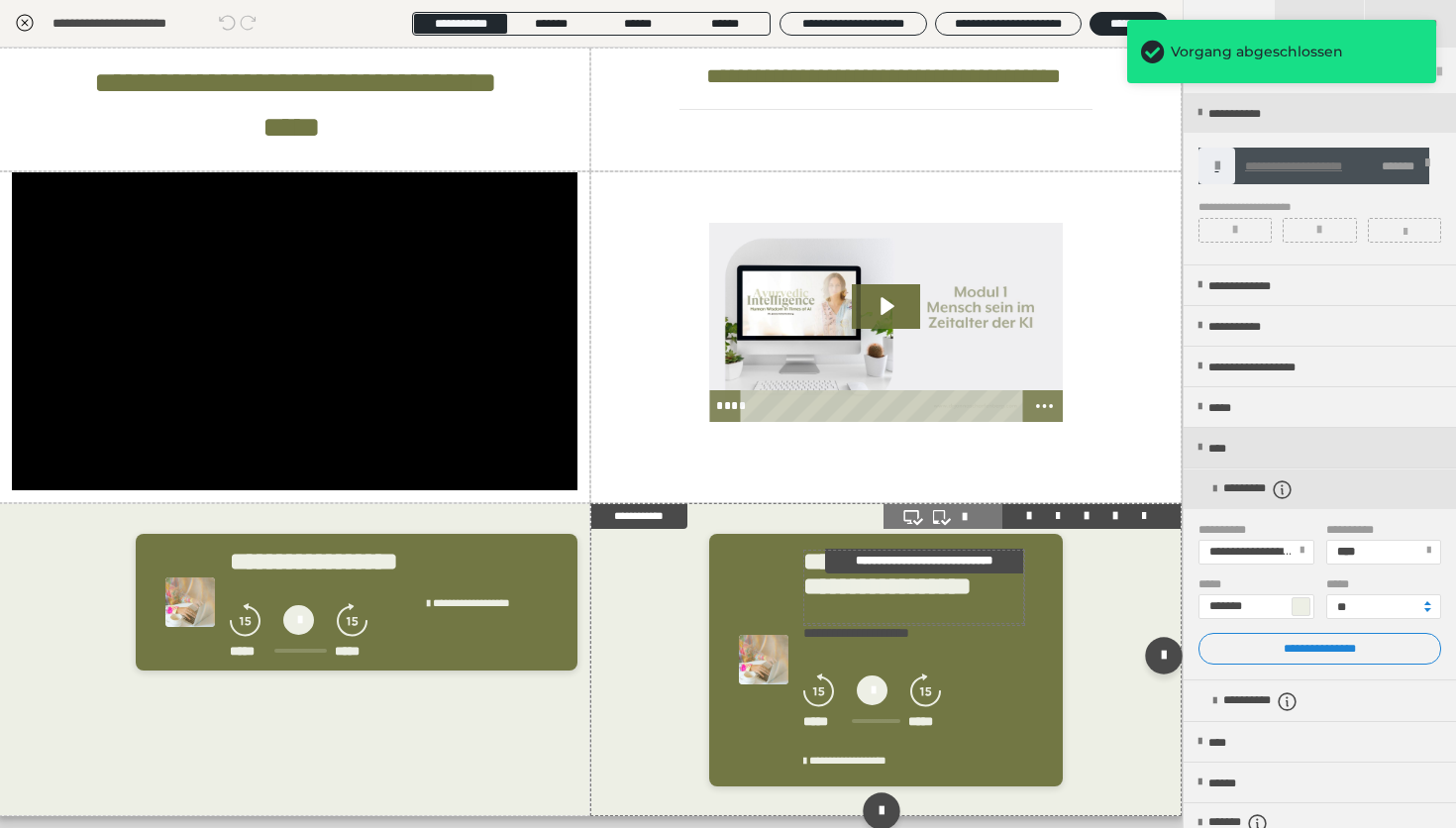 click on "**********" at bounding box center (913, 585) 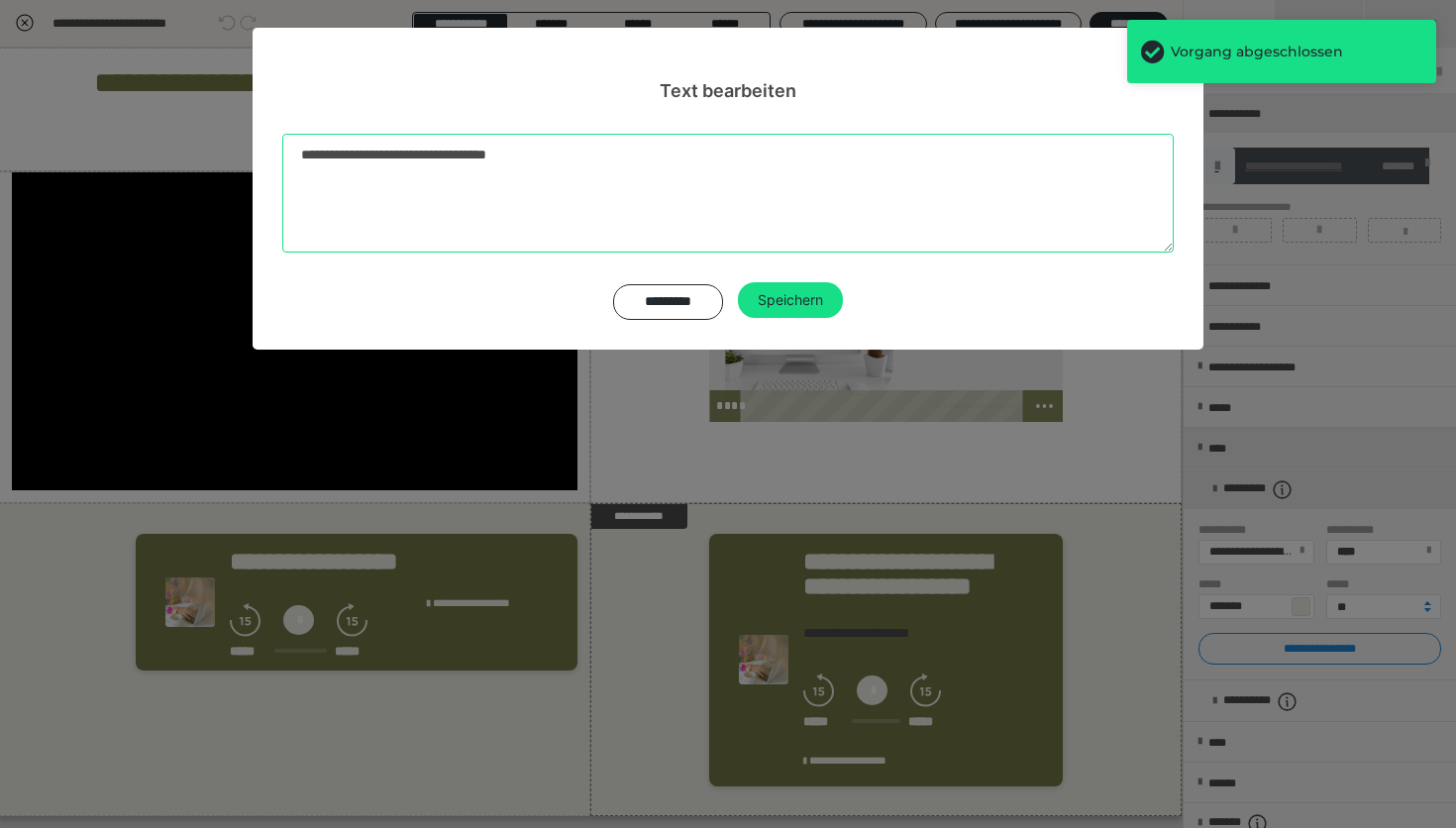 drag, startPoint x: 577, startPoint y: 160, endPoint x: 262, endPoint y: 143, distance: 315.4584 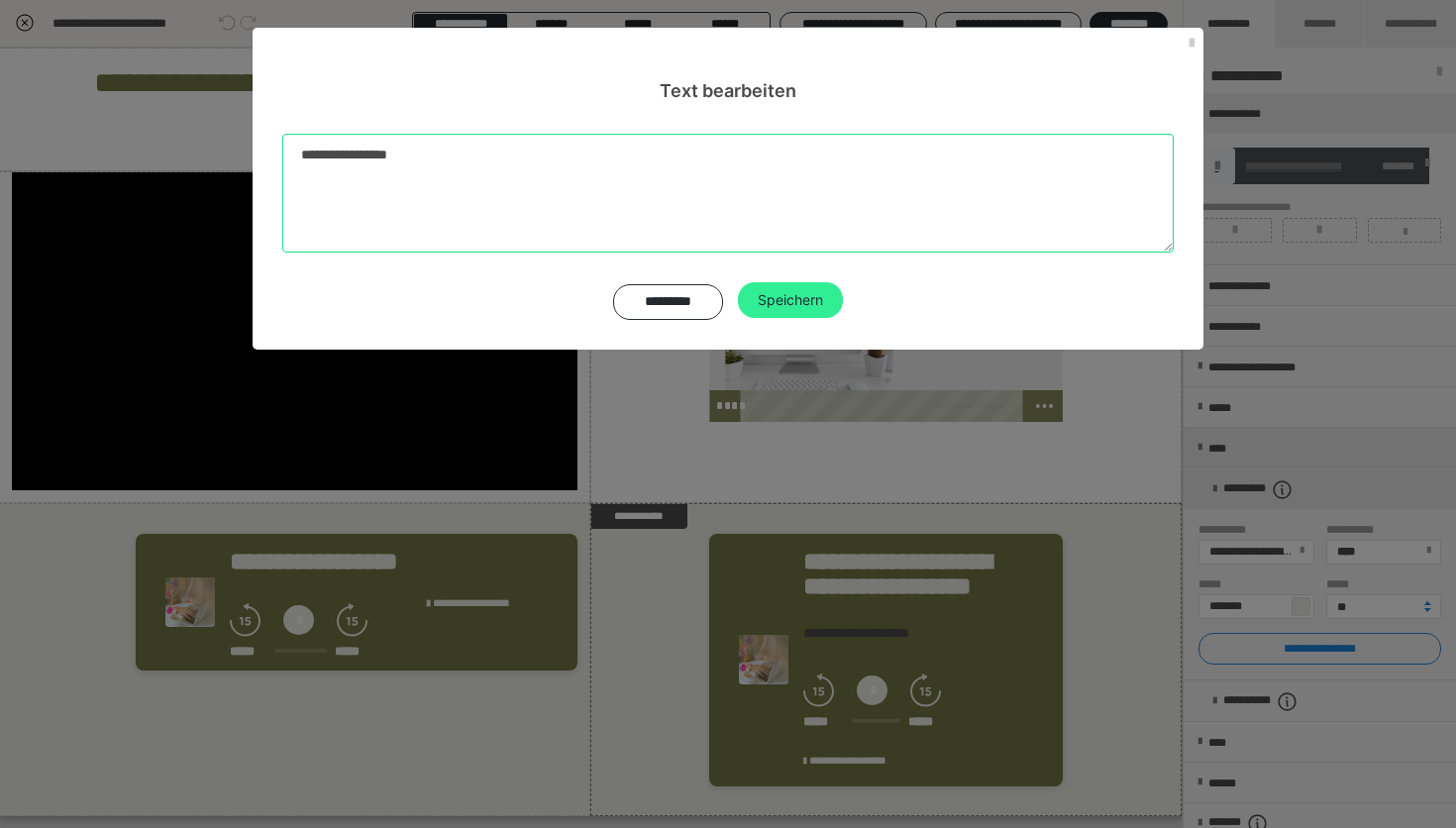 type on "**********" 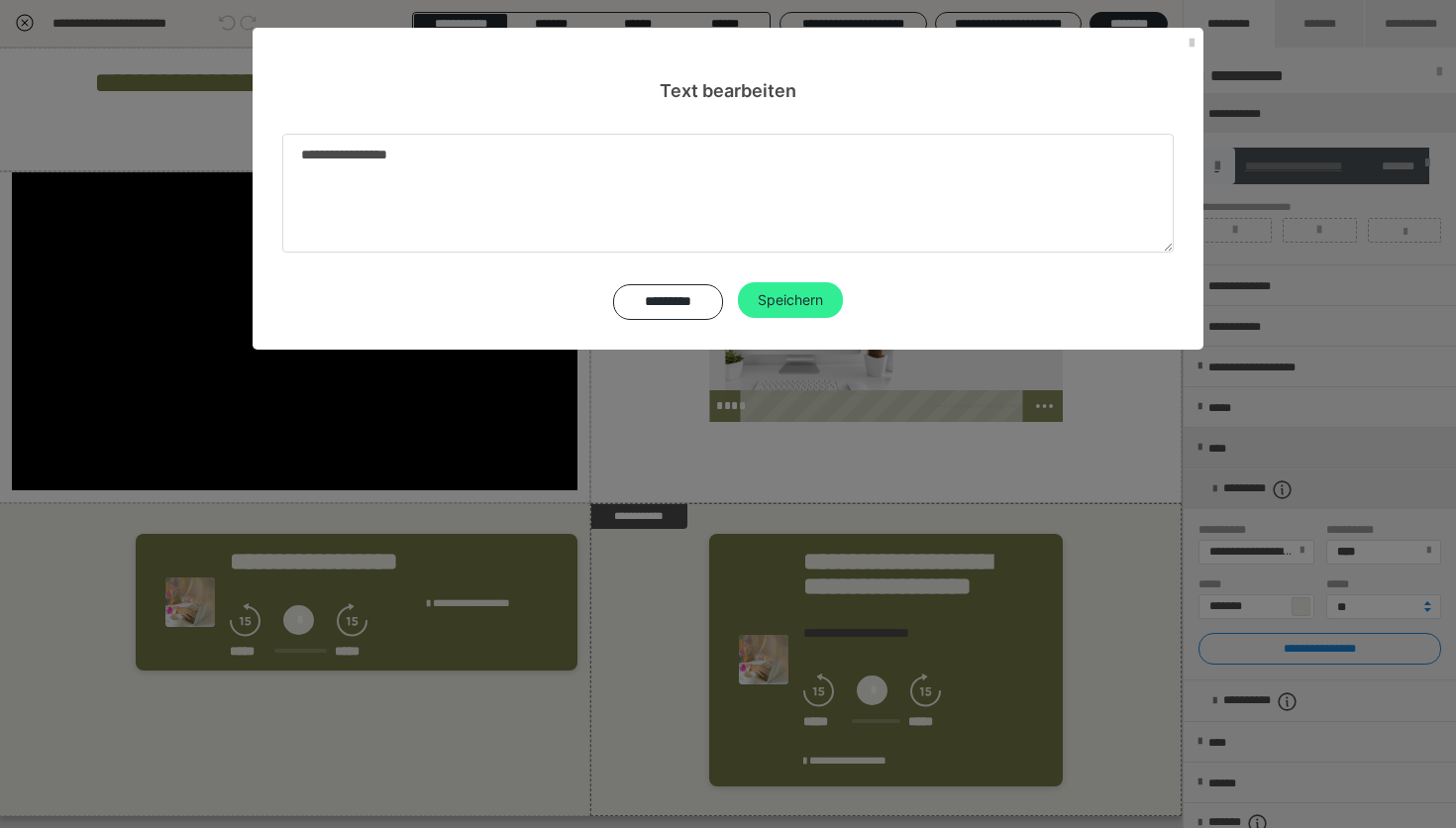 click on "Speichern" at bounding box center (790, 300) 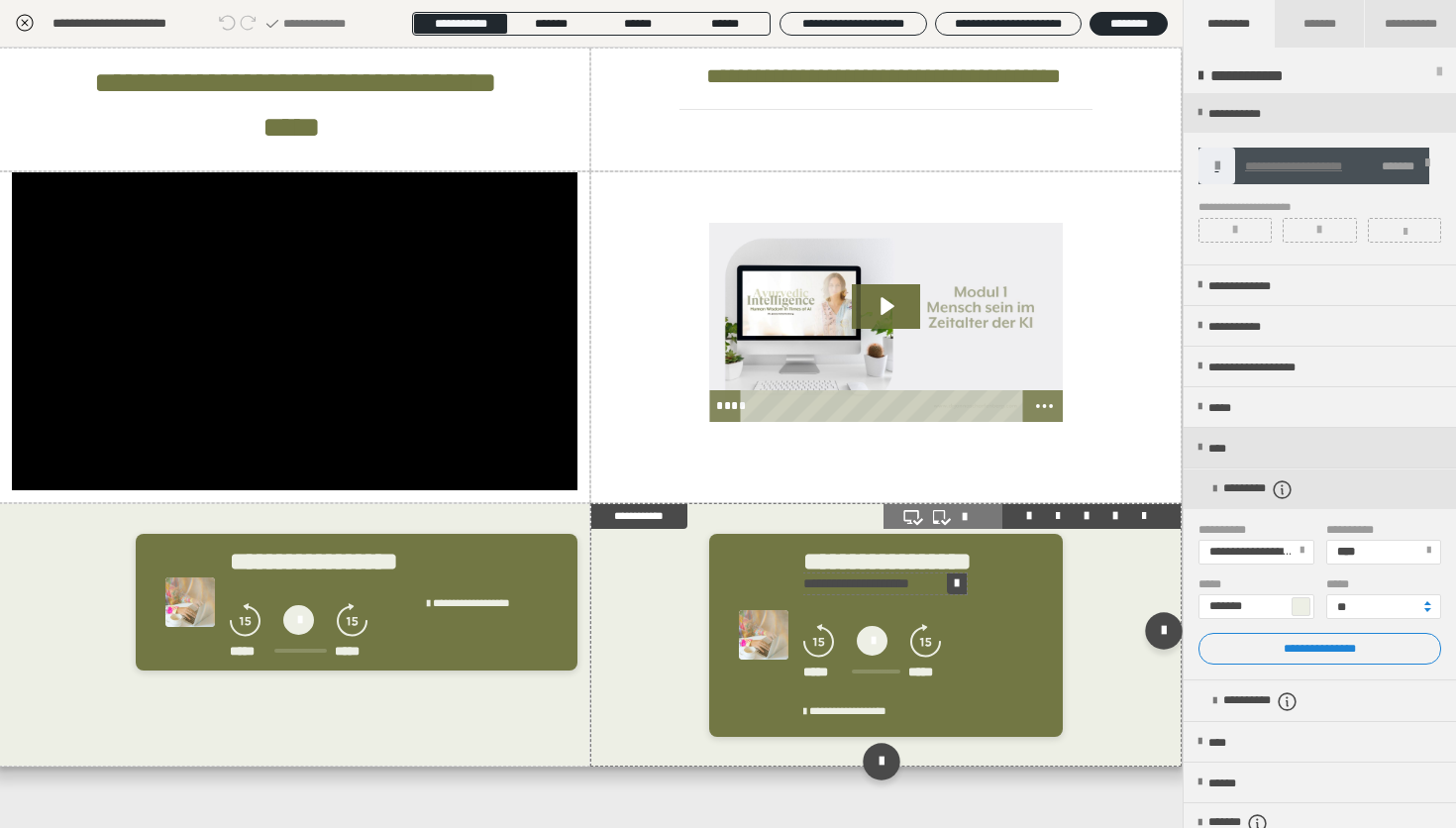 click on "**********" at bounding box center (884, 583) 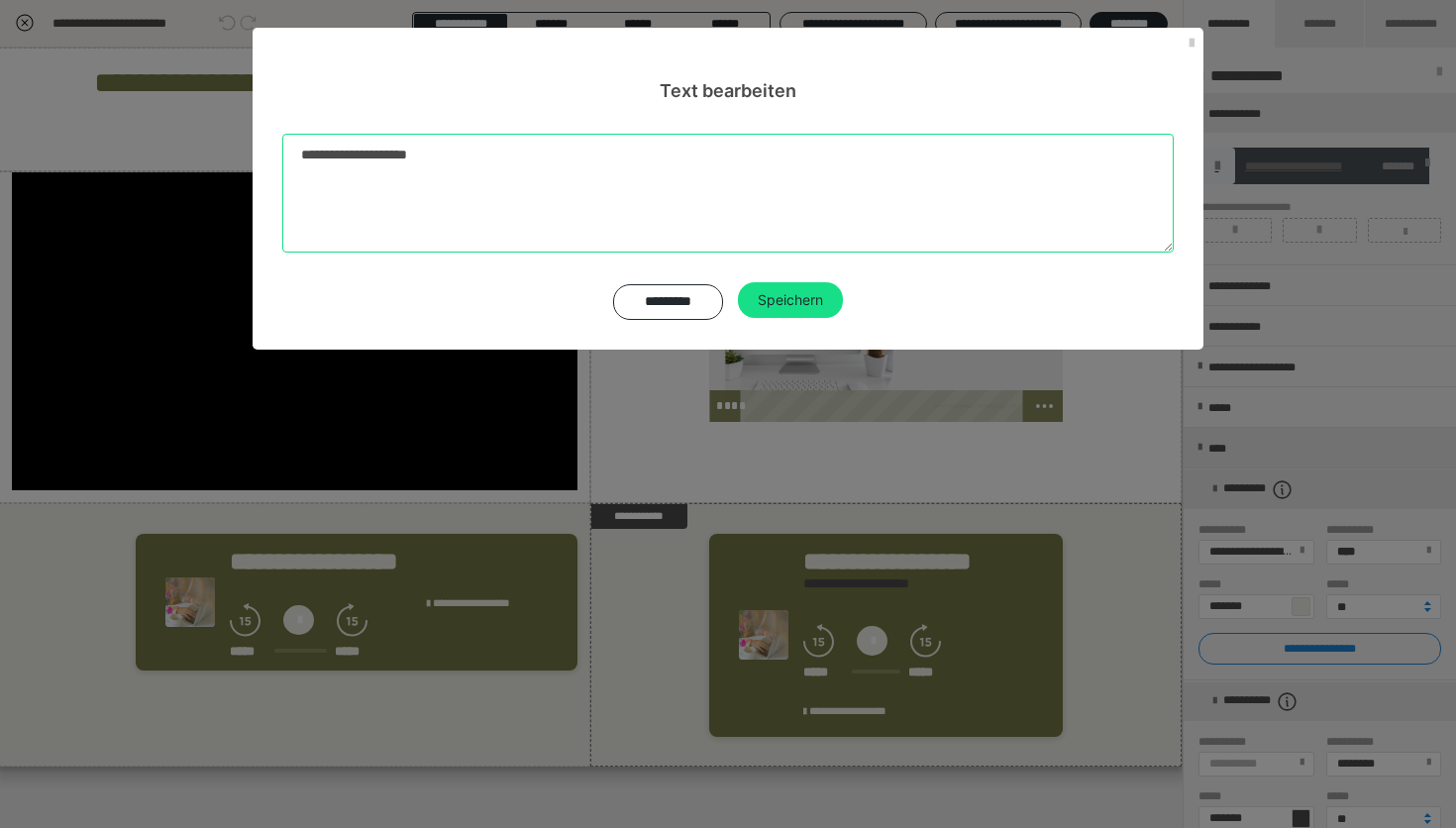 drag, startPoint x: 482, startPoint y: 160, endPoint x: 204, endPoint y: 150, distance: 278.1798 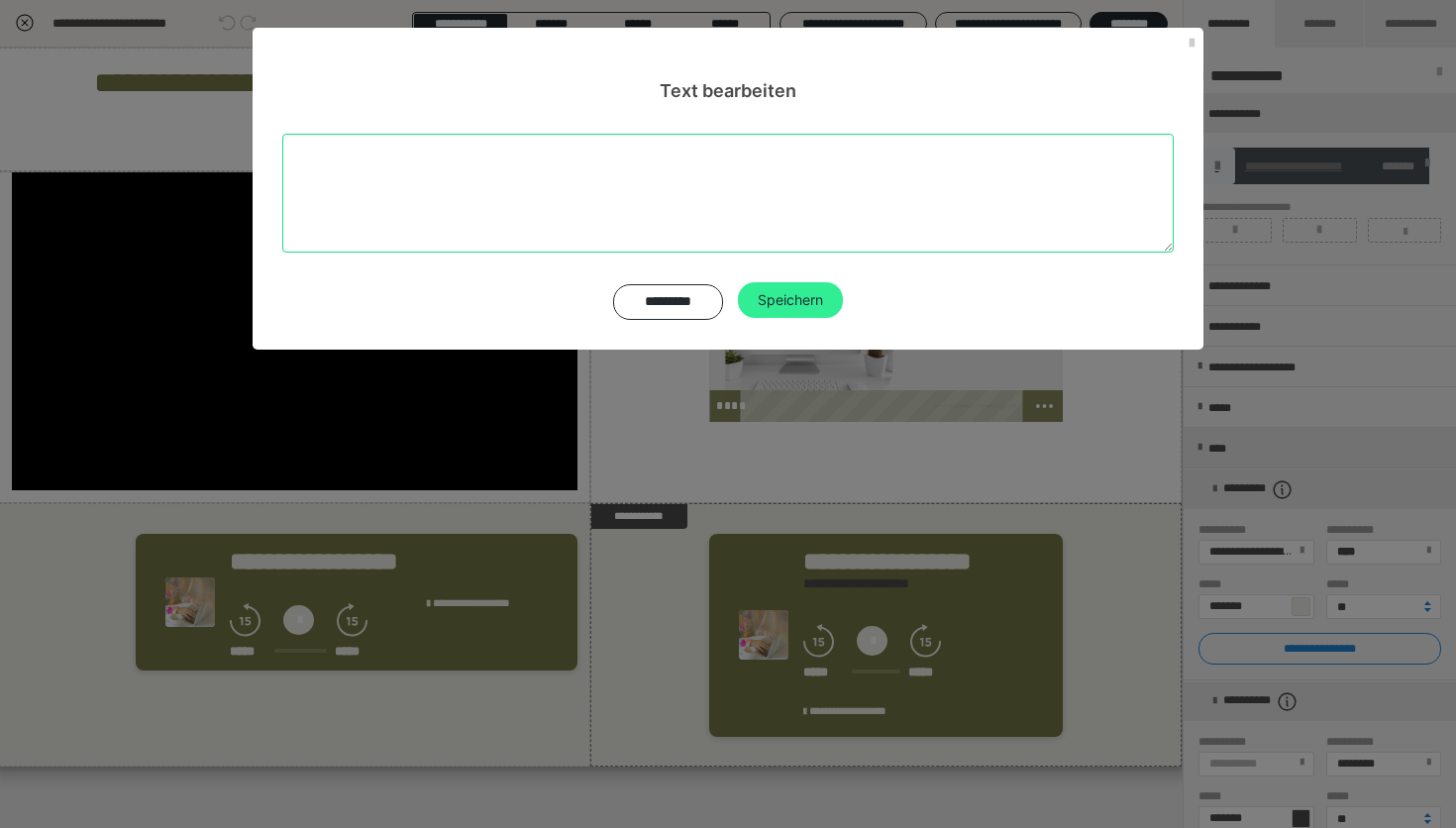 type 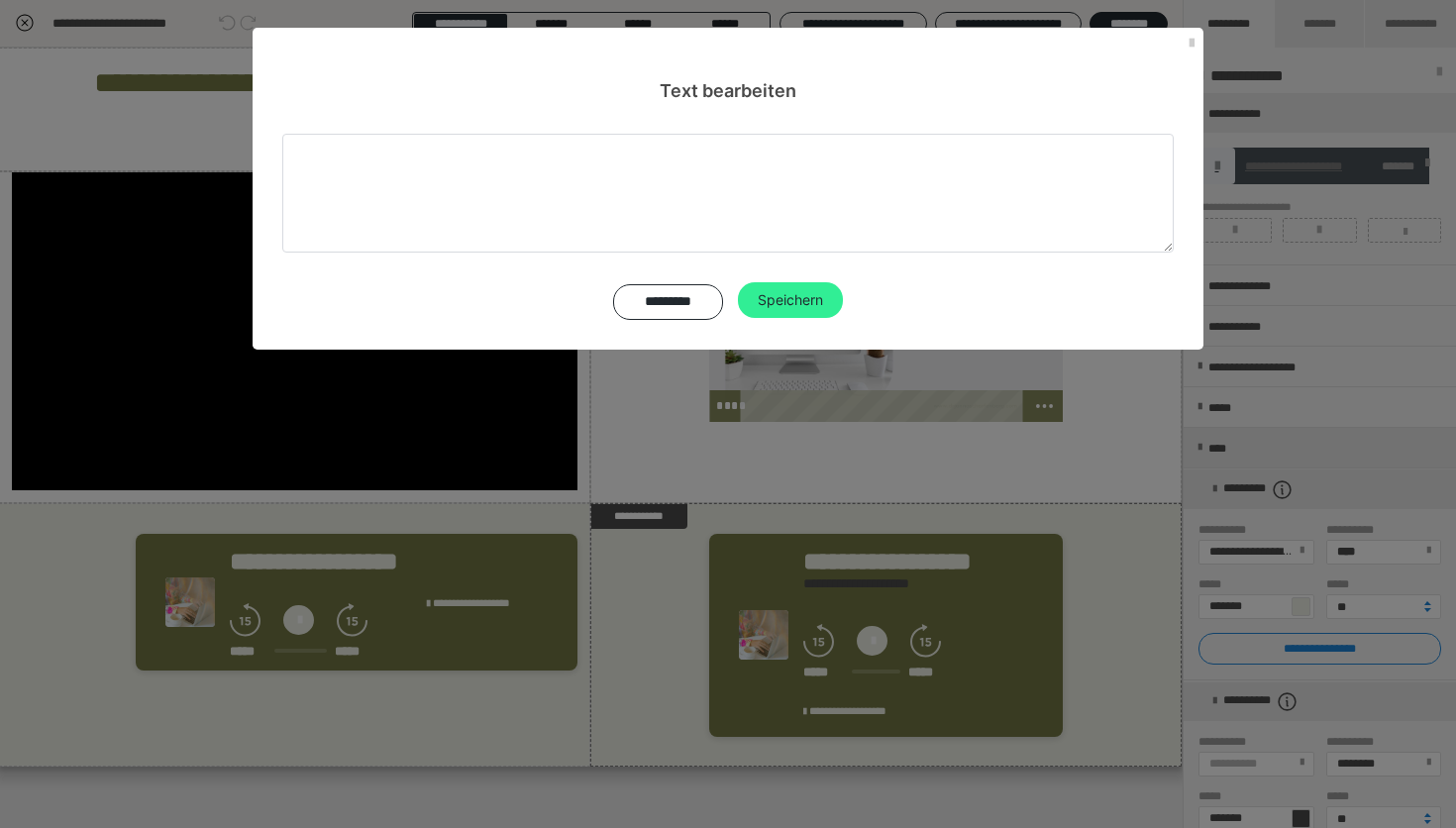click on "Speichern" at bounding box center (790, 300) 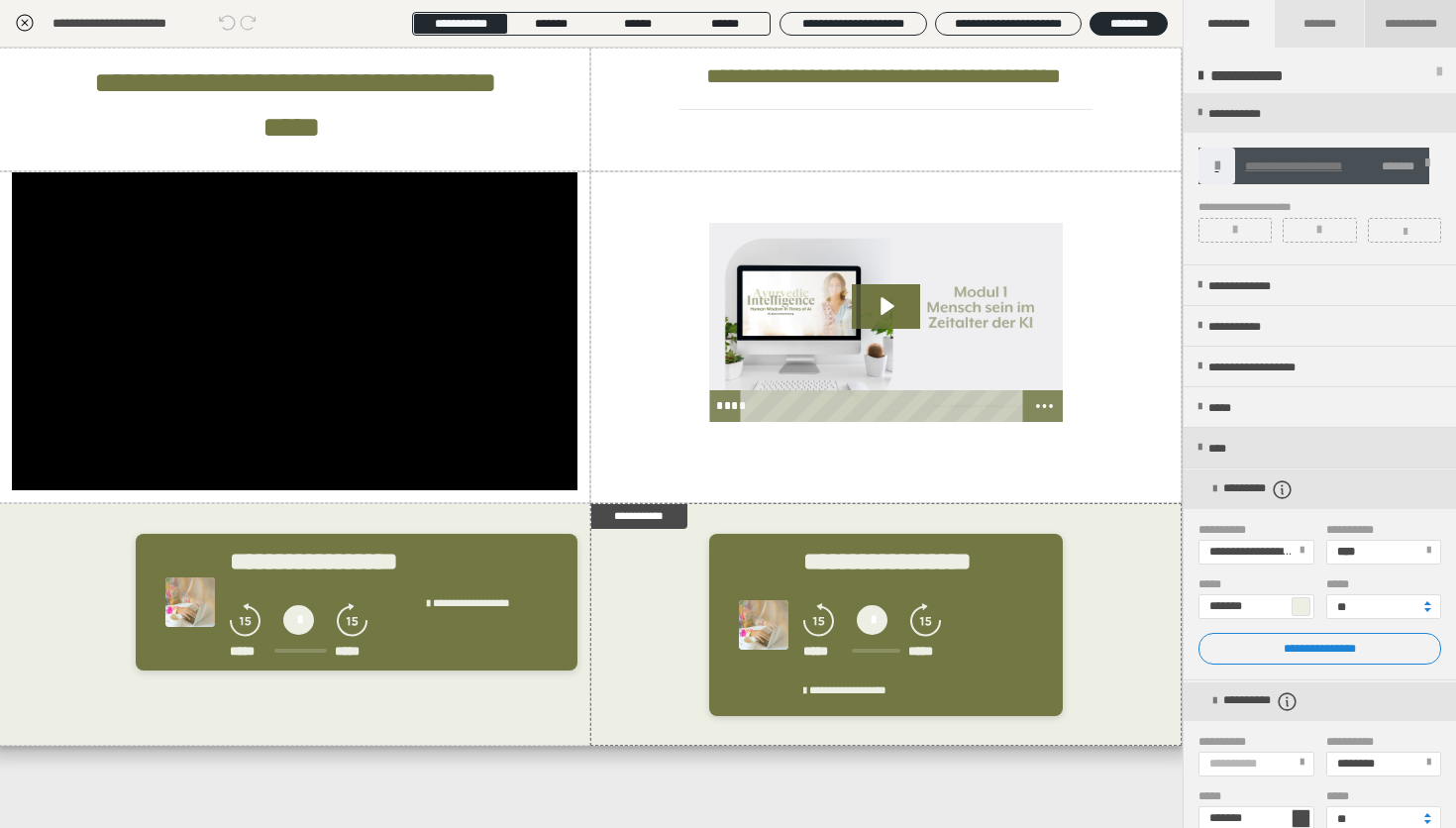 click on "**********" at bounding box center (1410, 24) 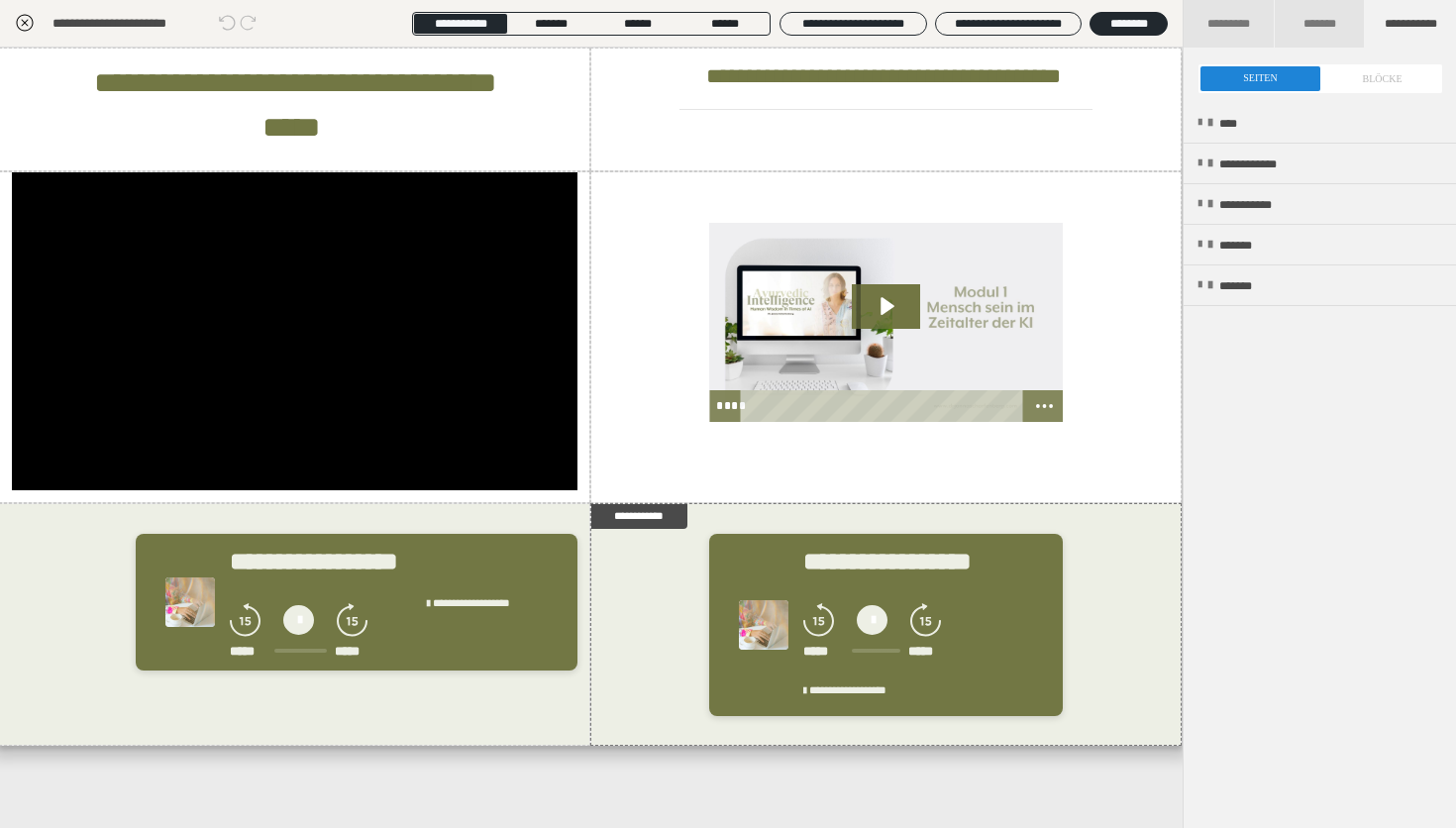 click at bounding box center (1320, 78) 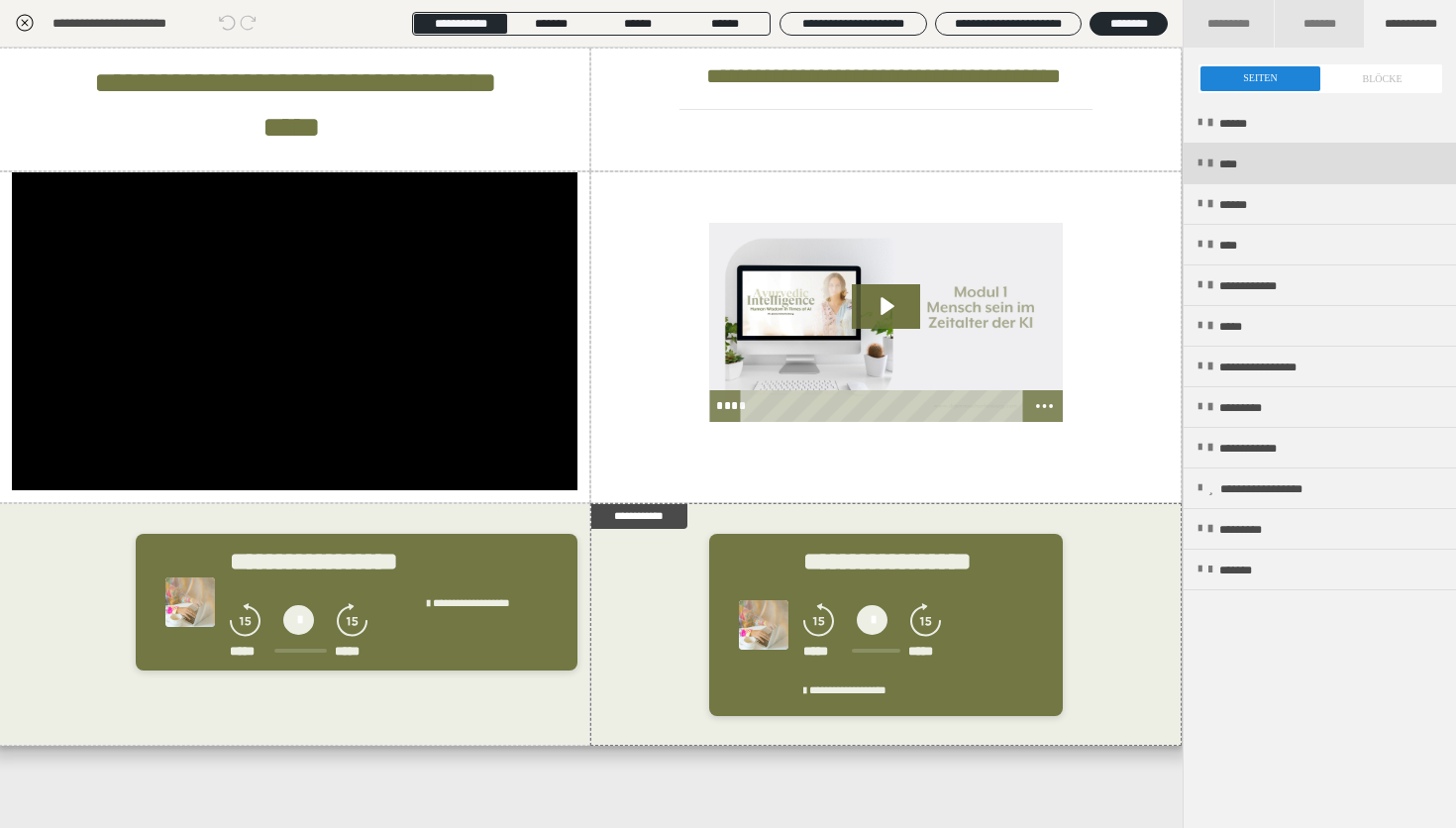 click on "****" at bounding box center [1234, 164] 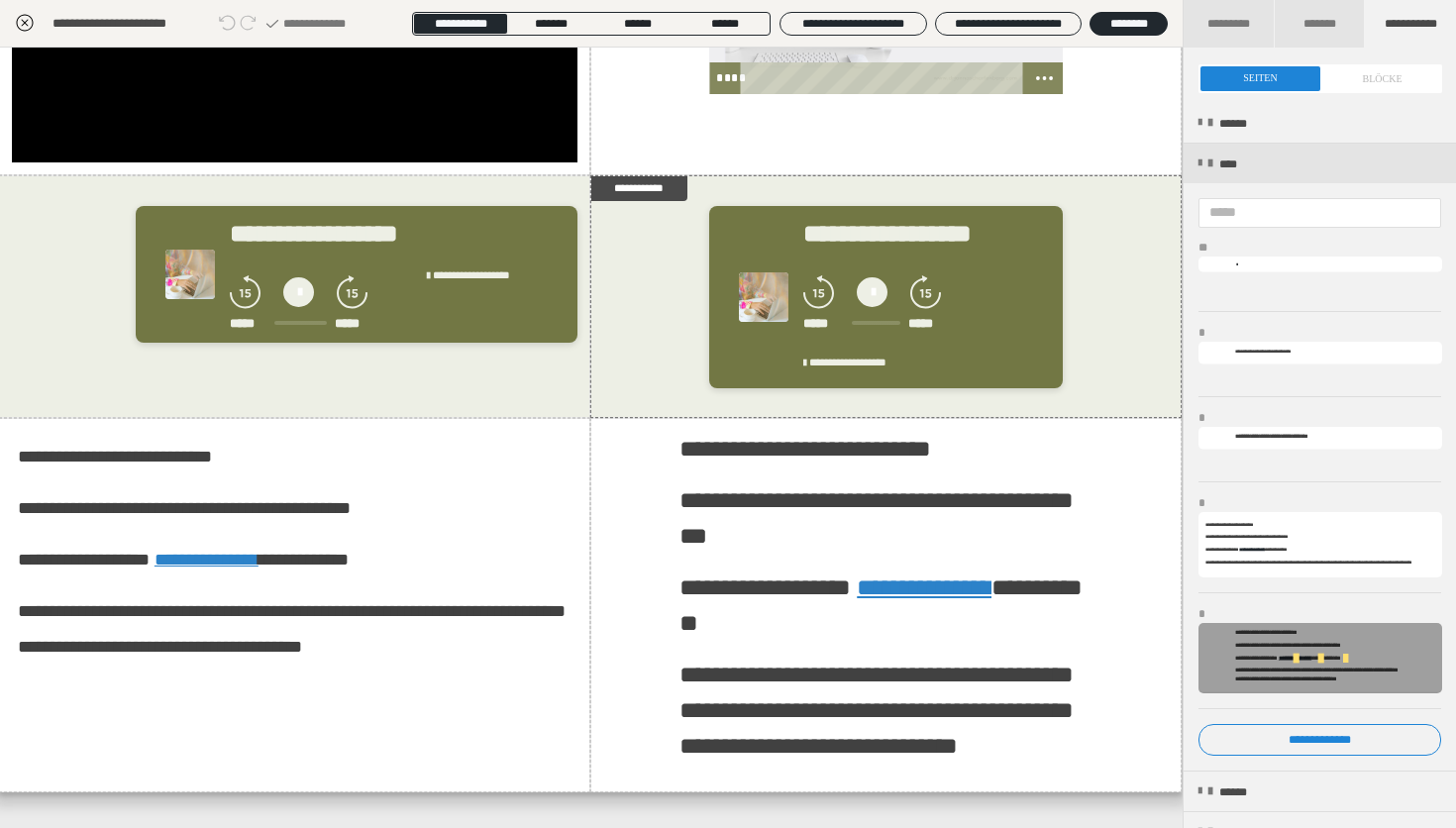 scroll, scrollTop: 332, scrollLeft: 1, axis: both 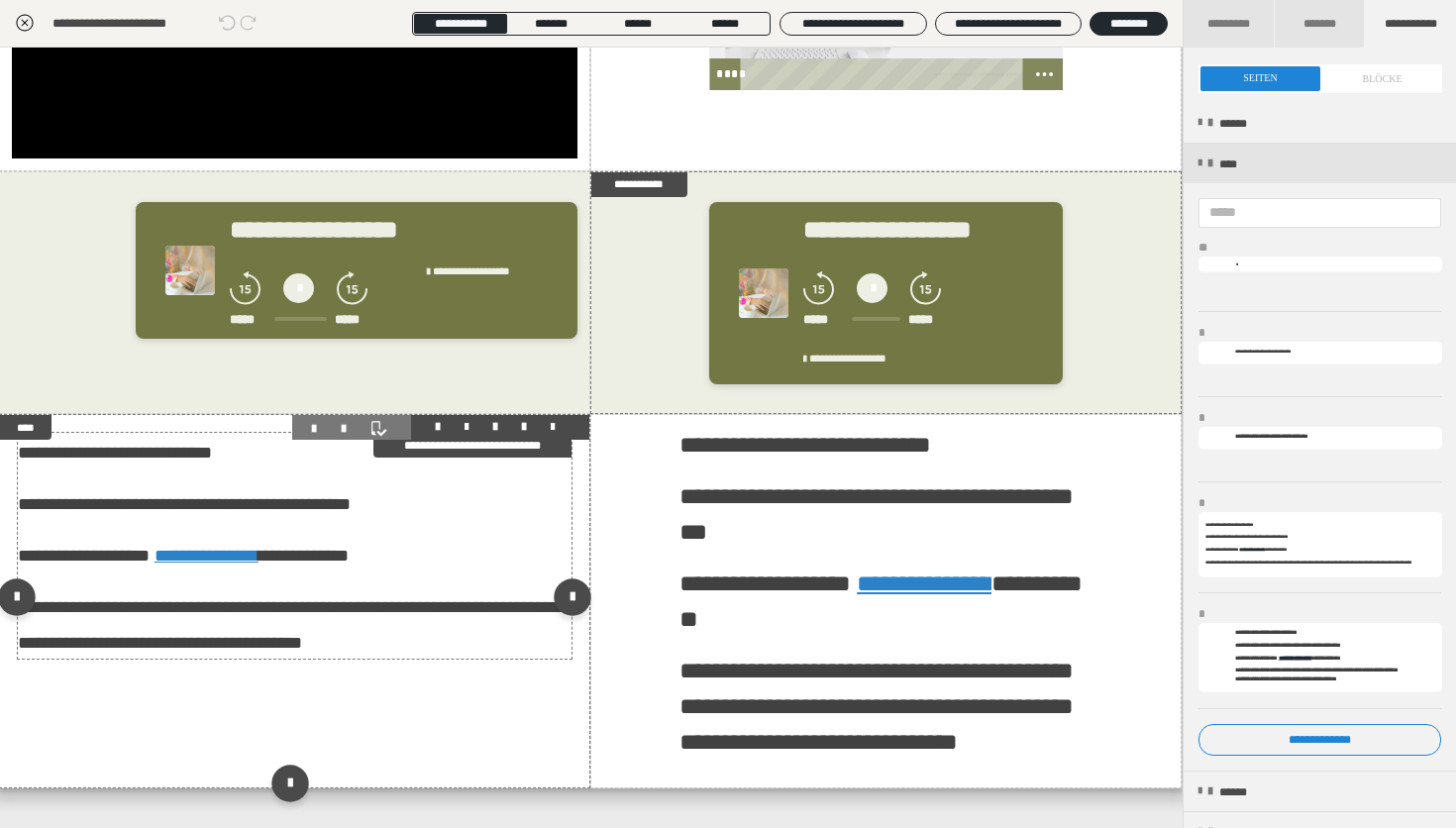 click on "**********" at bounding box center [294, 554] 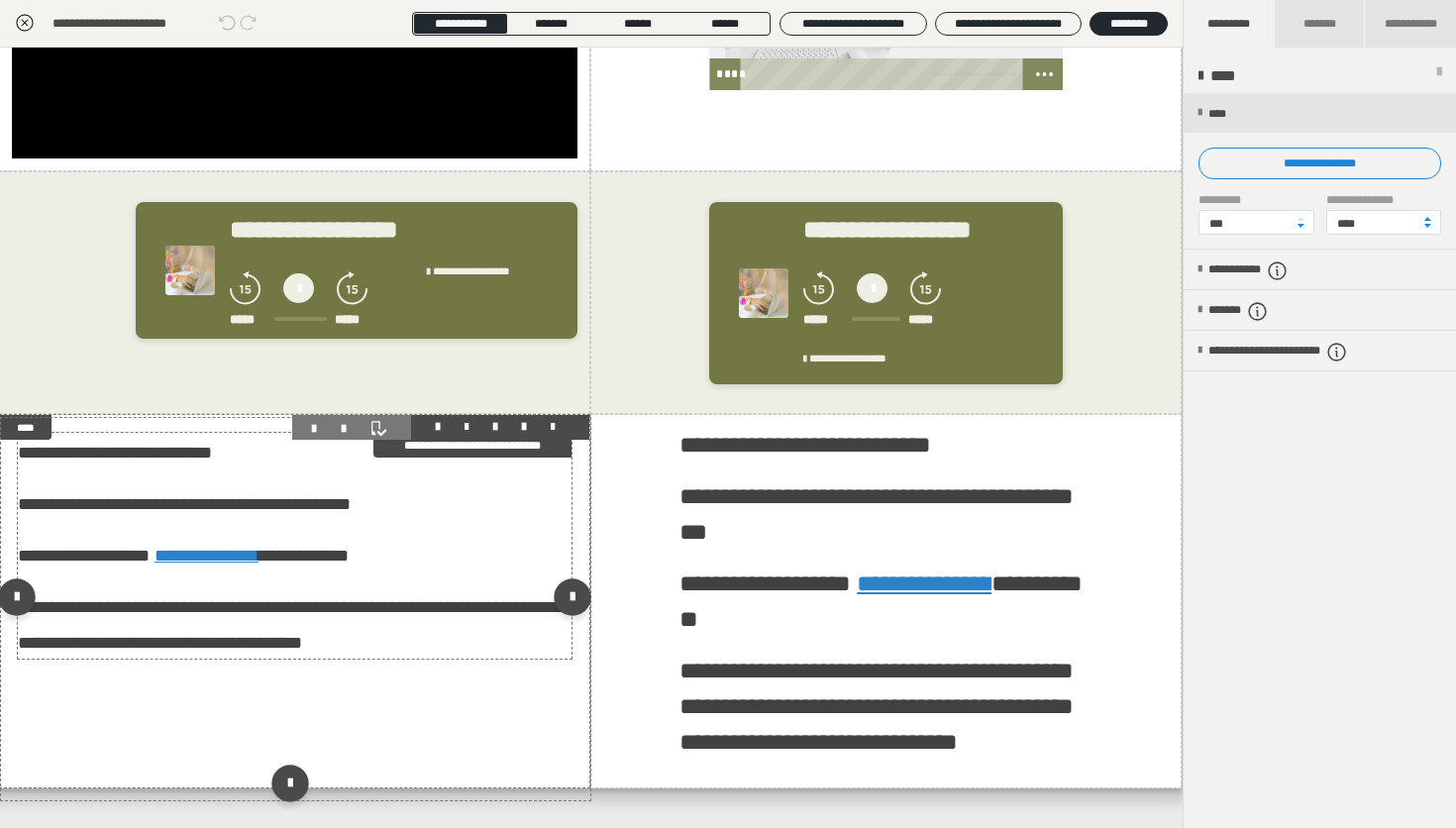 click on "**********" at bounding box center [294, 554] 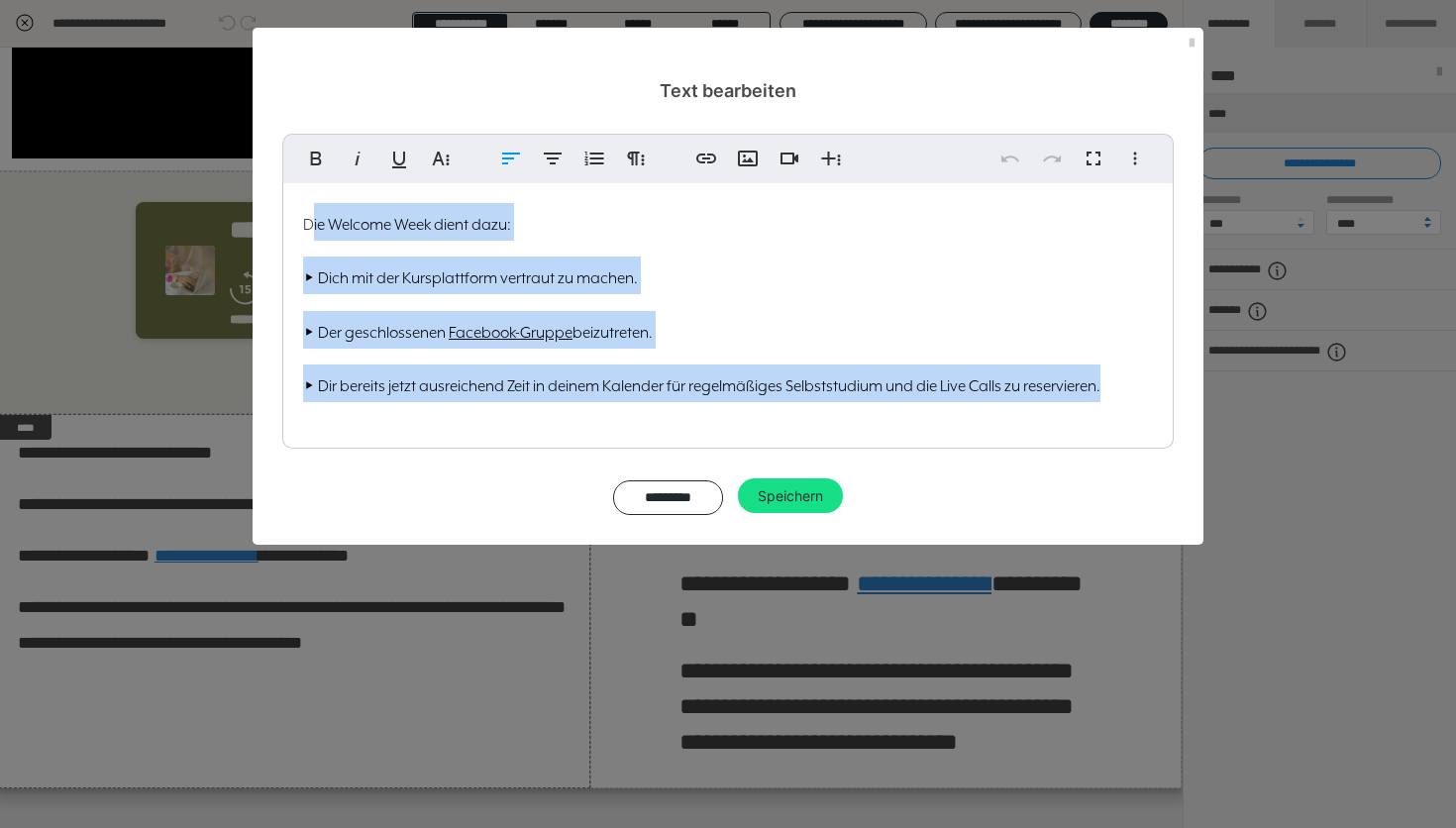 drag, startPoint x: 1120, startPoint y: 390, endPoint x: 314, endPoint y: 218, distance: 824.14804 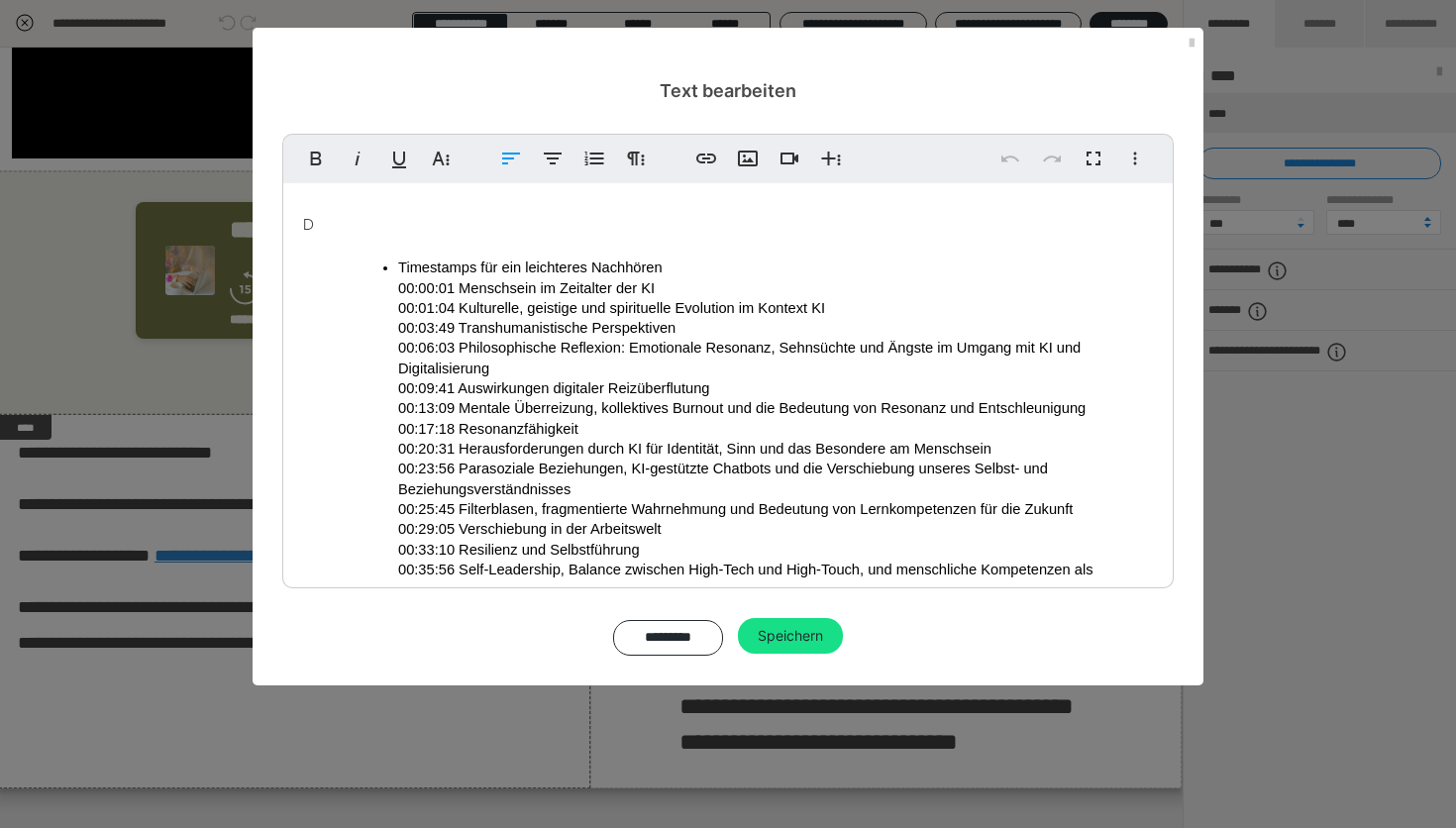 scroll, scrollTop: 51, scrollLeft: 0, axis: vertical 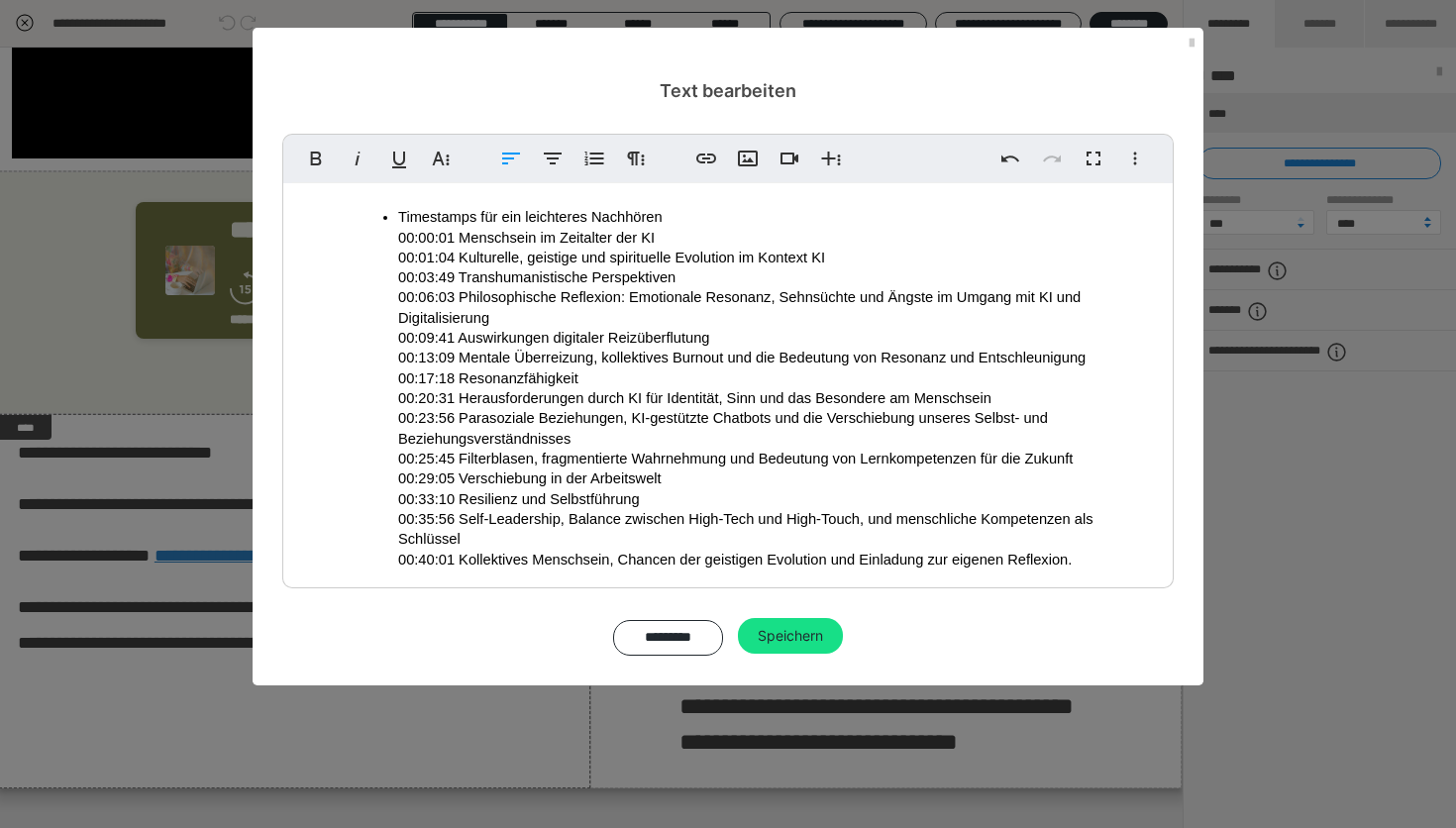 click on "Timestamps für ein leichteres Nachhören" at bounding box center (530, 217) 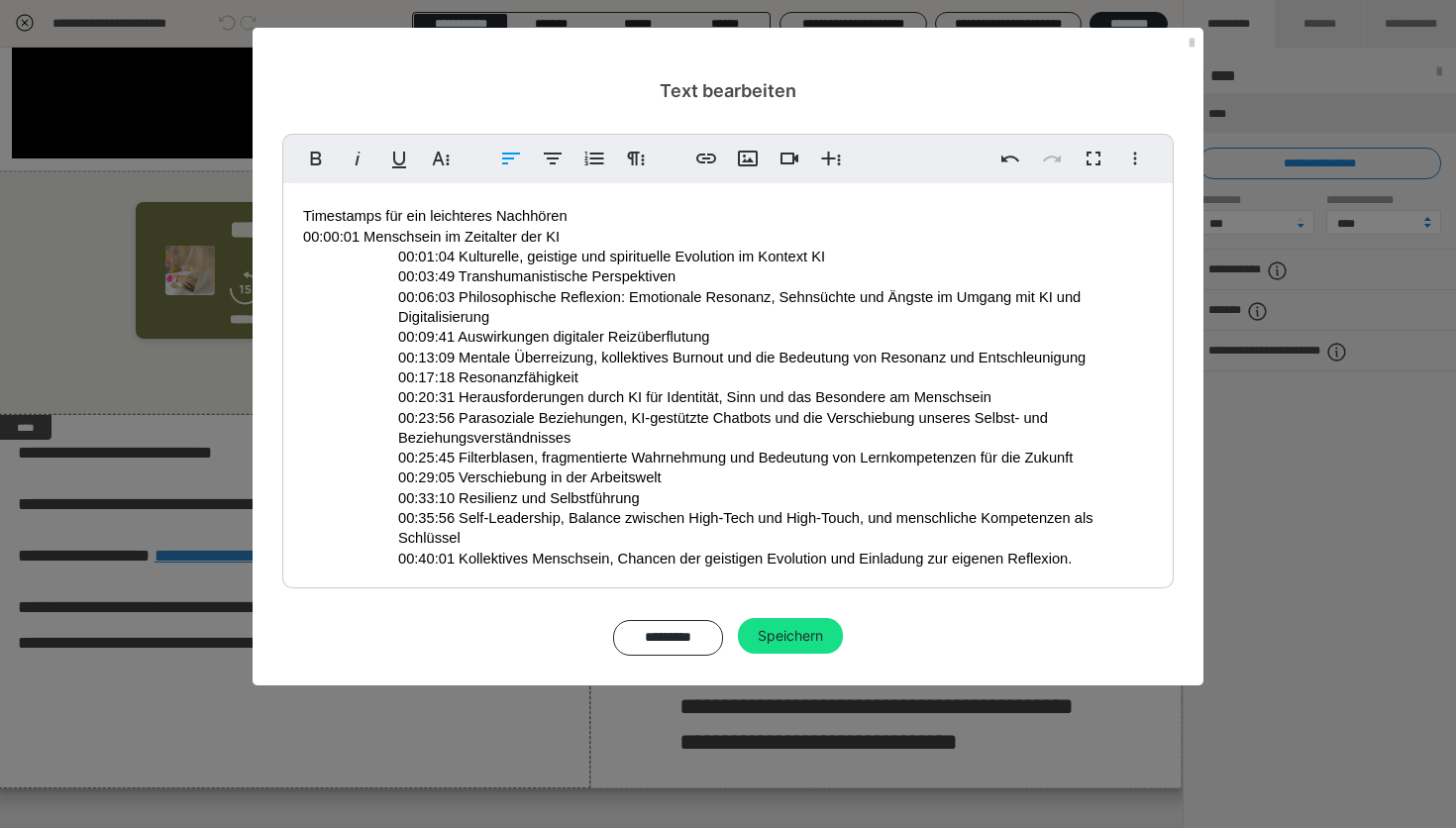 click on "00:01:04 Kulturelle, geistige und spirituelle Evolution im Kontext KI" at bounding box center [611, 257] 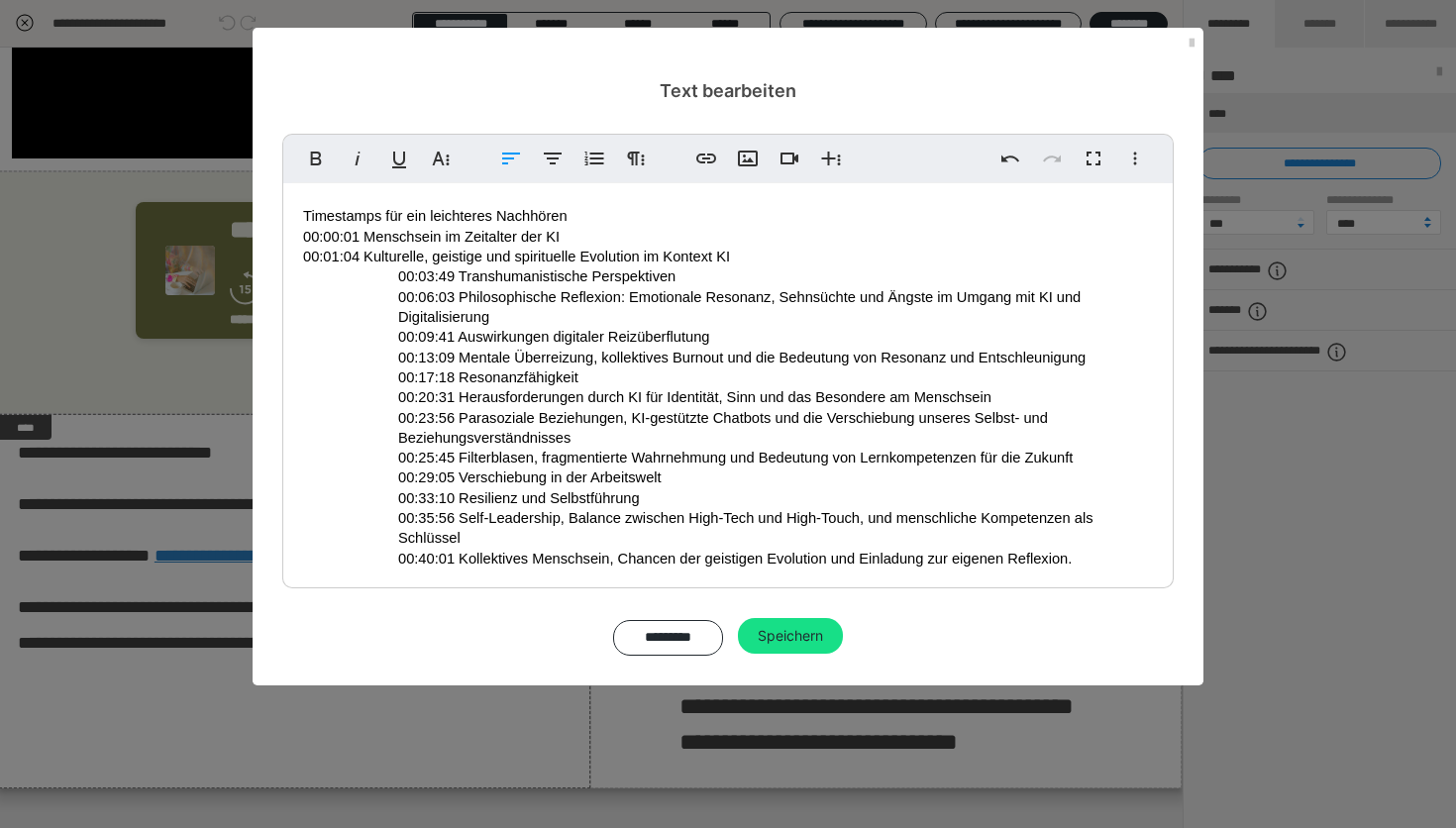 click on "00:03:49 Transhumanistische Perspektiven" at bounding box center (752, 276) 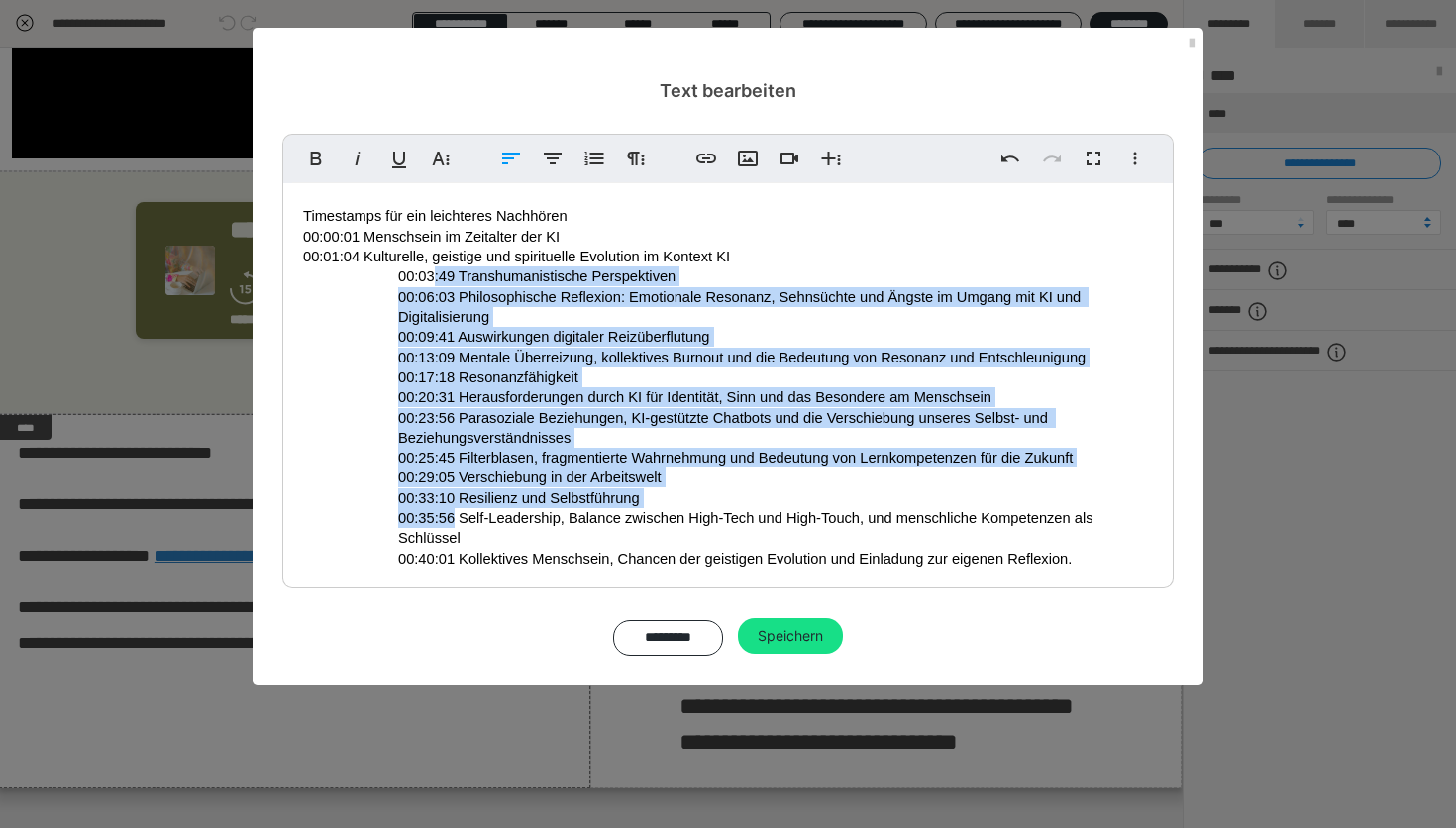 drag, startPoint x: 431, startPoint y: 285, endPoint x: 457, endPoint y: 527, distance: 243.39269 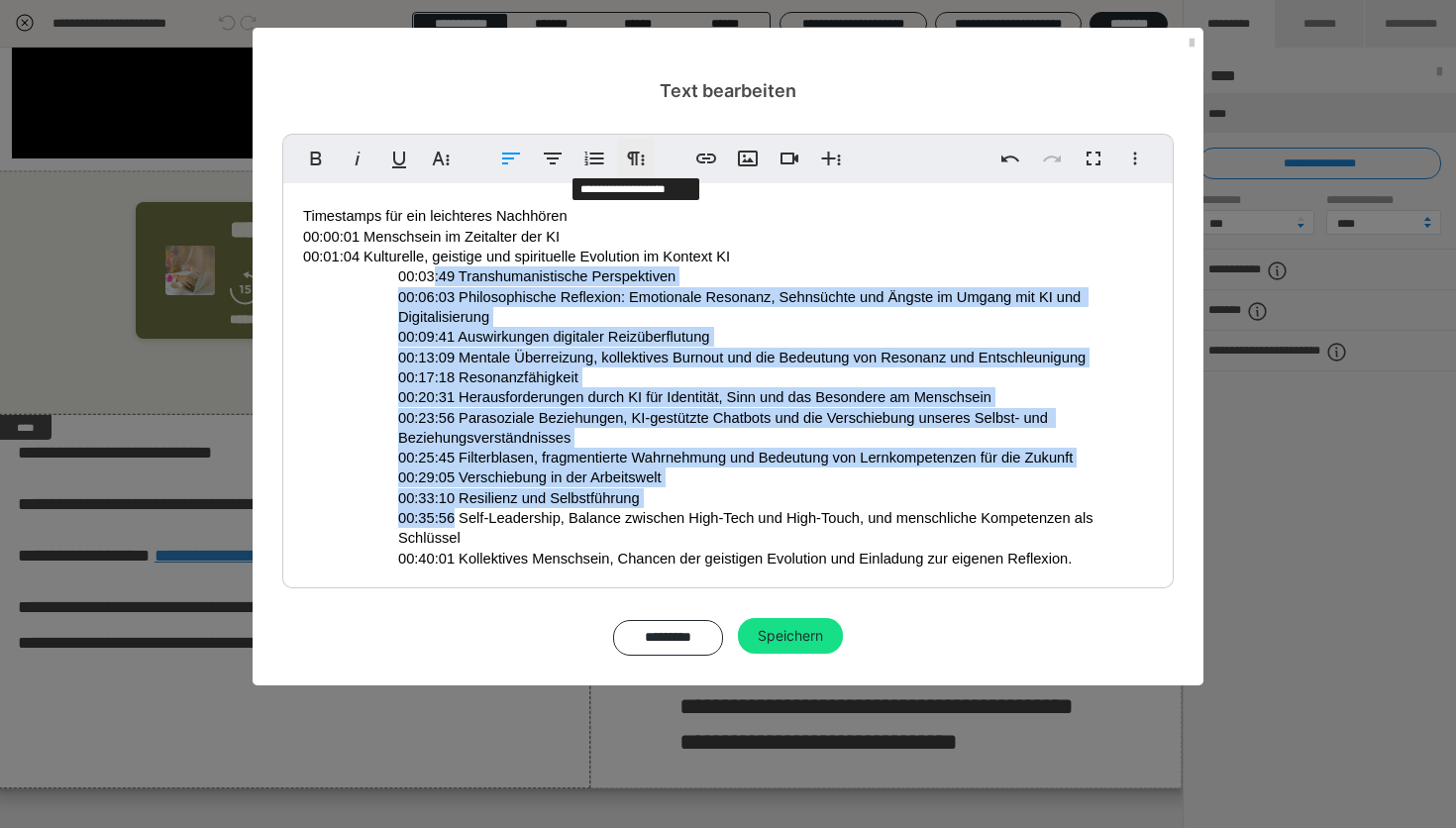 click 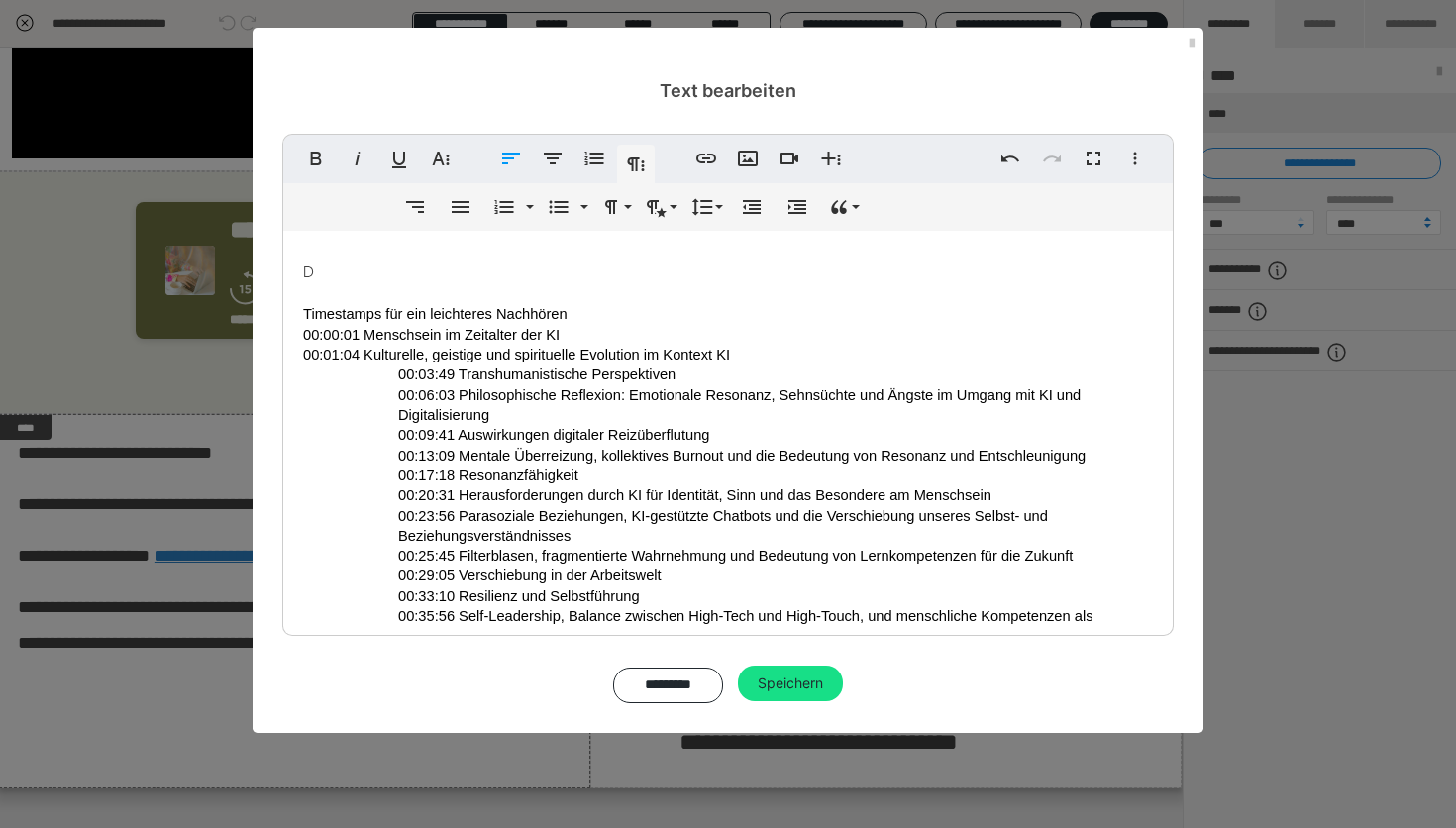 scroll, scrollTop: 51, scrollLeft: 0, axis: vertical 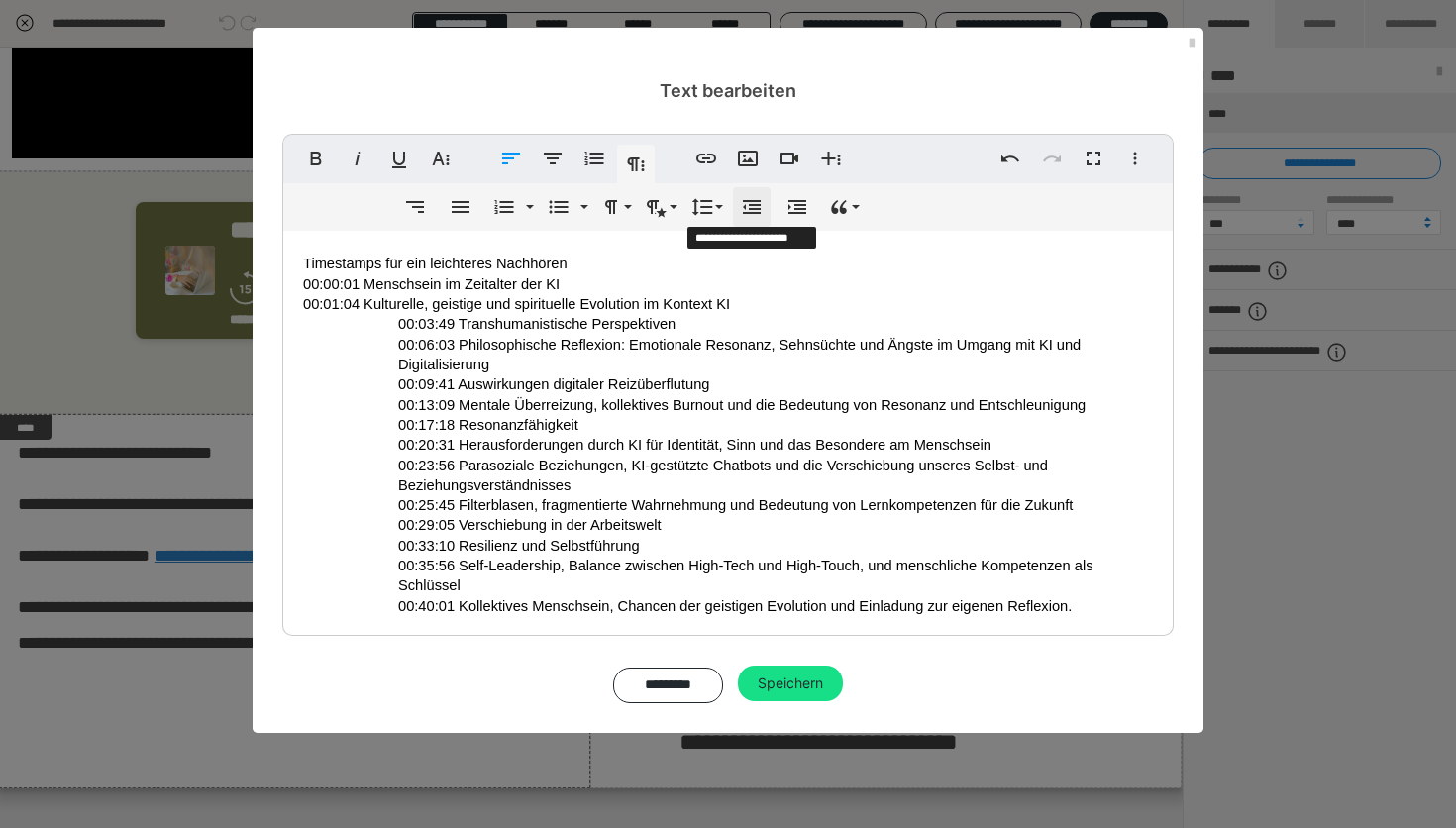 click 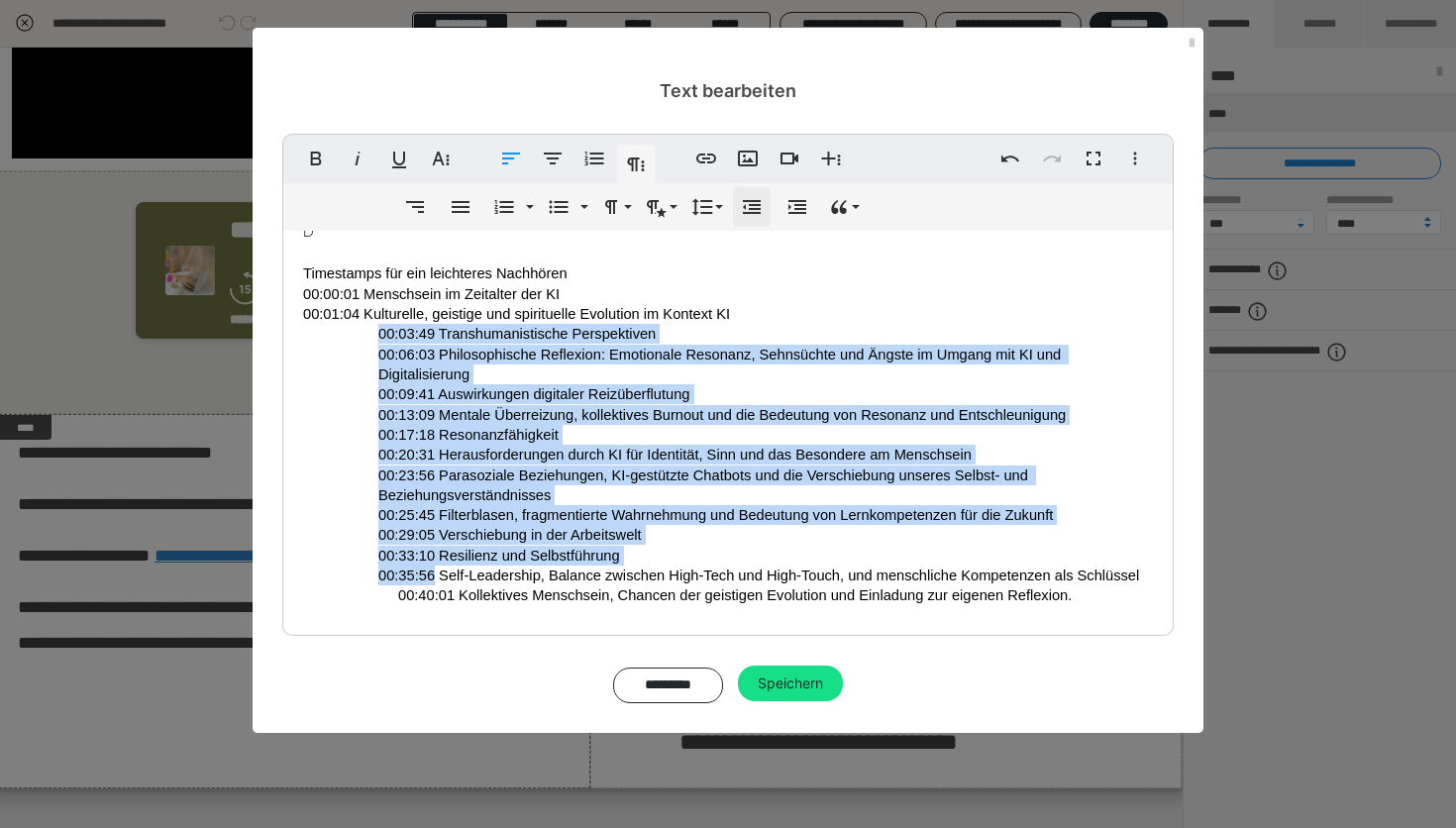 click 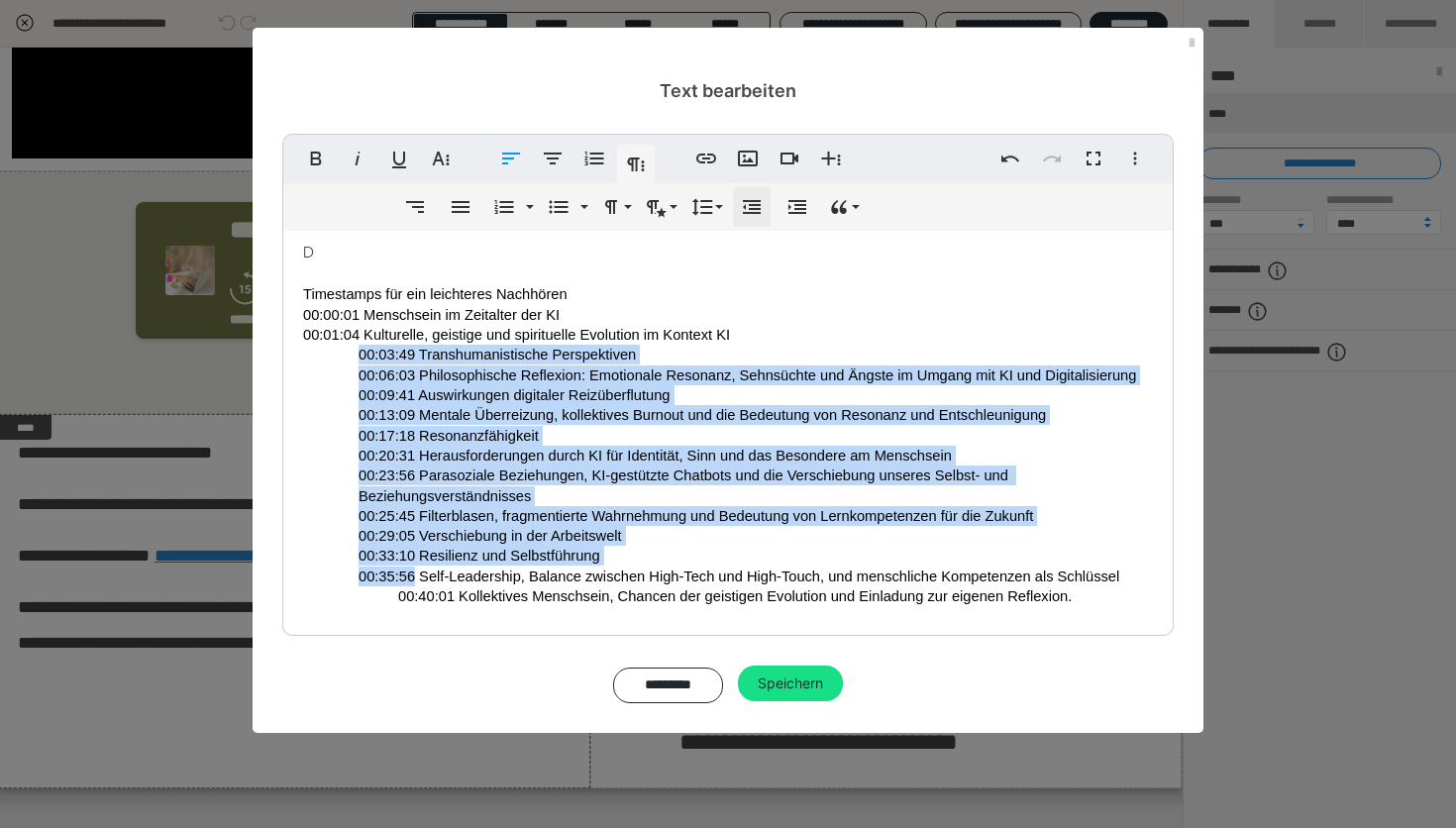 scroll, scrollTop: 32, scrollLeft: 0, axis: vertical 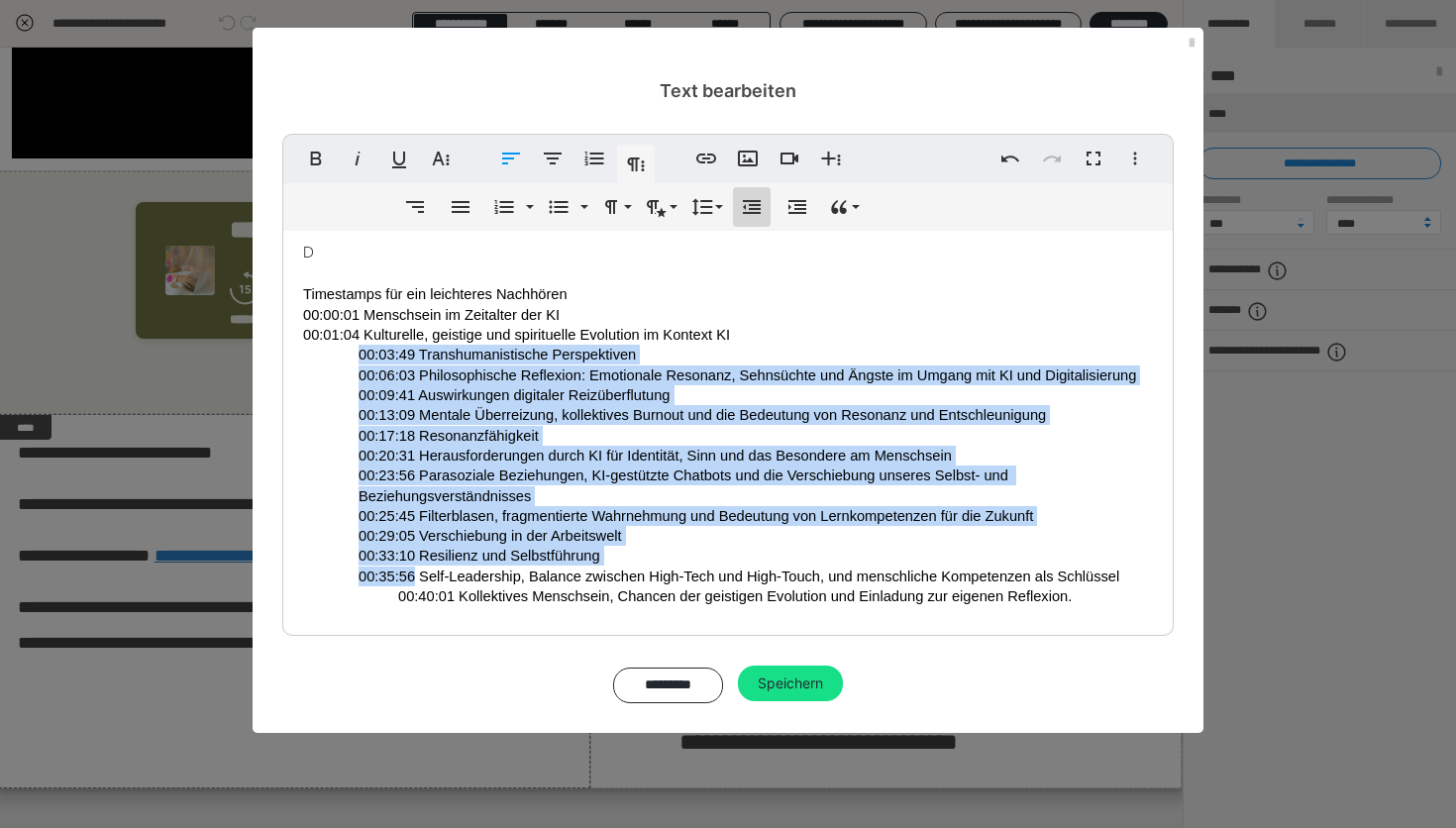 click 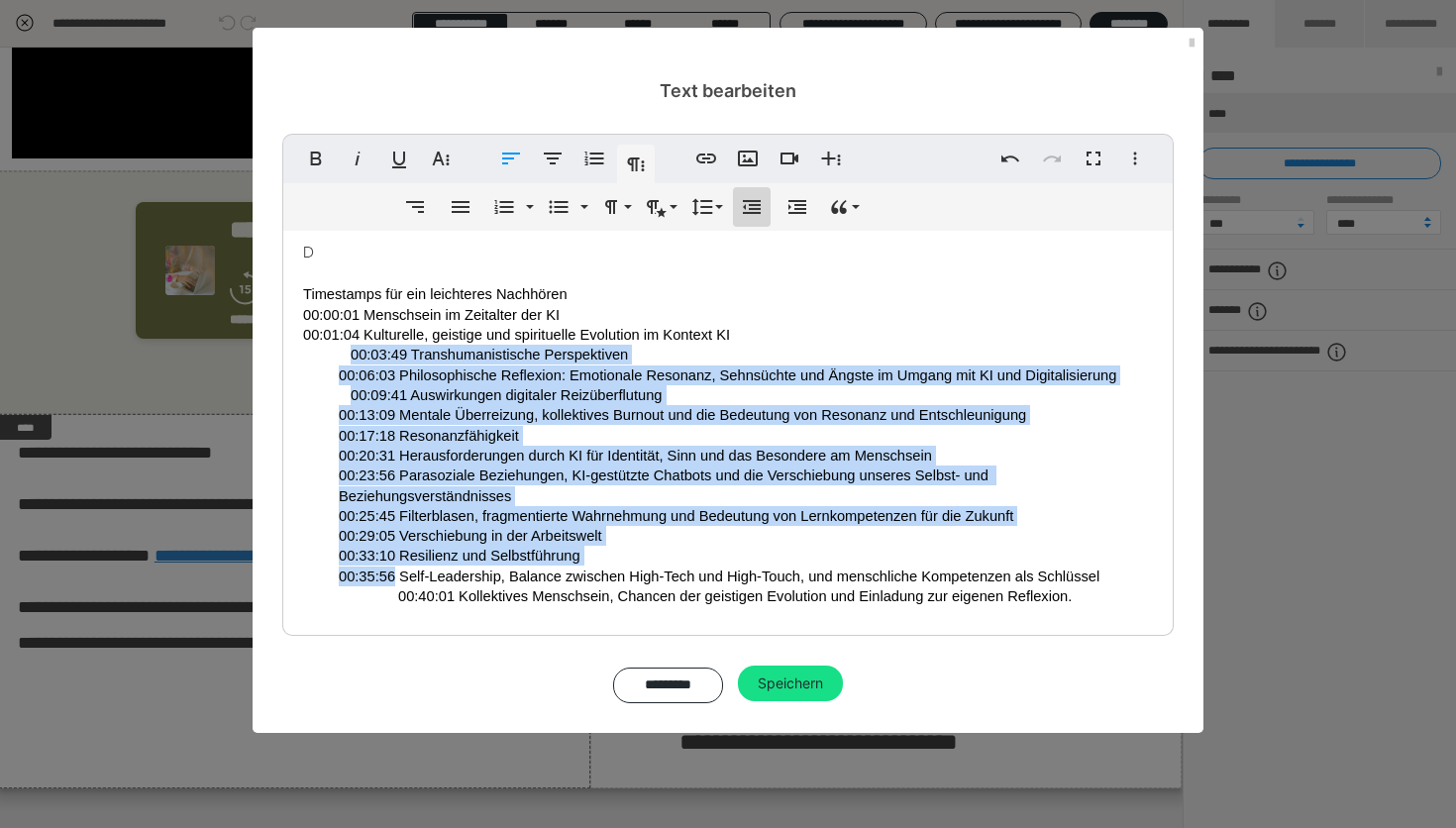 click 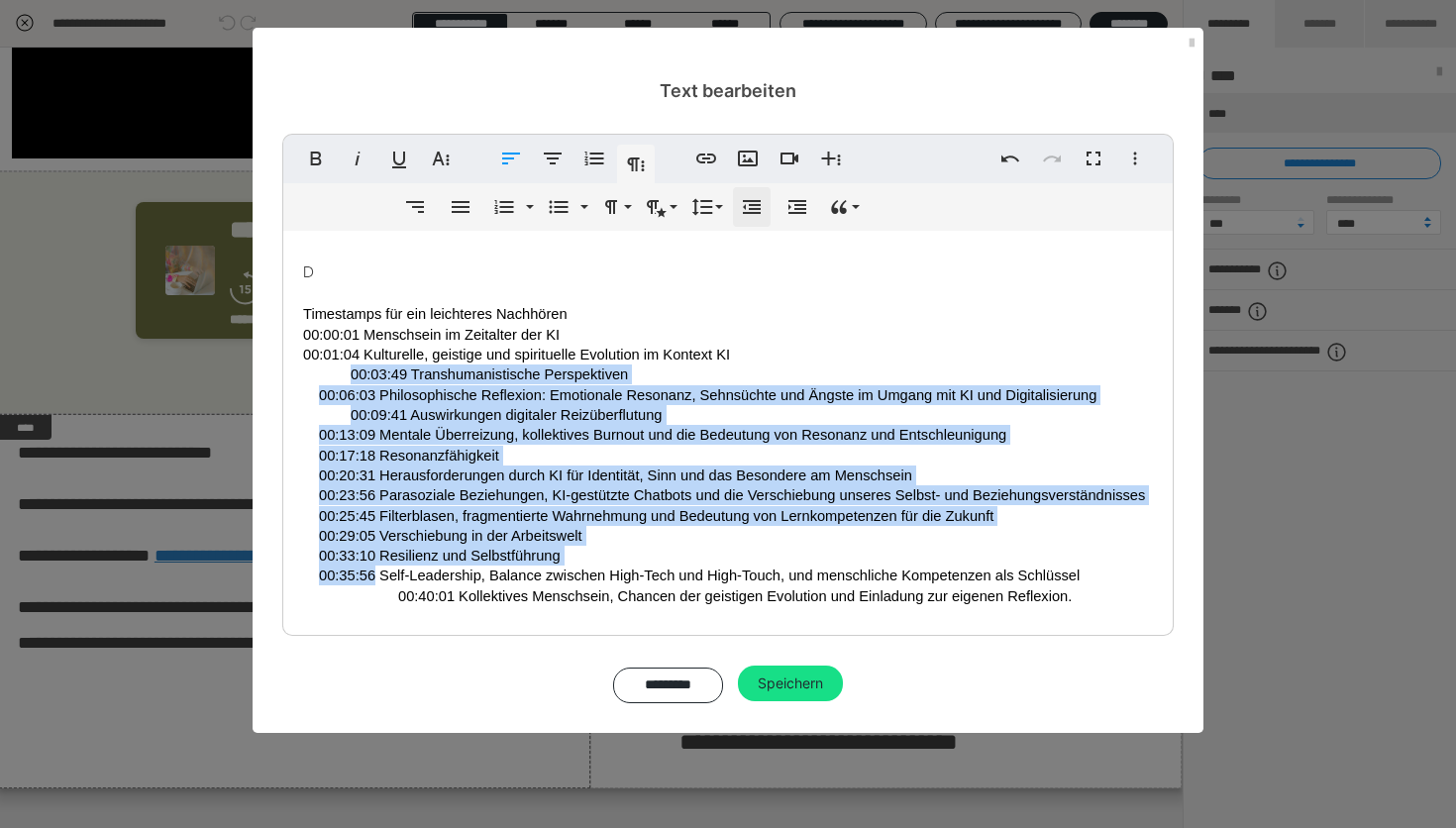 click 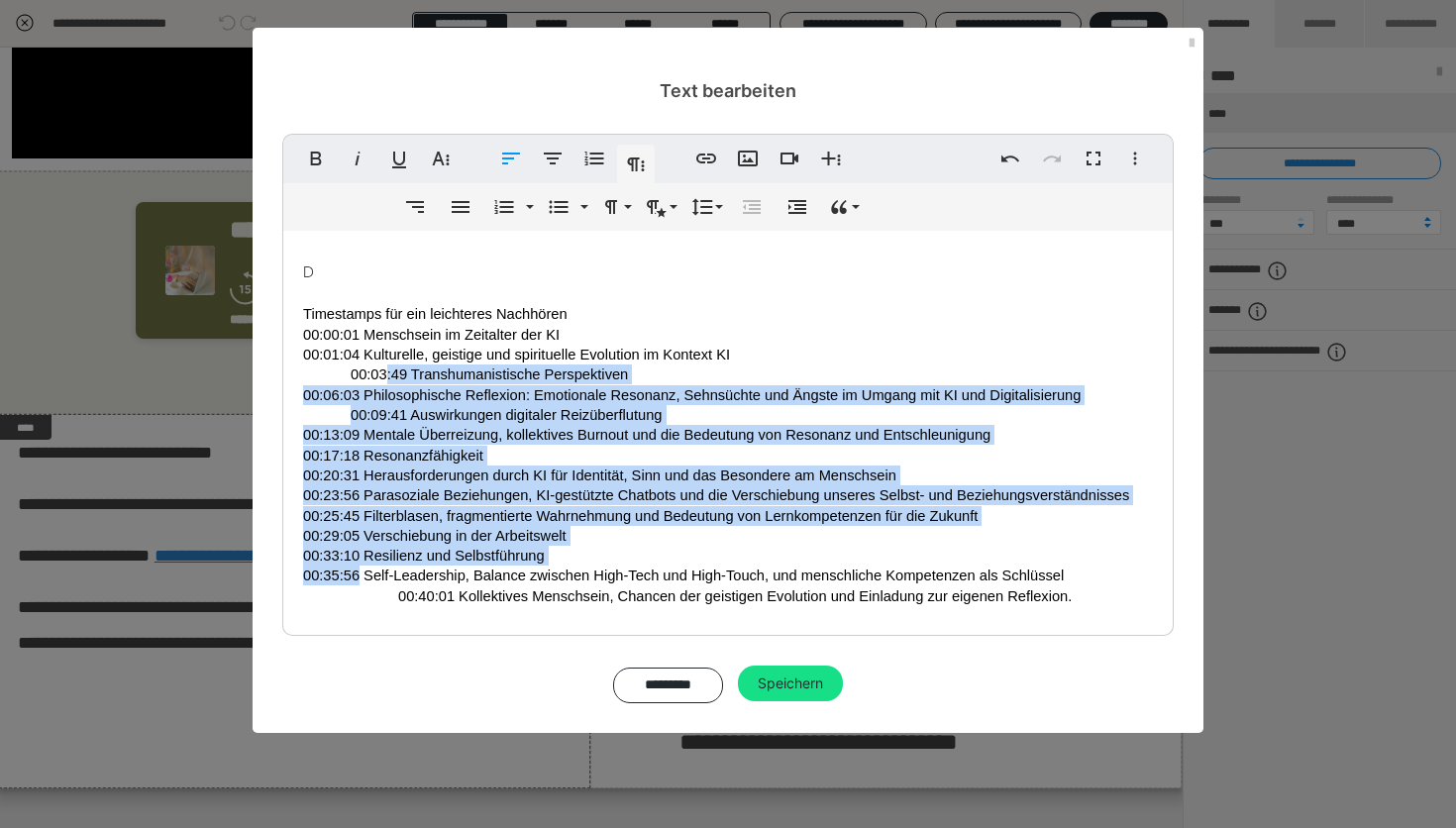 click on "00:03:49 Transhumanistische Perspektiven" at bounding box center (489, 374) 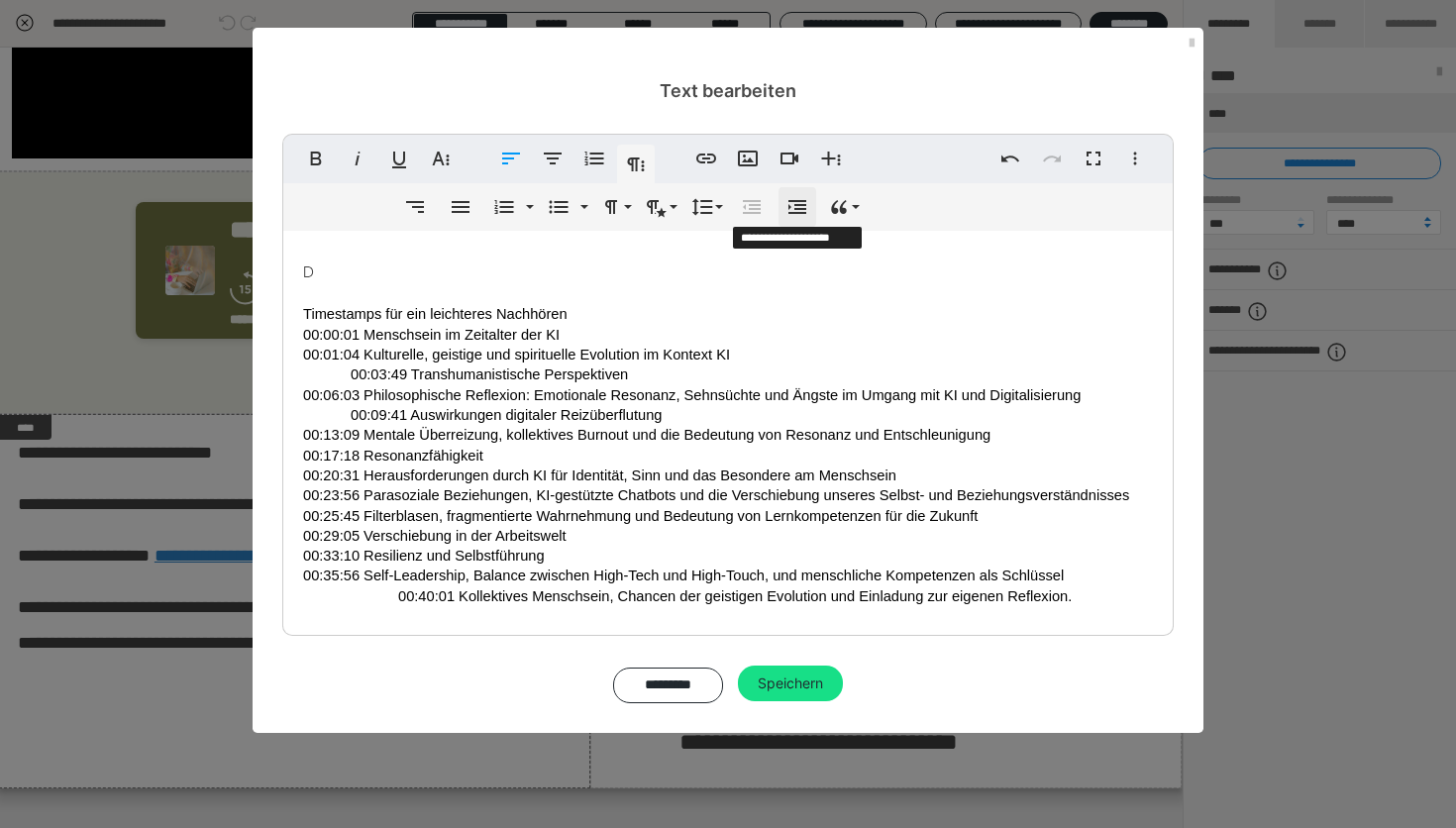 click 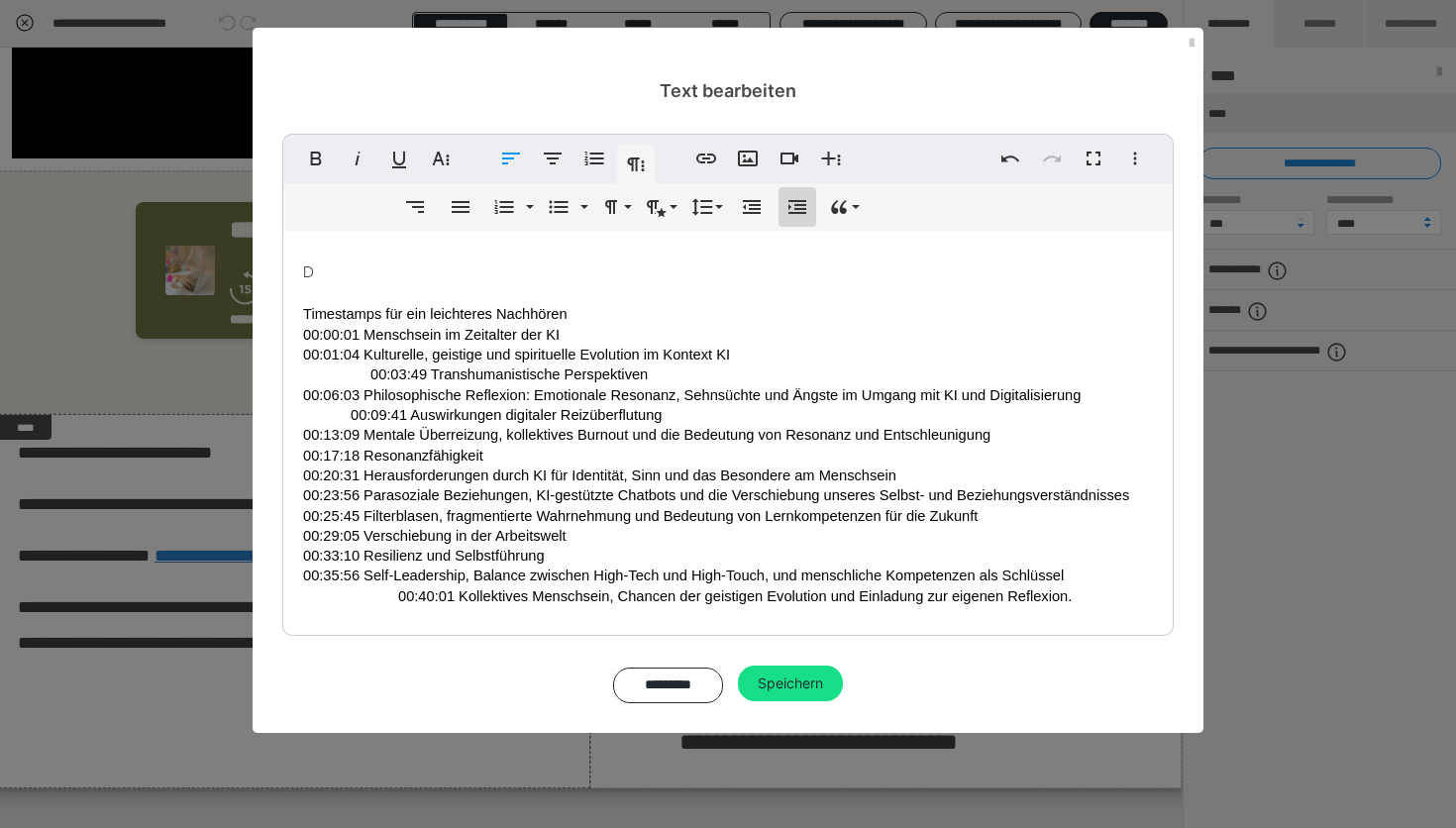 click 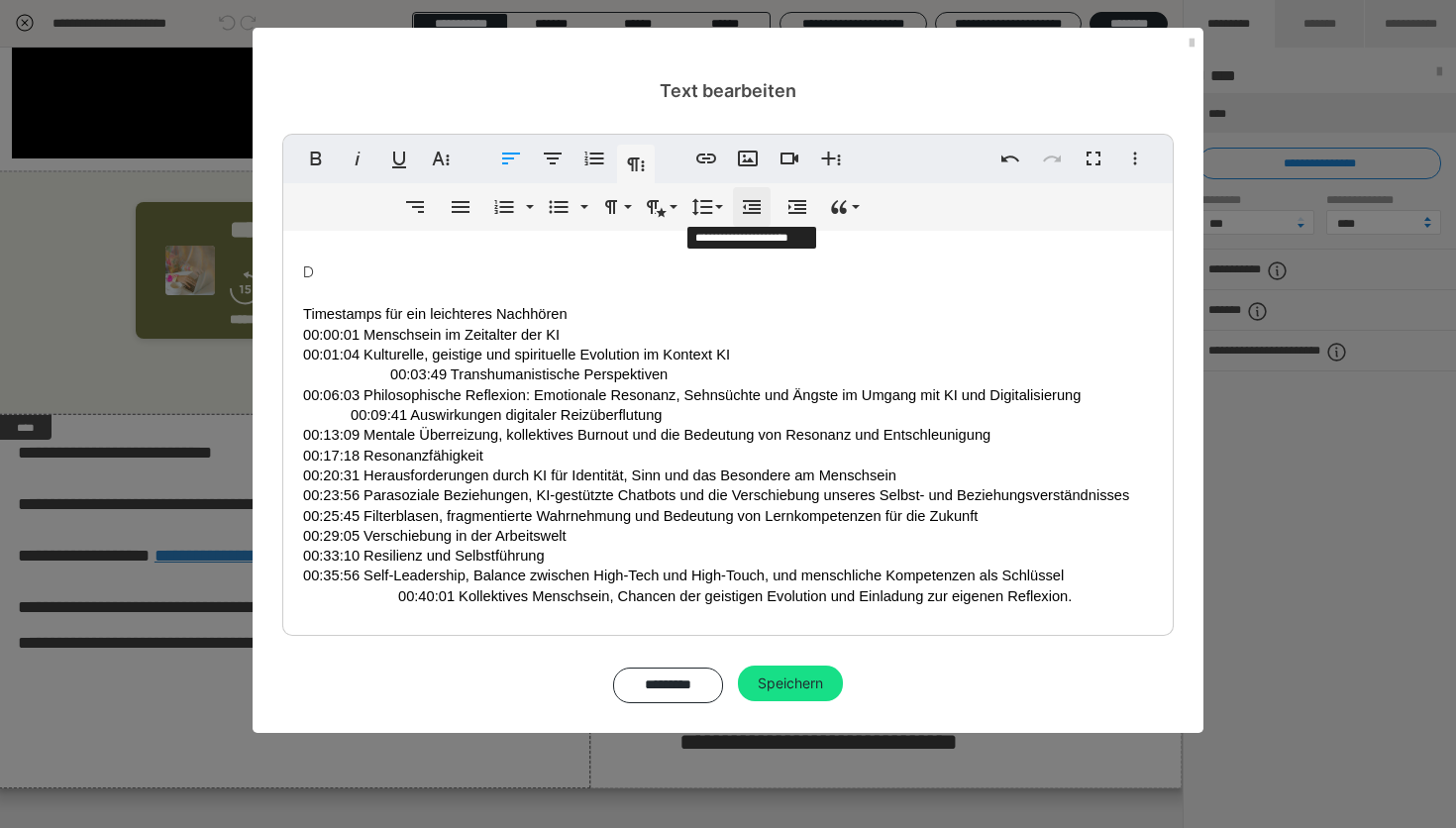 click 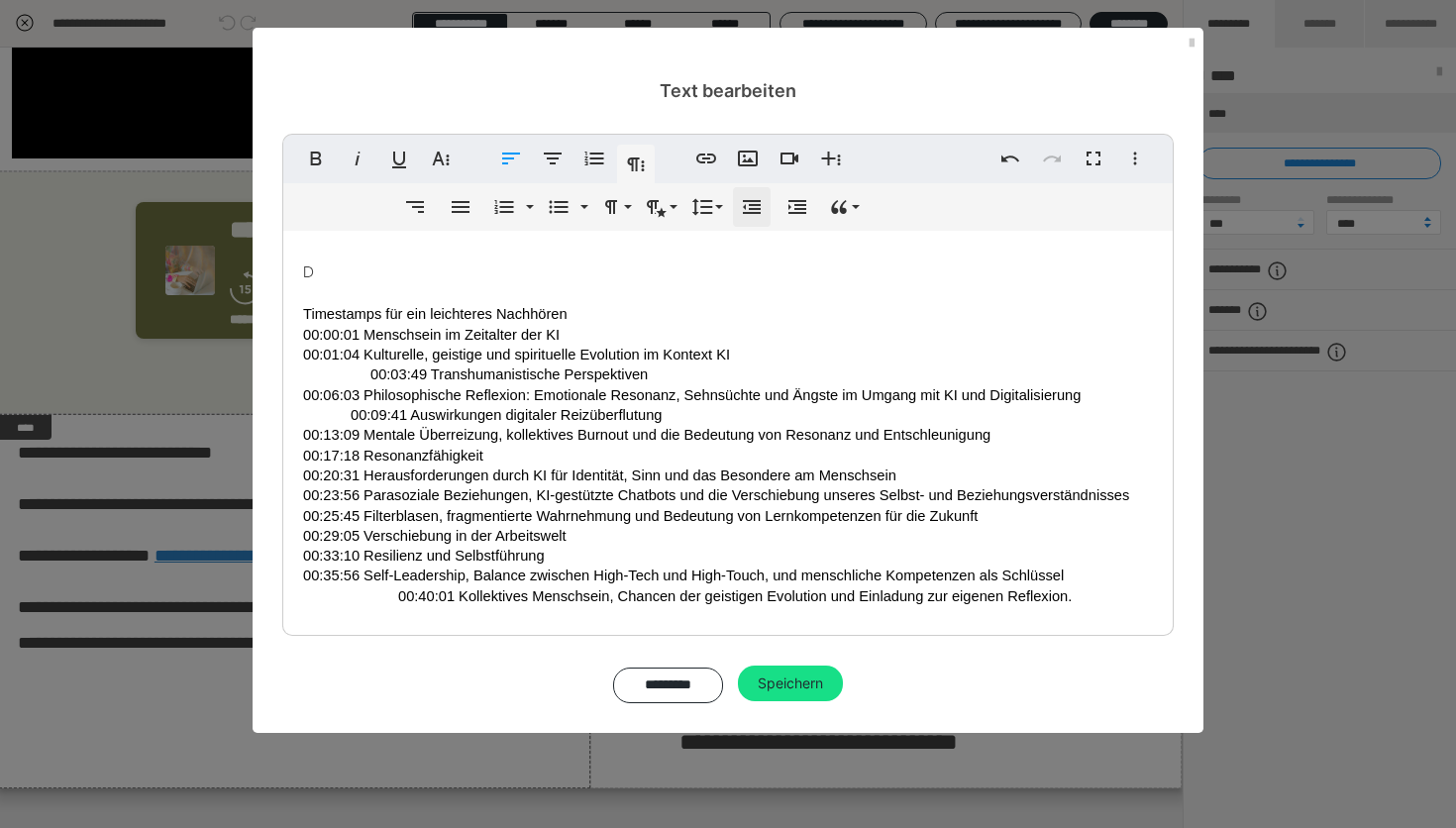 click 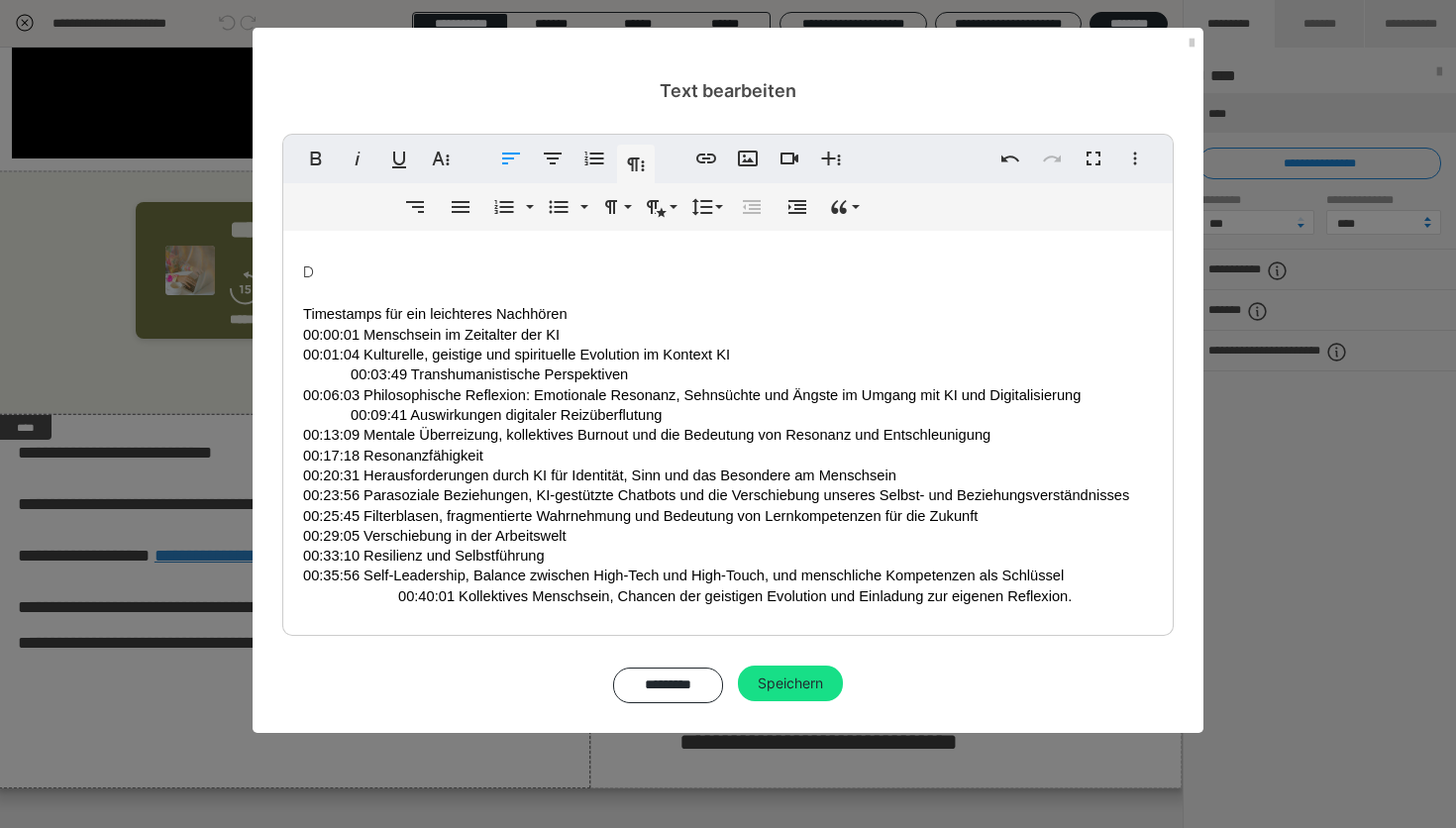 click 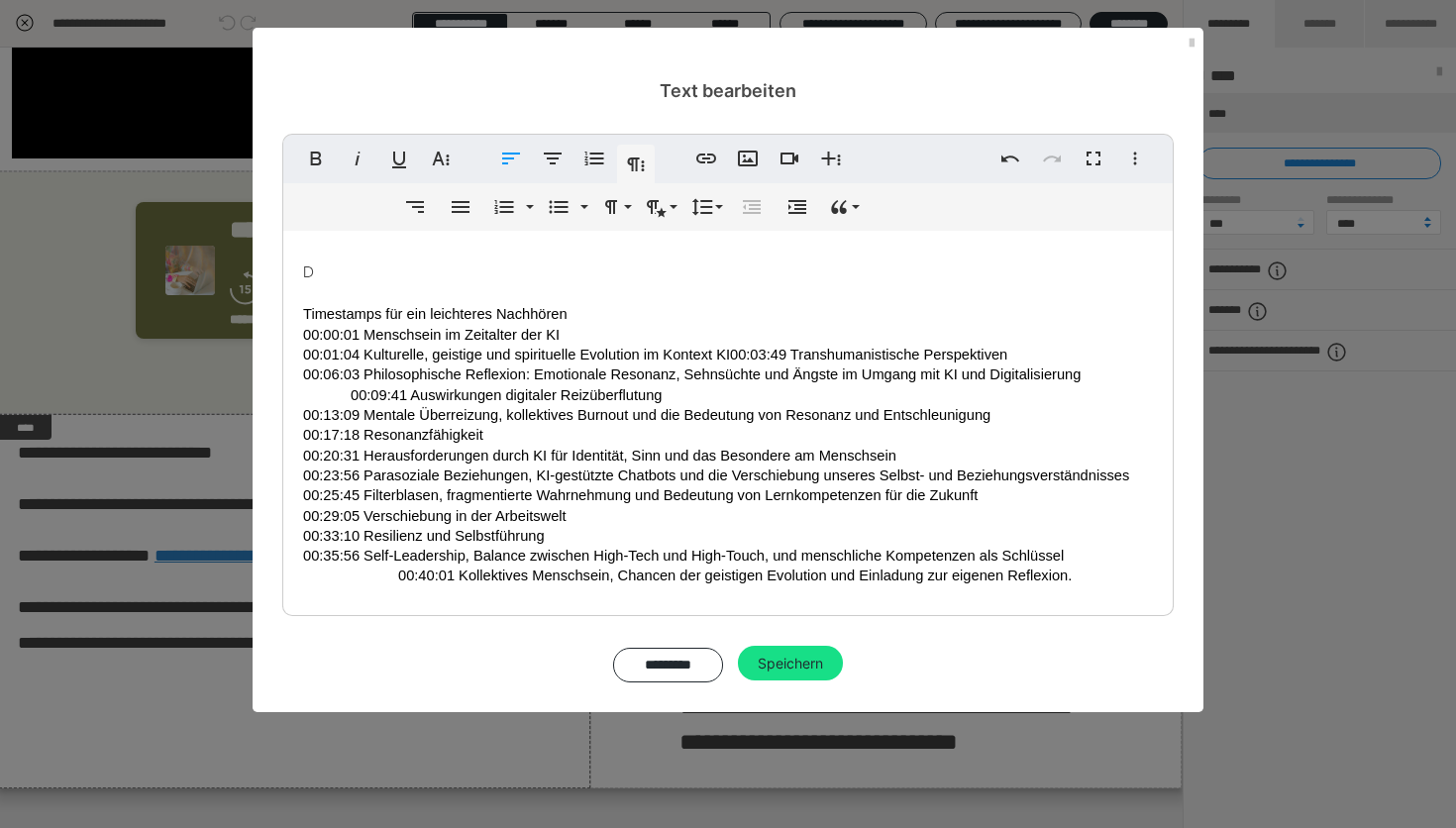 scroll, scrollTop: 0, scrollLeft: 0, axis: both 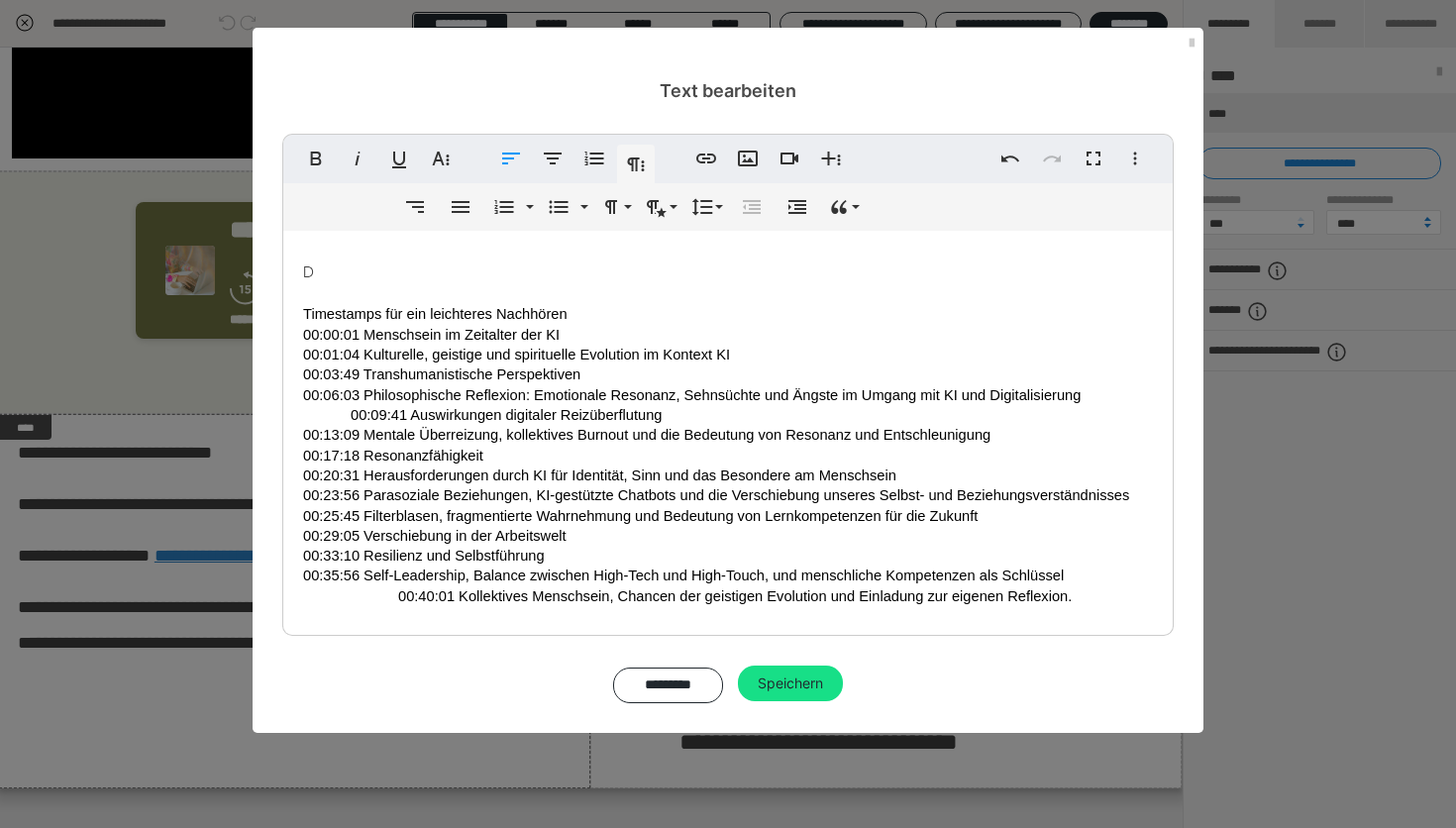 click on "00:09:41 Auswirkungen digitaler Reizüberflutung" at bounding box center (728, 415) 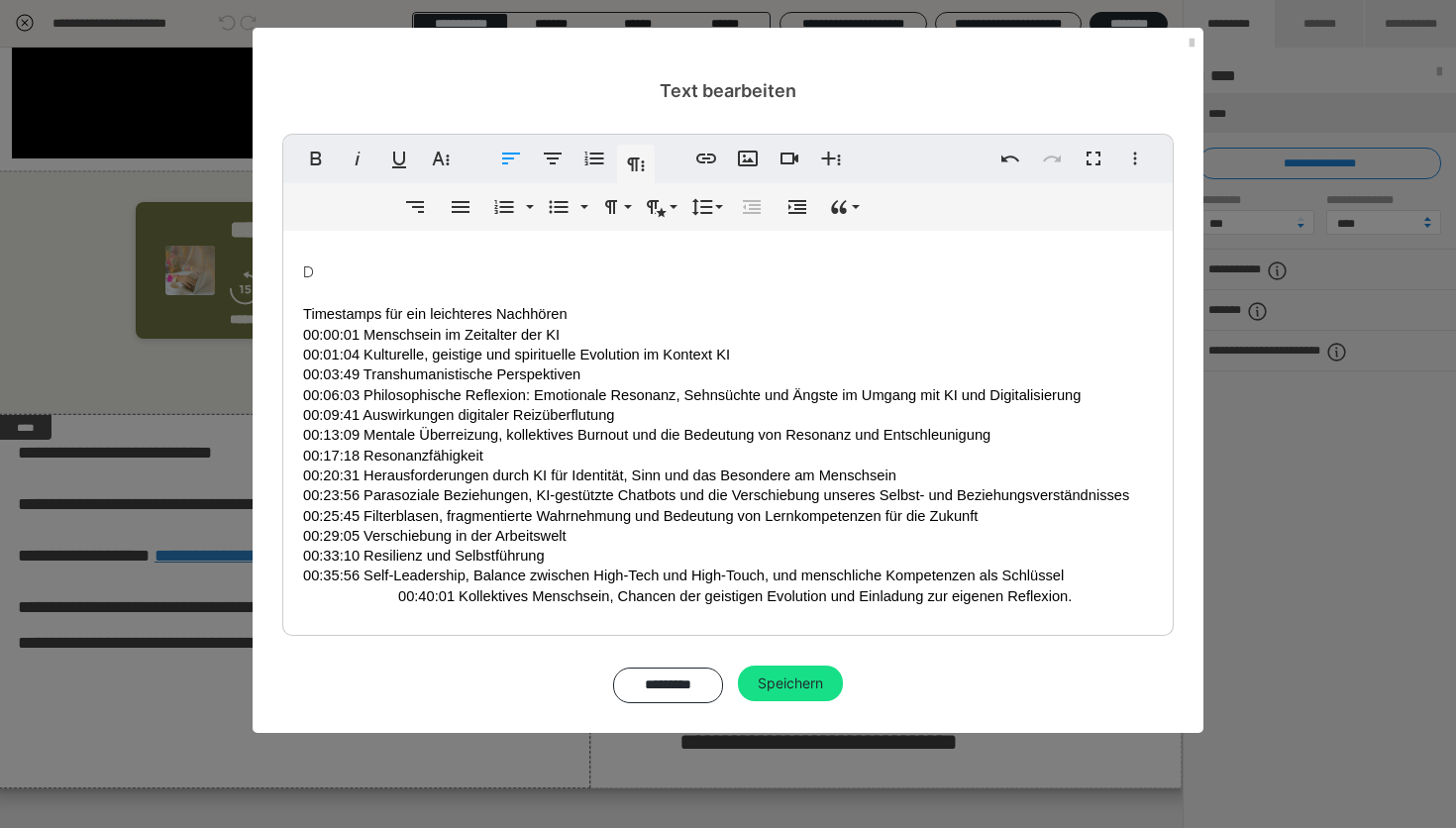 click on "00:40:01 Kollektives Menschsein, Chancen der geistigen Evolution und Einladung zur eigenen Reflexion." at bounding box center [735, 596] 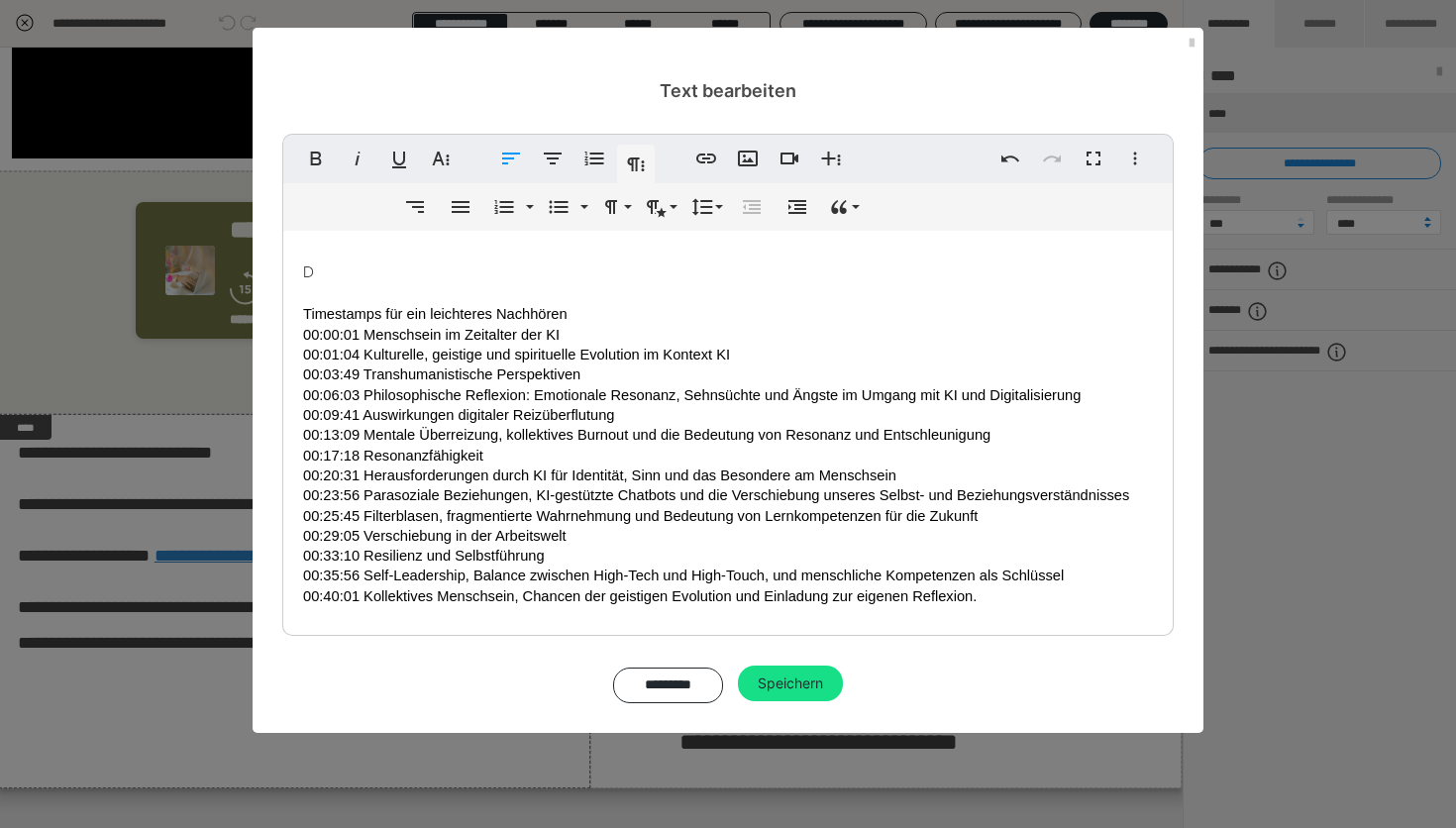 scroll, scrollTop: 11, scrollLeft: 0, axis: vertical 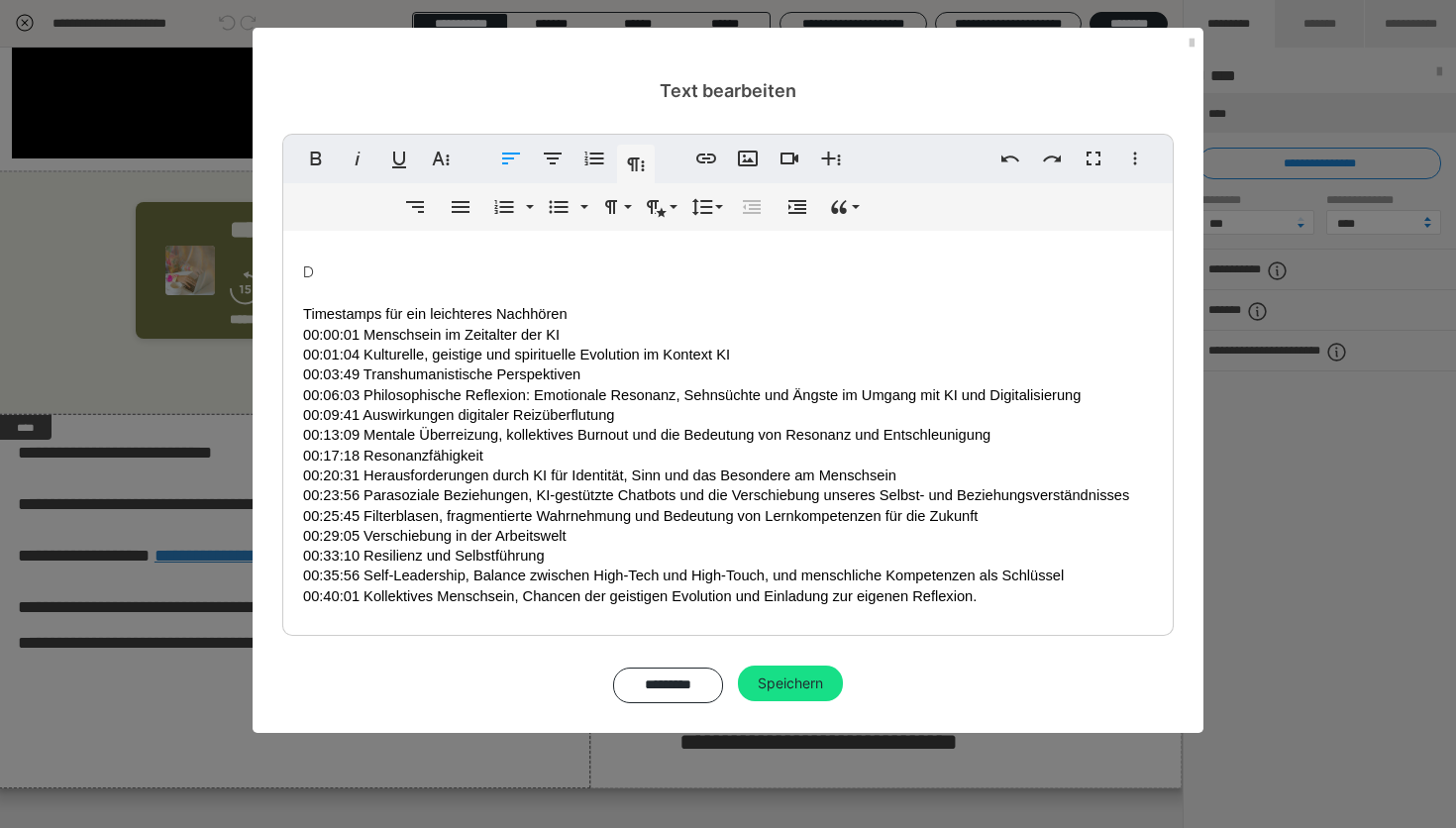 click on "D" at bounding box center [728, 269] 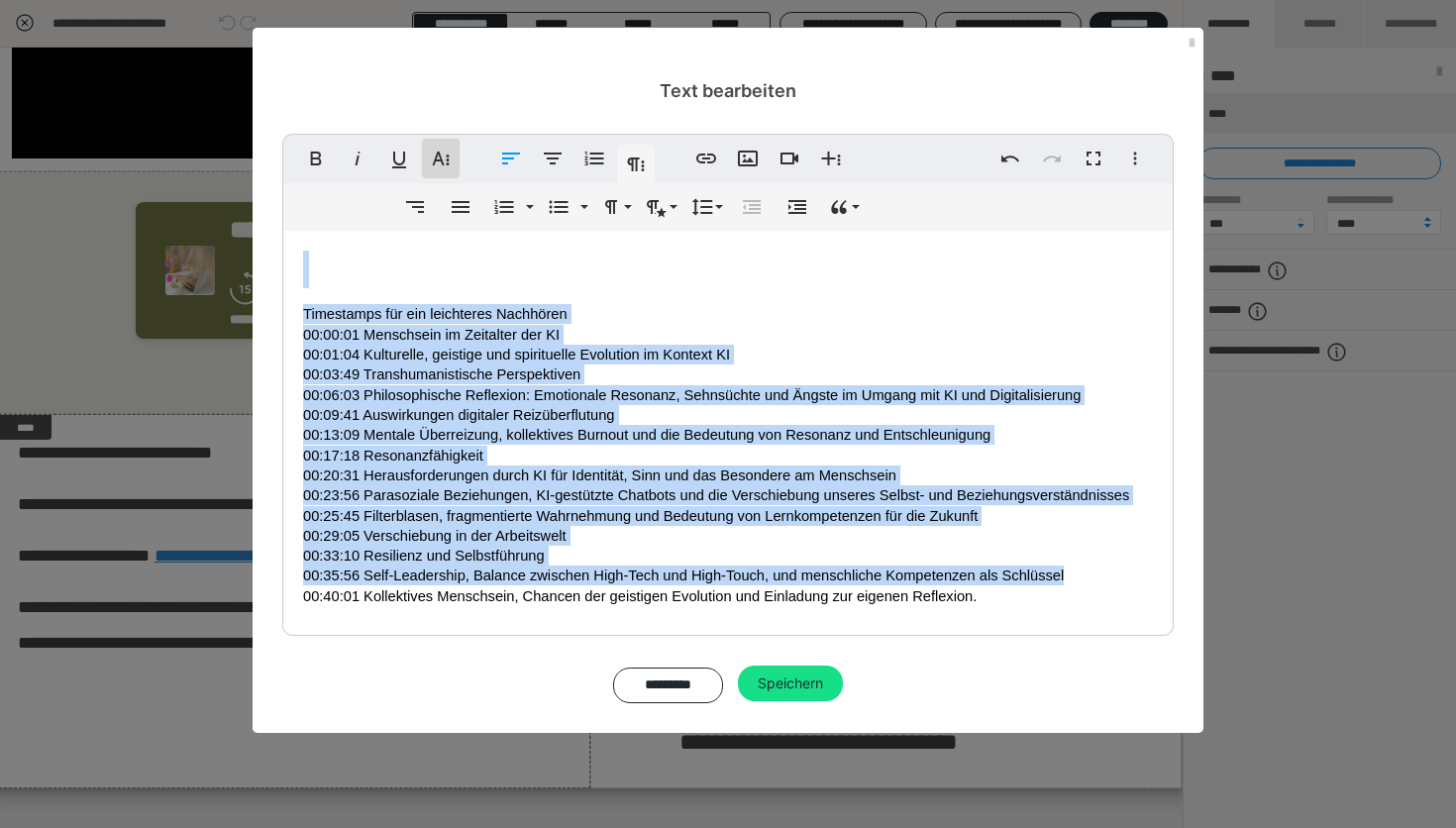 click 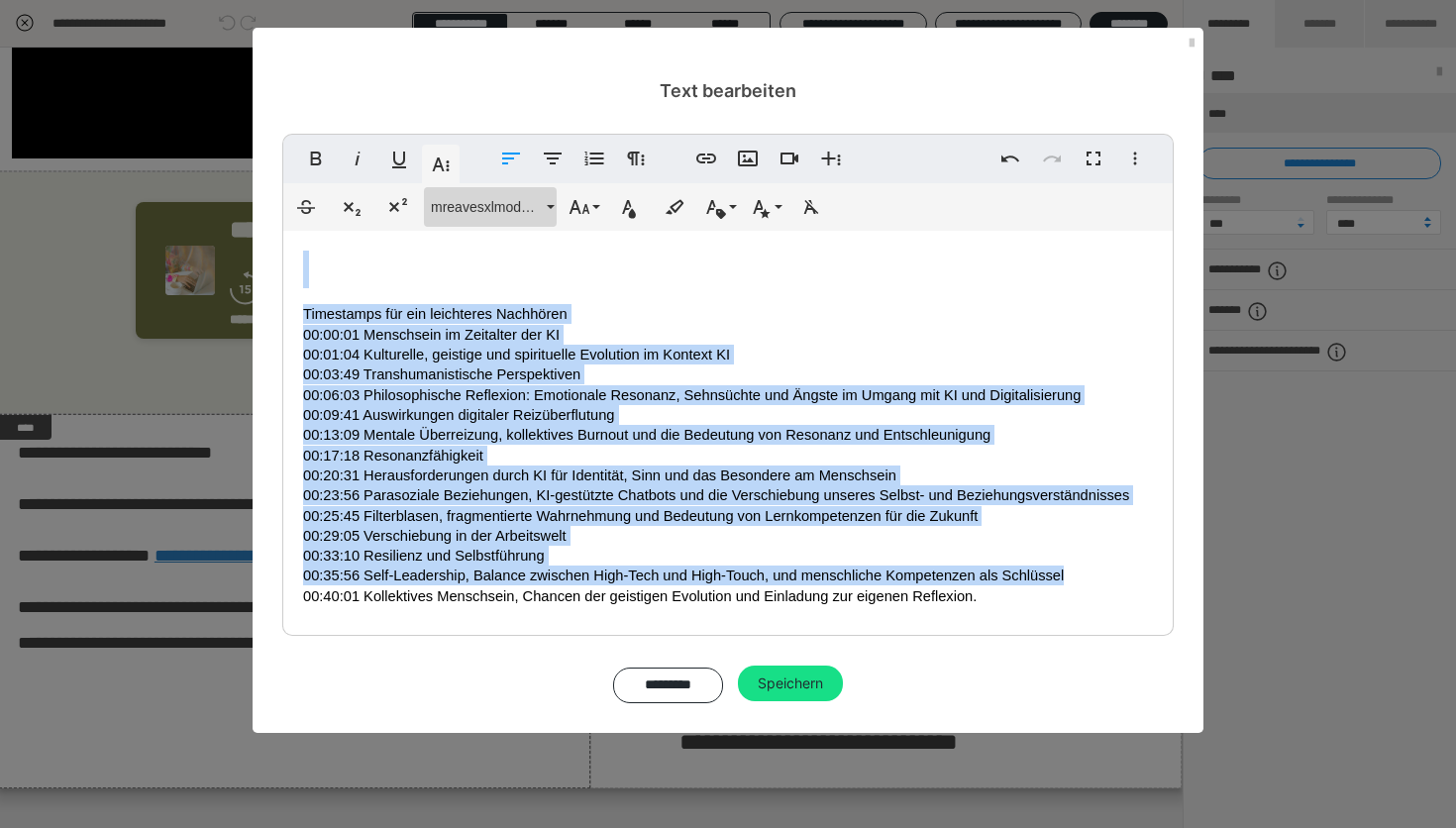 click on "mreavesxlmodot-book" at bounding box center (486, 207) 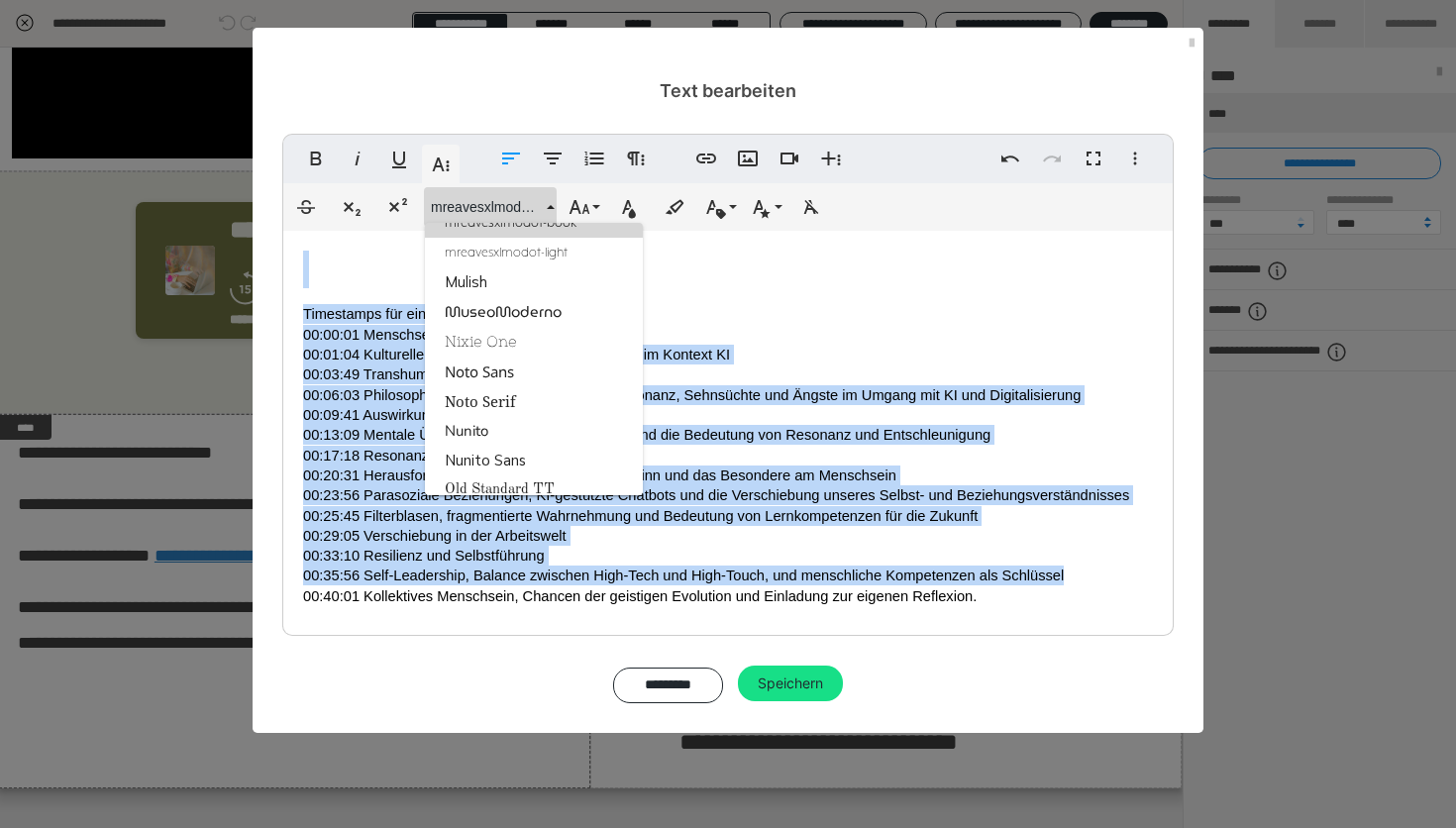 click on "mreavesxlmodot-book" at bounding box center [534, 223] 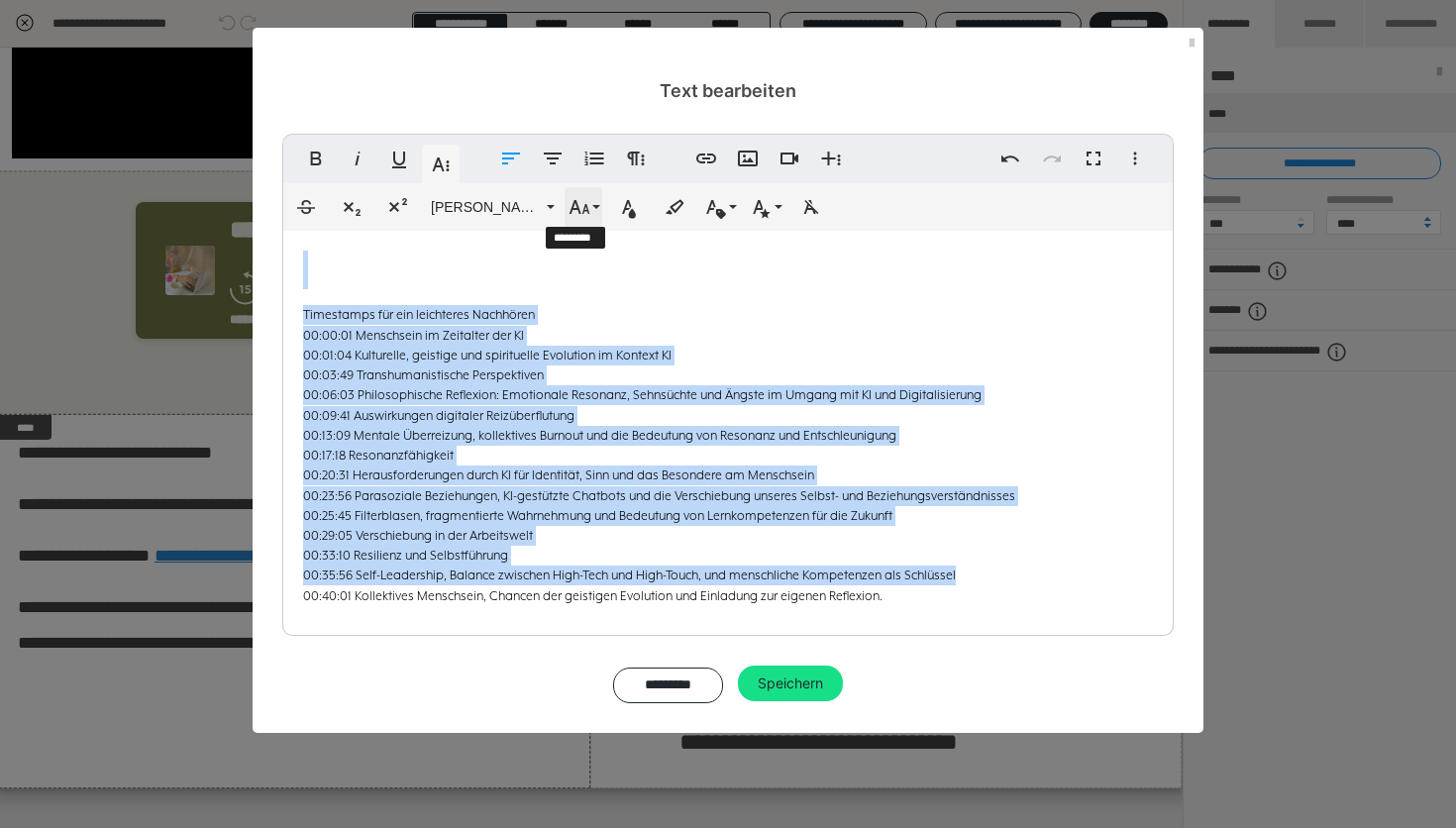 click 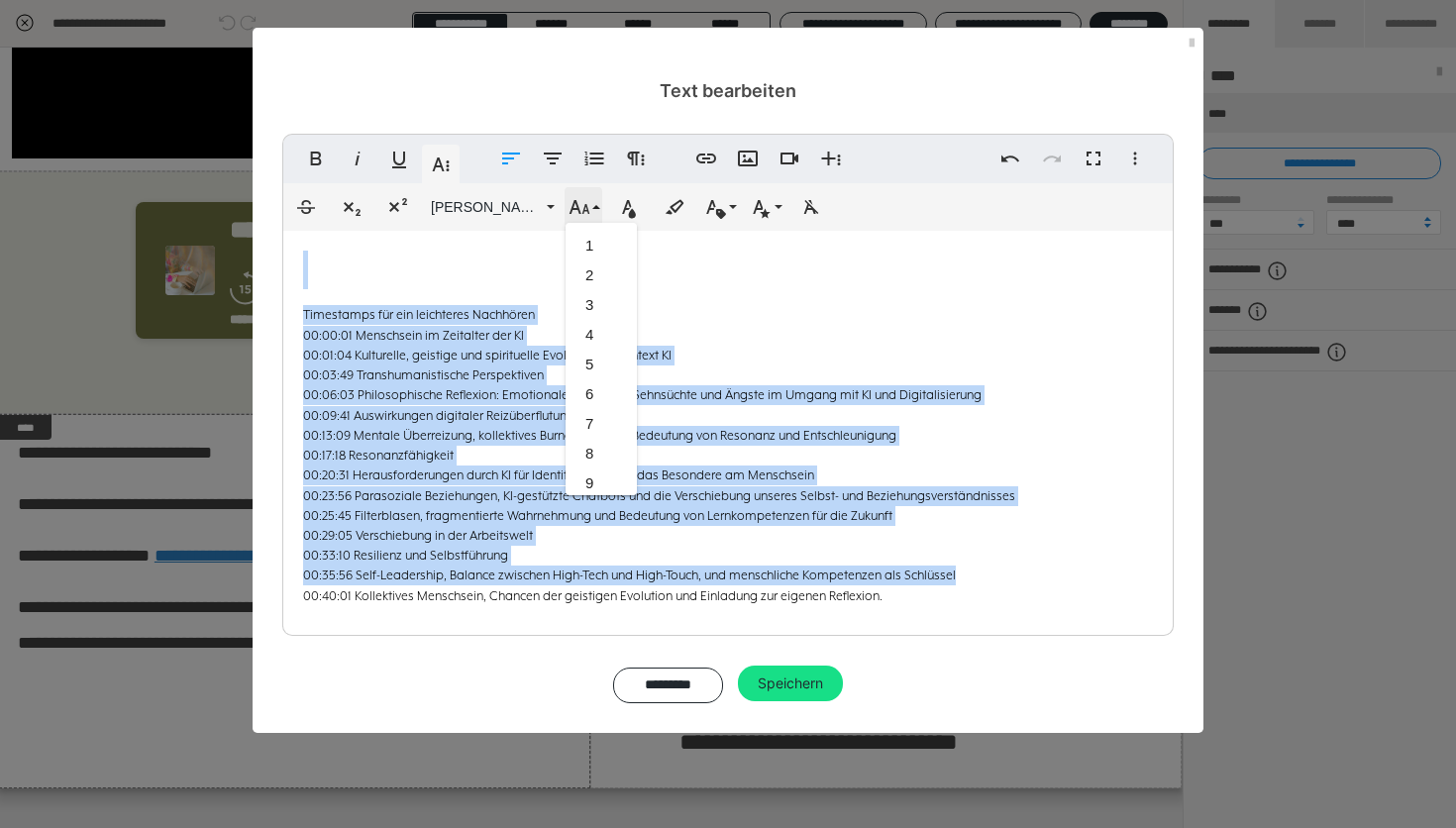 scroll, scrollTop: 706, scrollLeft: 0, axis: vertical 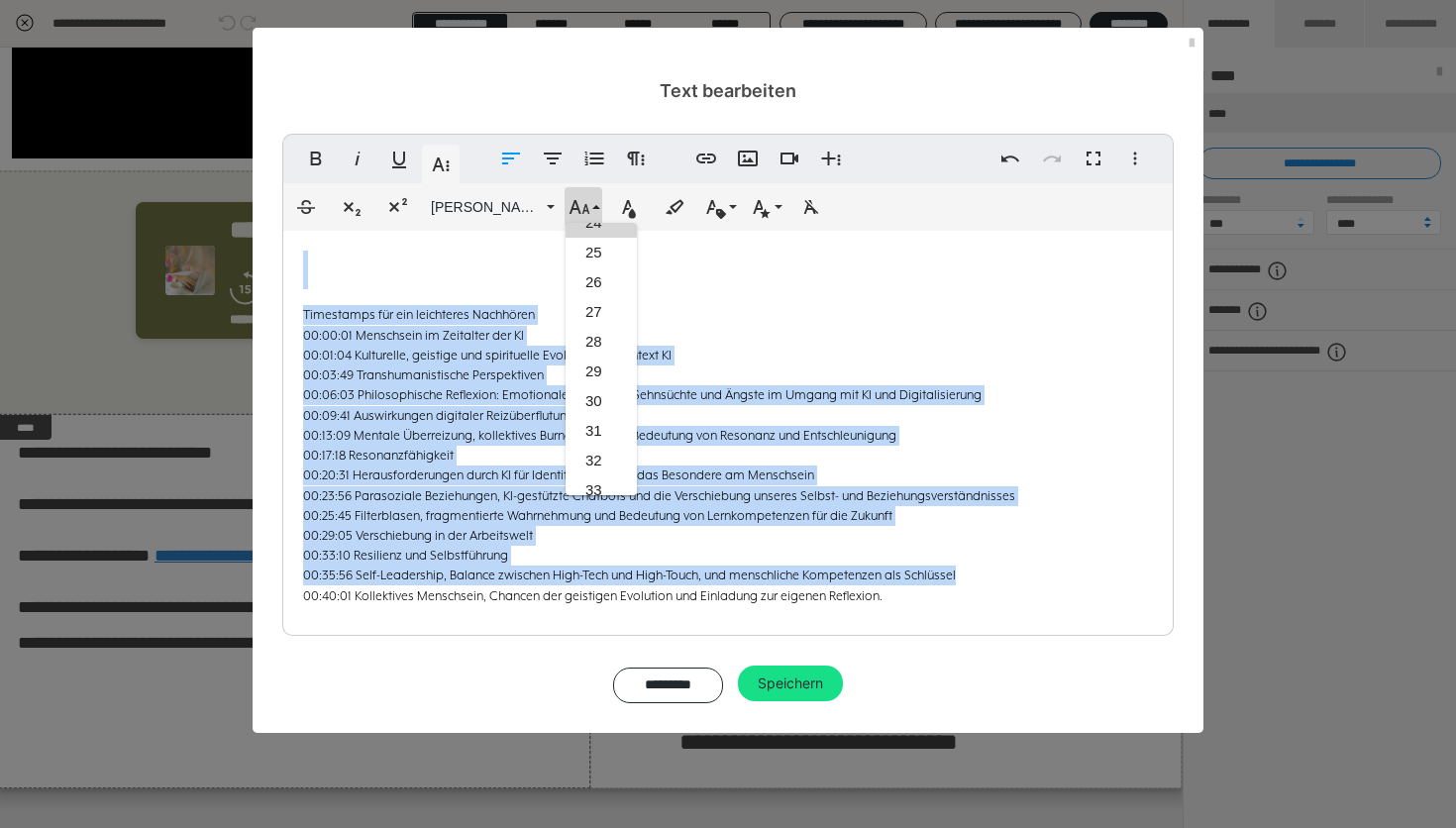 click on "24" at bounding box center [601, 223] 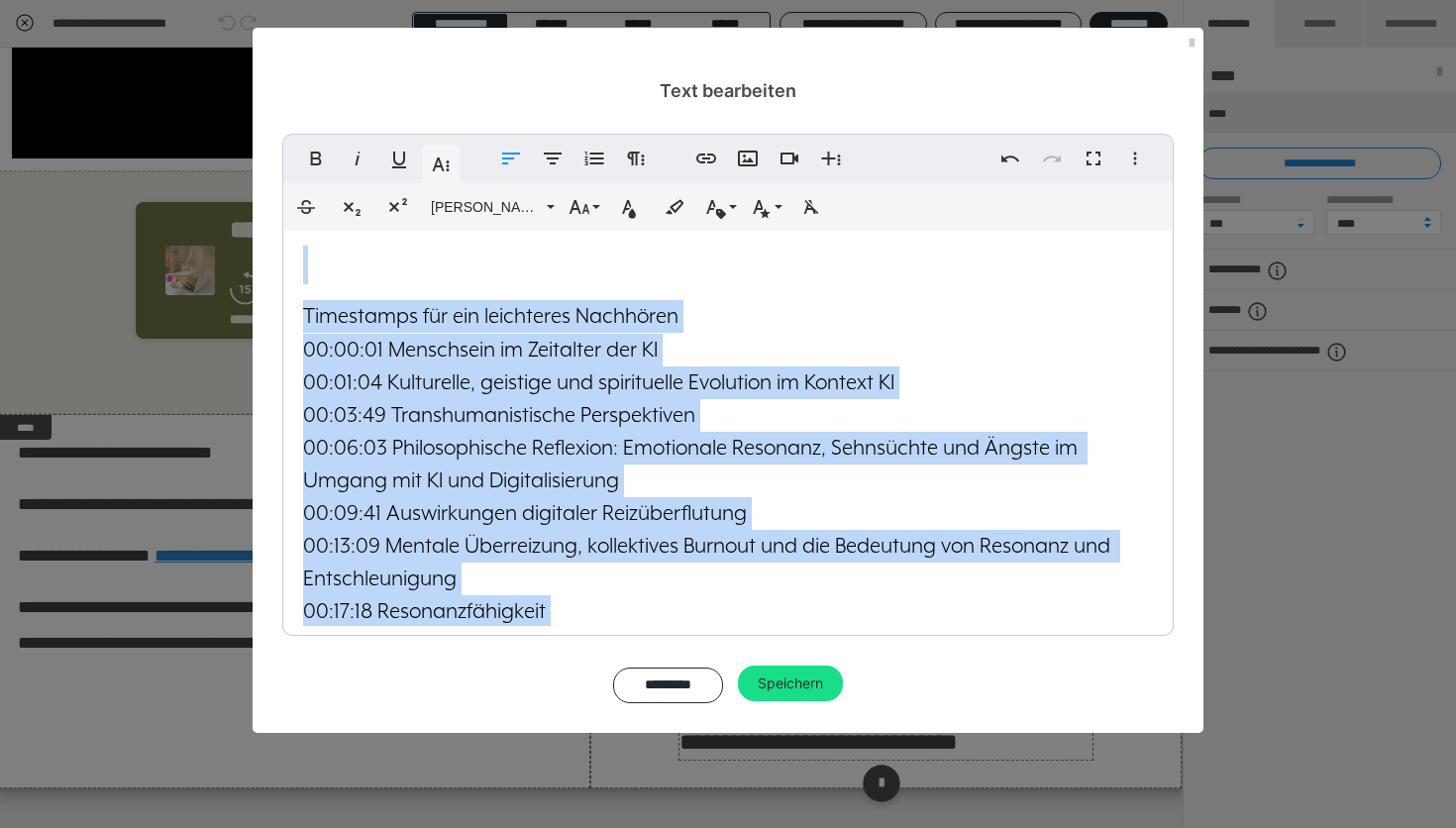 click on "Speichern" at bounding box center [790, 683] 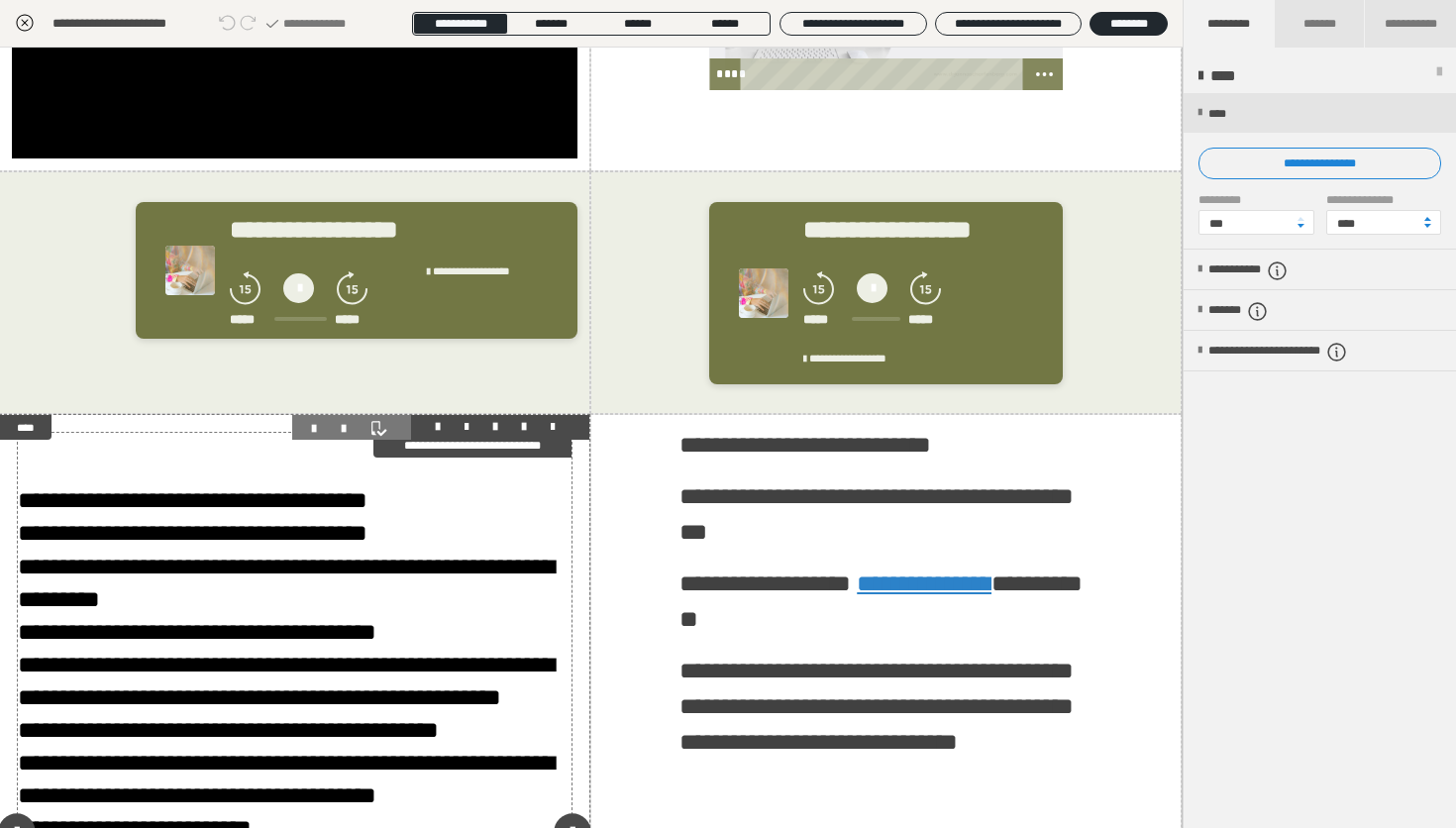 click on "**********" at bounding box center [294, 583] 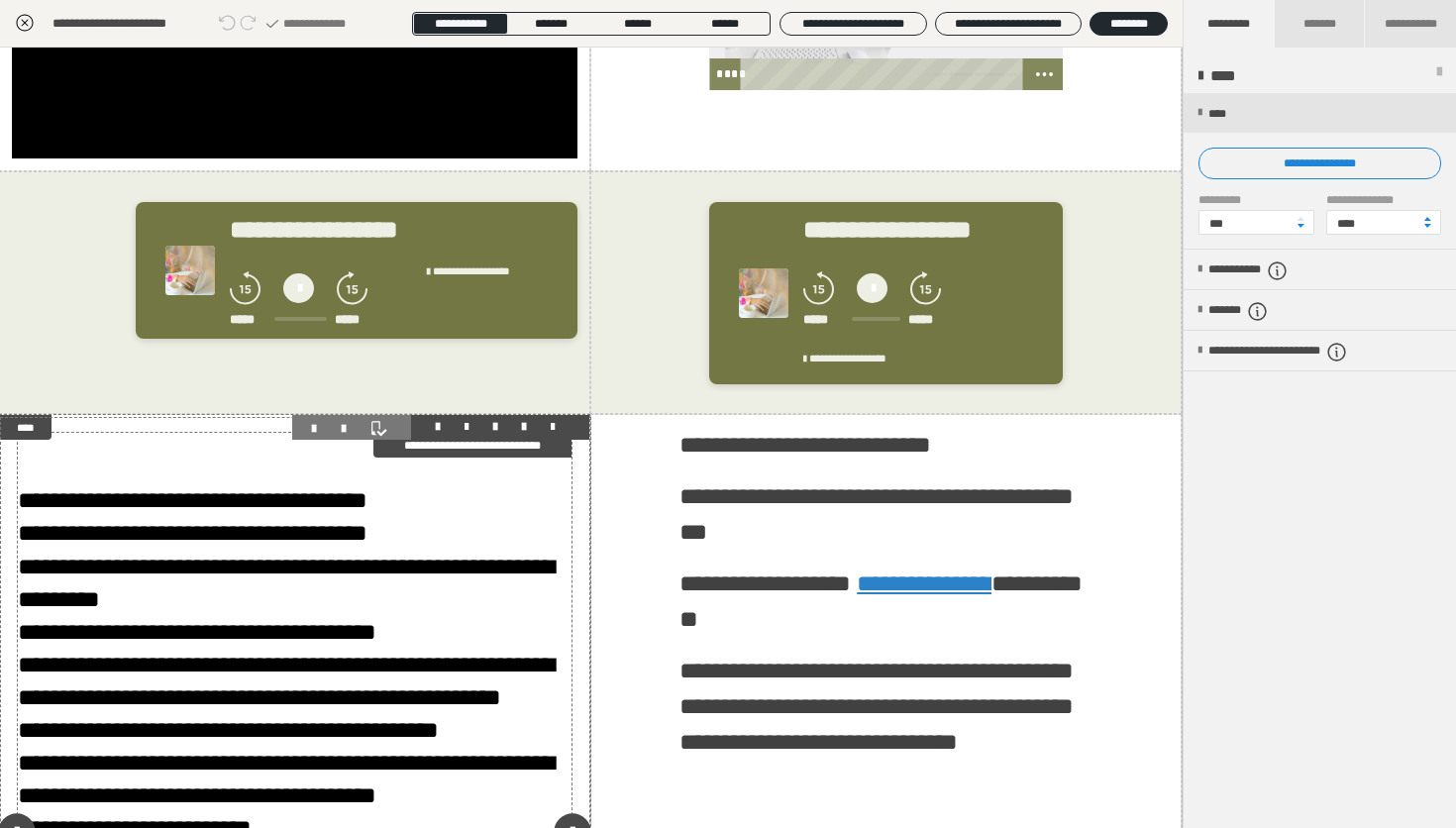 click on "**********" at bounding box center (294, 583) 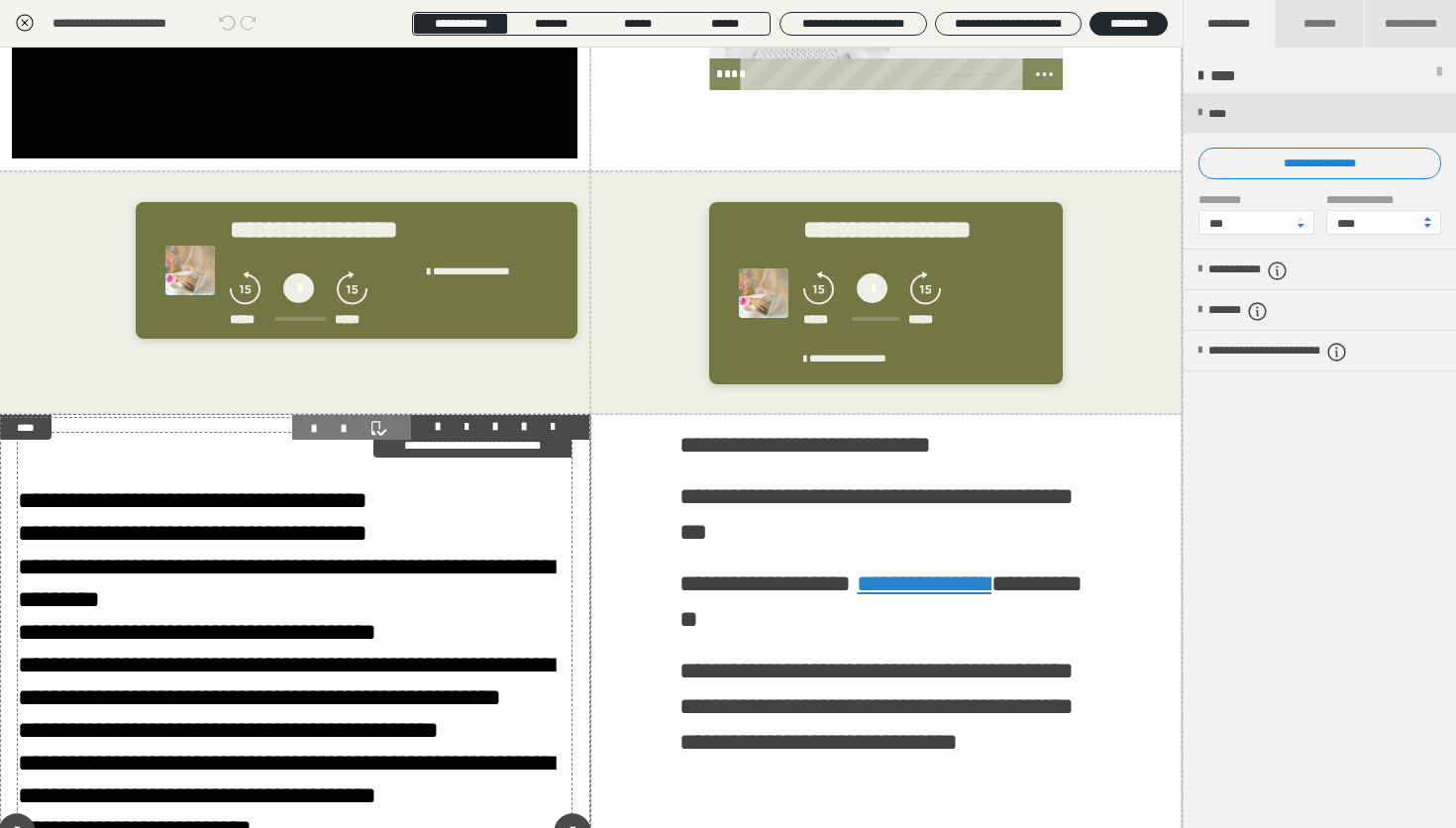 click on "**********" at bounding box center (294, 583) 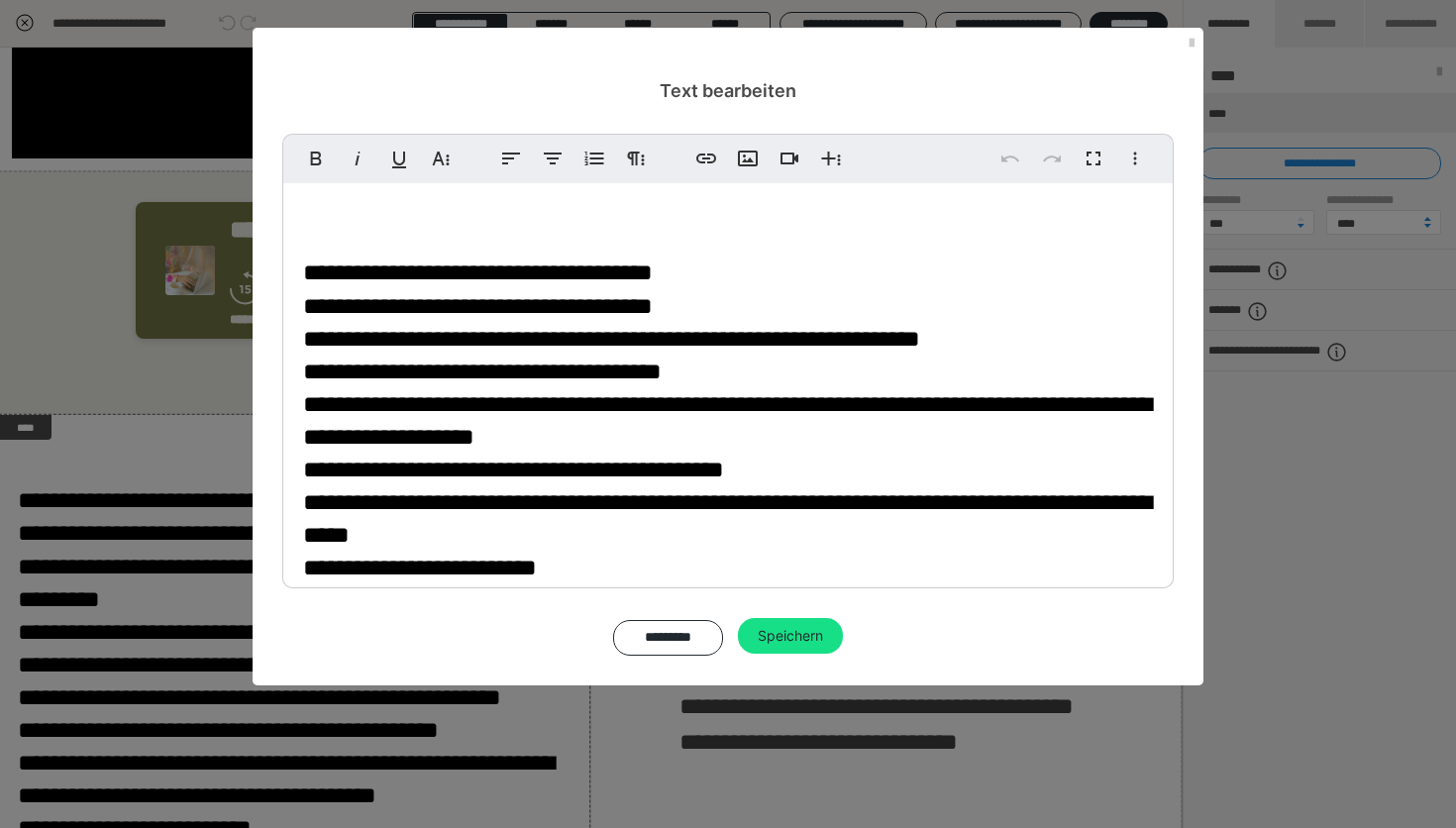 click on "**********" at bounding box center (728, 421) 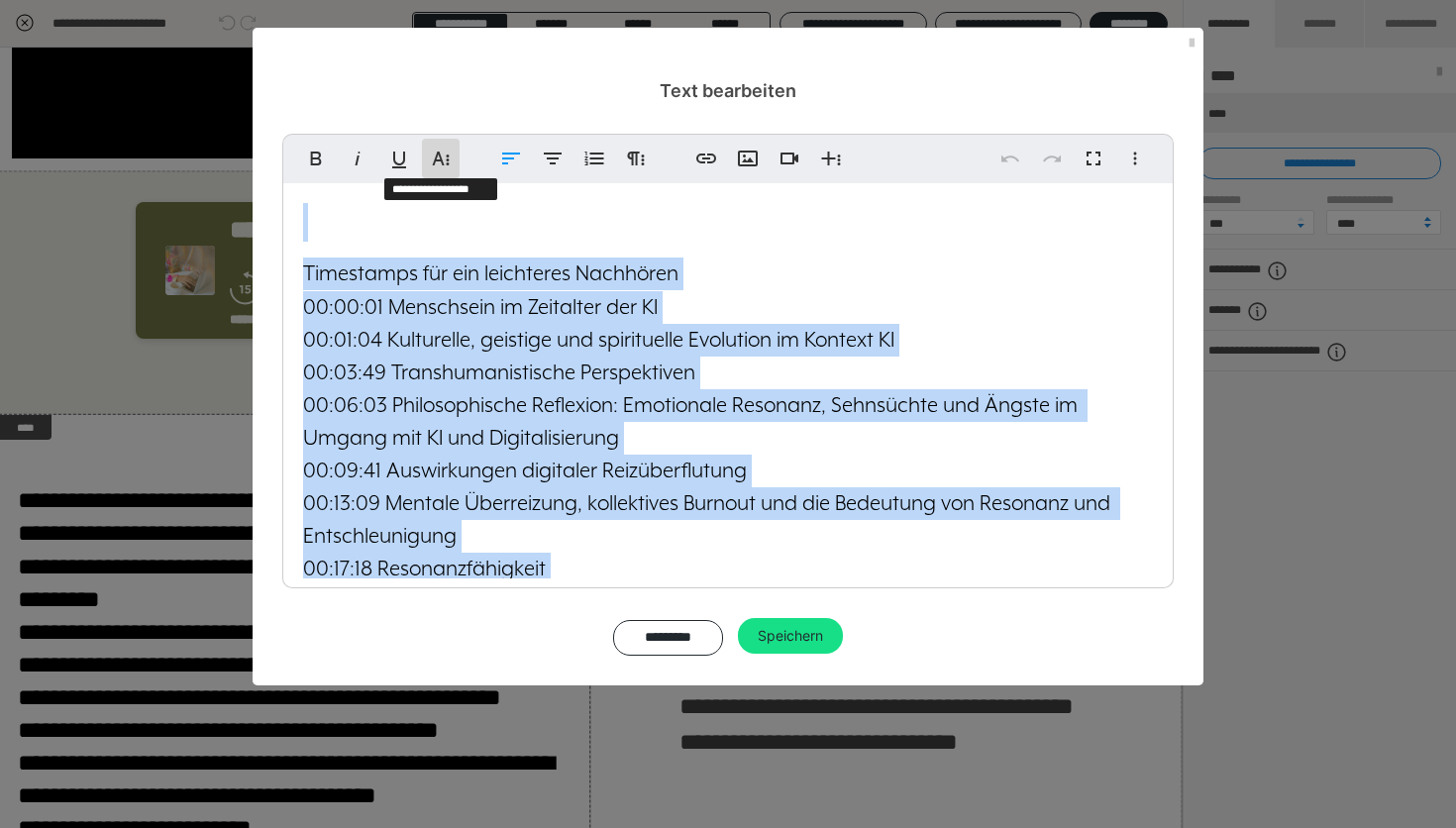 click 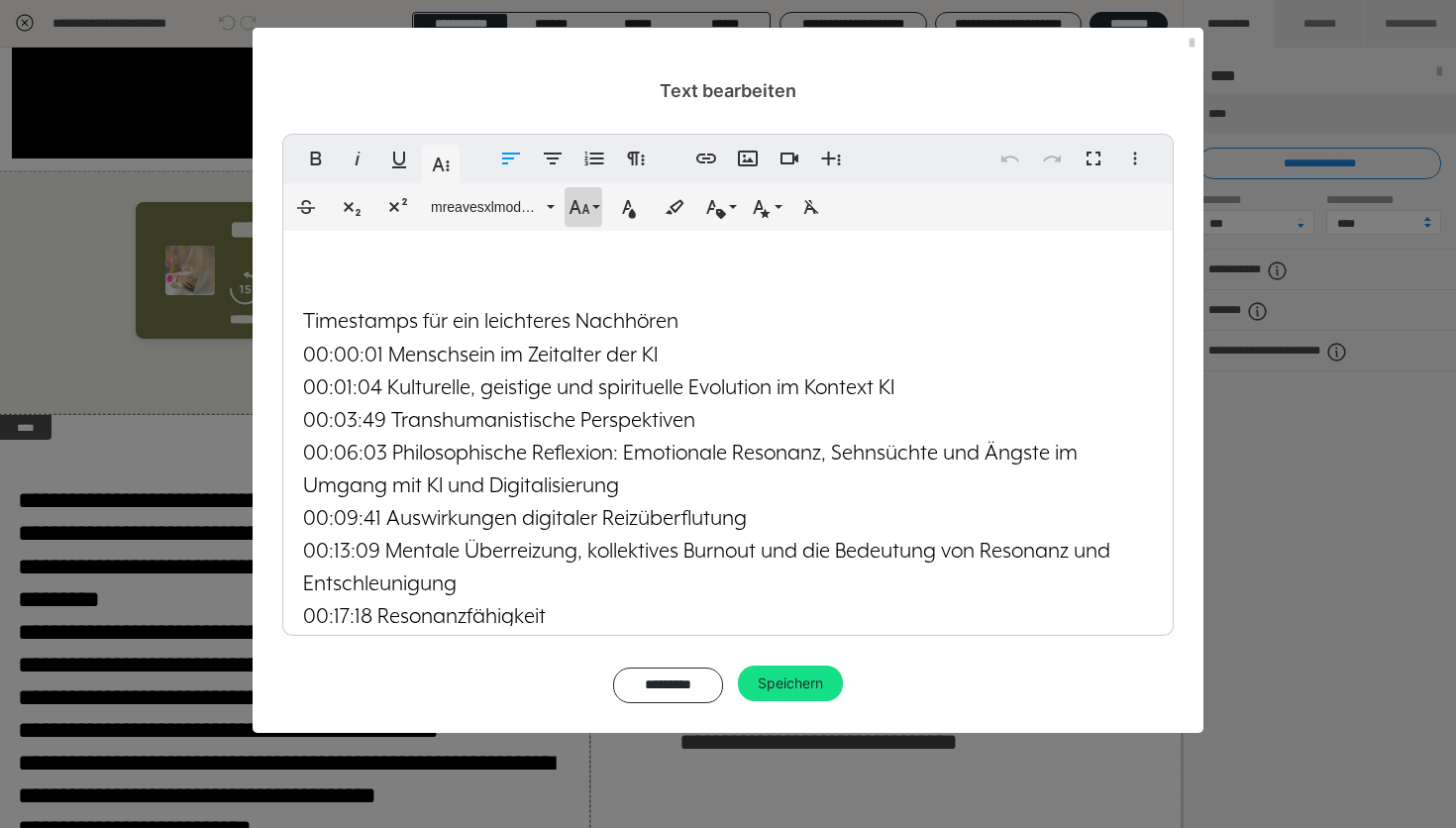 click 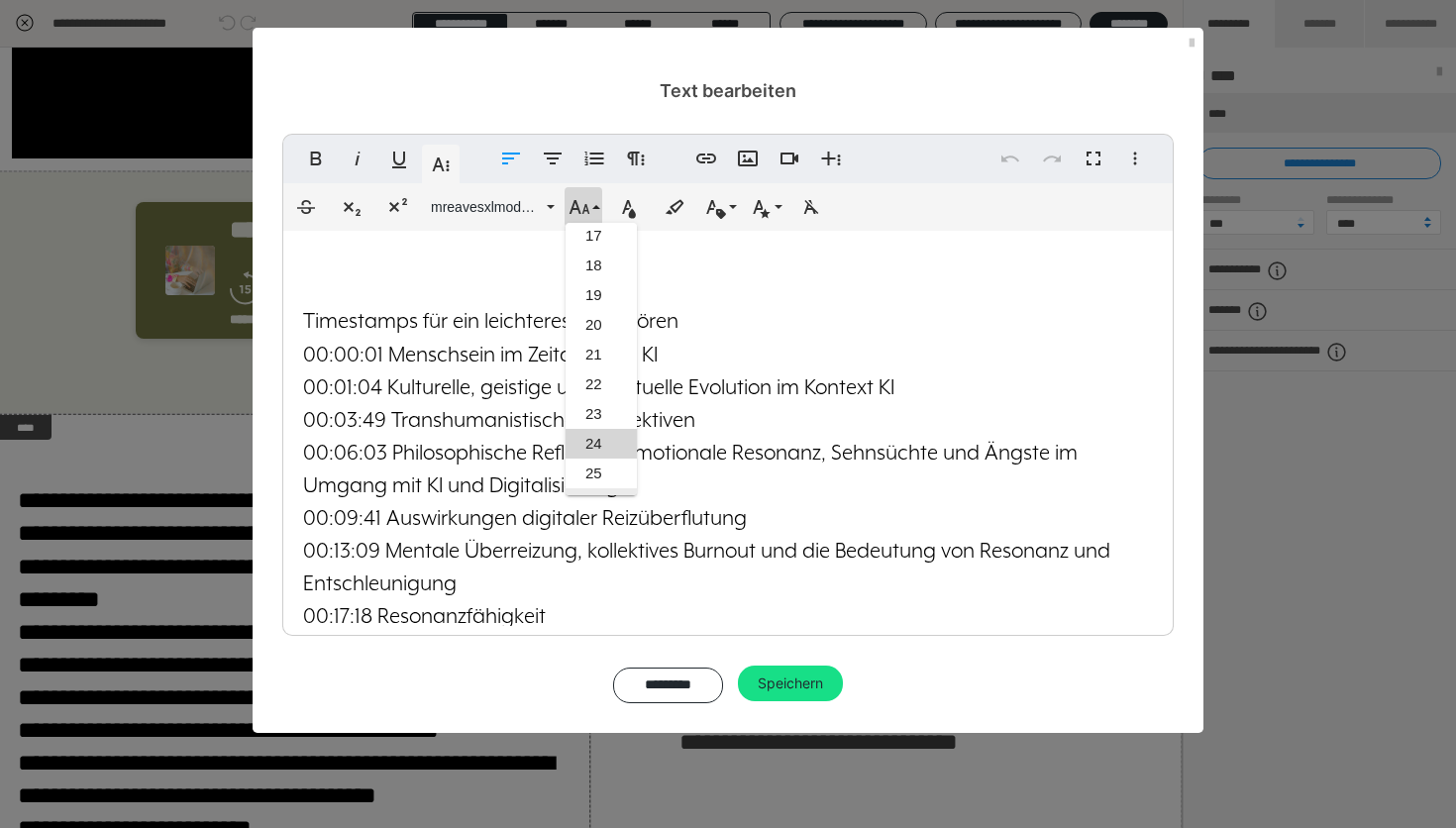 scroll, scrollTop: 479, scrollLeft: 0, axis: vertical 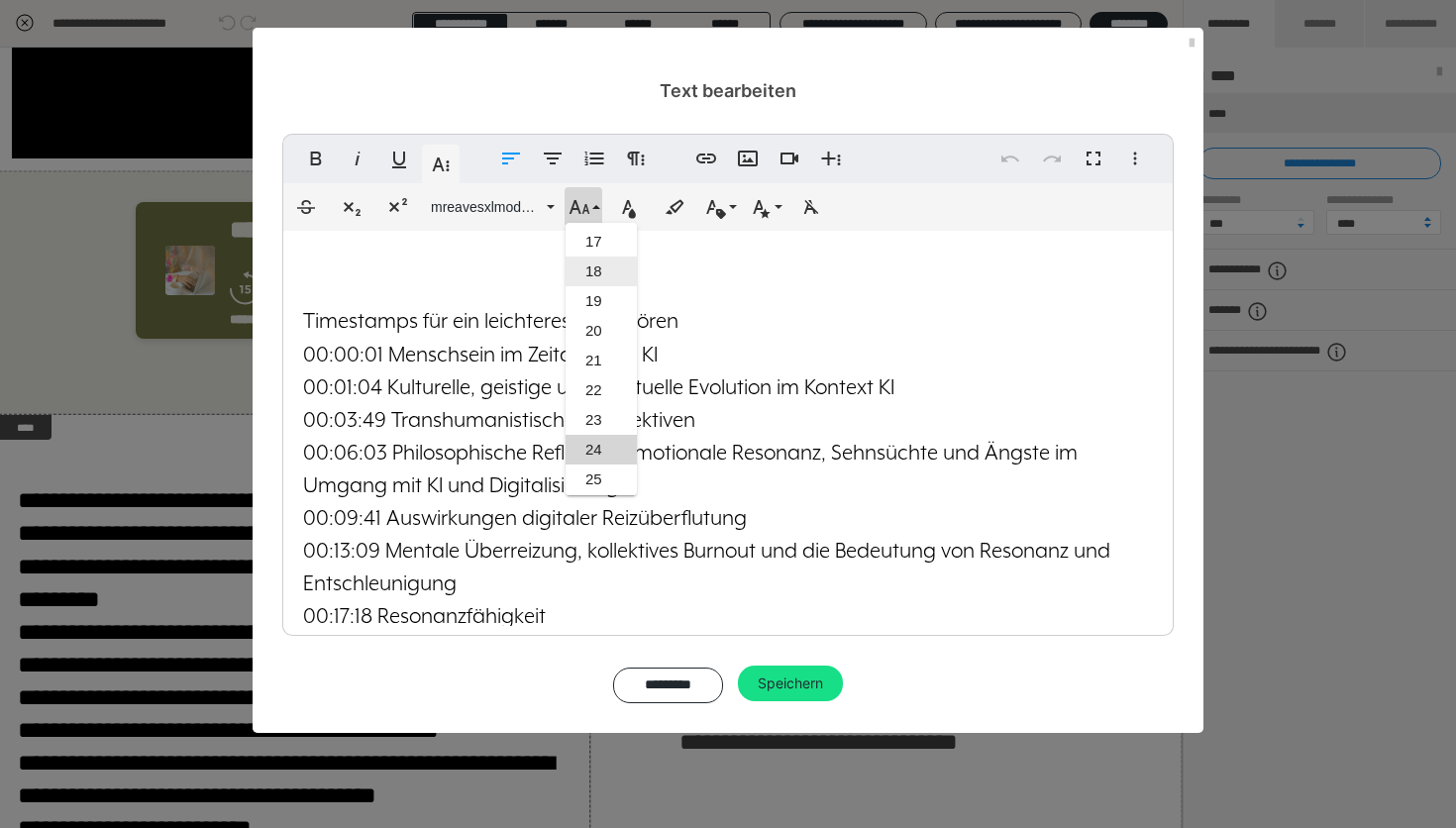 click on "18" at bounding box center [601, 271] 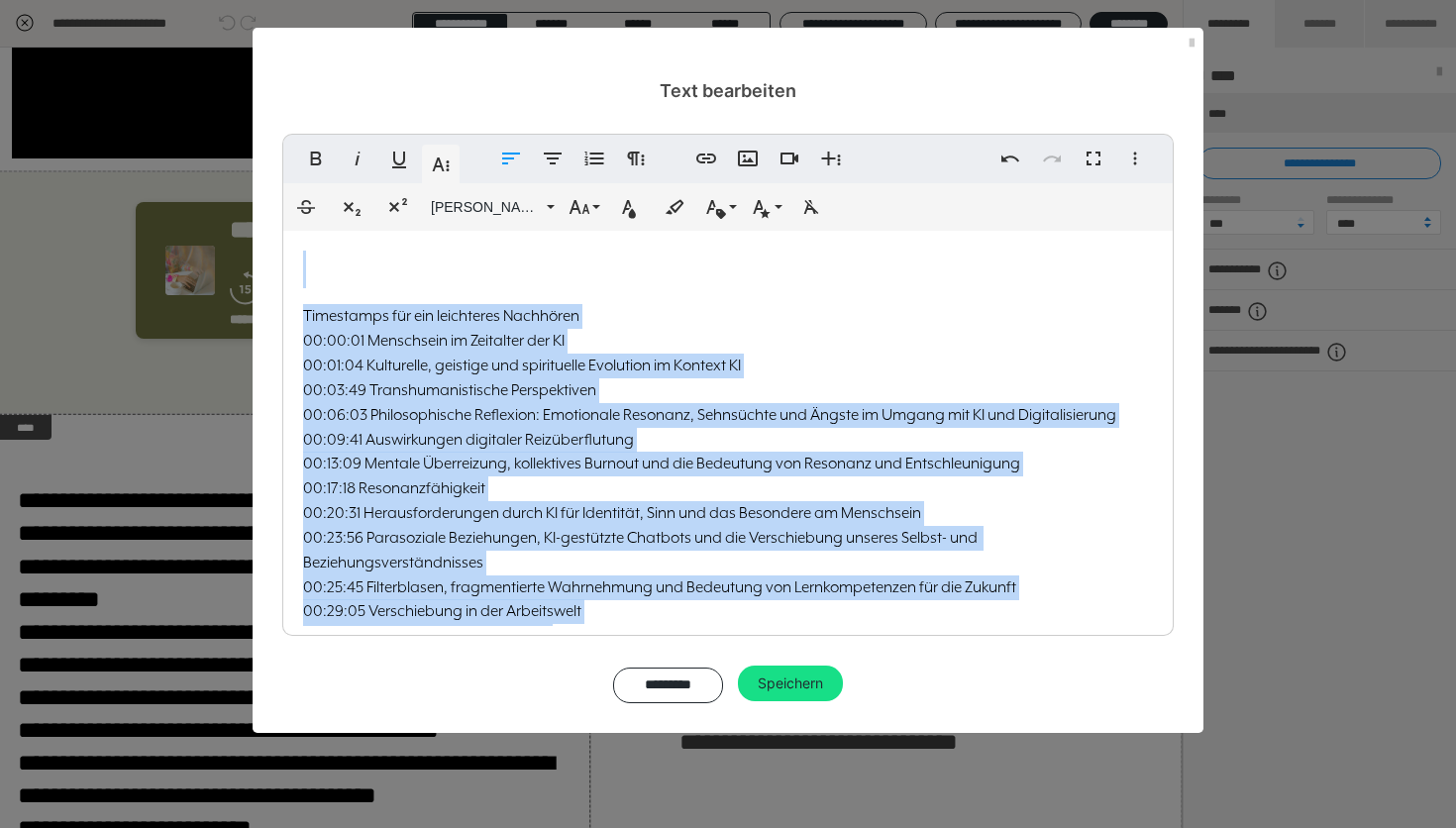 click on "Timestamps für ein leichteres Nachhören 00:00:01 Menschsein im Zeitalter der KI" at bounding box center (441, 328) 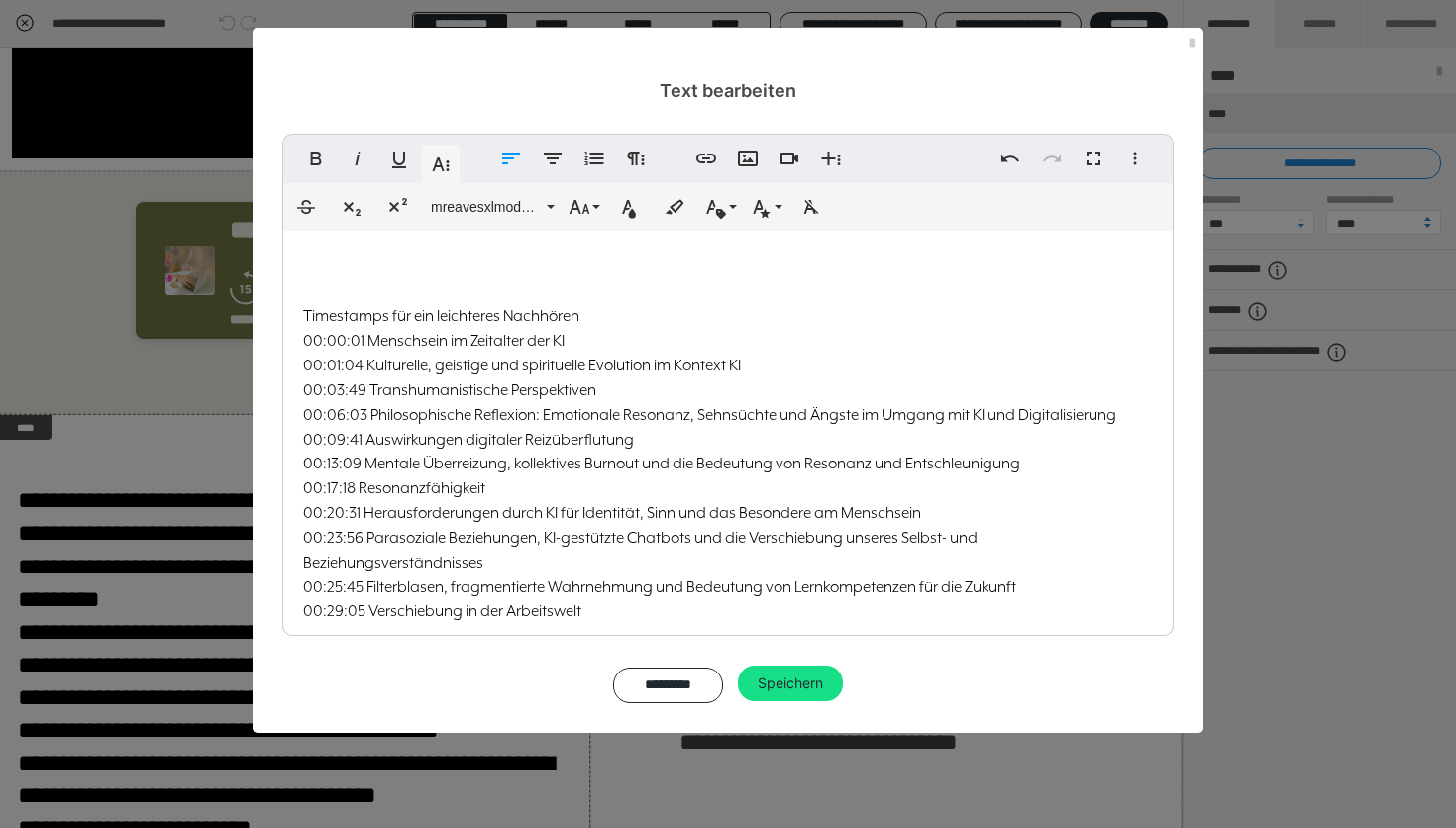 click on "Timestamps für ein leichteres Nachhören 00:00:01 Menschsein im Zeitalter der KI 00:01:04 Kulturelle, geistige und spirituelle Evolution im Kontext KI 00:03:49 Transhumanistische Perspektiven 00:06:03 Philosophische Reflexion: Emotionale Resonanz, Sehnsüchte und Ängste im Umgang mit KI und Digitalisierung 00:09:41 Auswirkungen digitaler Reizüberflutung 00:13:09 Mentale Überreizung, kollektives Burnout und die Bedeutung von Resonanz und Entschleunigung 00:17:18 Resonanzfähigkeit 00:20:31 Herausforderungen durch KI für Identität, Sinn und das Besondere am Menschsein 00:23:56 Parasoziale Beziehungen, KI-gestützte Chatbots und die Verschiebung unseres Selbst- und Beziehungsverständnisses 00:25:45 Filterblasen, fragmentierte Wahrnehmung und Bedeutung von Lernkompetenzen für die Zukunft 00:29:05 Verschiebung in der Arbeitswelt 00:33:10 Resilienz und Selbstführung 00:35:56 Self-Leadership, Balance zwischen High-Tech und High-Touch, und menschliche Kompetenzen als Schlüssel" at bounding box center (728, 474) 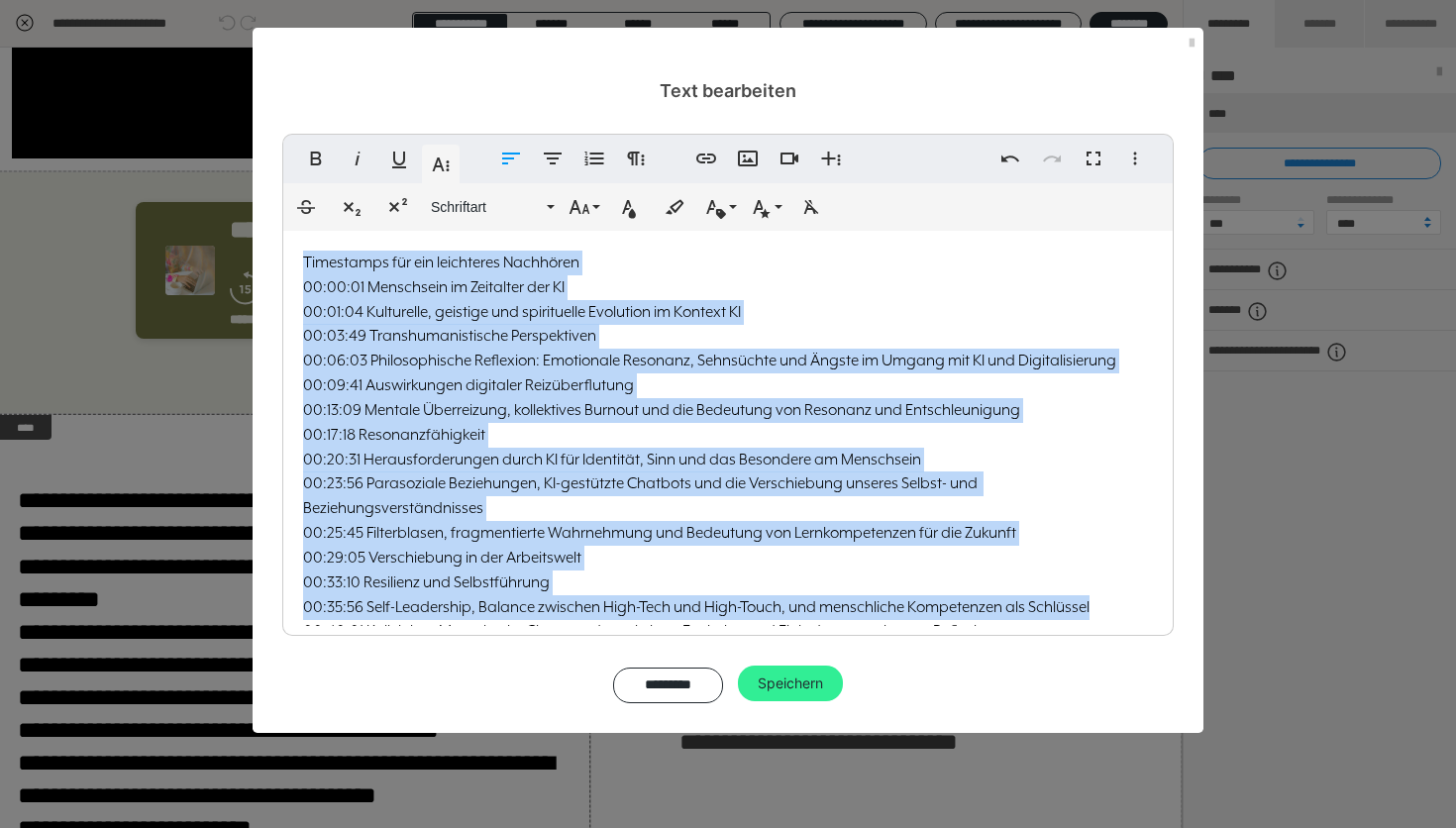 click on "Speichern" at bounding box center (790, 683) 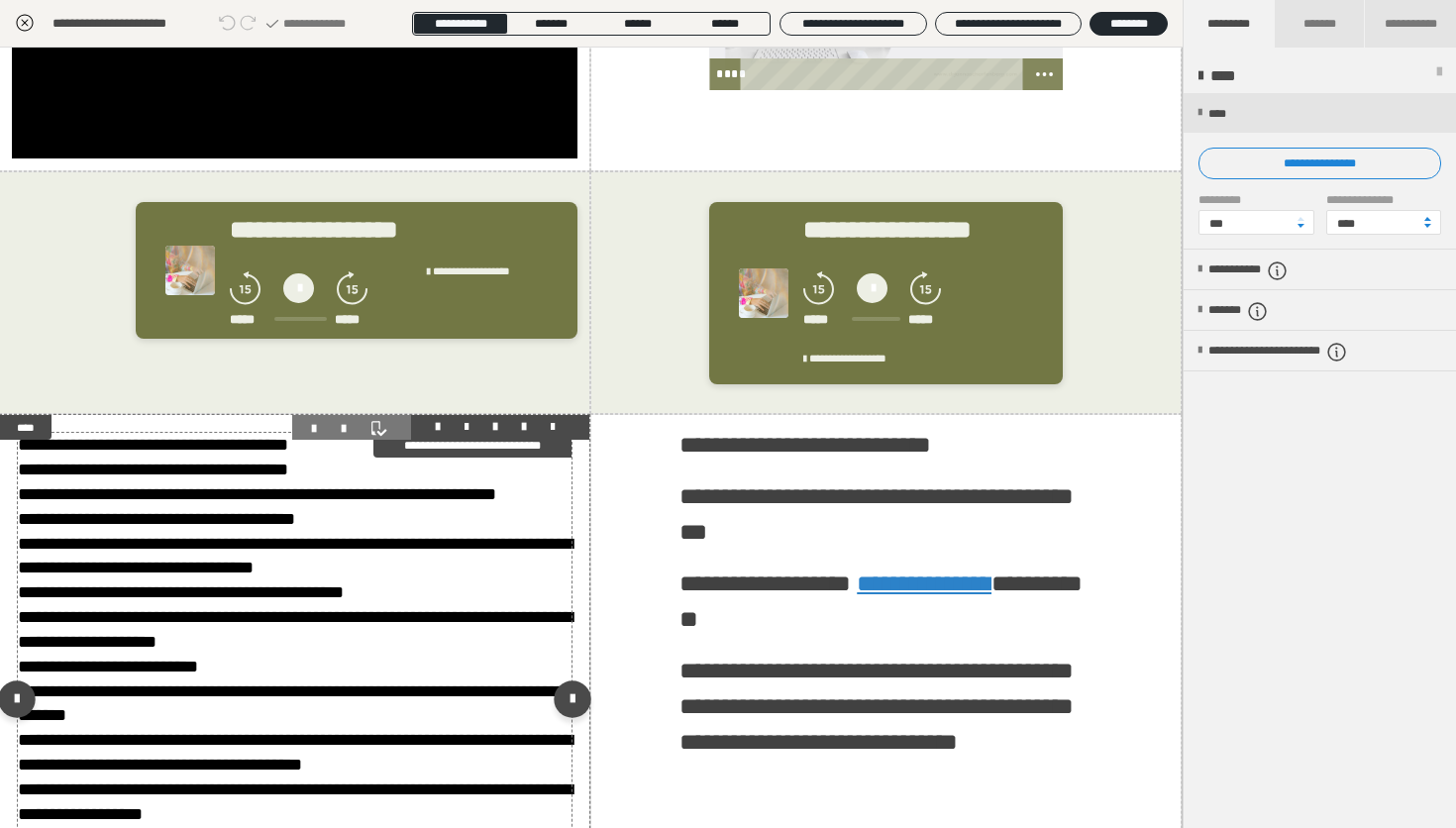 click on "**********" at bounding box center [295, 556] 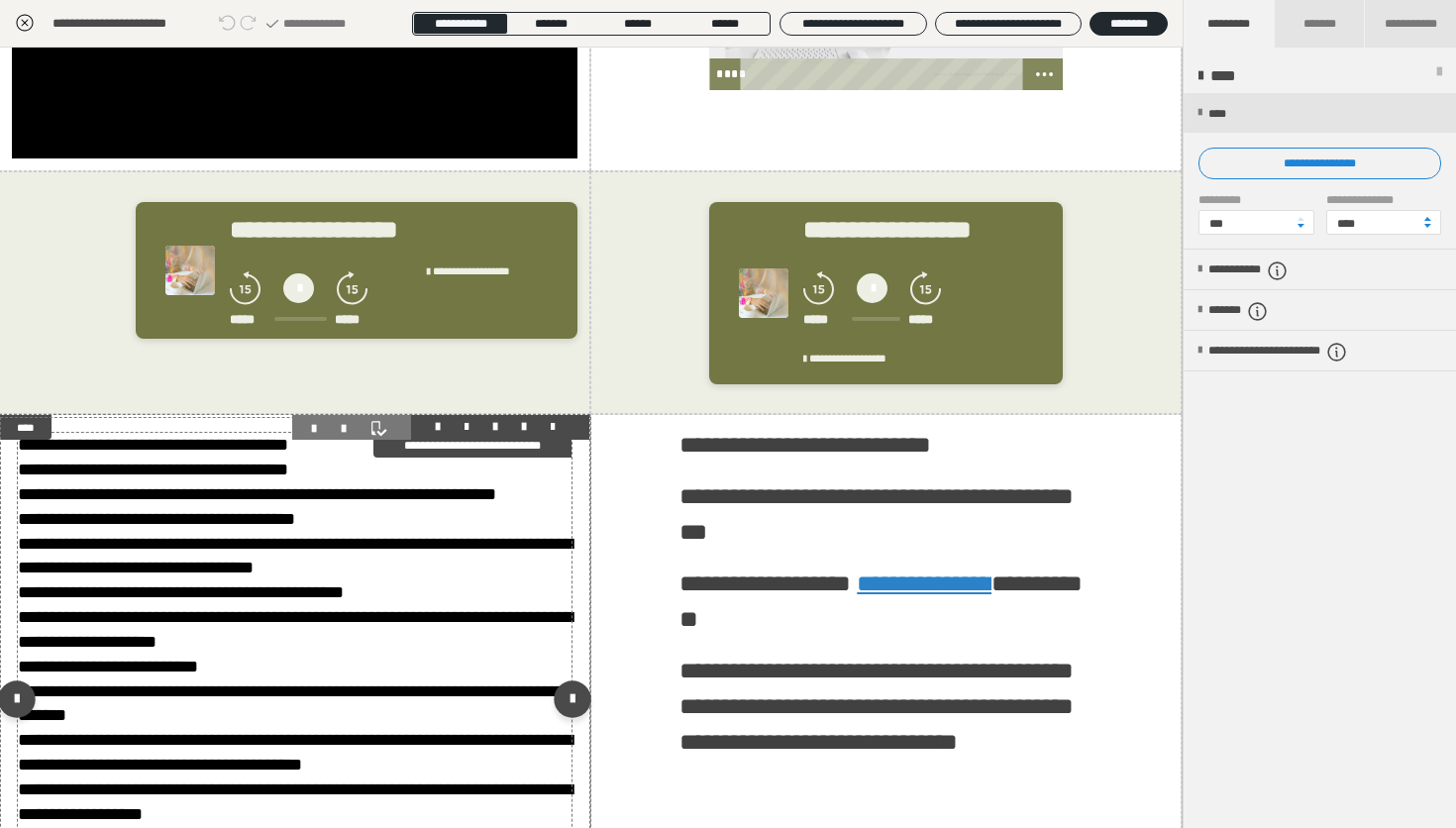 click on "**********" at bounding box center [295, 556] 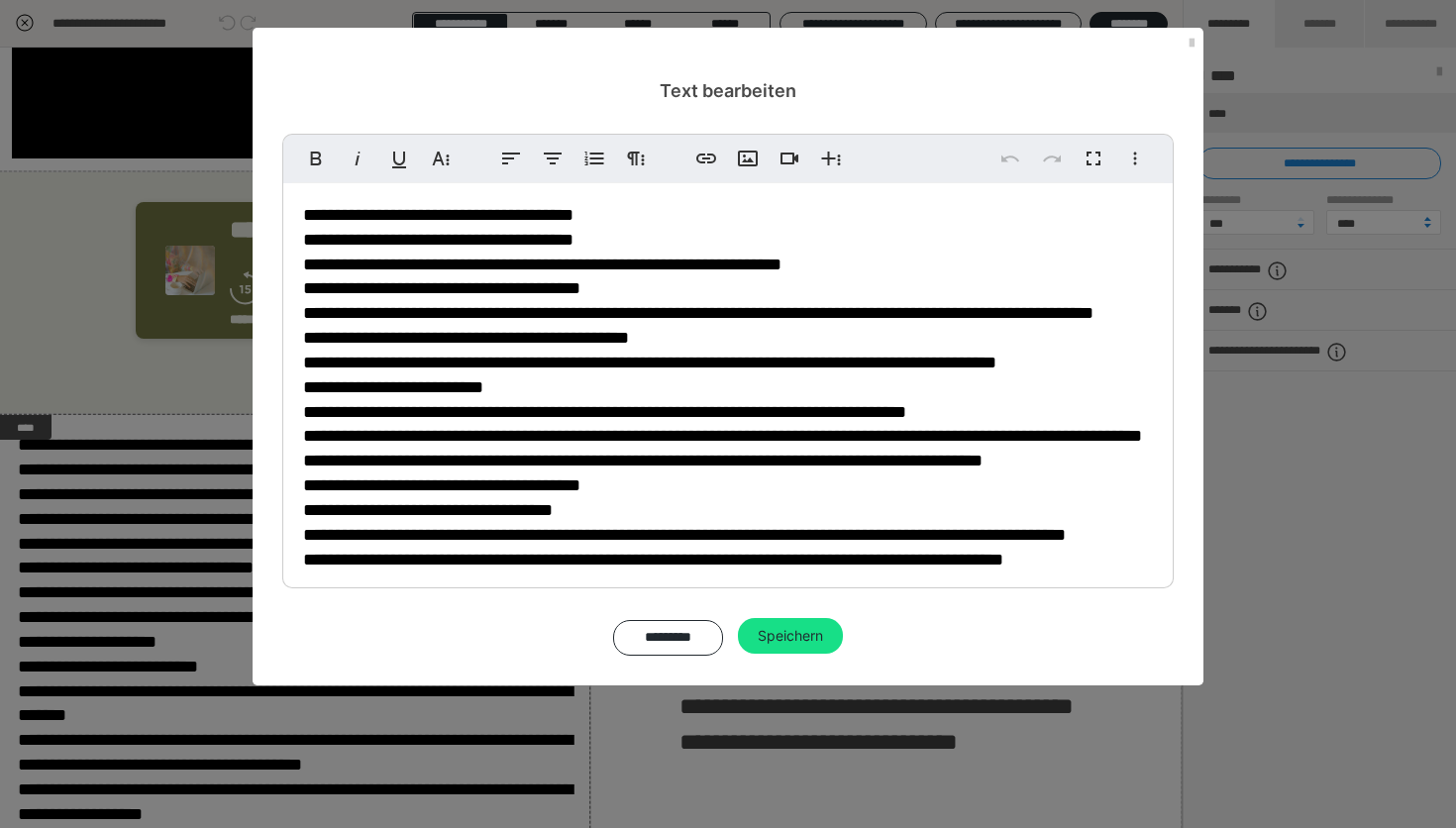 click on "**********" at bounding box center [728, 264] 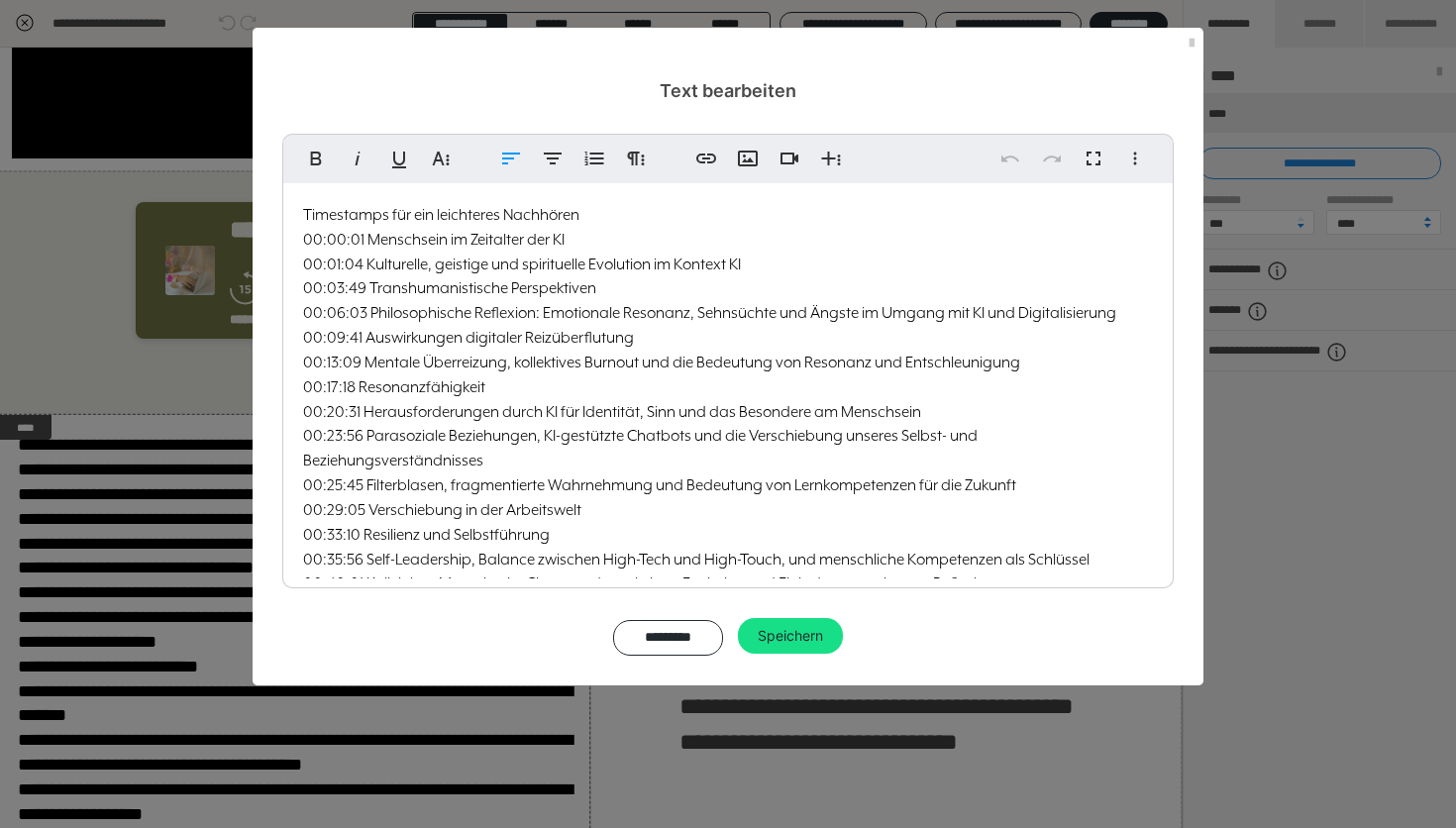 drag, startPoint x: 573, startPoint y: 215, endPoint x: 285, endPoint y: 211, distance: 288.0278 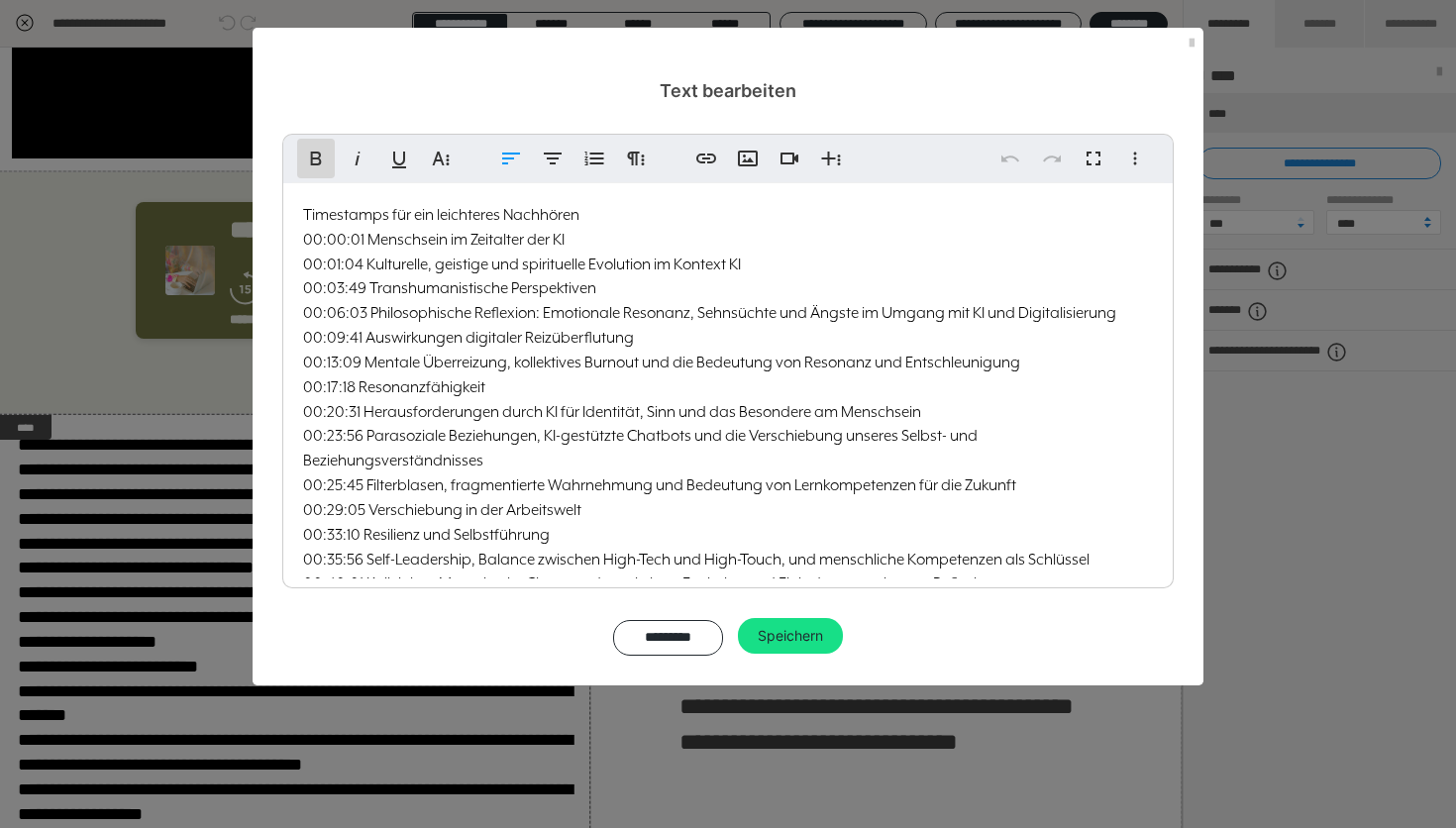 click 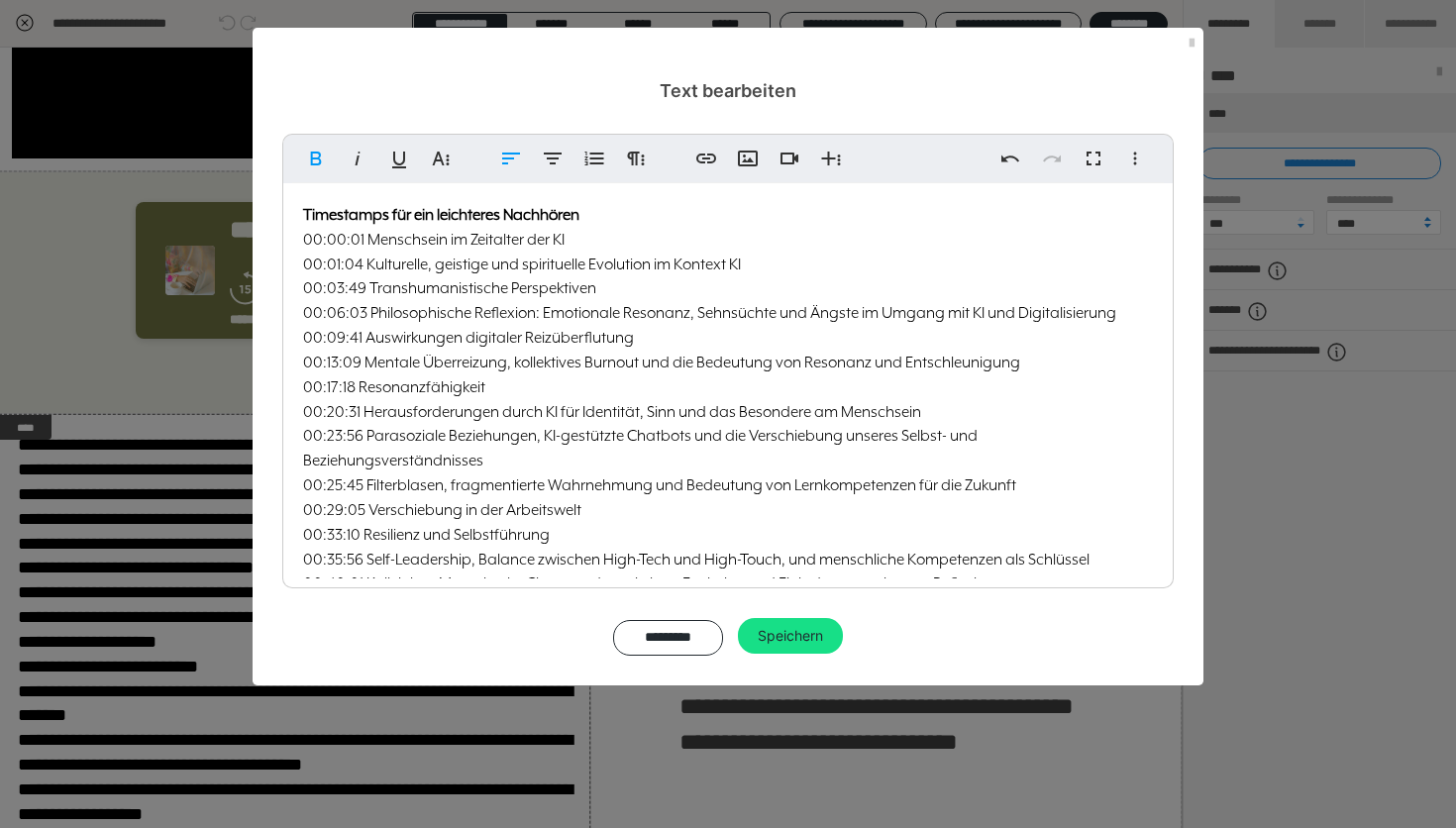 click on "Timestamps für ein leichteres Nachhören 00:00:01 Menschsein im Zeitalter der KI" at bounding box center [728, 228] 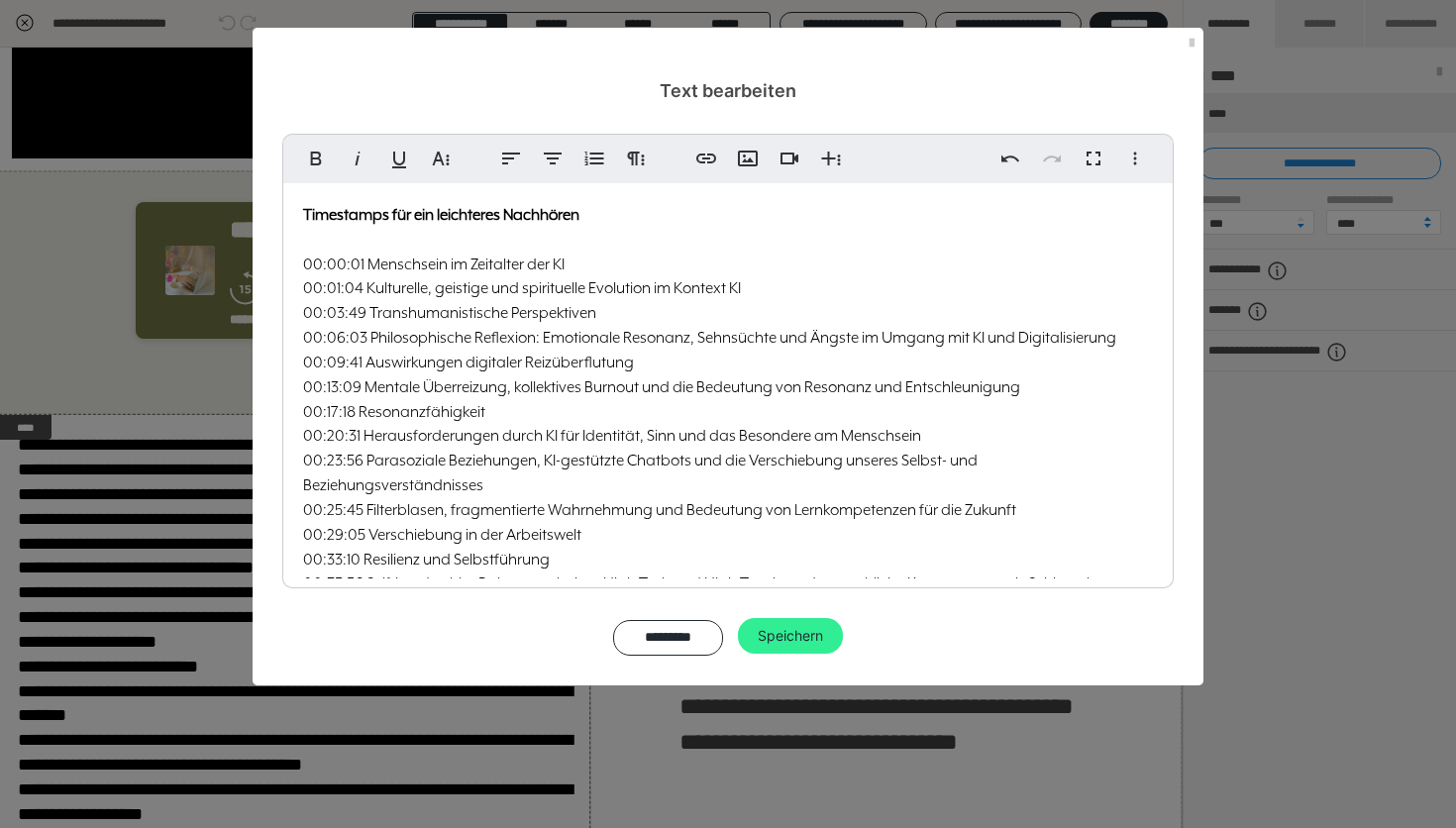 click on "Speichern" at bounding box center [790, 636] 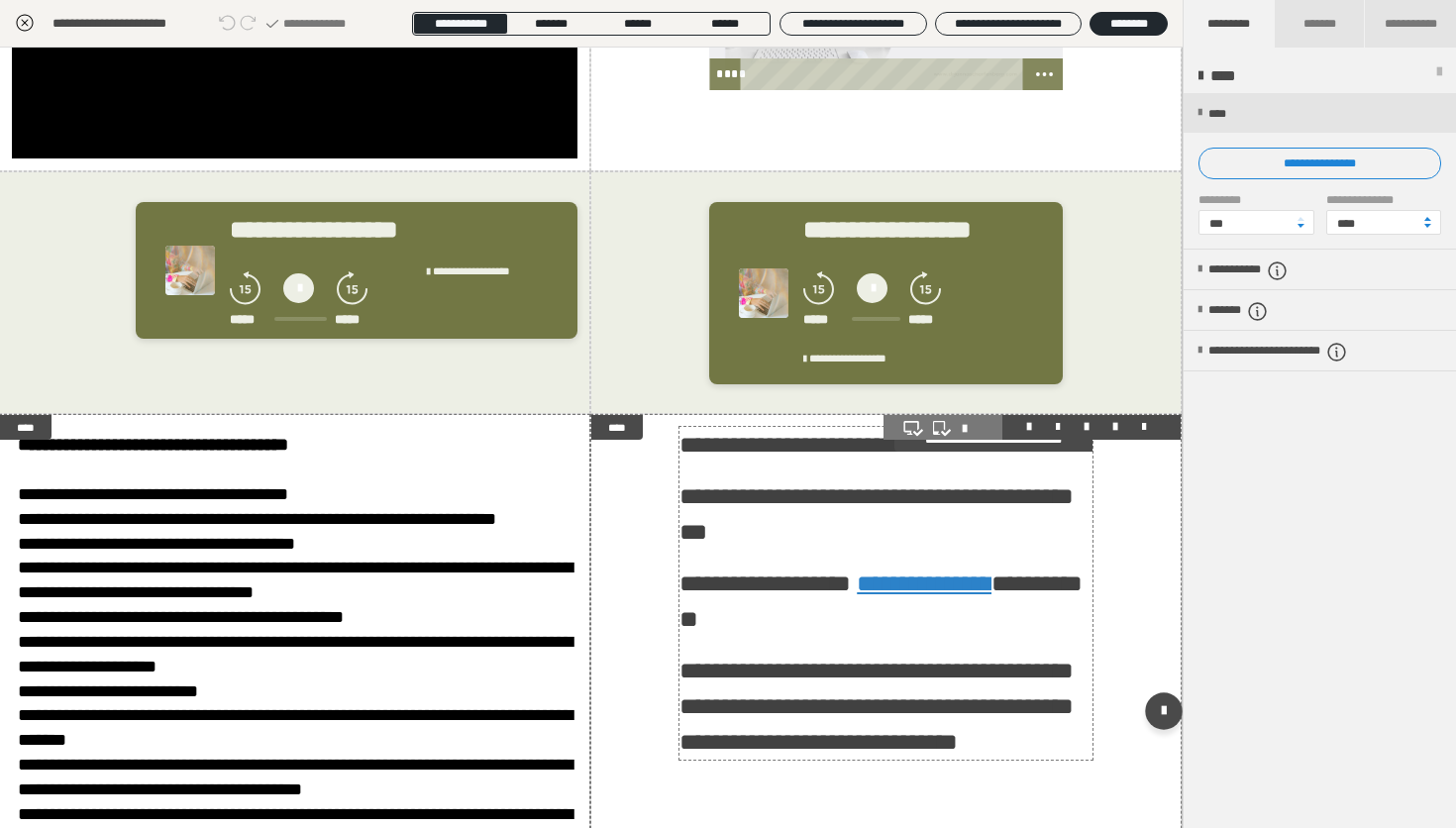 click on "**********" at bounding box center [765, 583] 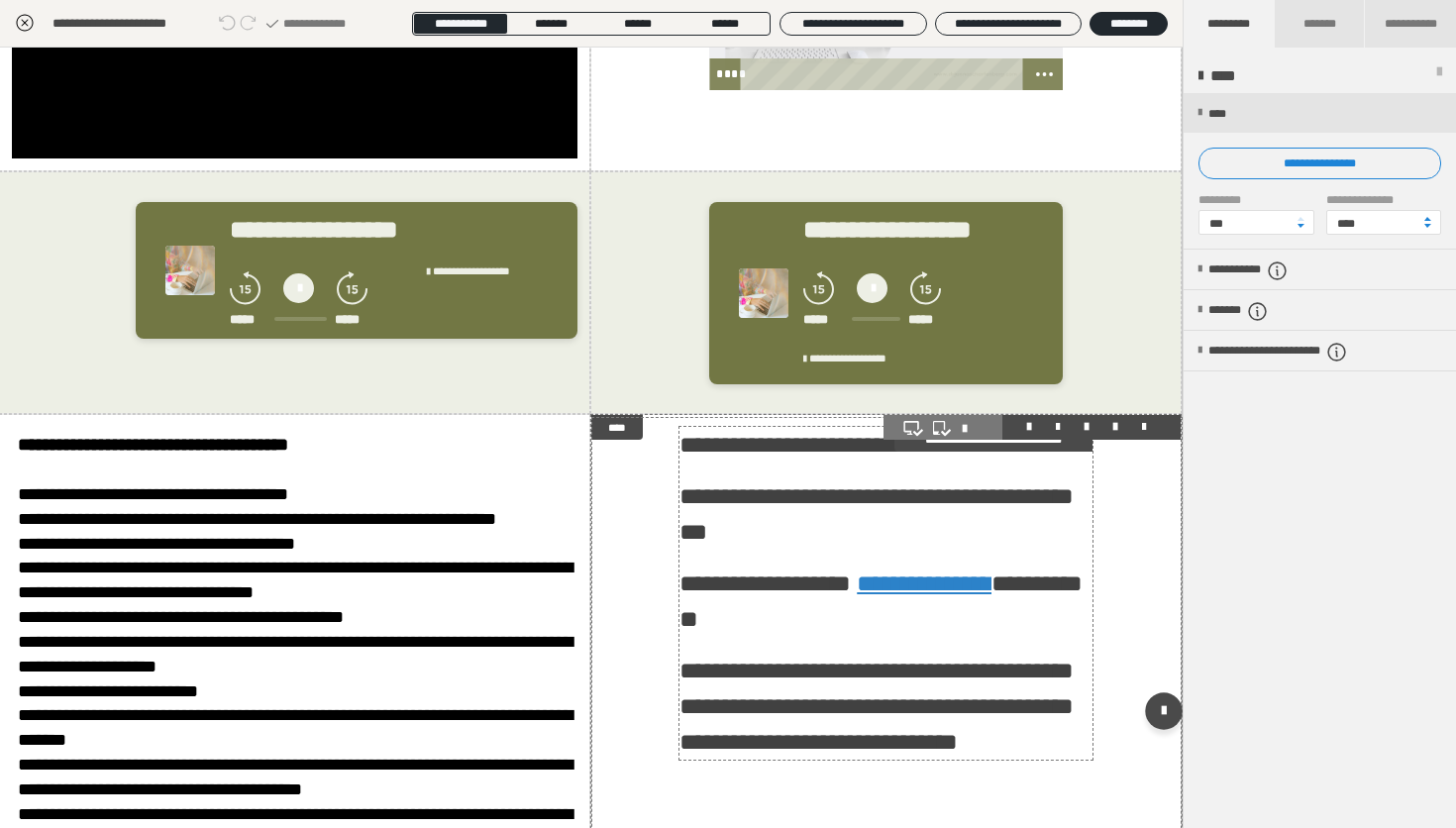 click on "**********" at bounding box center [765, 583] 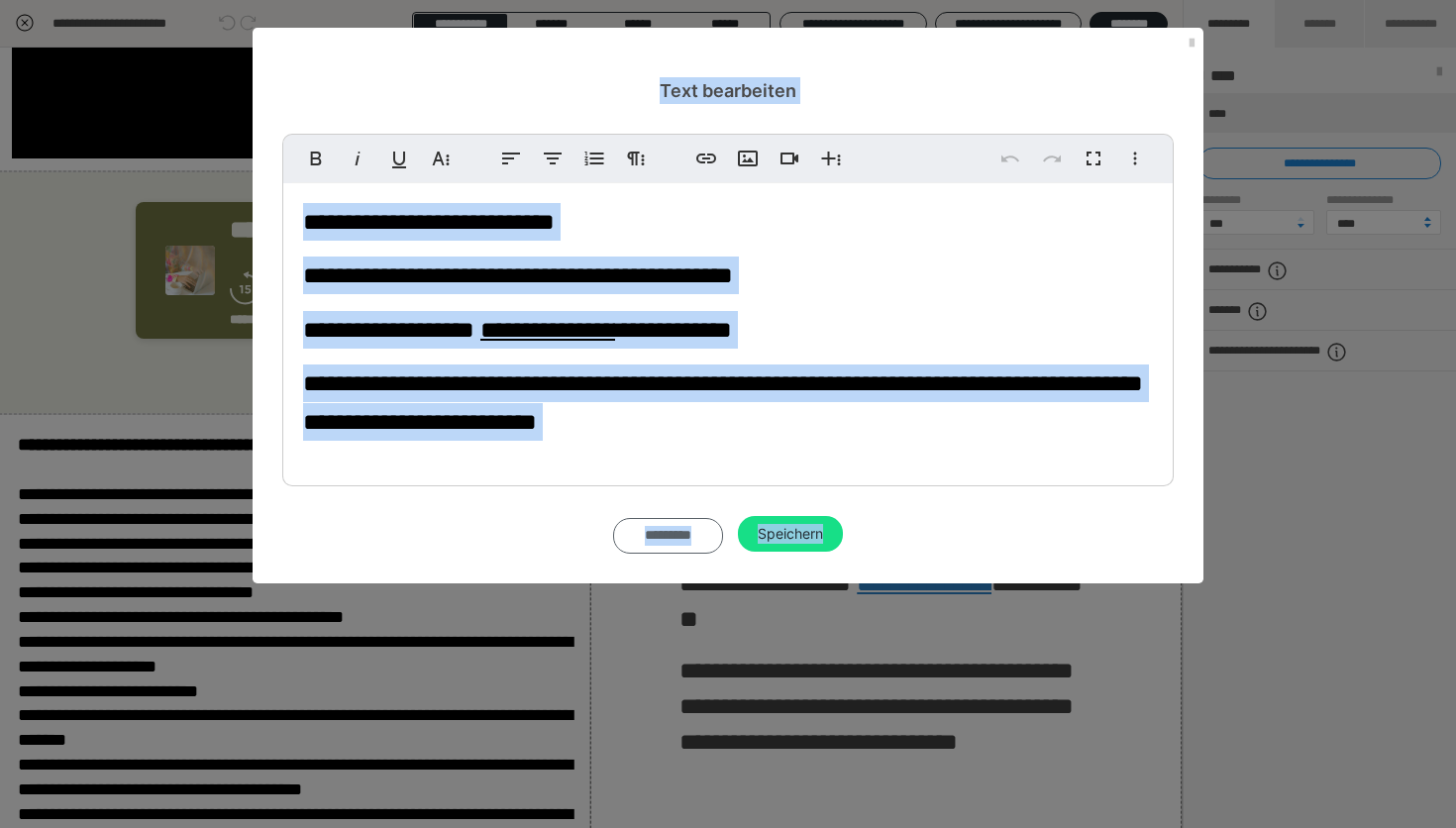 click on "*********" at bounding box center (668, 536) 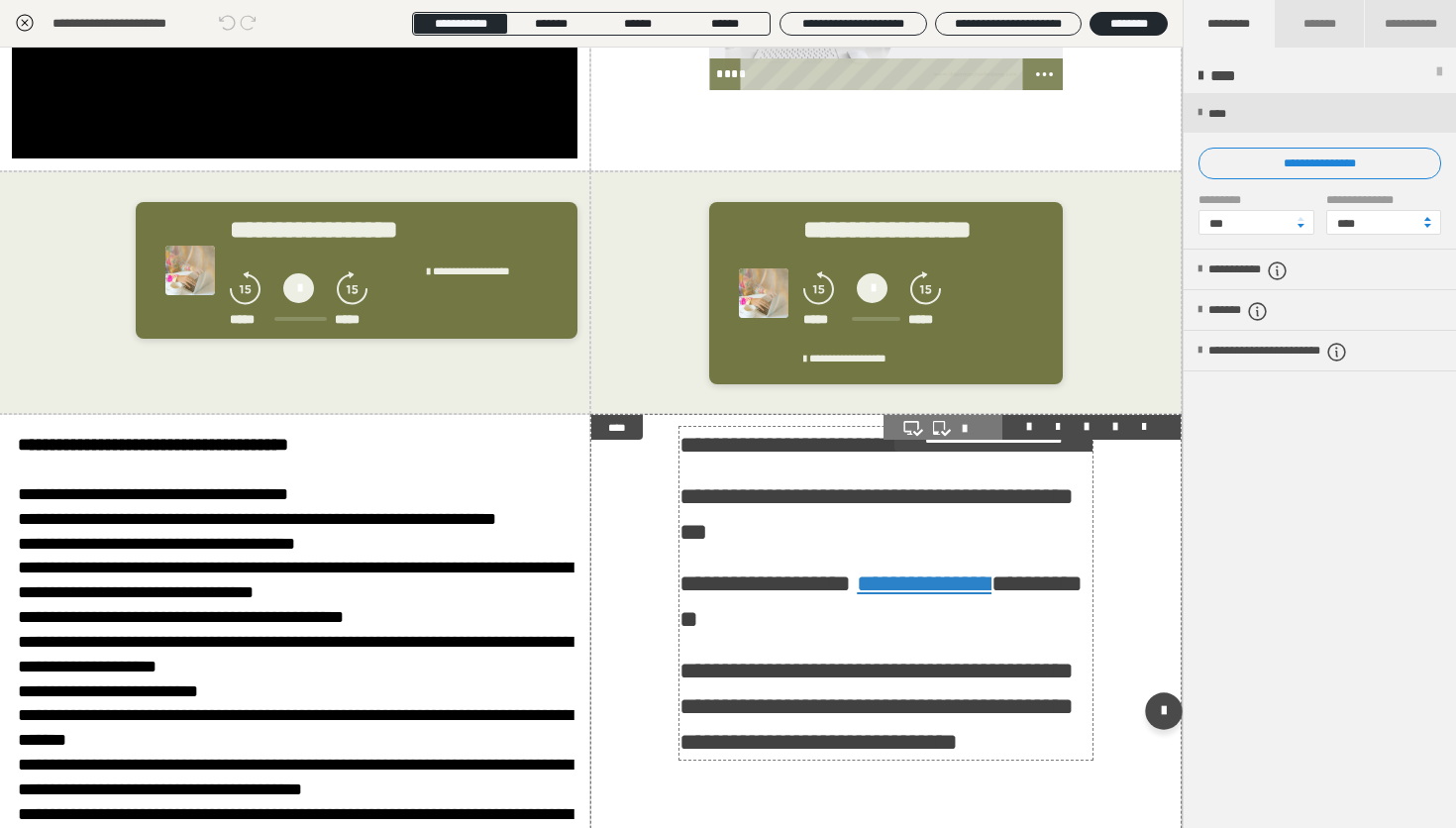 click on "**********" at bounding box center (885, 514) 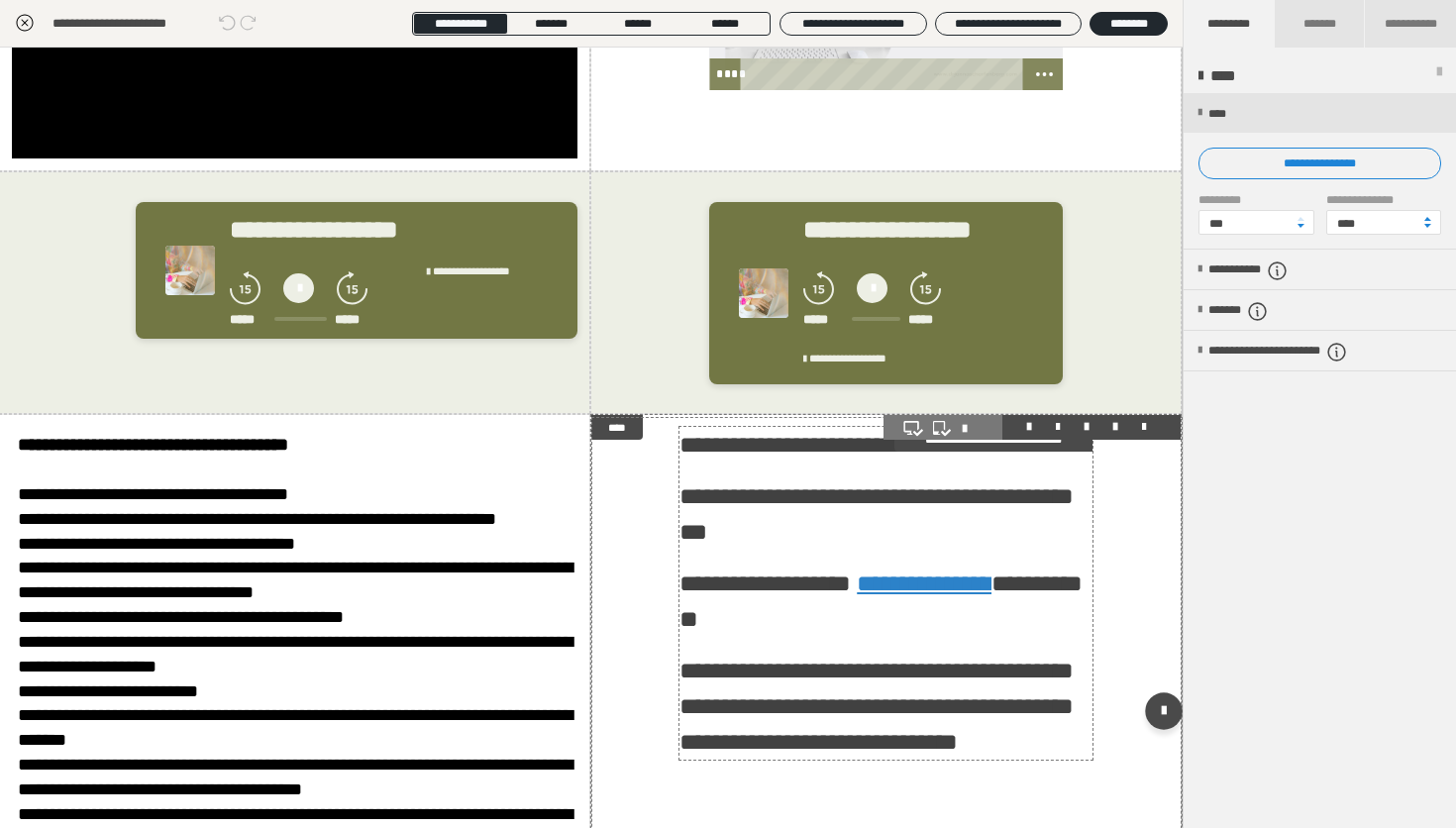 click on "**********" at bounding box center [885, 514] 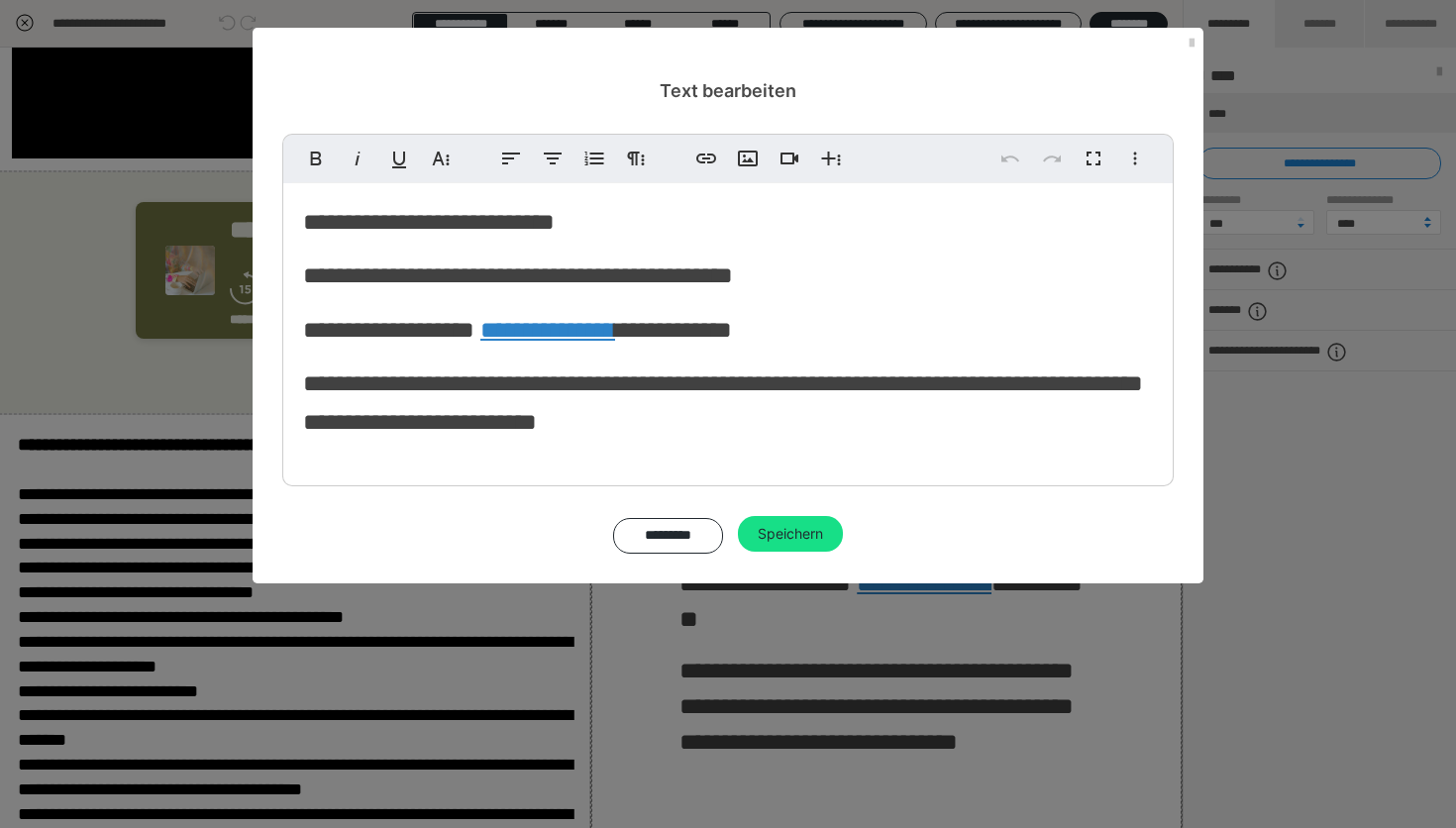 click on "**********" at bounding box center [728, 330] 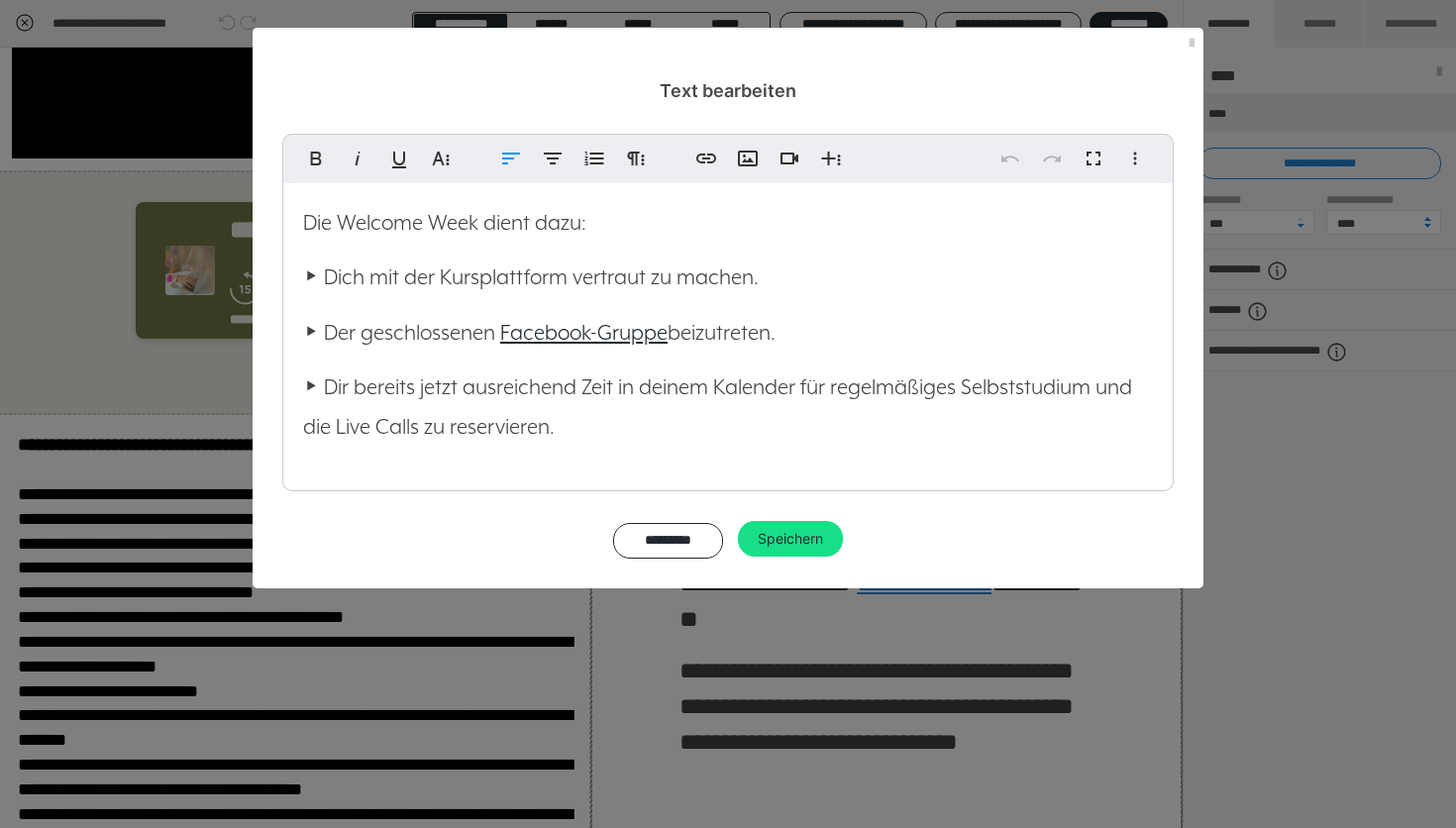 click on "Die Welcome Week dient dazu: ▸ Dich mit der Kursplattform vertraut zu machen. ▸ Der geschlossenen   Facebook-Gruppe  beizutreten. ▸ Dir bereits jetzt ausreichend Zeit in deinem Kalender für regelmäßiges Selbststudium und die Live Calls zu reservieren." at bounding box center [728, 332] 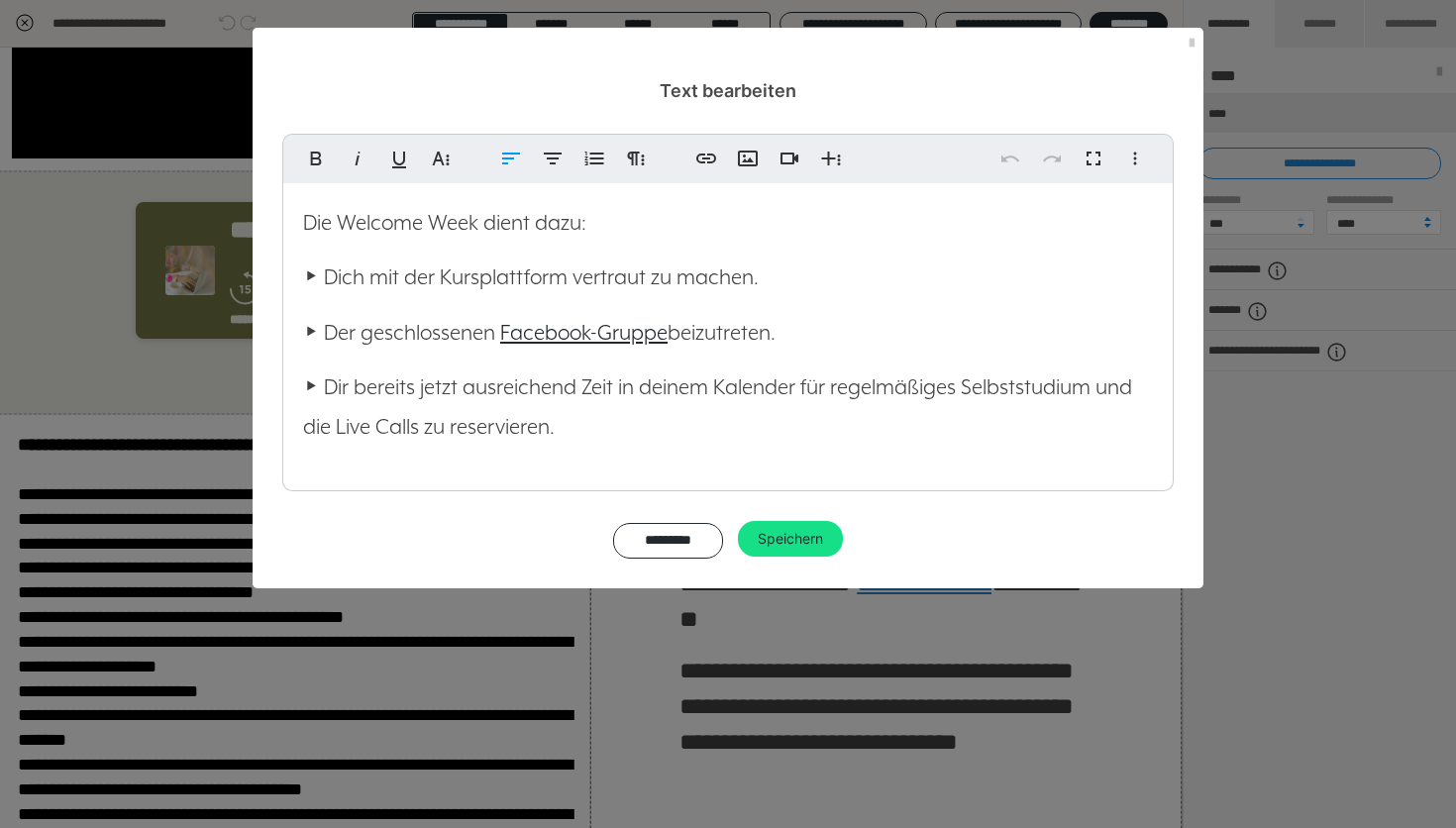 click on "Die Welcome Week dient dazu: ▸ Dich mit der Kursplattform vertraut zu machen. ▸ Der geschlossenen   Facebook-Gruppe  beizutreten. ▸ Dir bereits jetzt ausreichend Zeit in deinem Kalender für regelmäßiges Selbststudium und die Live Calls zu reservieren." at bounding box center [728, 332] 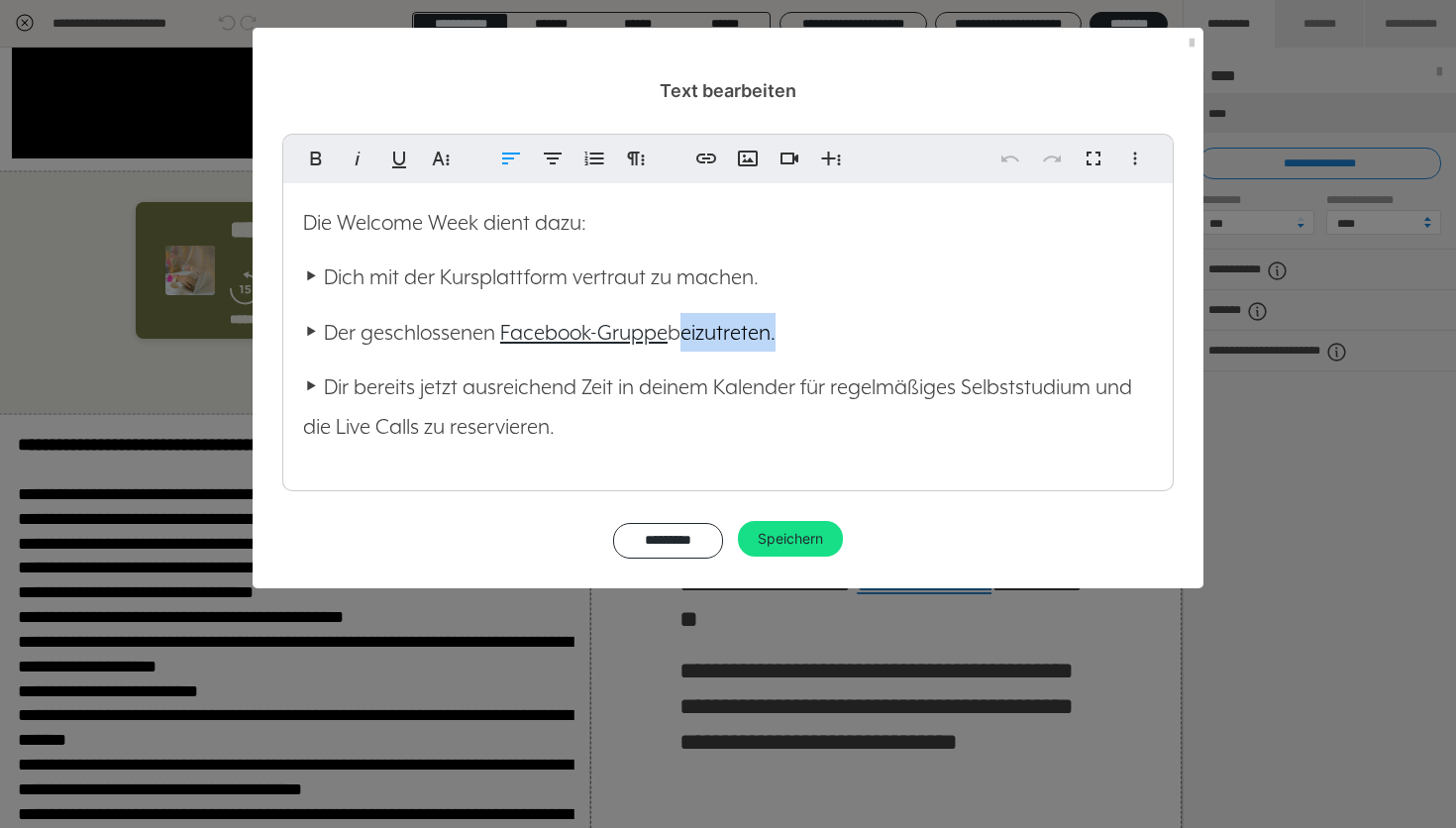 click on "beizutreten." at bounding box center [721, 333] 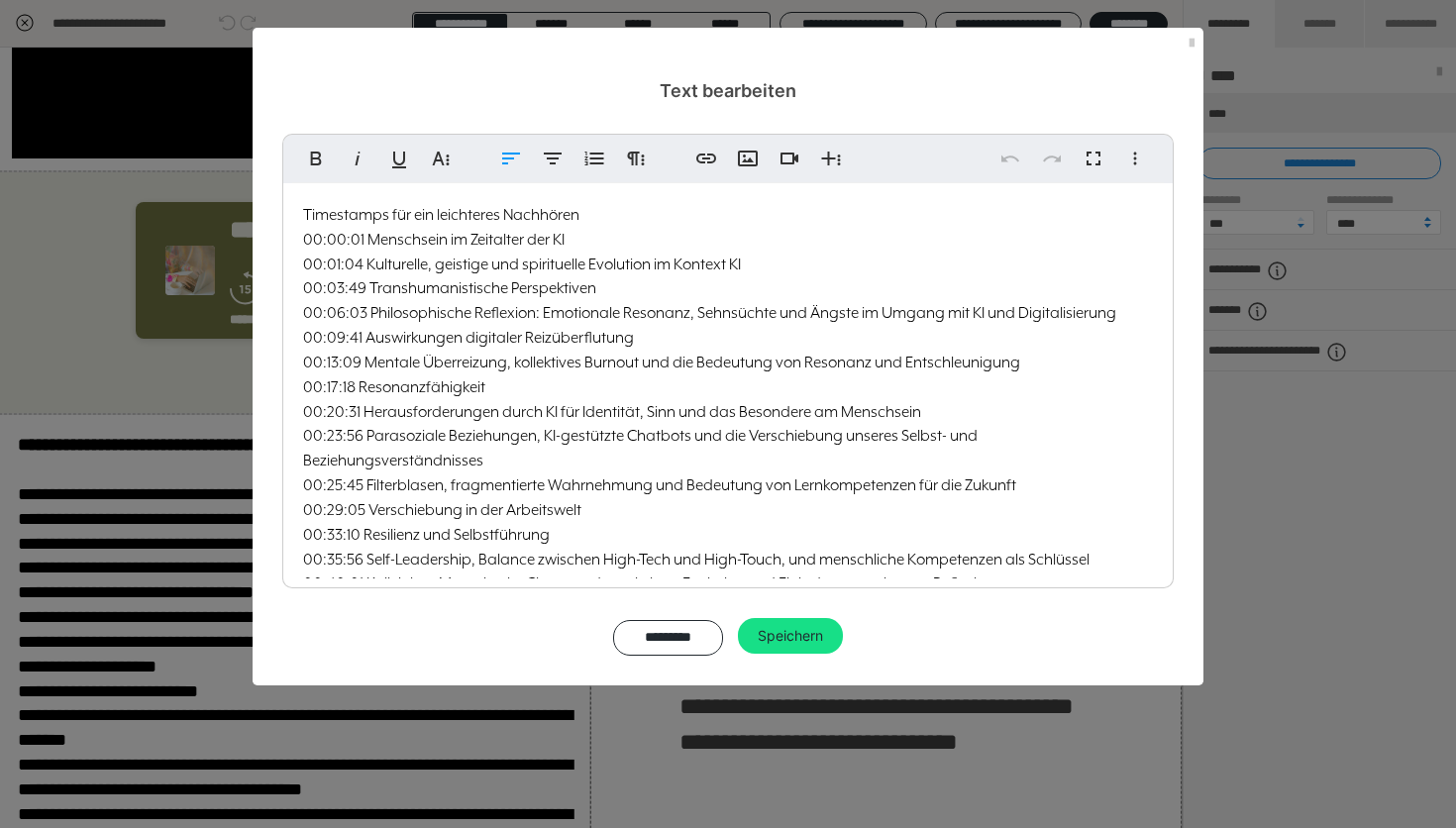 scroll, scrollTop: 15, scrollLeft: 0, axis: vertical 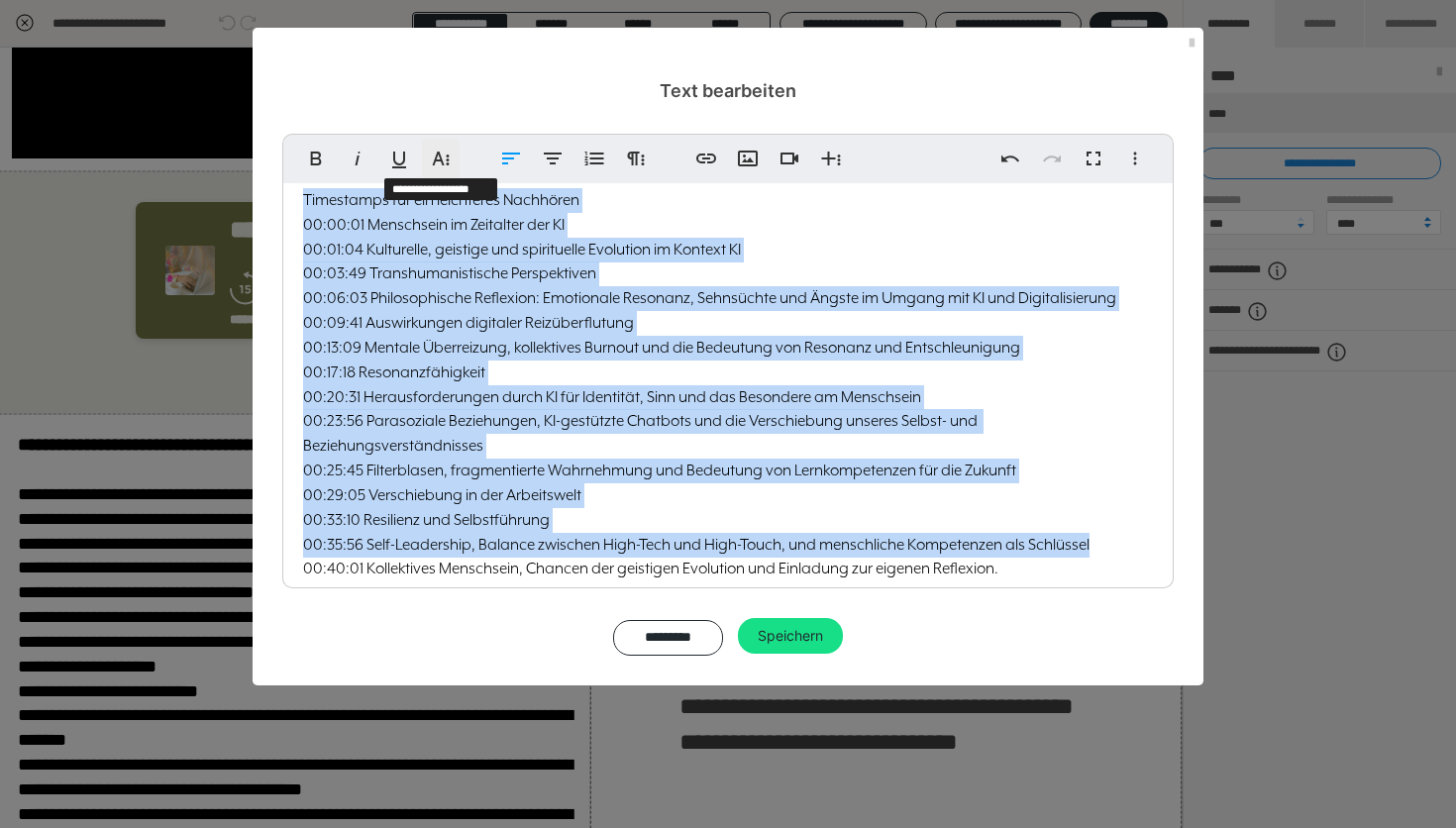 click 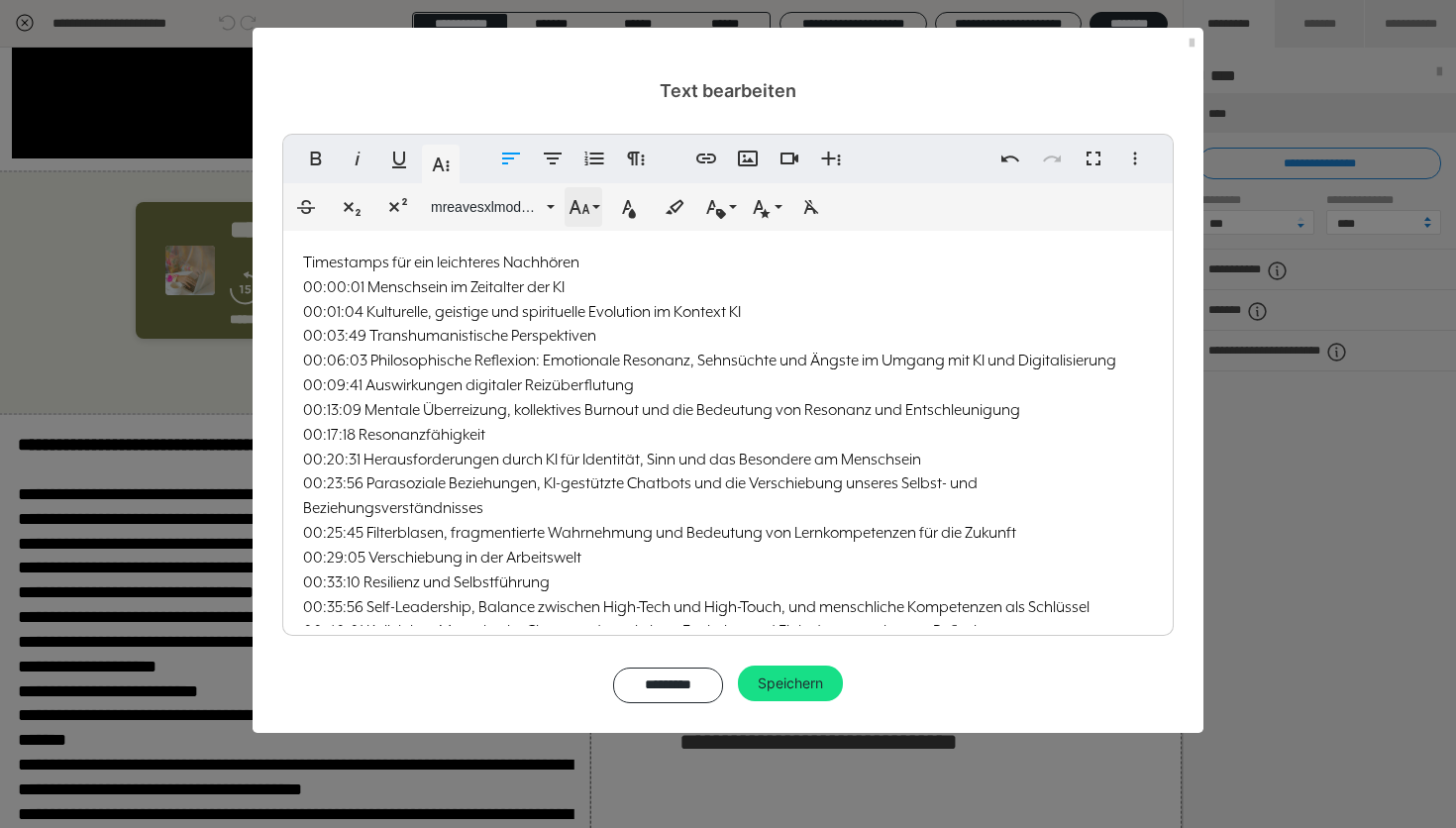 scroll, scrollTop: 15, scrollLeft: 0, axis: vertical 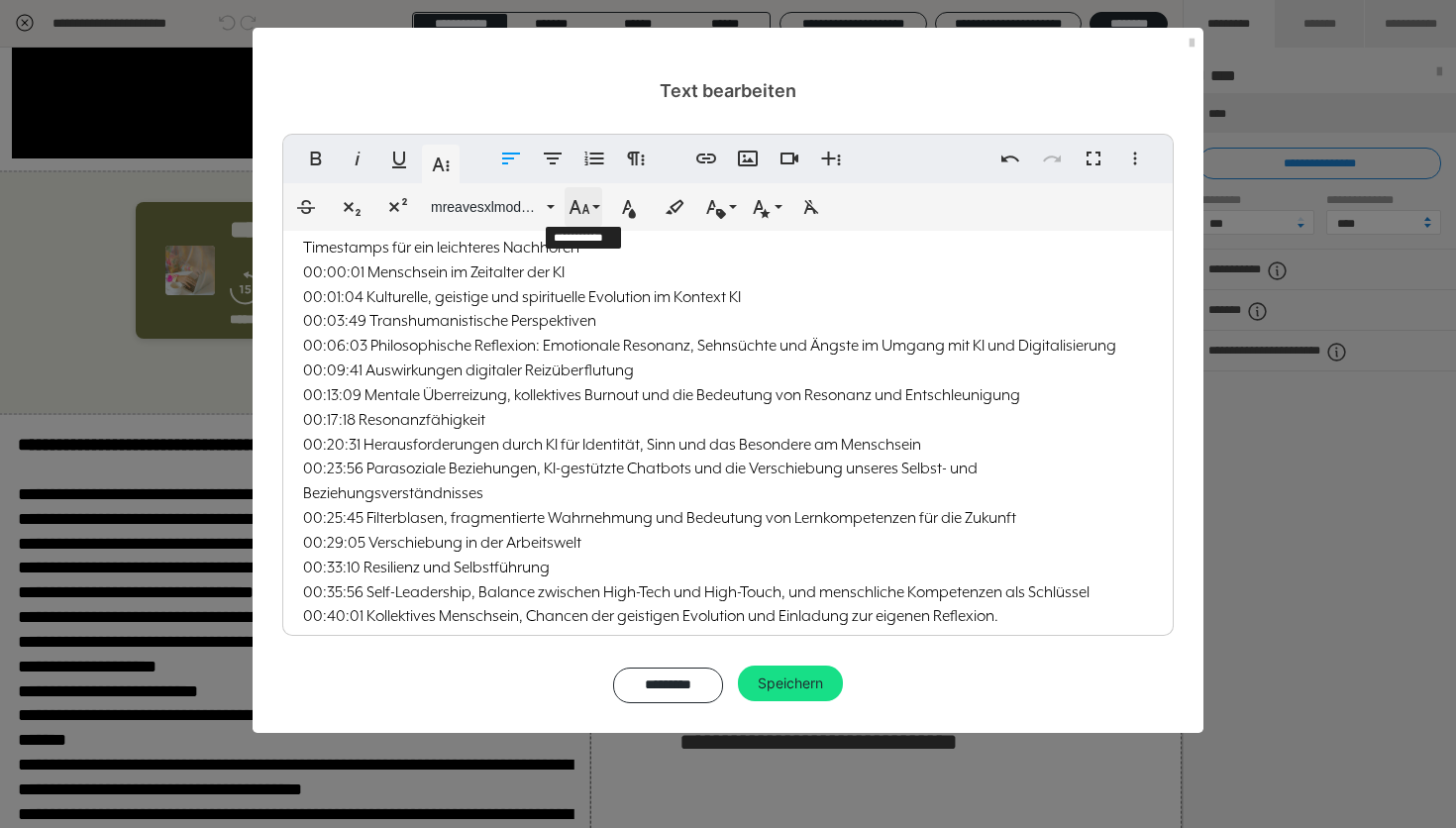 click 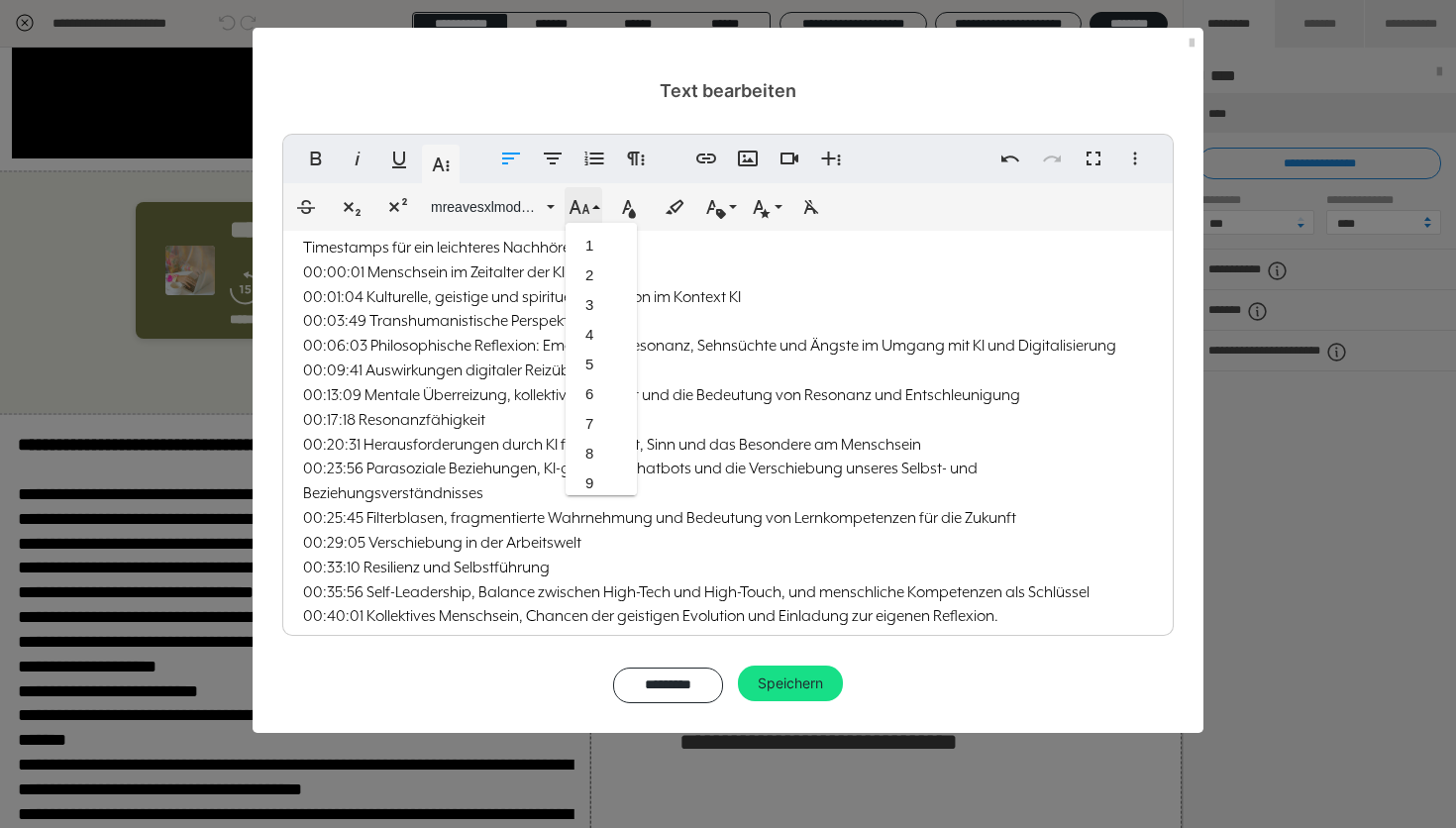scroll, scrollTop: 528, scrollLeft: 0, axis: vertical 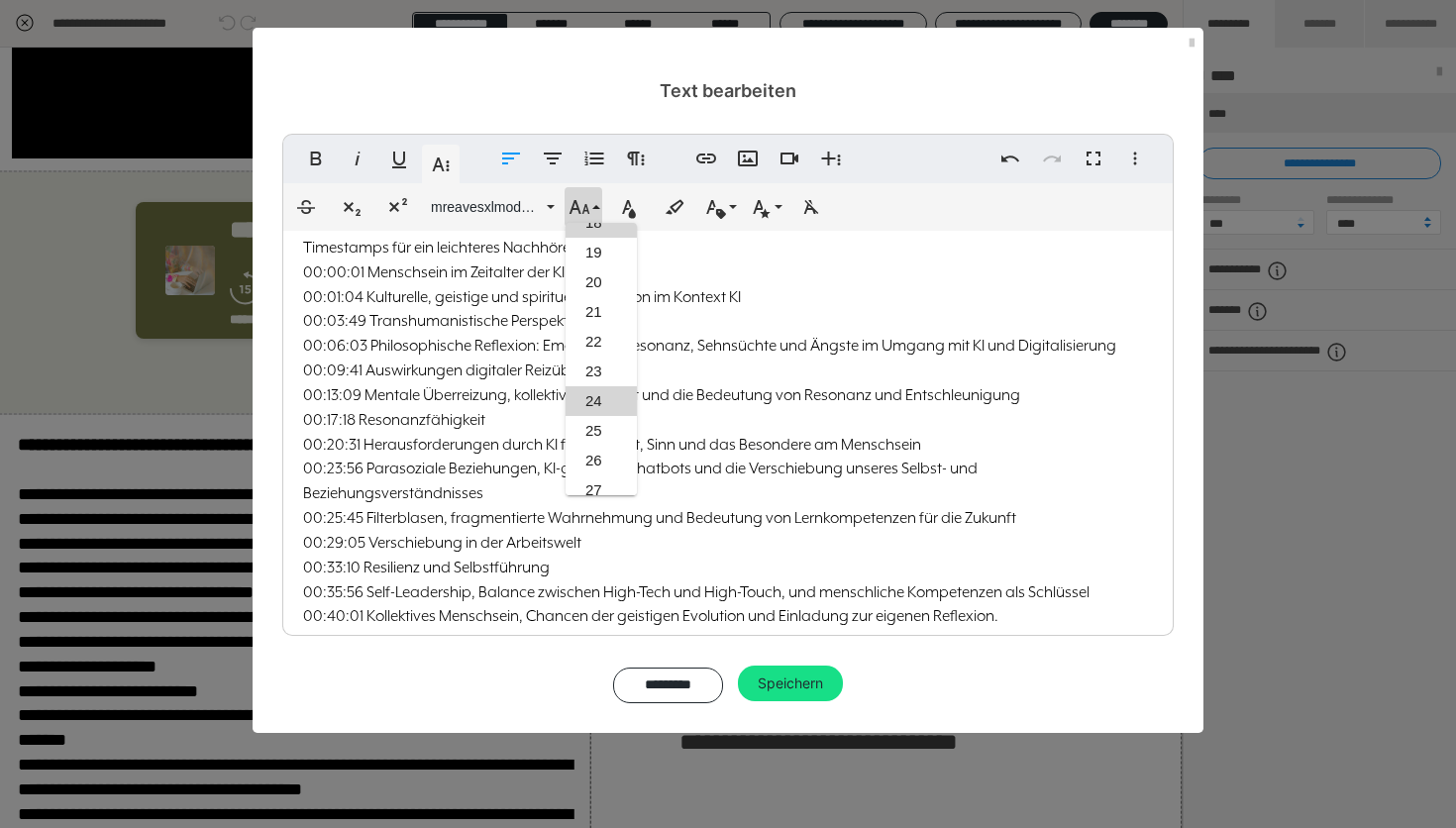 click on "24" at bounding box center [601, 401] 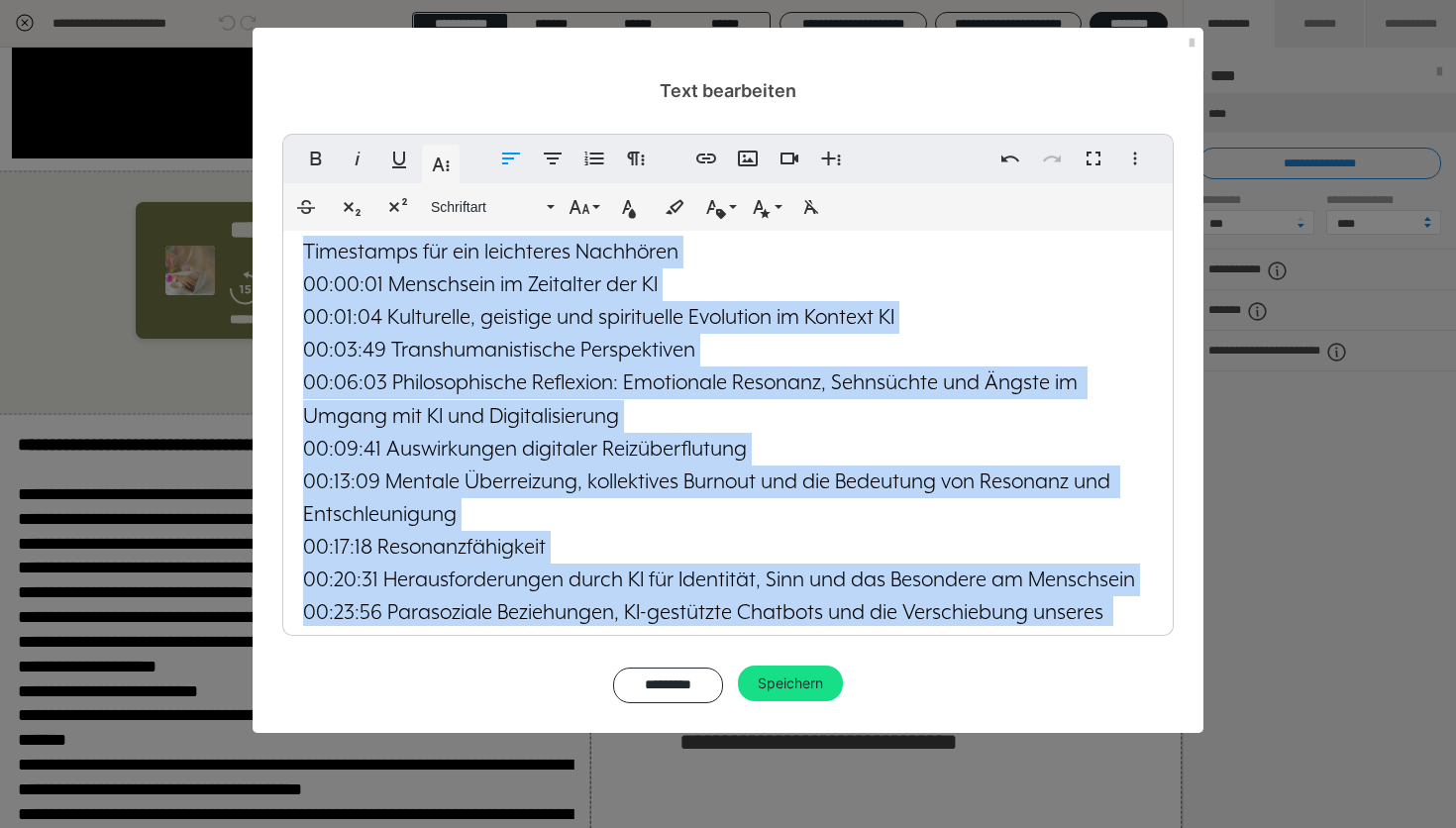 click on "Timestamps für ein leichteres Nachhören 00:00:01 Menschsein im Zeitalter der KI" at bounding box center [728, 268] 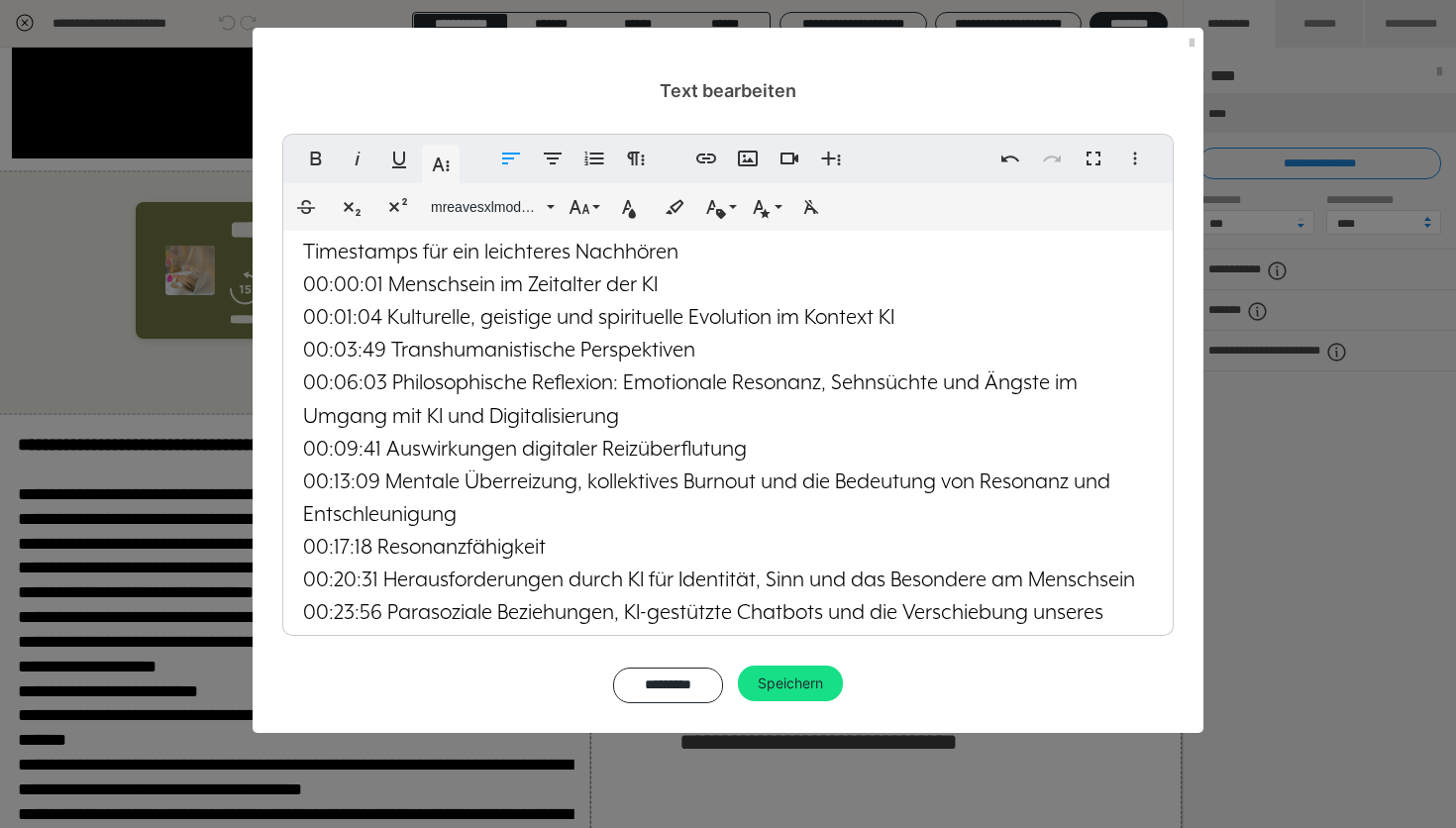 click on "Timestamps für ein leichteres Nachhören 00:00:01 Menschsein im Zeitalter der KI" at bounding box center [728, 268] 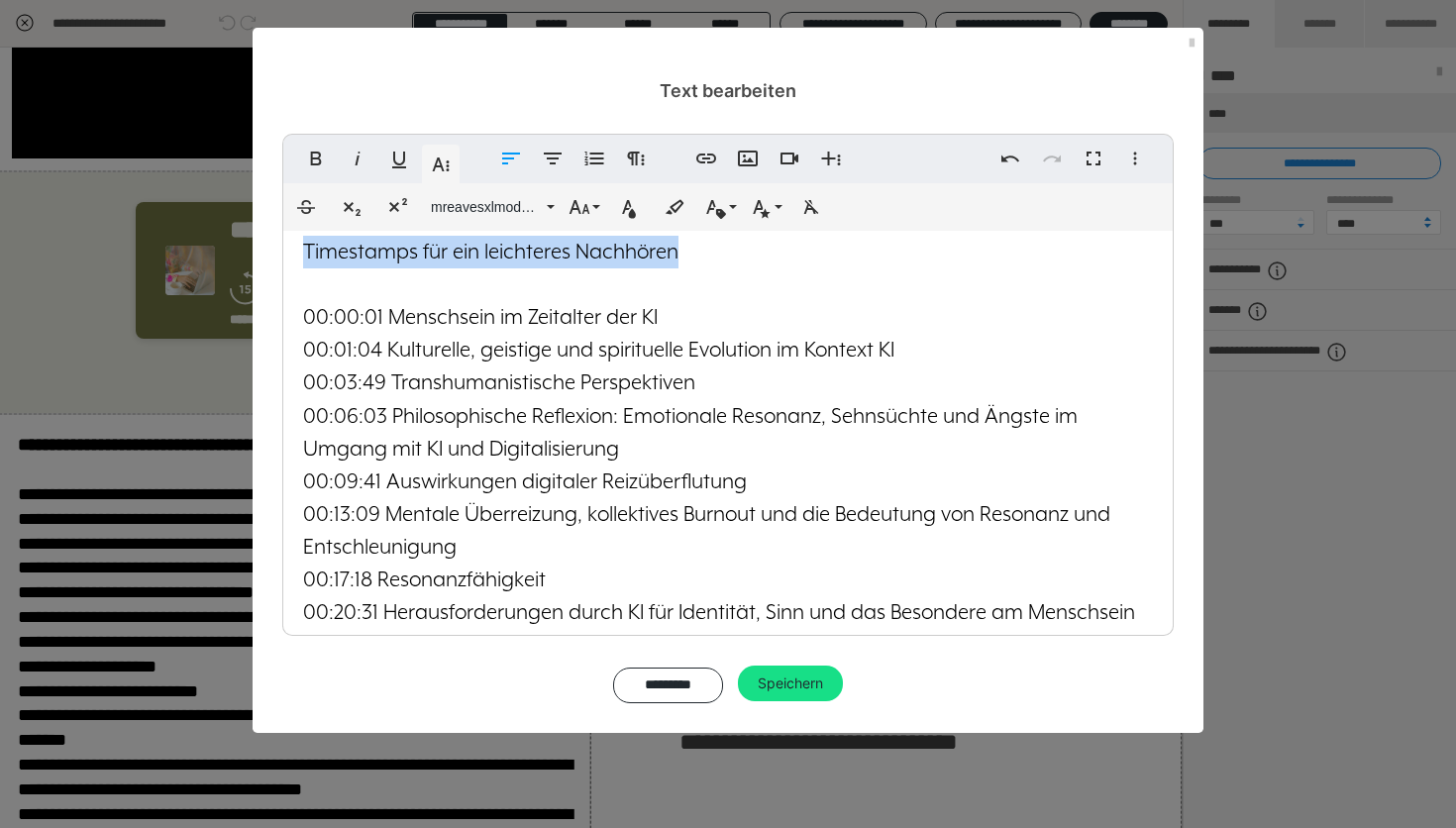 drag, startPoint x: 715, startPoint y: 257, endPoint x: 182, endPoint y: 254, distance: 533.00844 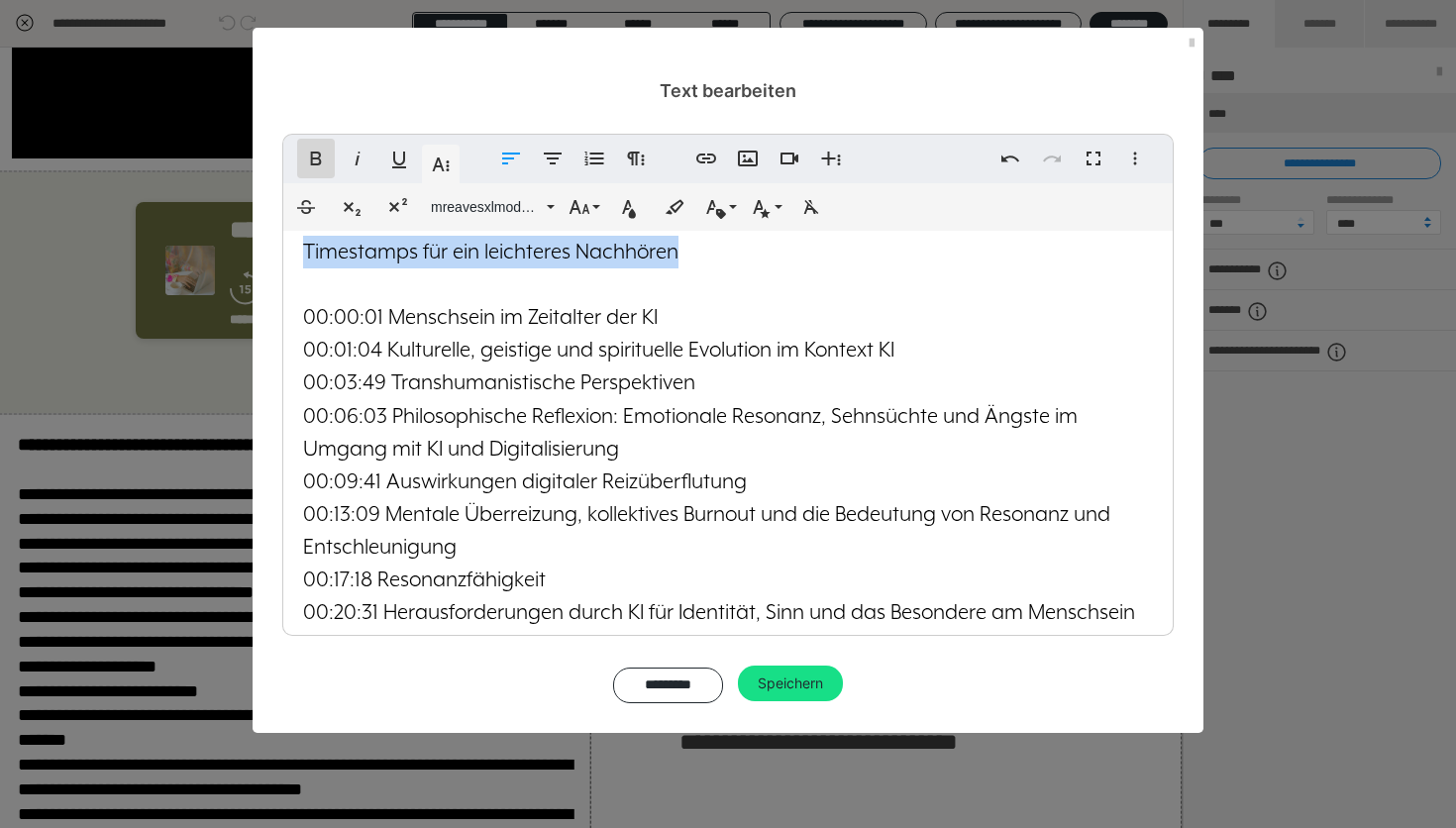 click 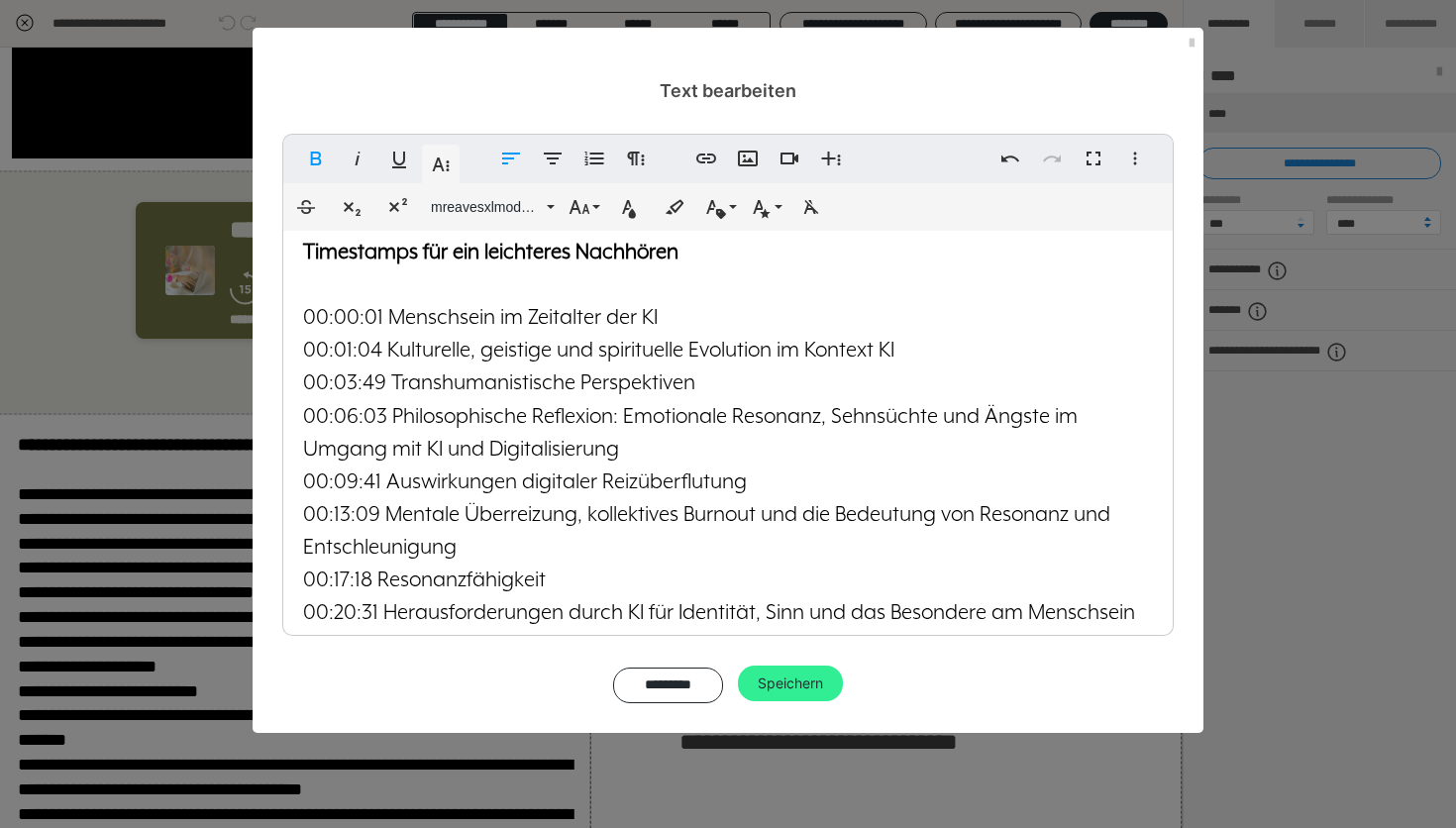 click on "Speichern" at bounding box center (790, 683) 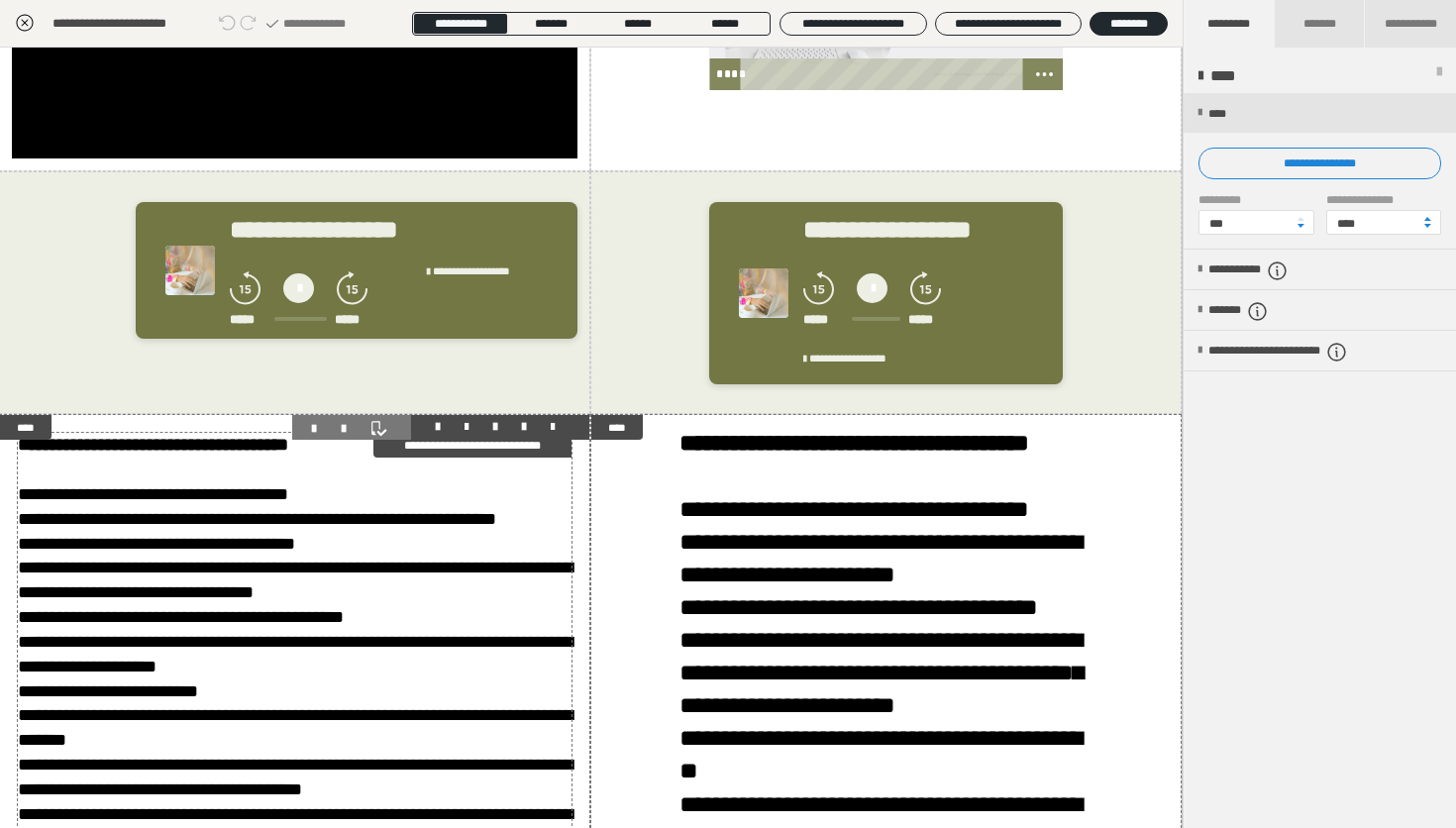 click on "**********" at bounding box center (294, 617) 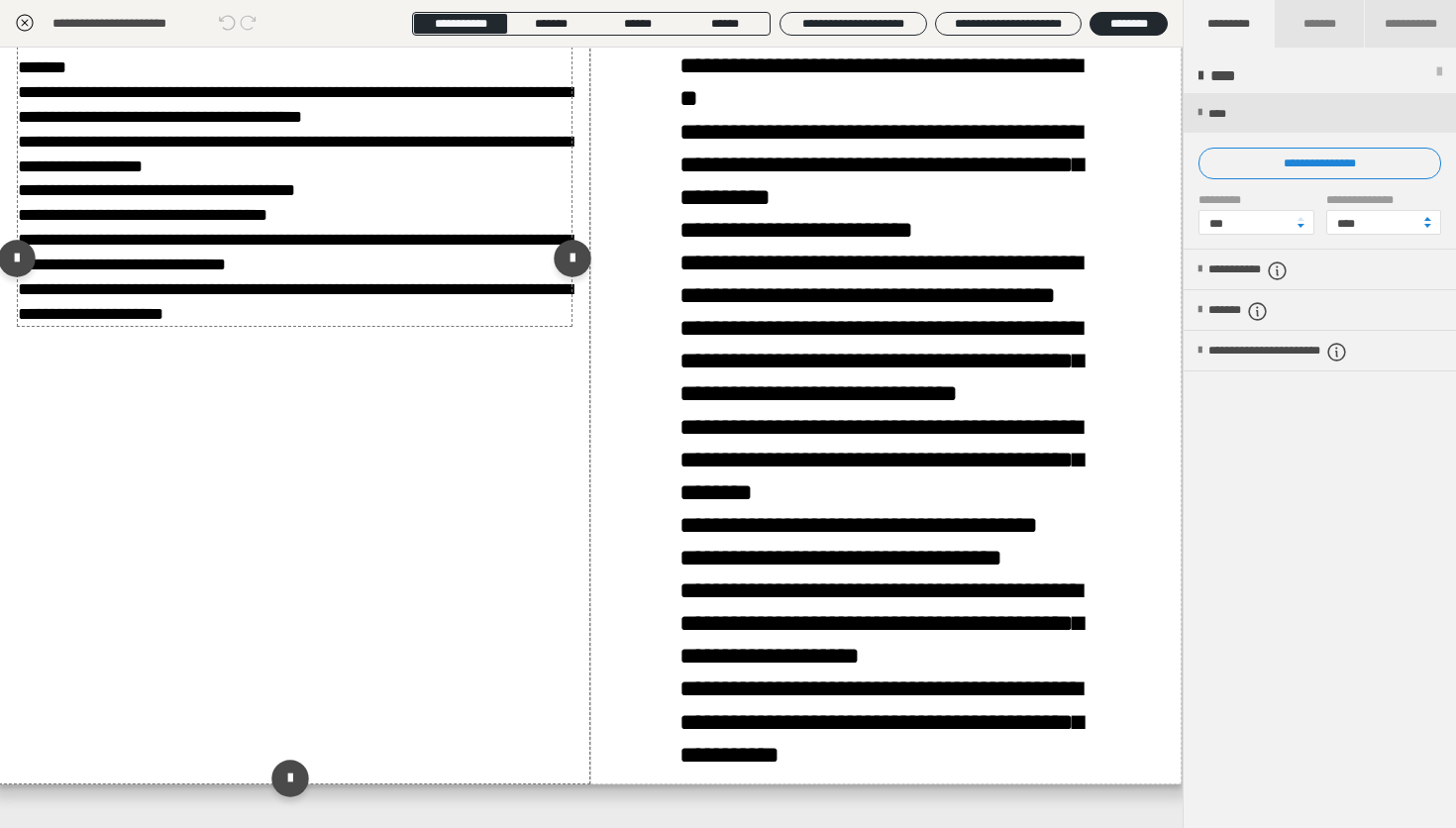 scroll, scrollTop: 1131, scrollLeft: 1, axis: both 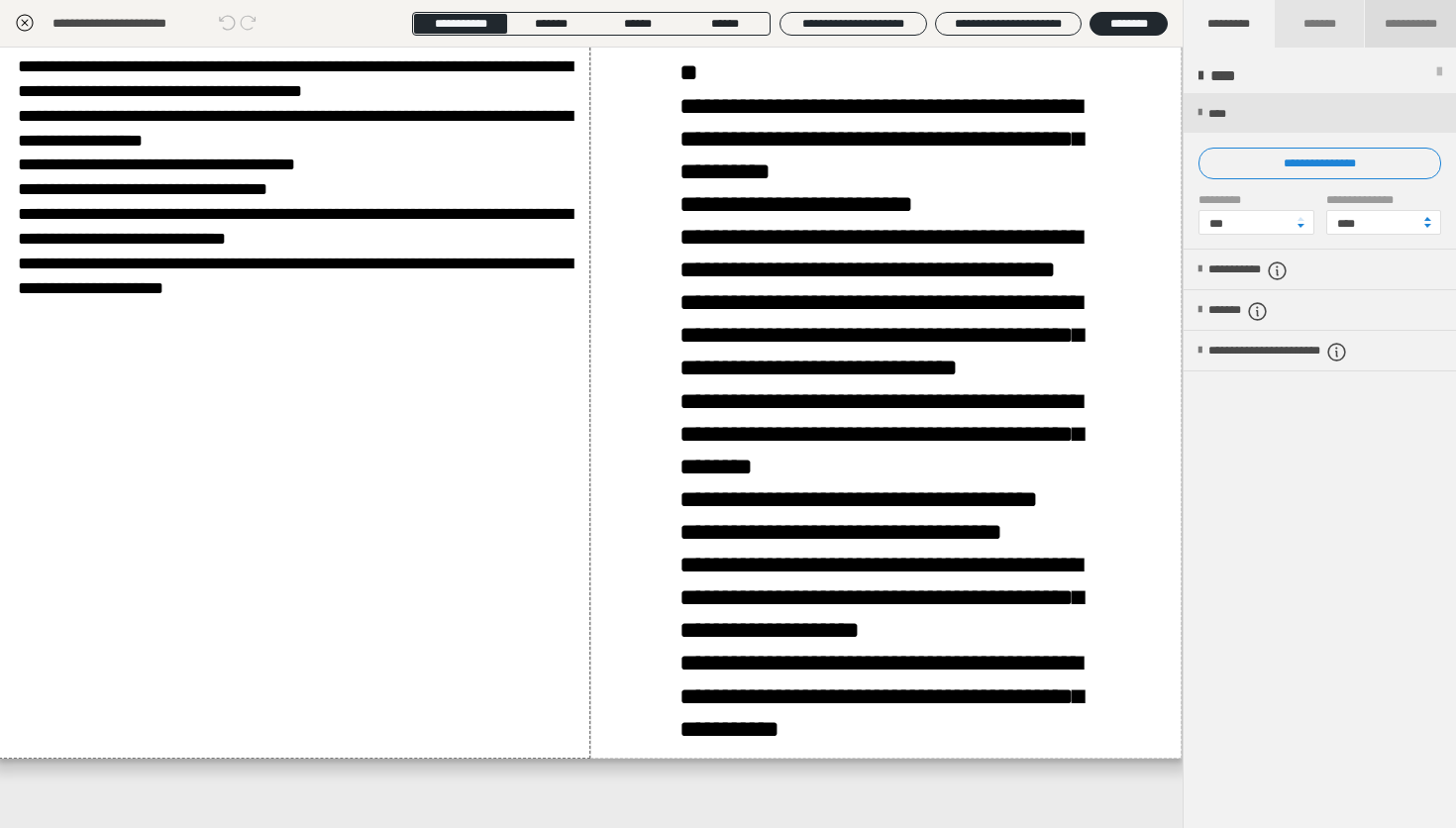 click on "**********" at bounding box center [1410, 24] 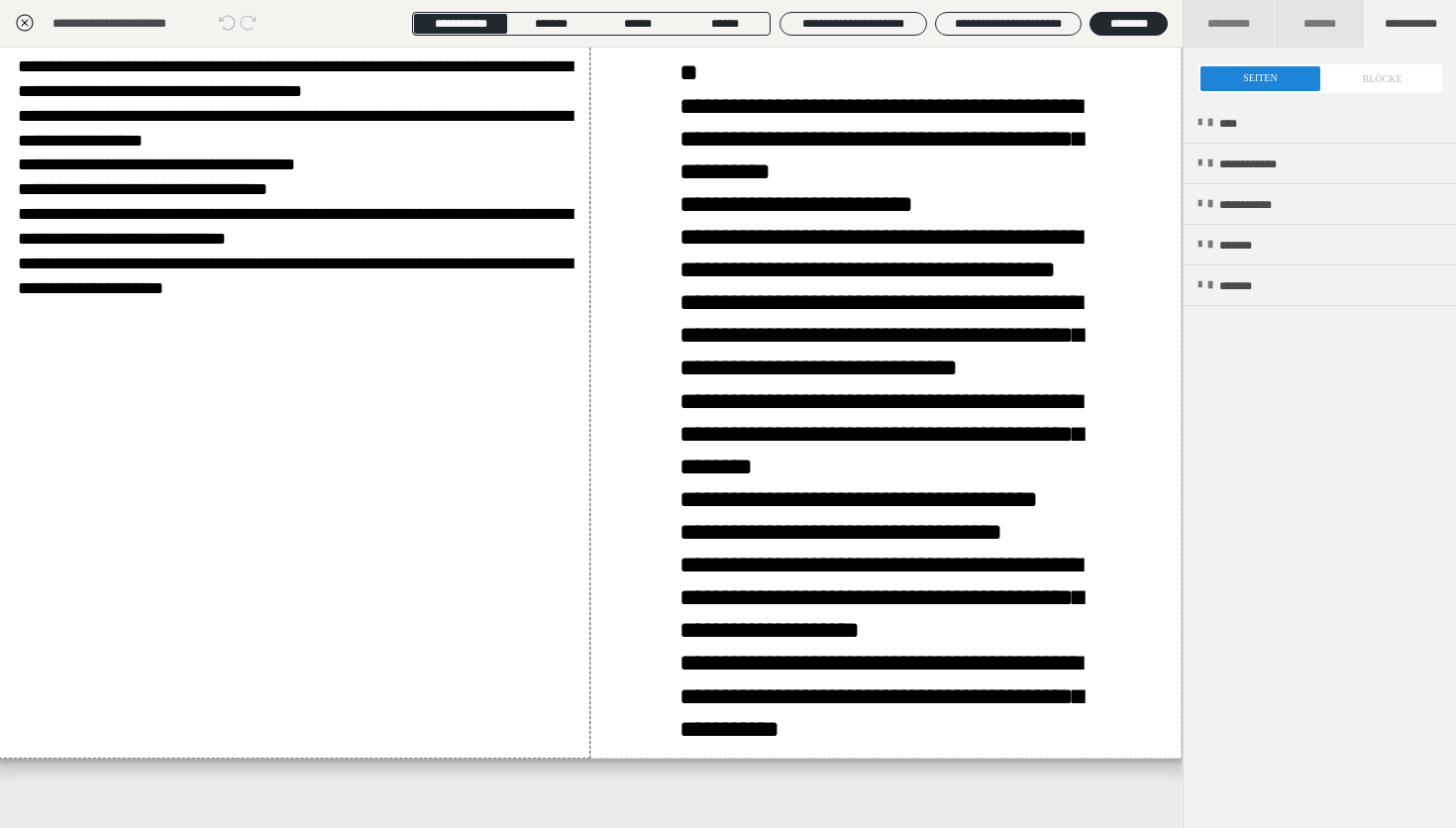 click at bounding box center [1320, 78] 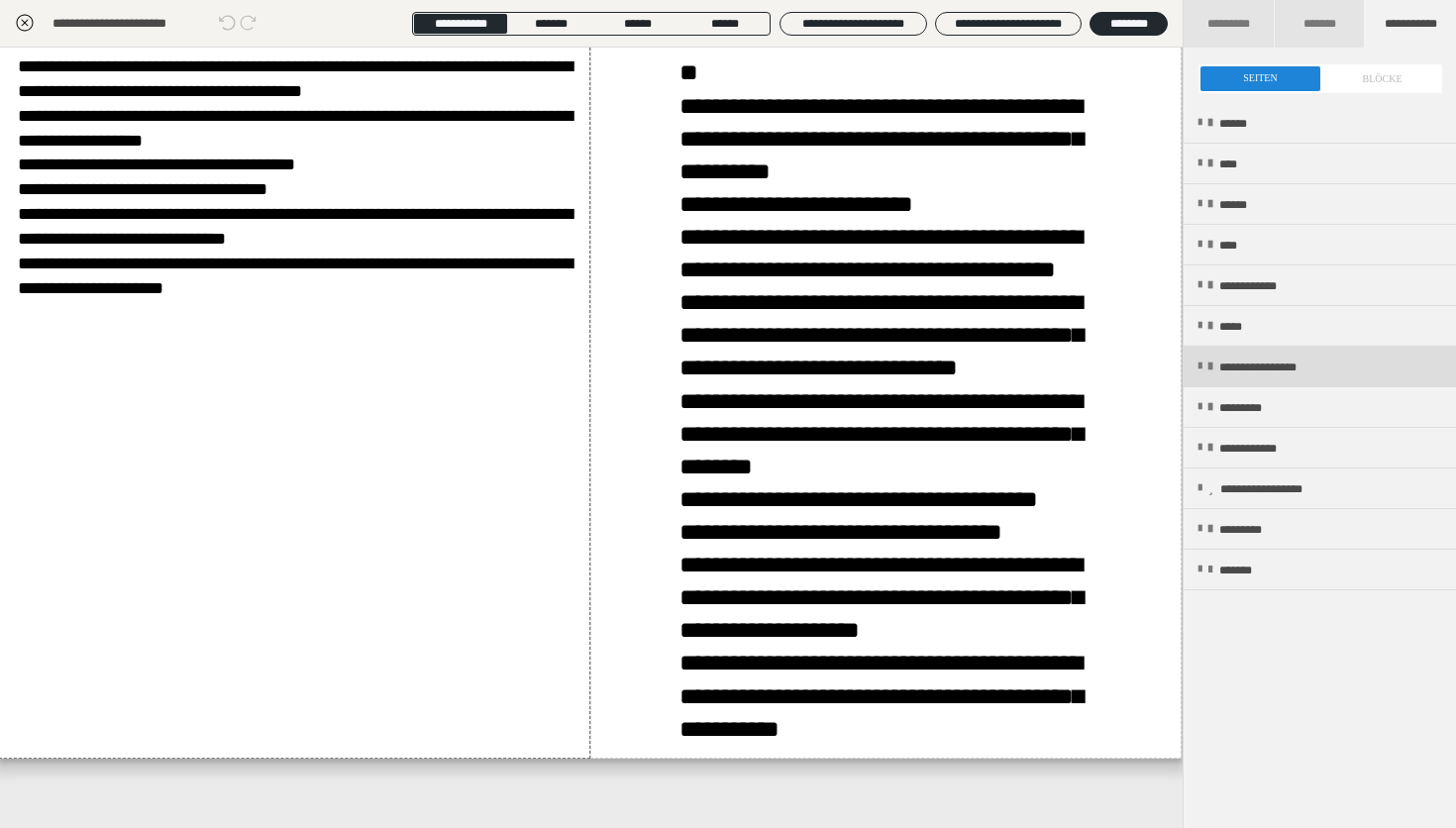 click on "**********" at bounding box center [1319, 366] 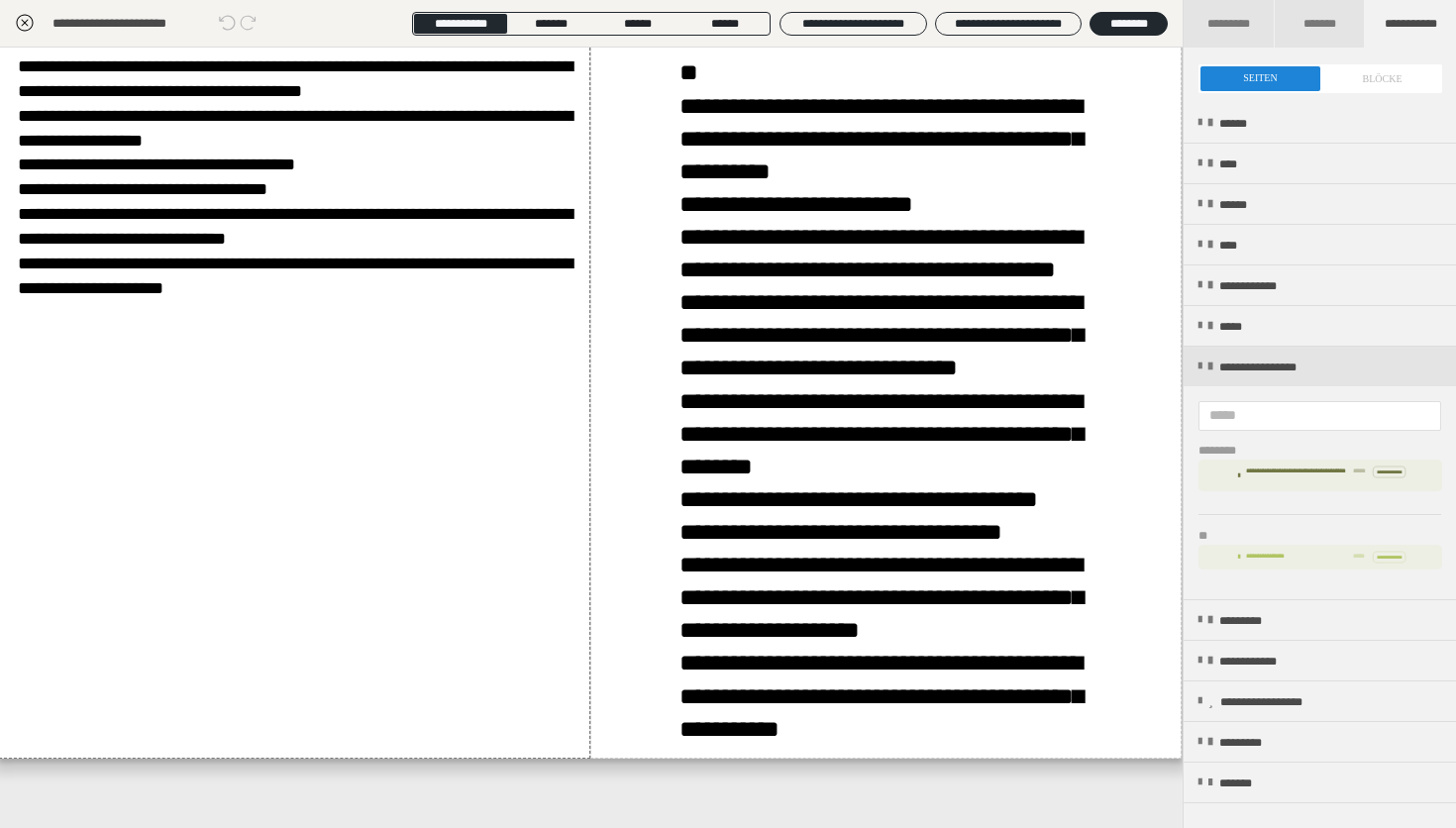 scroll, scrollTop: 17, scrollLeft: 0, axis: vertical 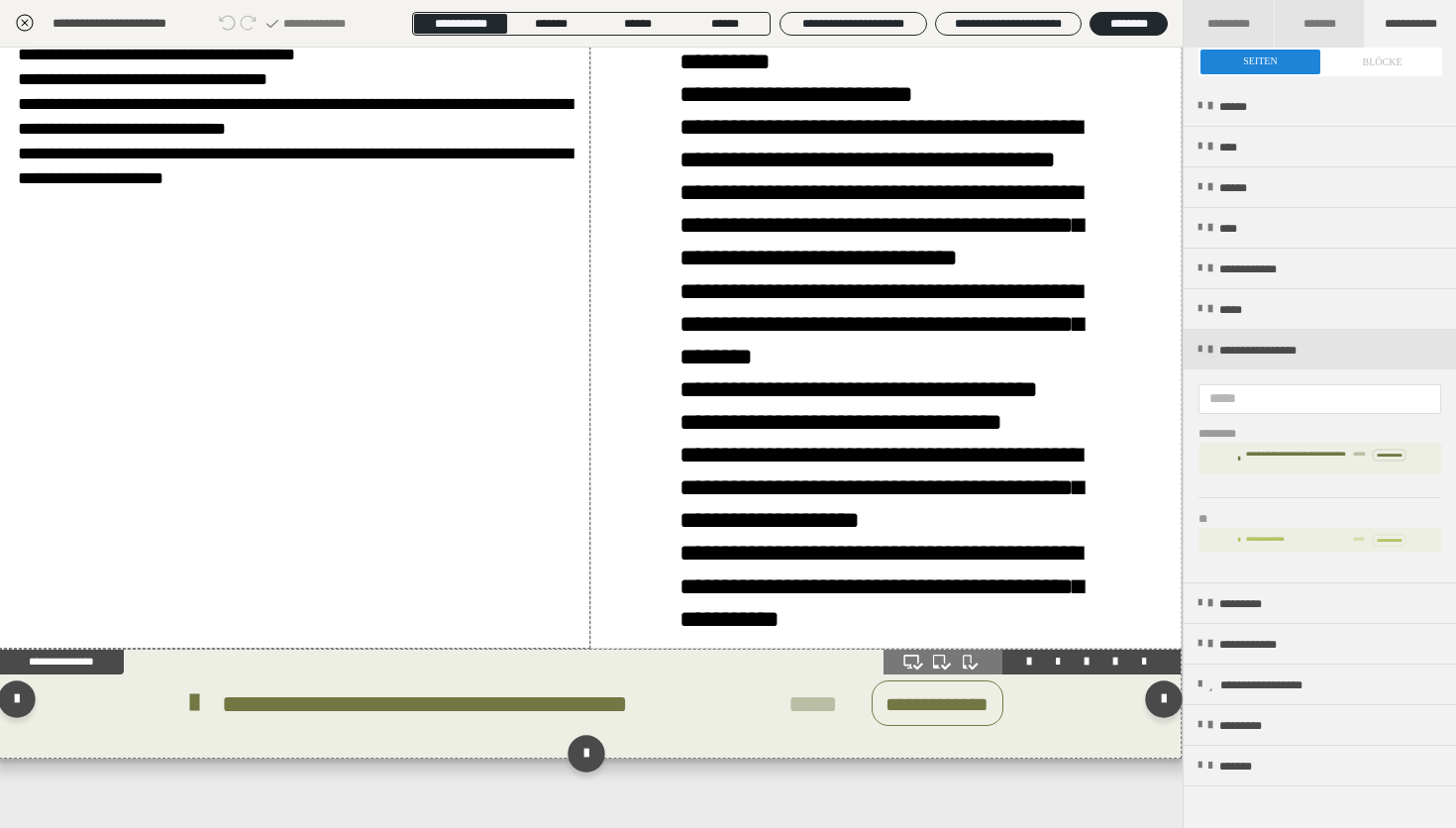 click on "**********" at bounding box center [449, 704] 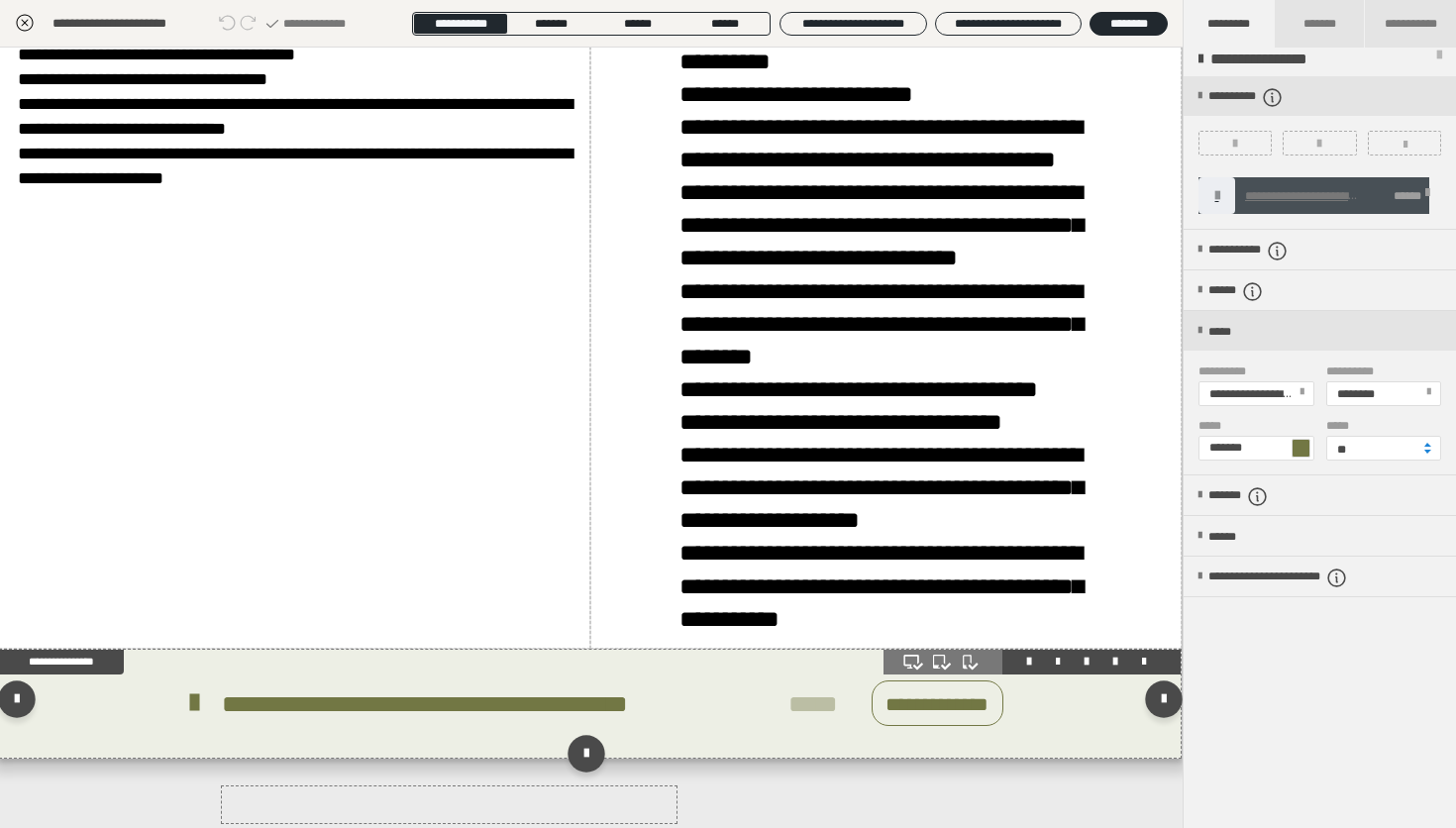scroll, scrollTop: 0, scrollLeft: 0, axis: both 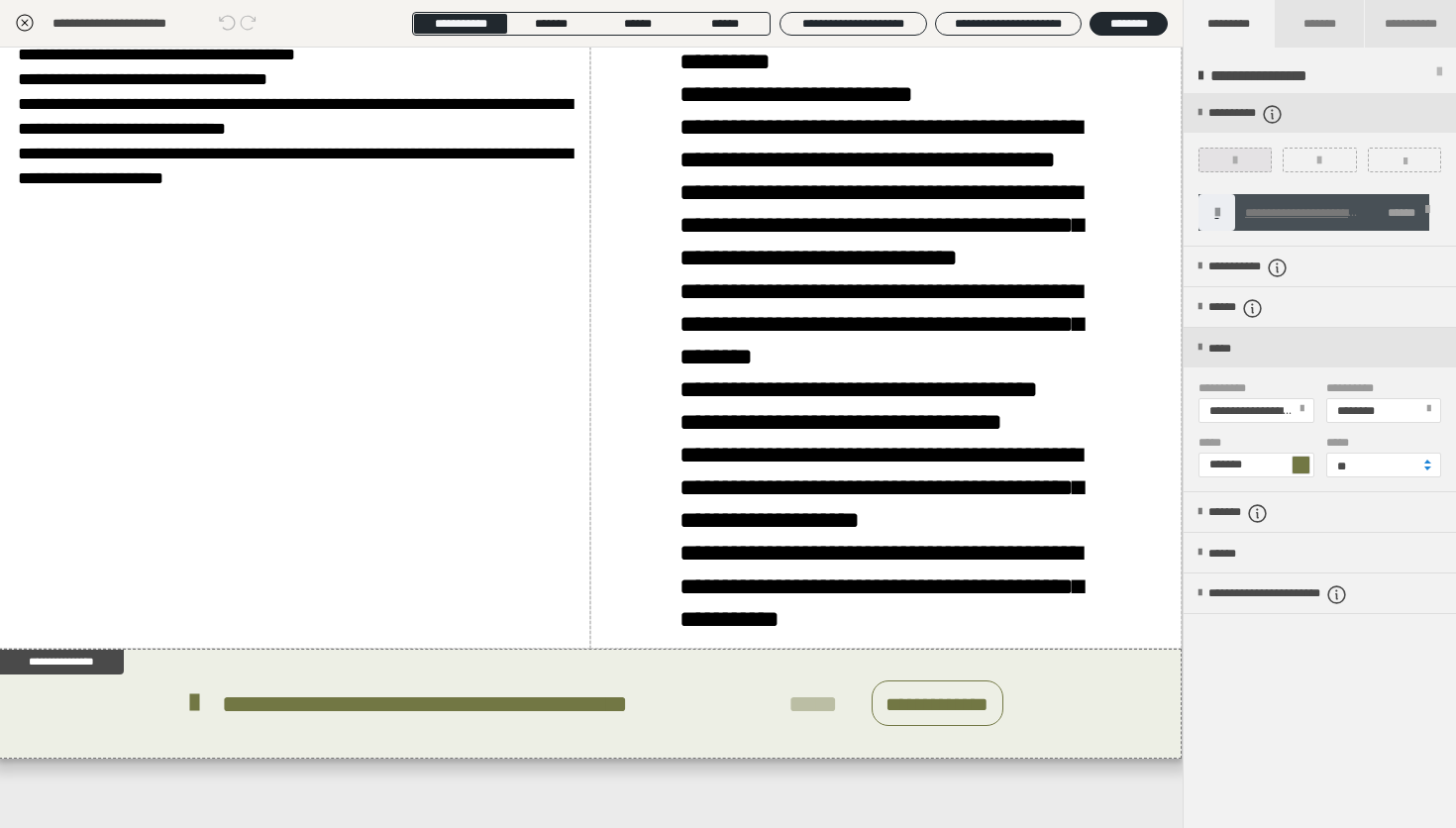 click at bounding box center (1235, 159) 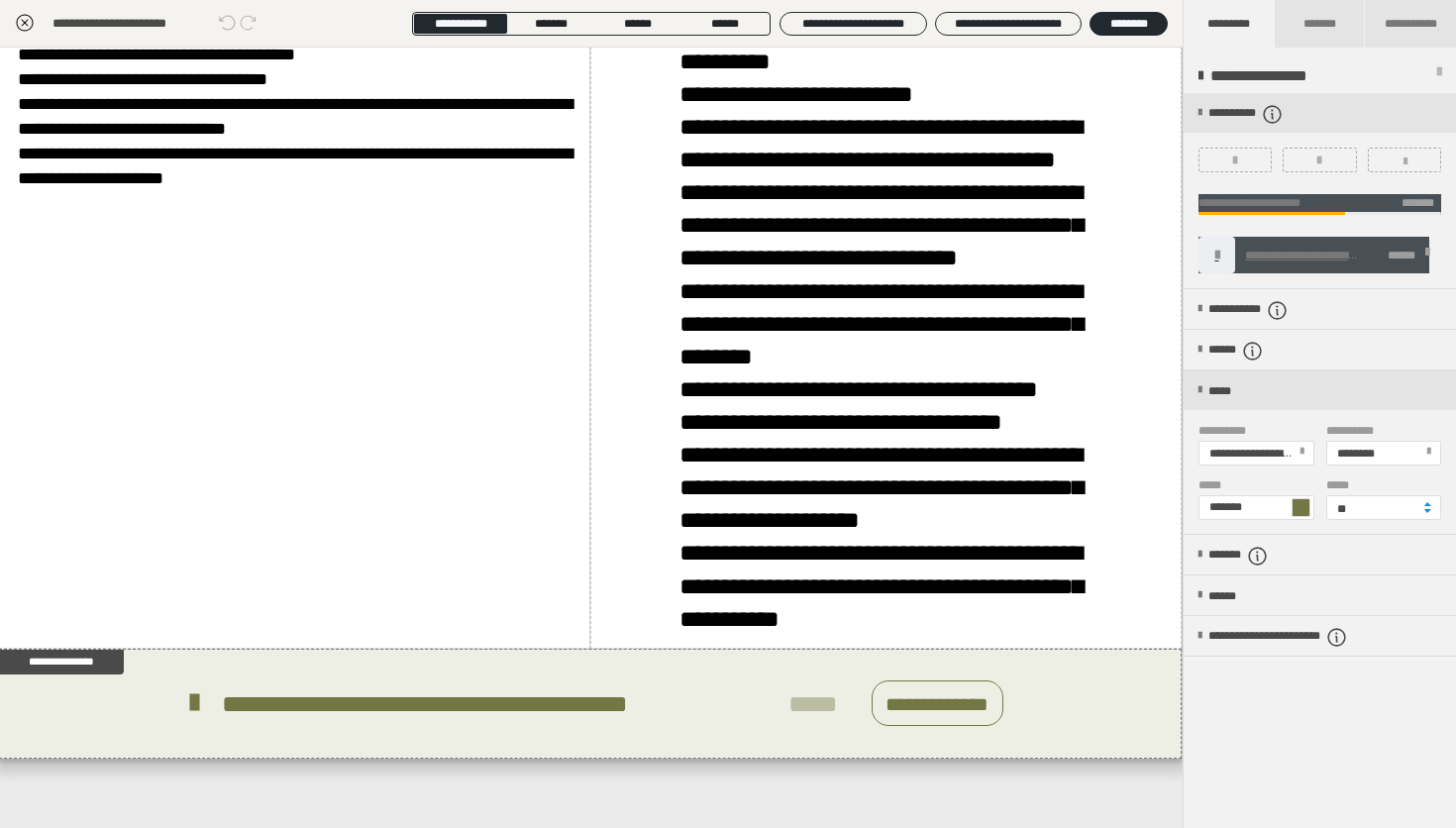 click at bounding box center [1427, 256] 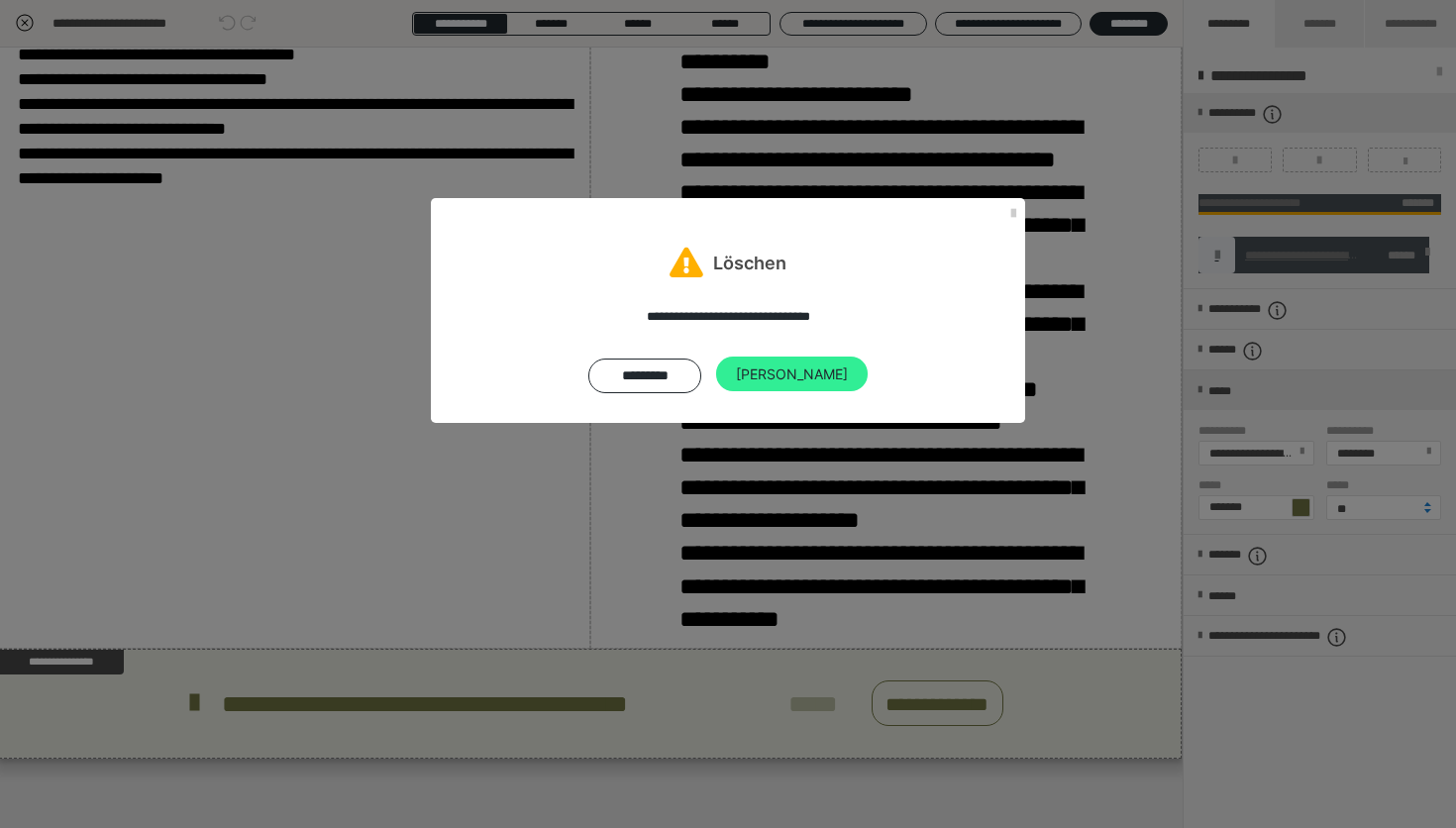 click on "Ja" at bounding box center [791, 374] 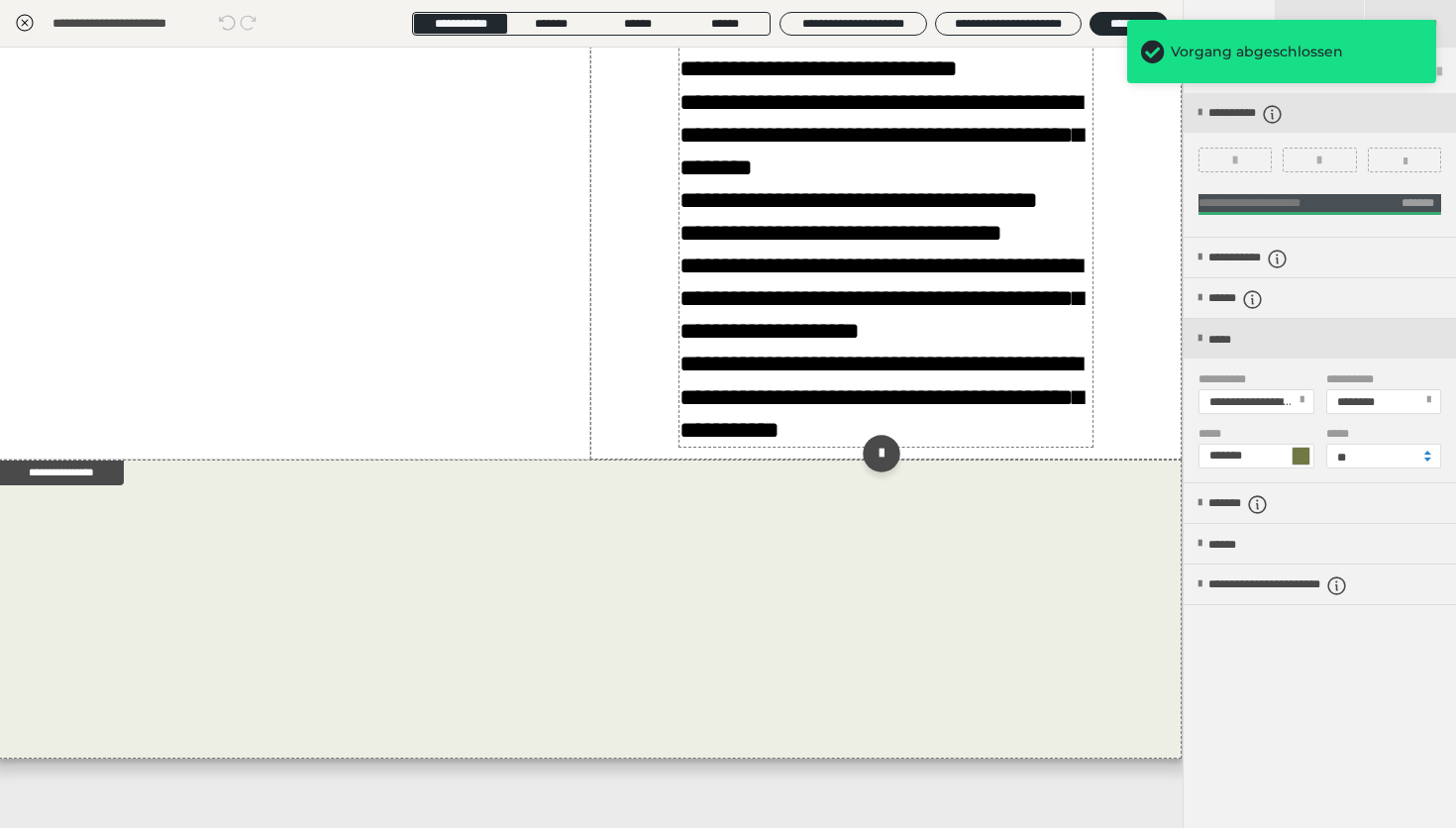 scroll, scrollTop: 1242, scrollLeft: 1, axis: both 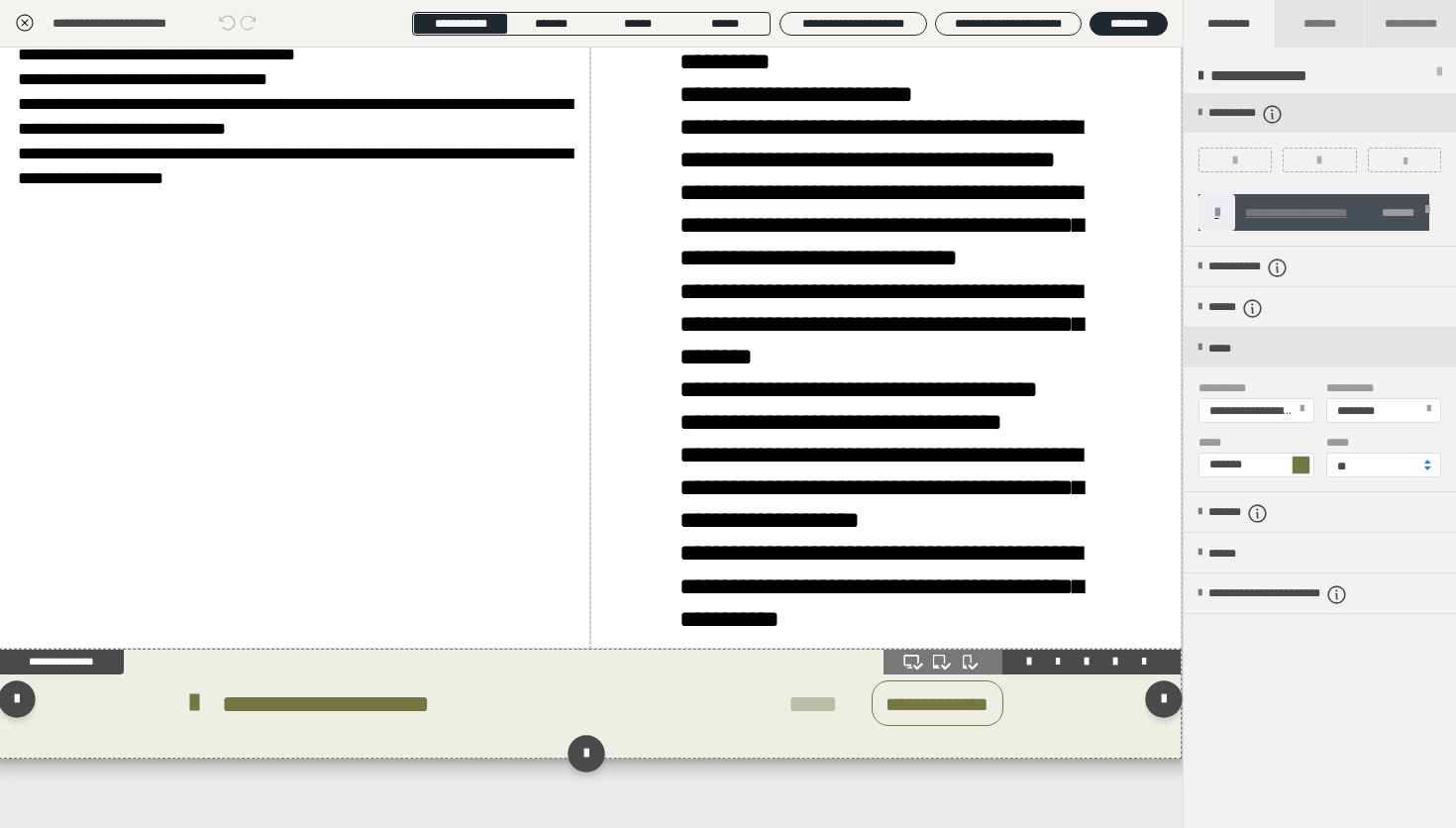 click at bounding box center [194, 703] 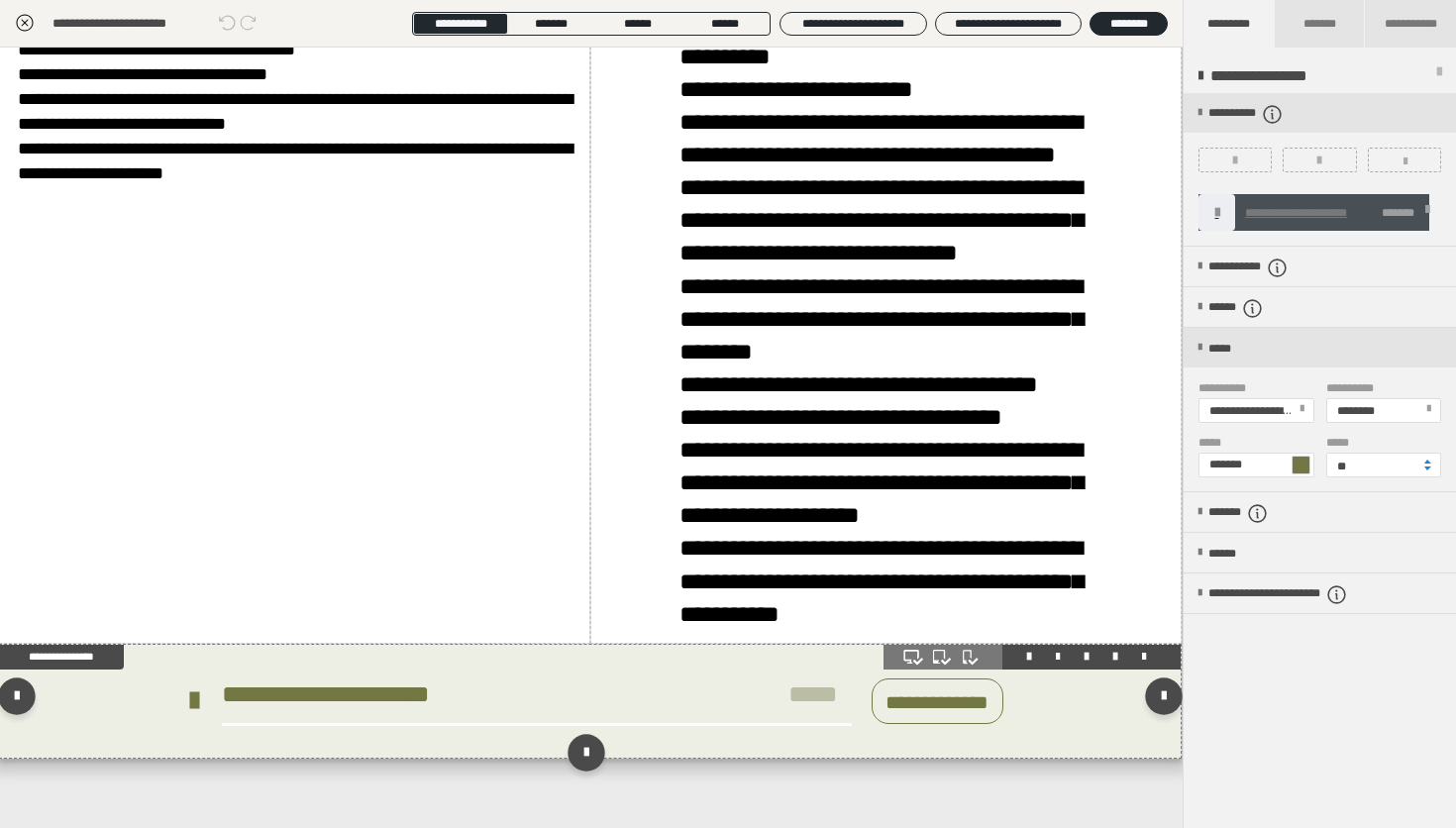 click at bounding box center (194, 701) 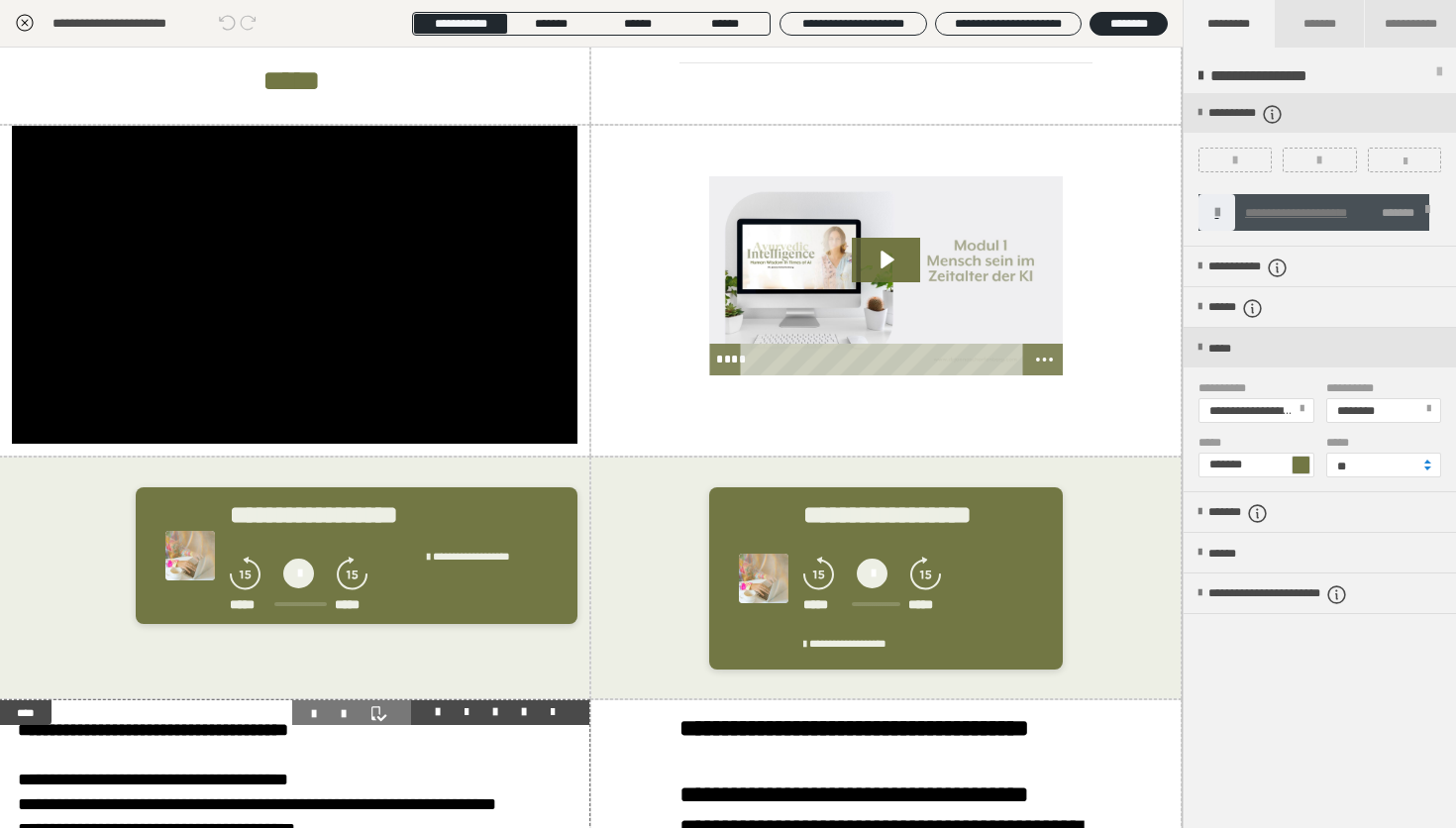 scroll, scrollTop: 0, scrollLeft: 1, axis: horizontal 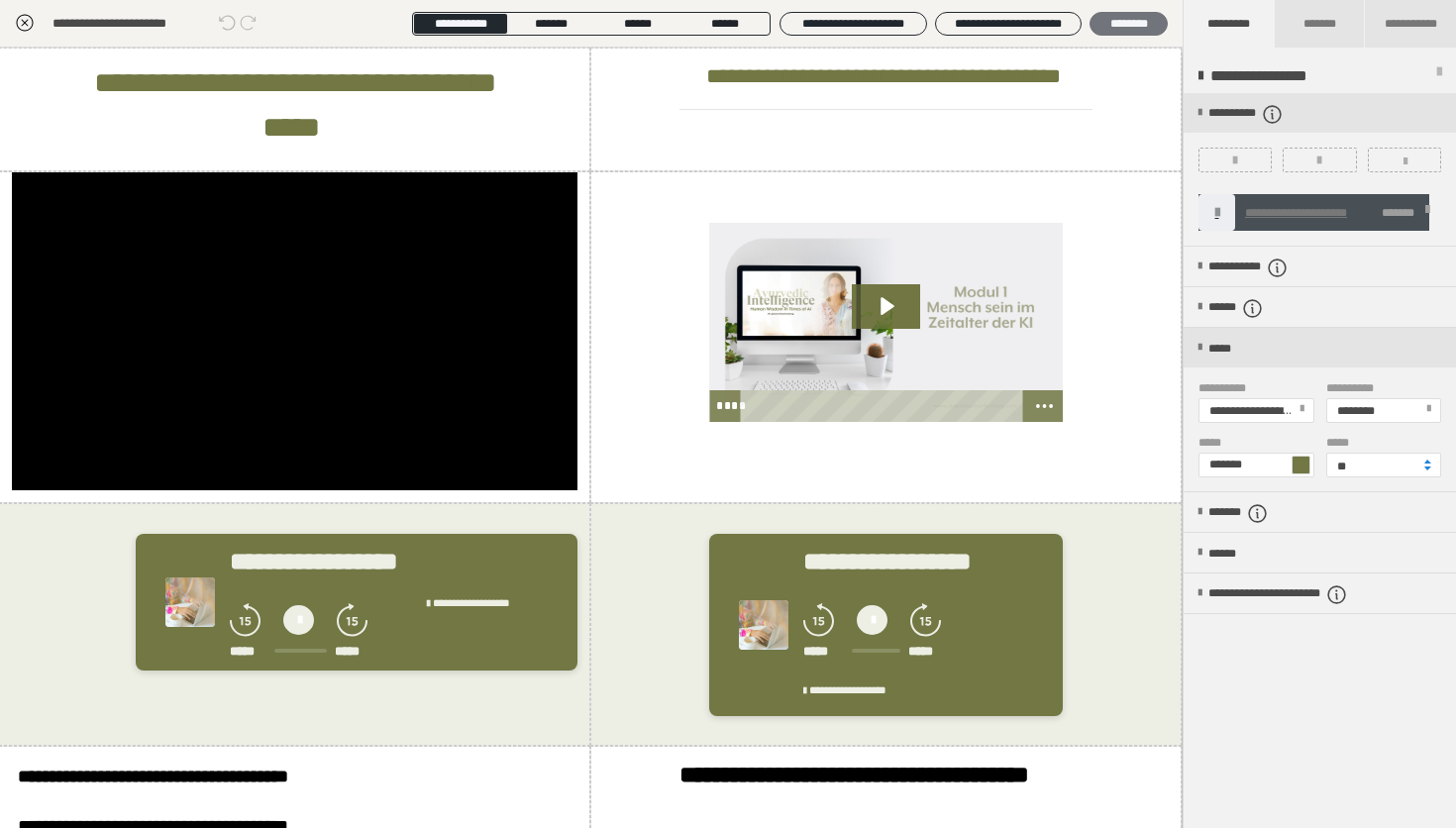 click on "********" at bounding box center [1128, 24] 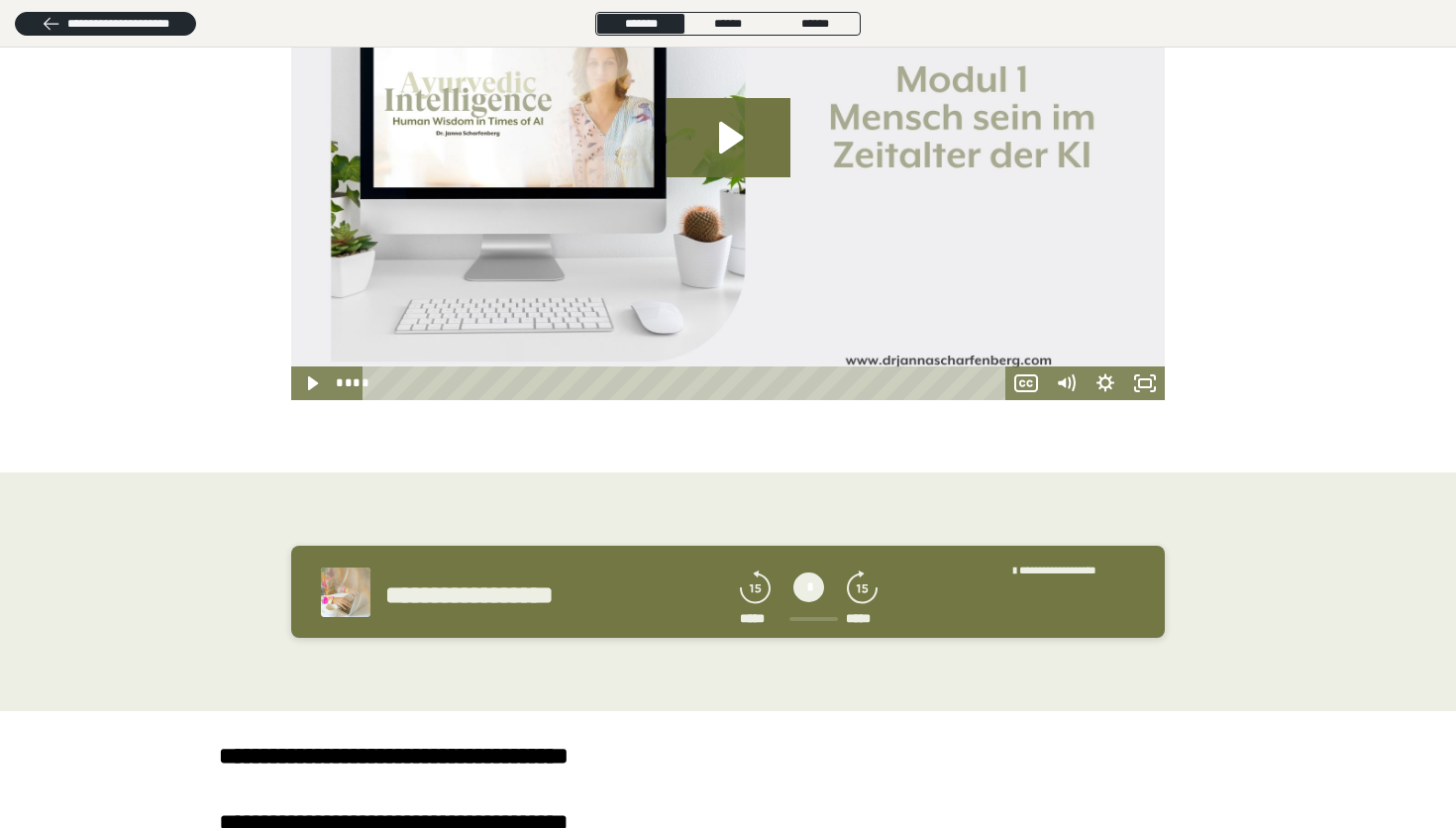 scroll, scrollTop: 0, scrollLeft: 0, axis: both 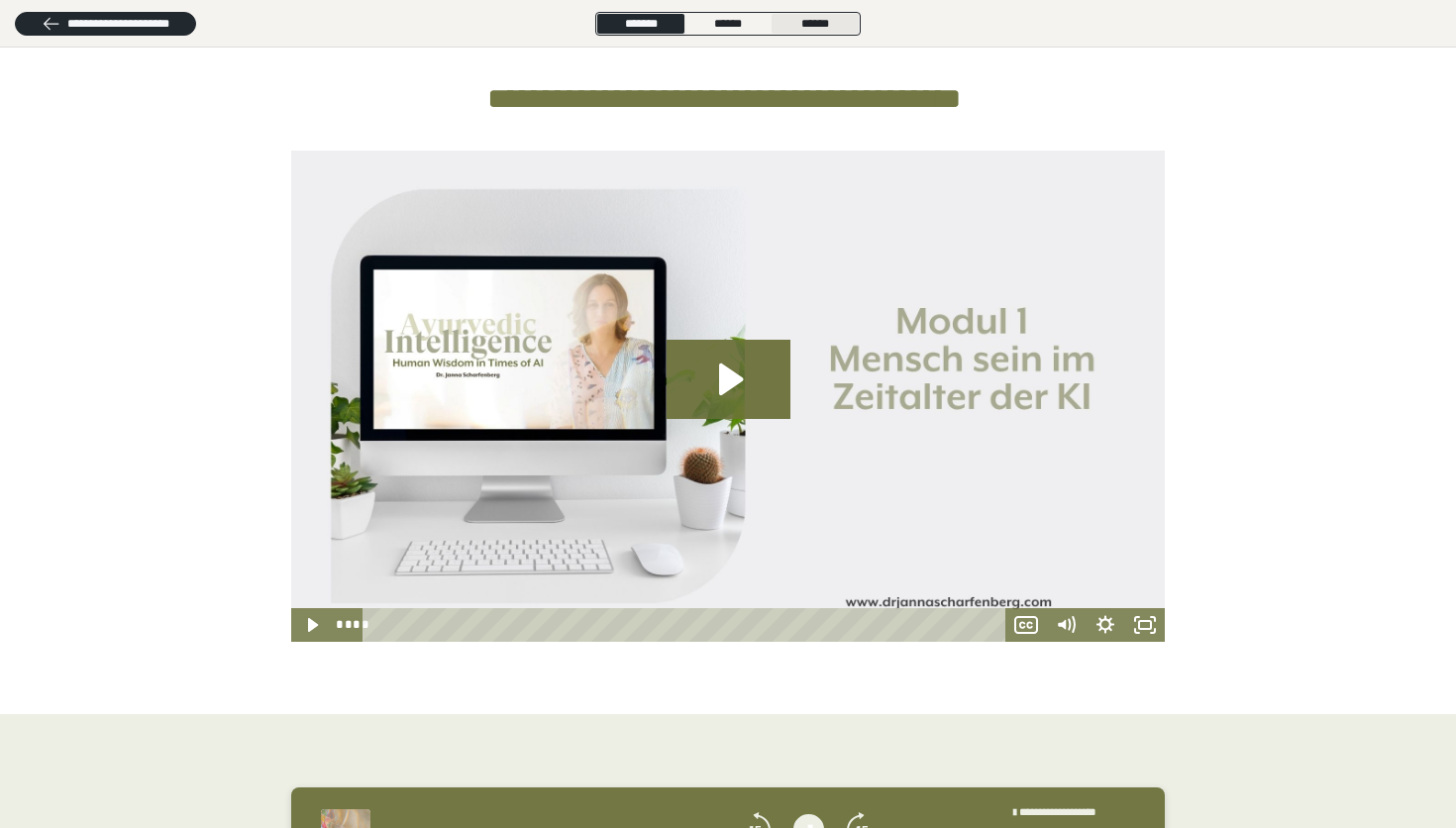 click on "******" at bounding box center [815, 24] 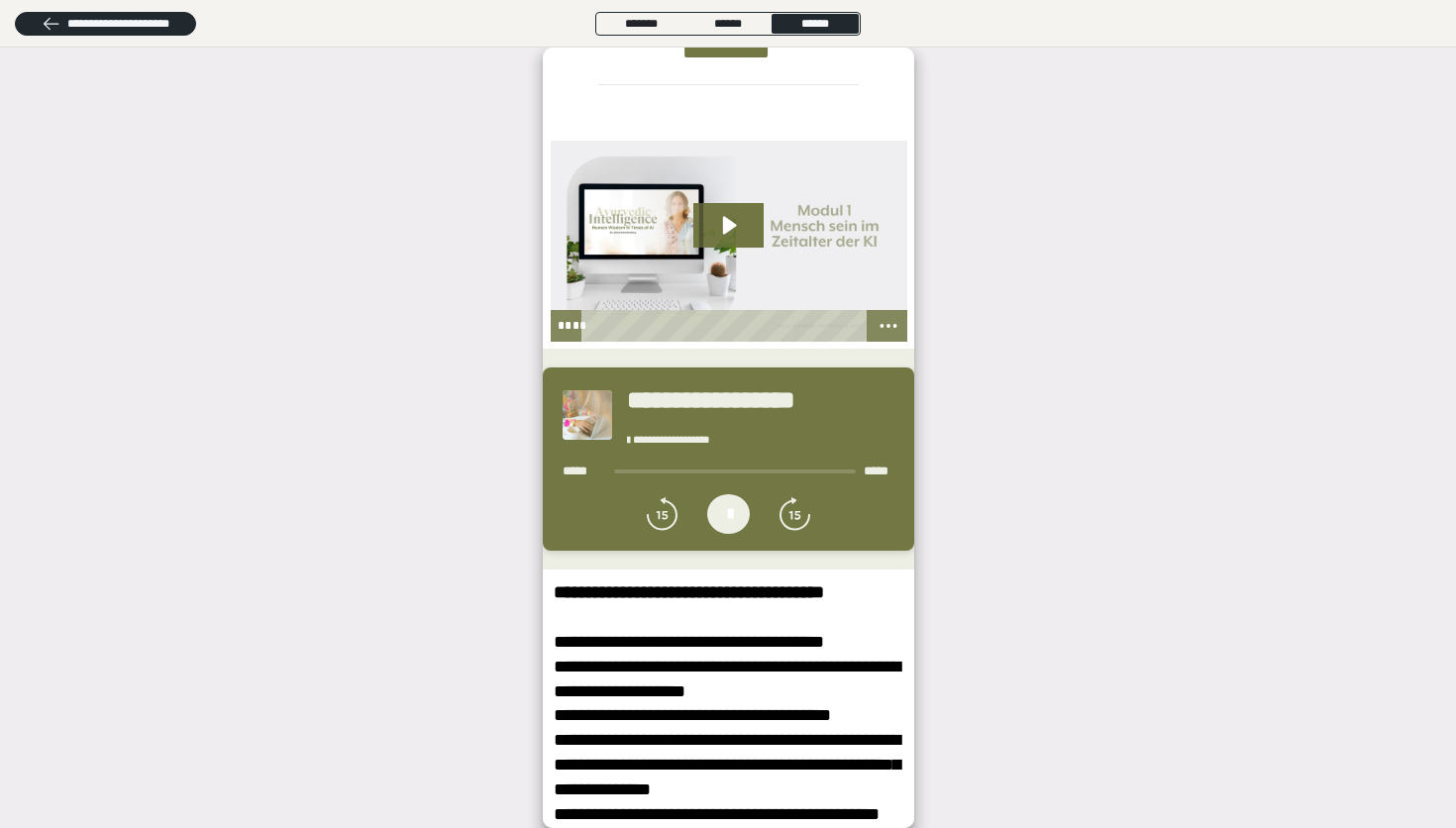 scroll, scrollTop: 0, scrollLeft: 0, axis: both 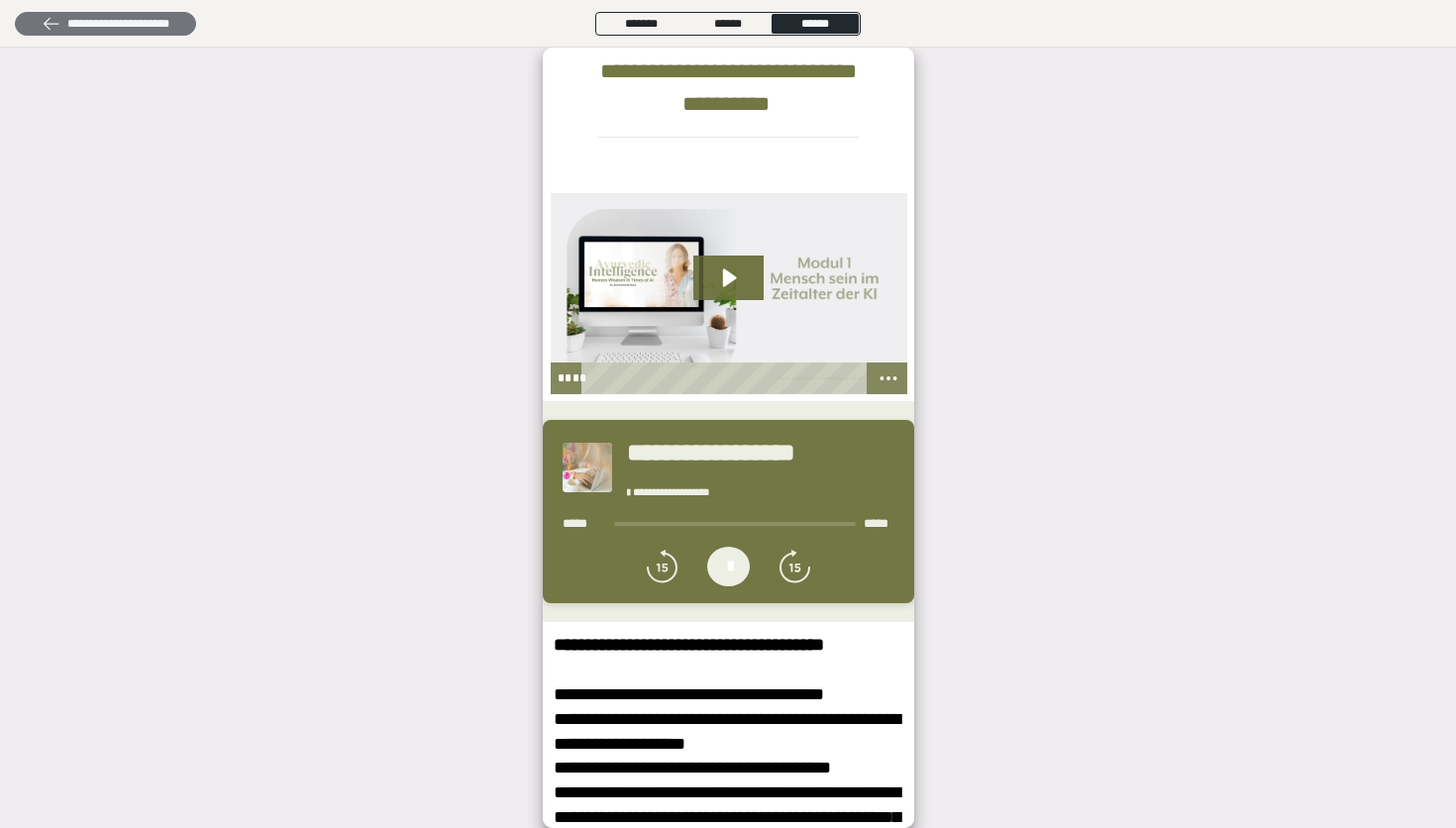 click 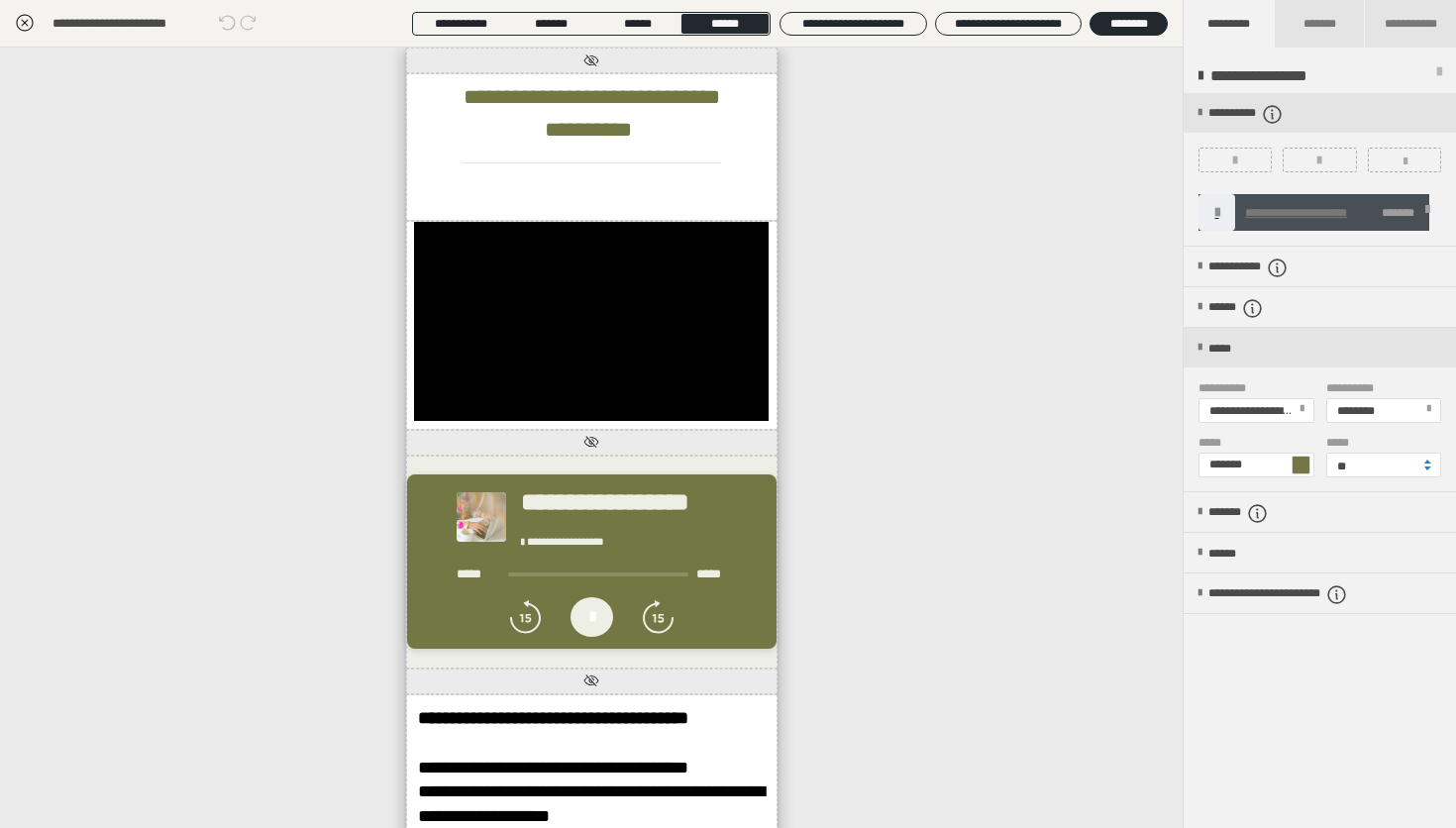 click 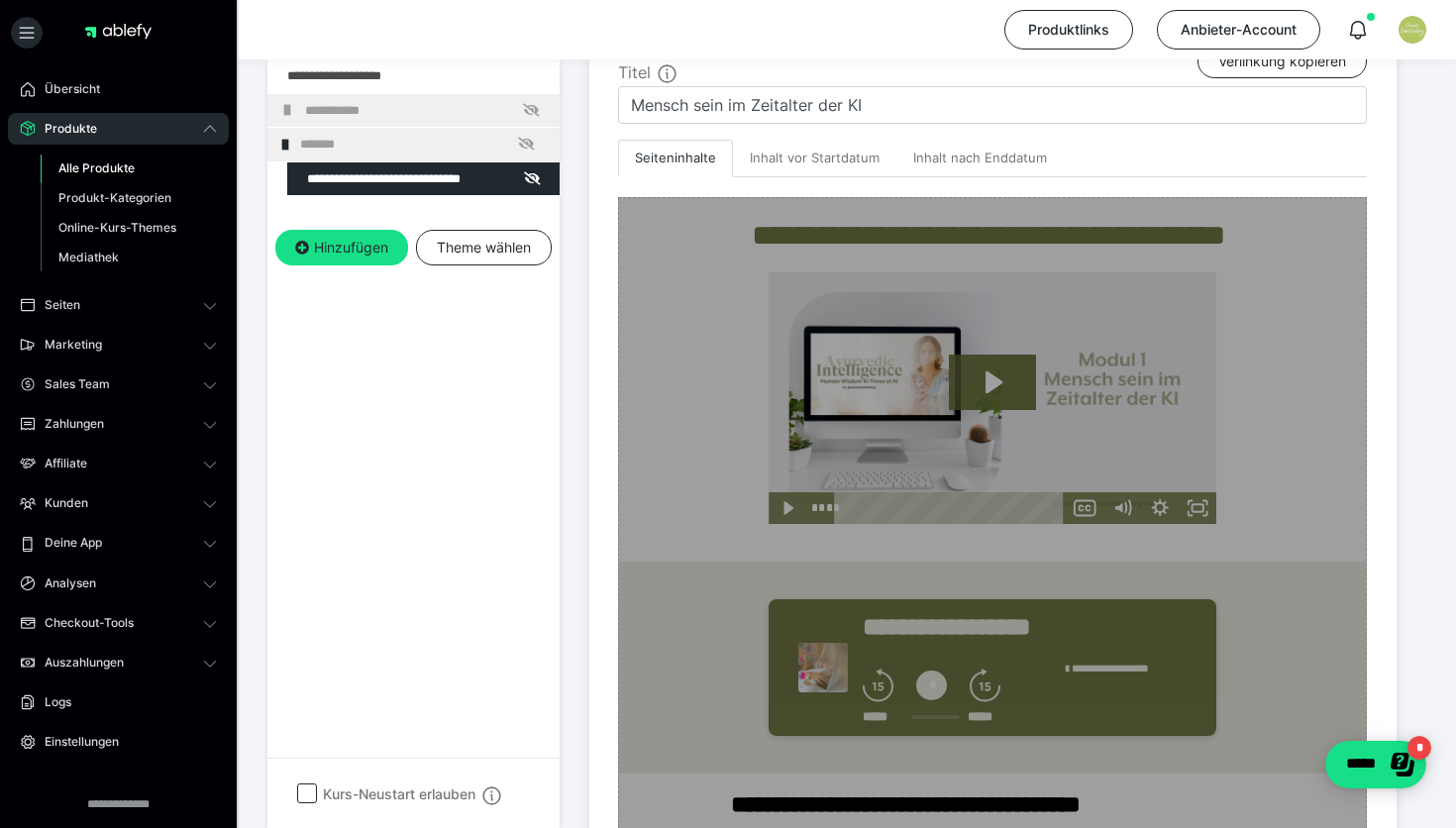 scroll, scrollTop: 481, scrollLeft: 0, axis: vertical 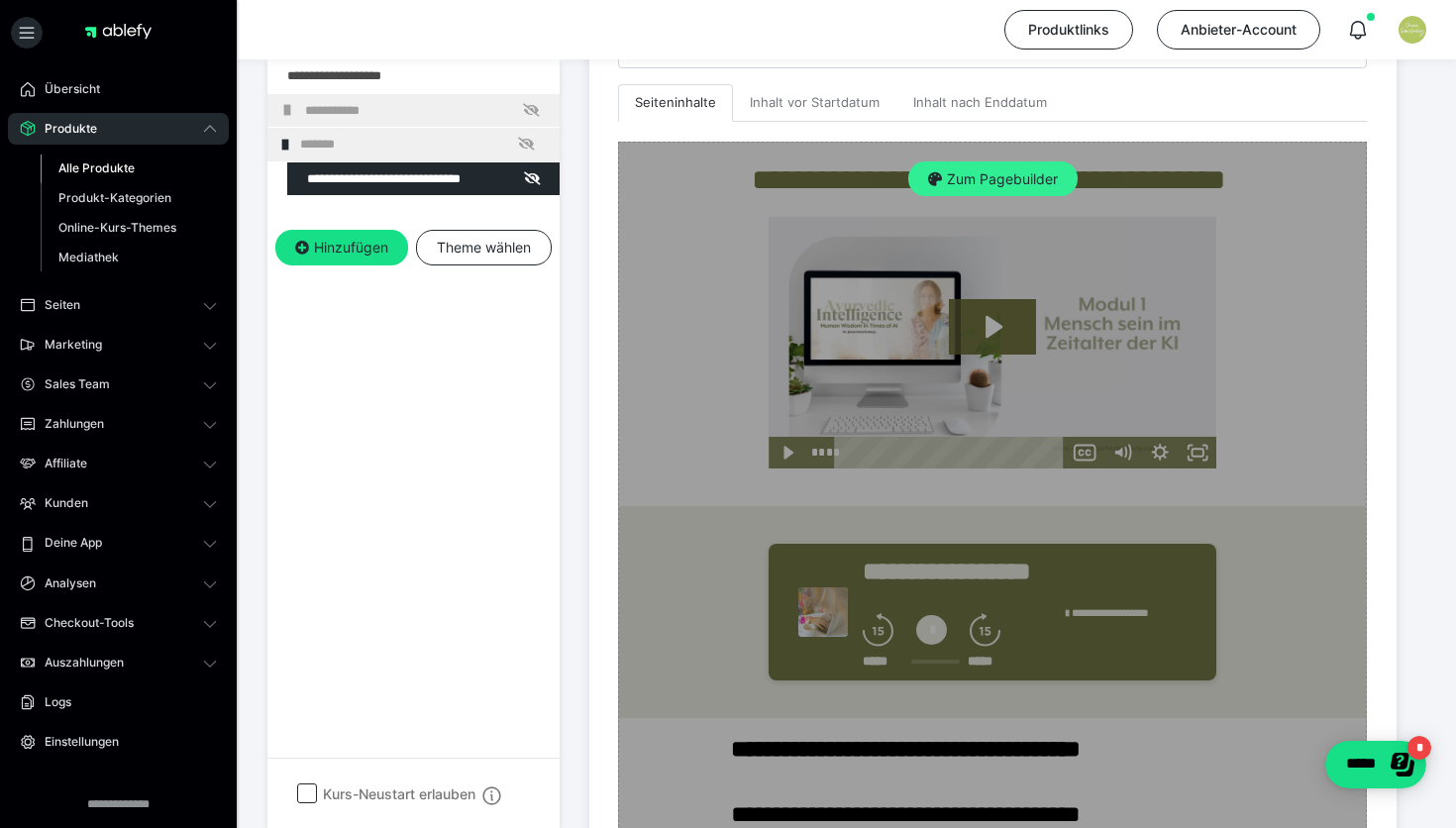 click on "Zum Pagebuilder" at bounding box center (992, 179) 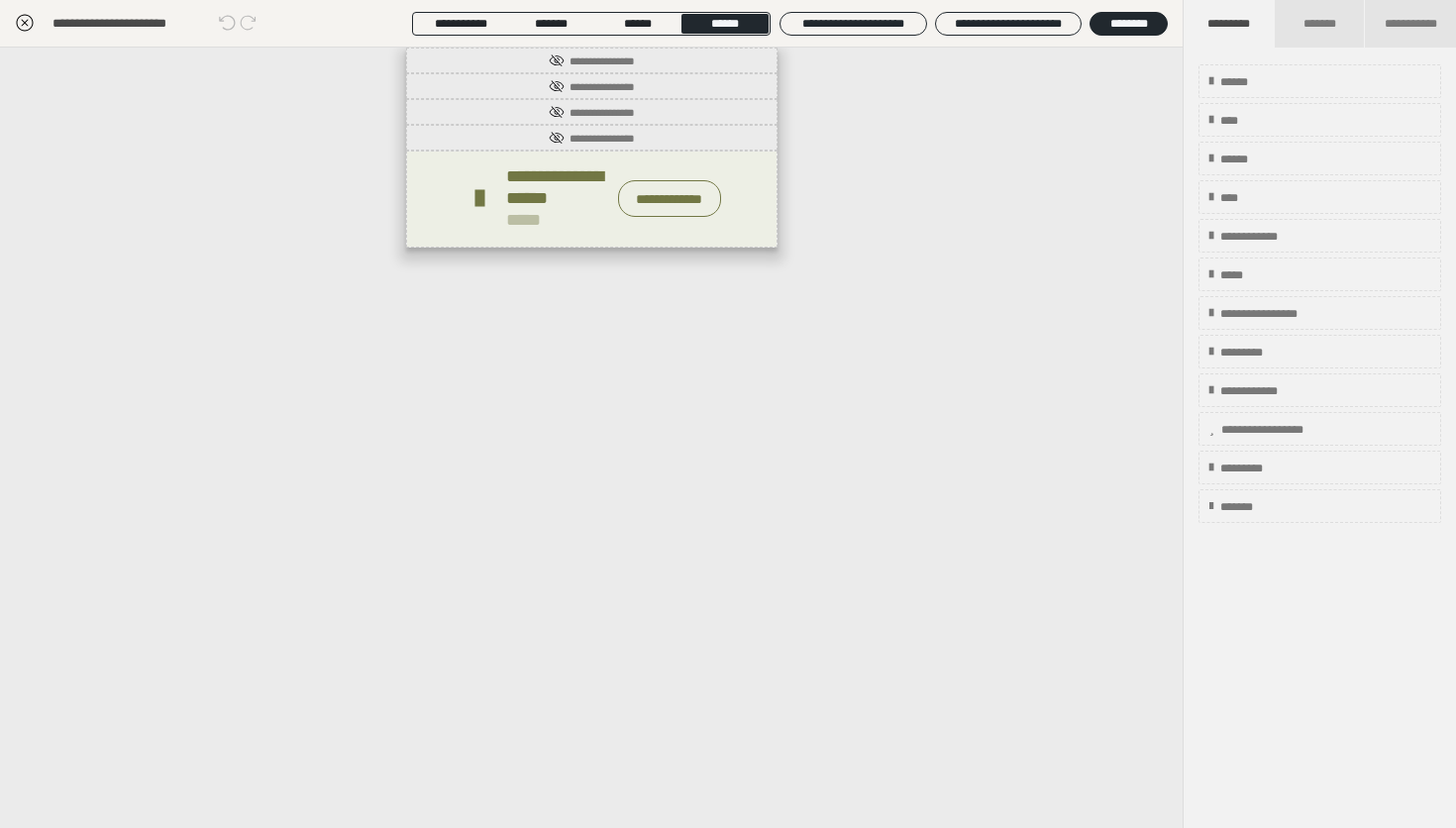 scroll, scrollTop: 287, scrollLeft: 0, axis: vertical 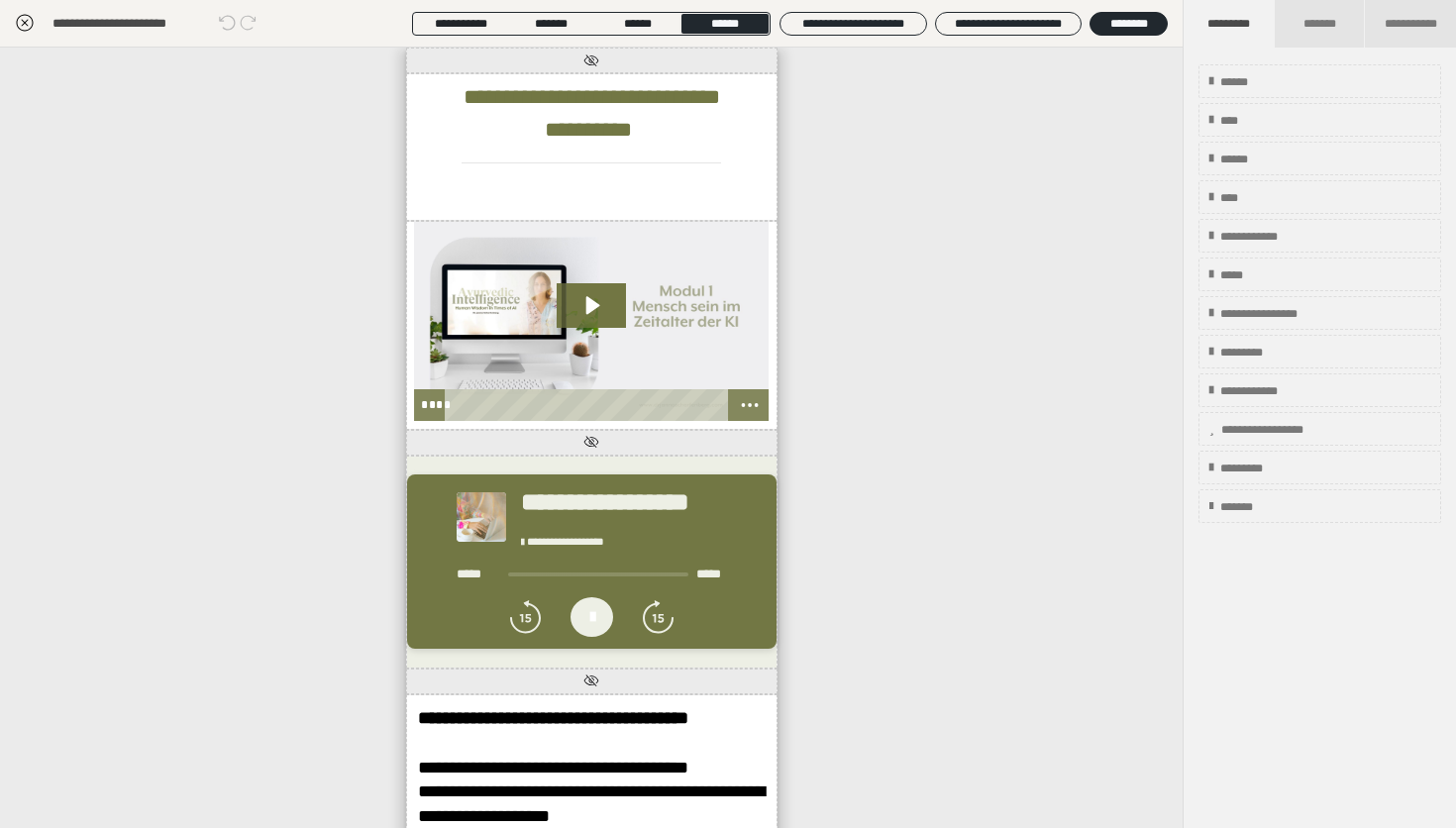 click 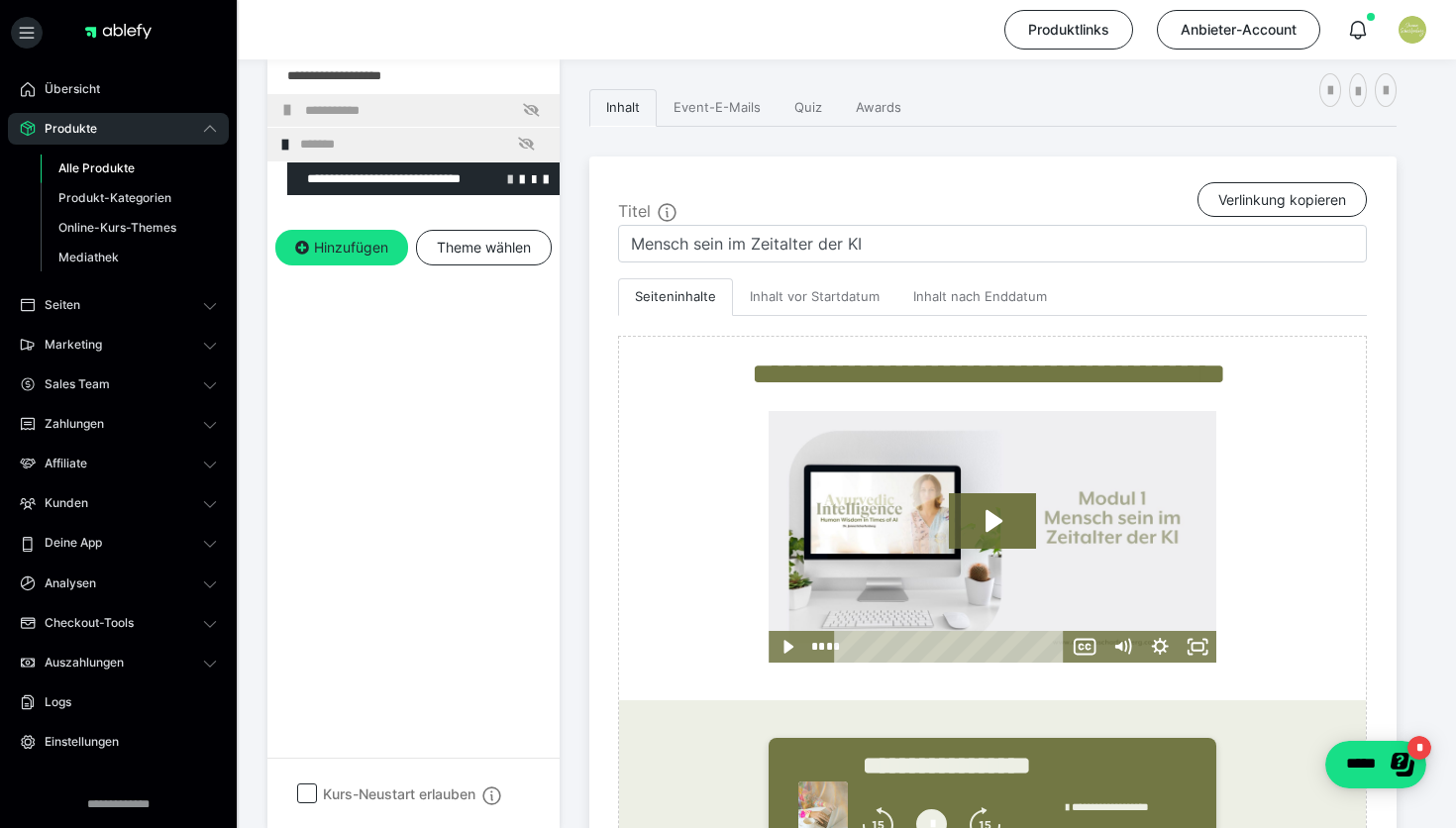 click at bounding box center (510, 178) 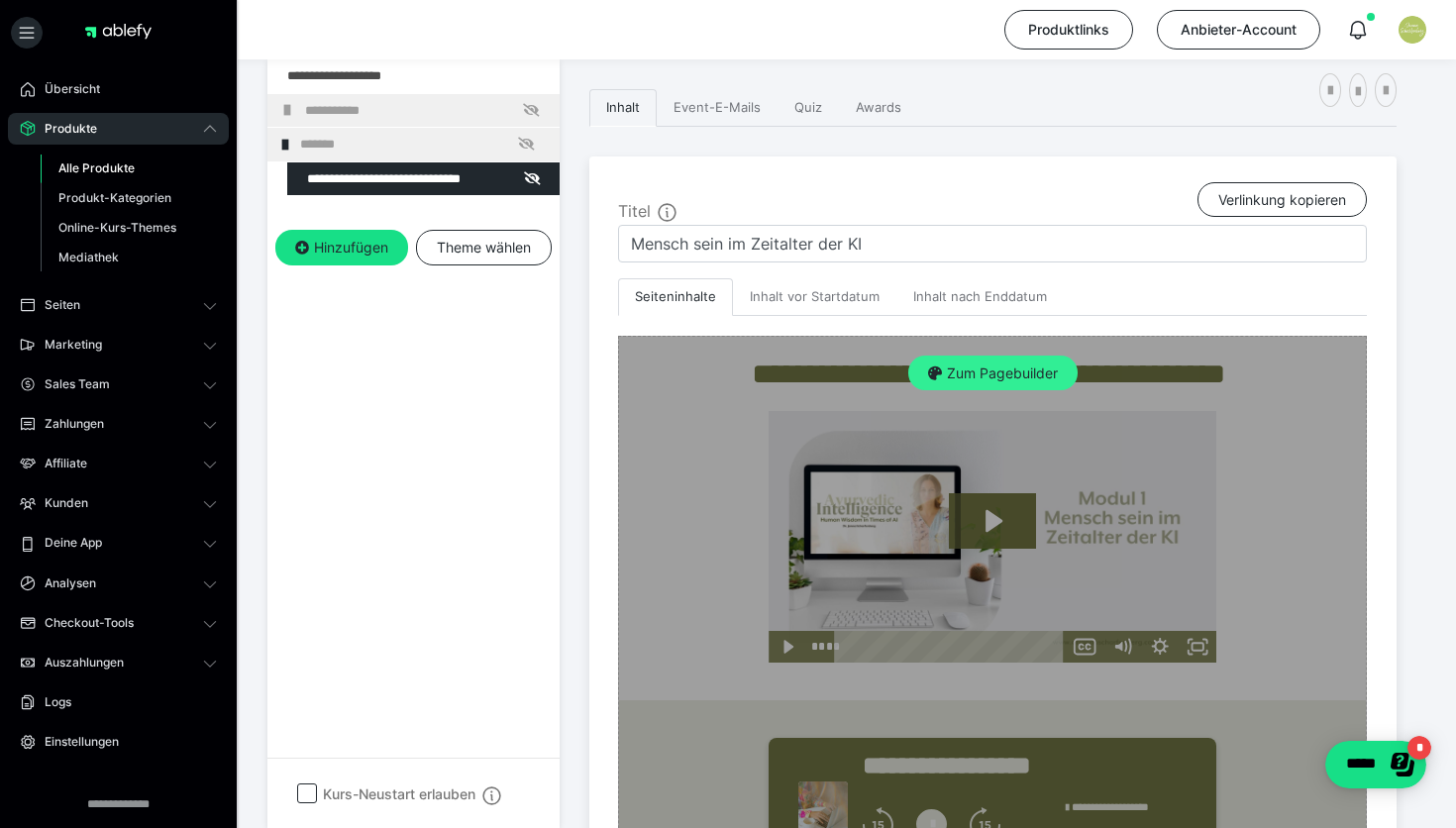 click on "Zum Pagebuilder" at bounding box center (992, 373) 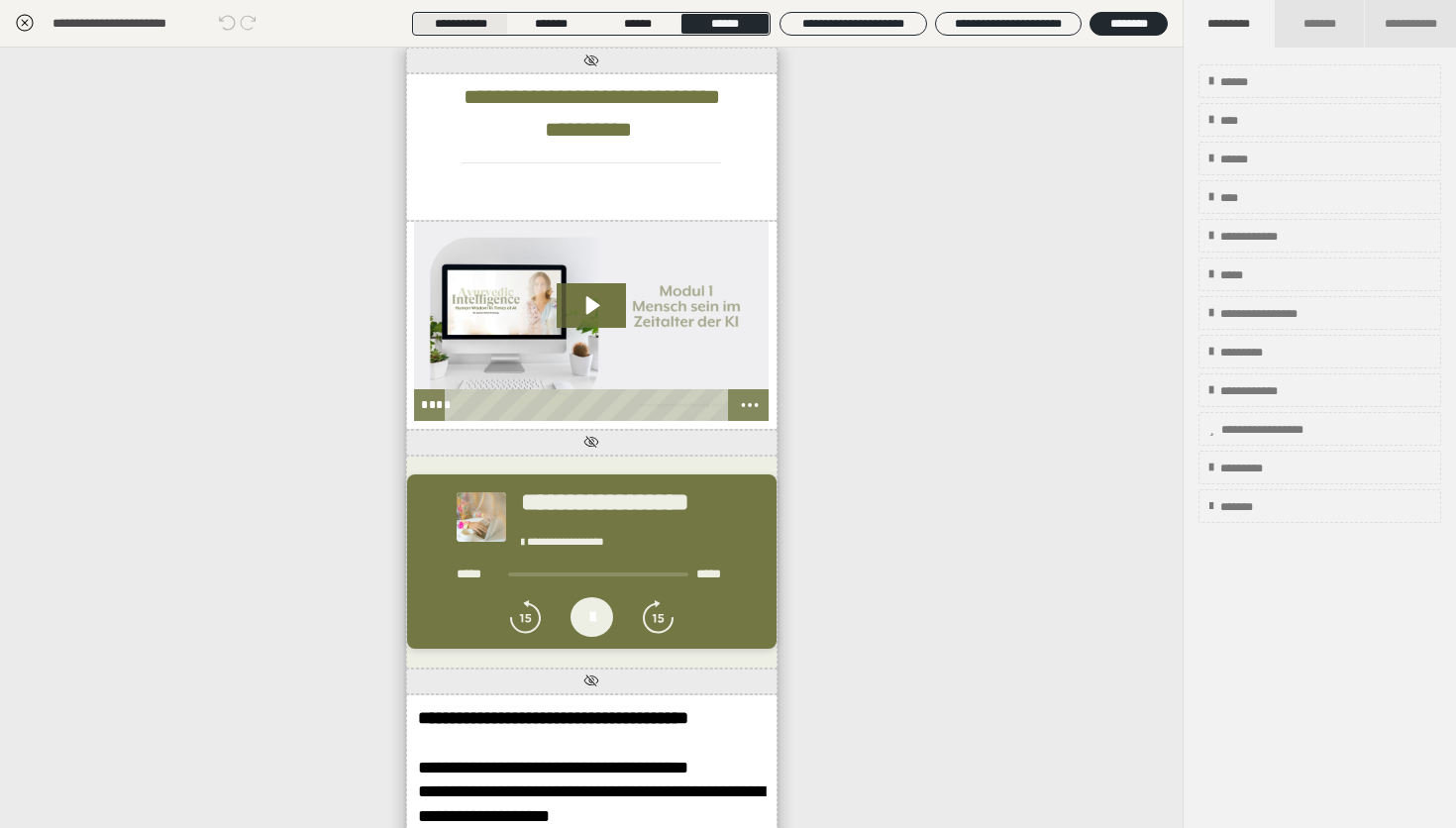 click on "**********" at bounding box center [461, 24] 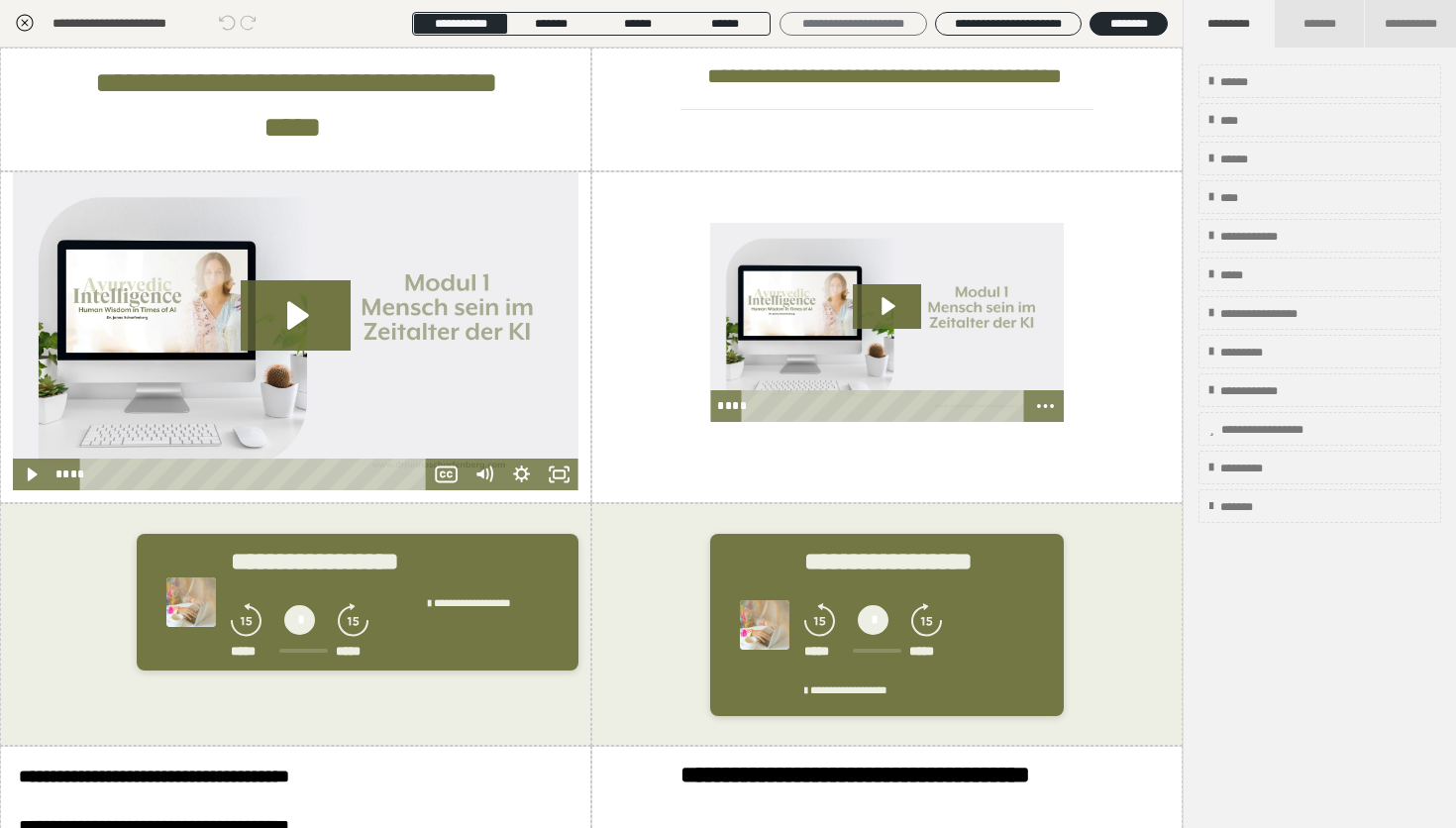 click on "**********" at bounding box center (853, 24) 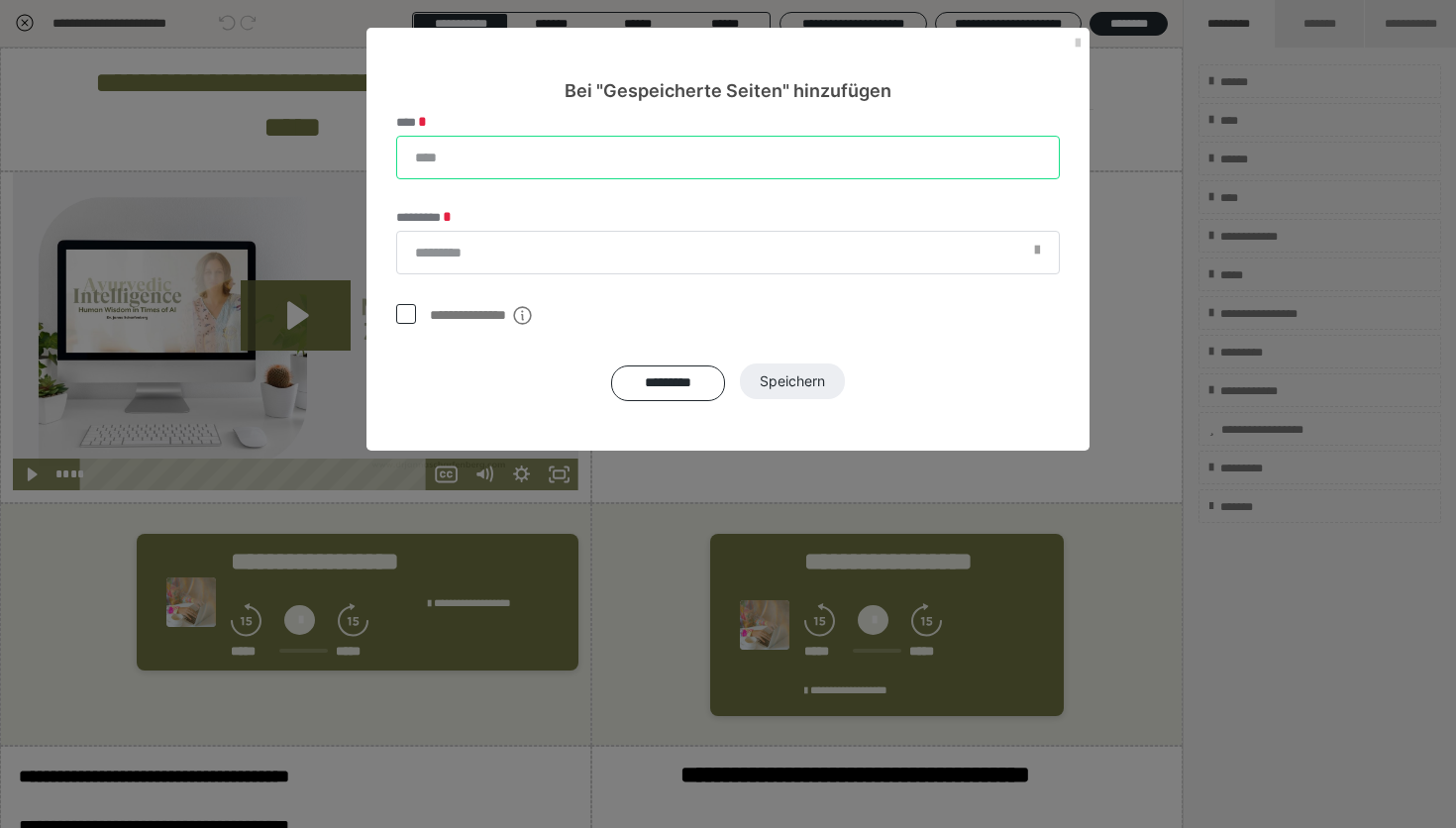 click on "****" at bounding box center (728, 157) 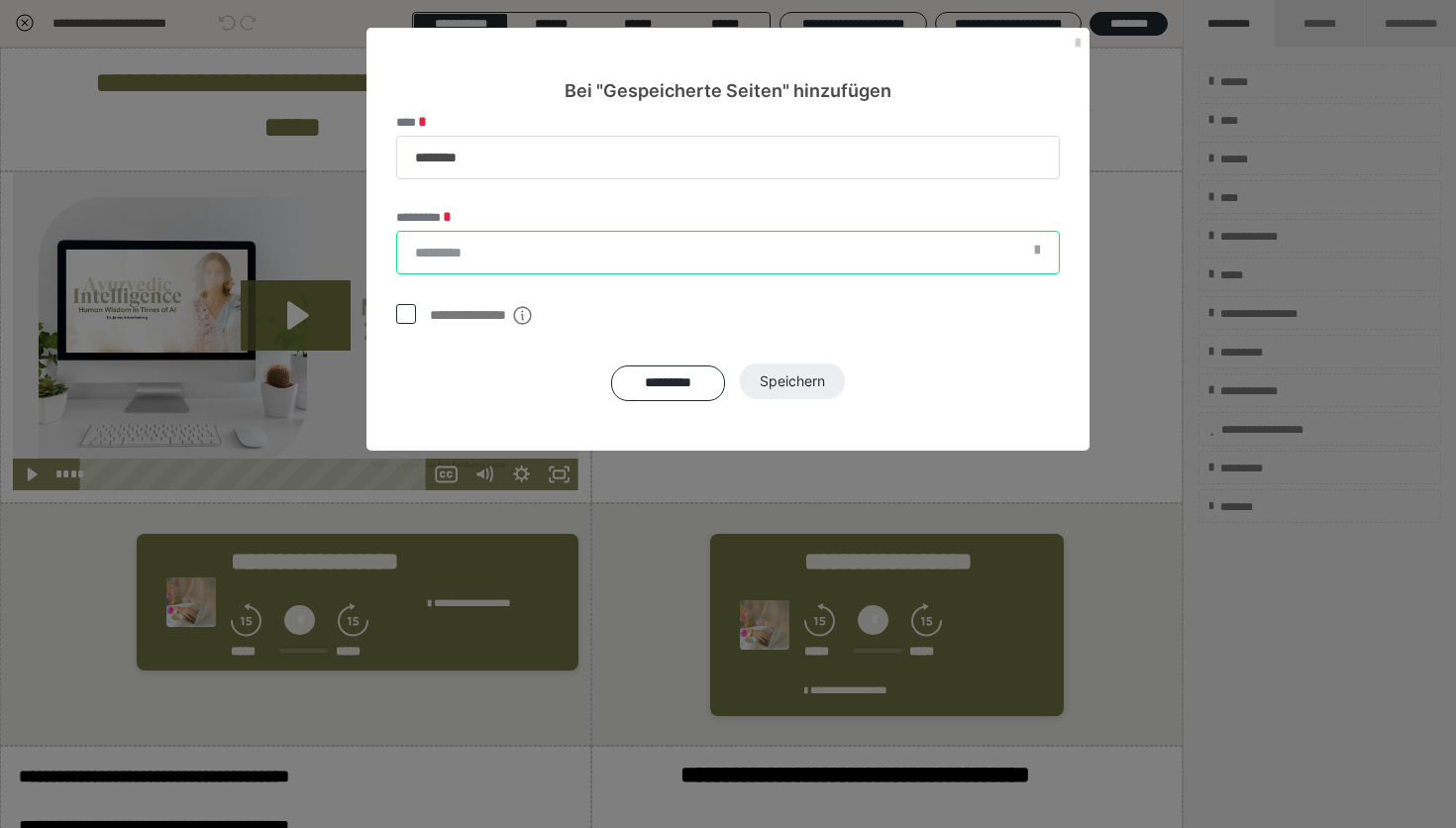type on "*******" 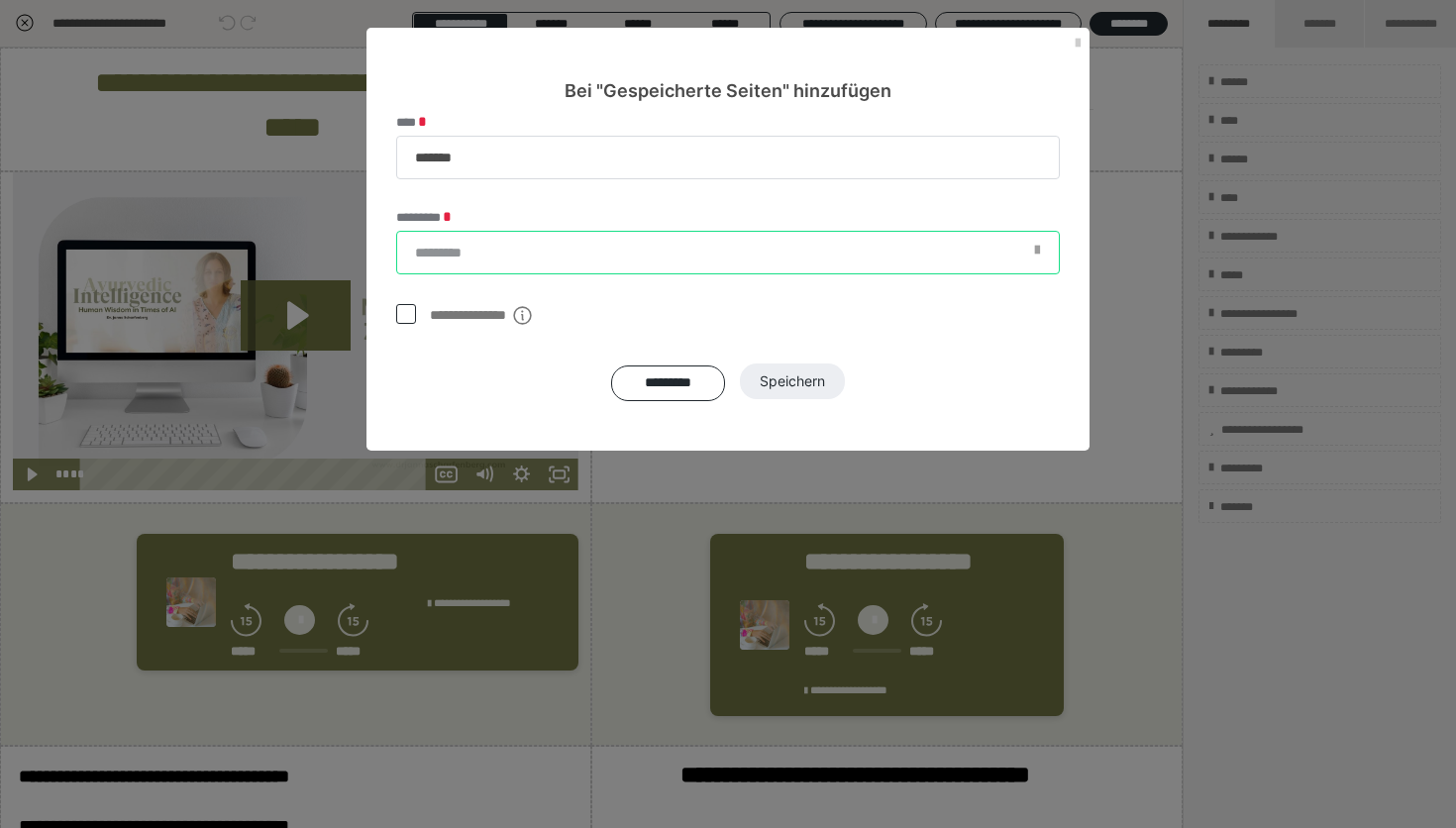 click on "*********" at bounding box center (728, 253) 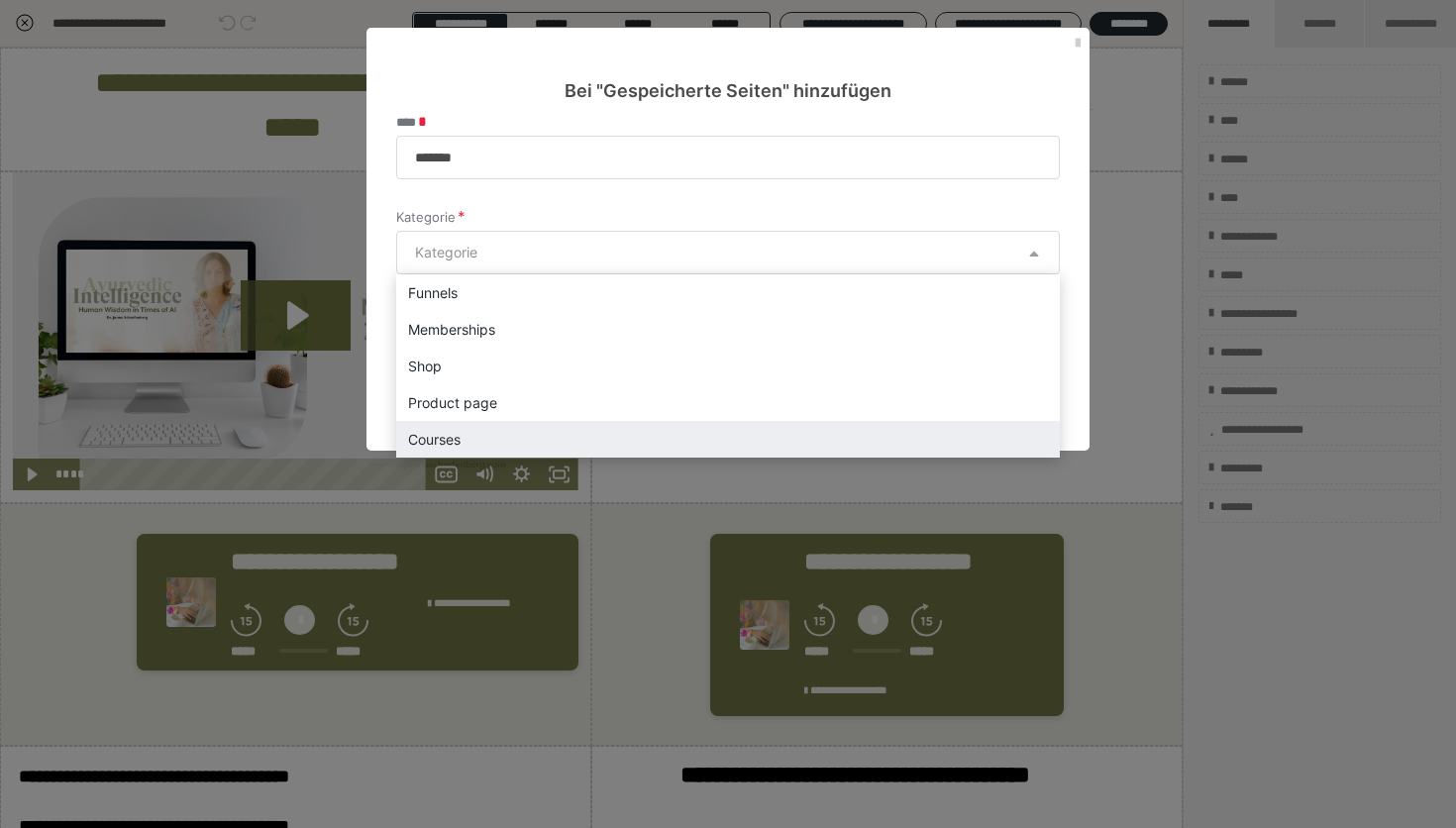 click on "Courses" at bounding box center [728, 439] 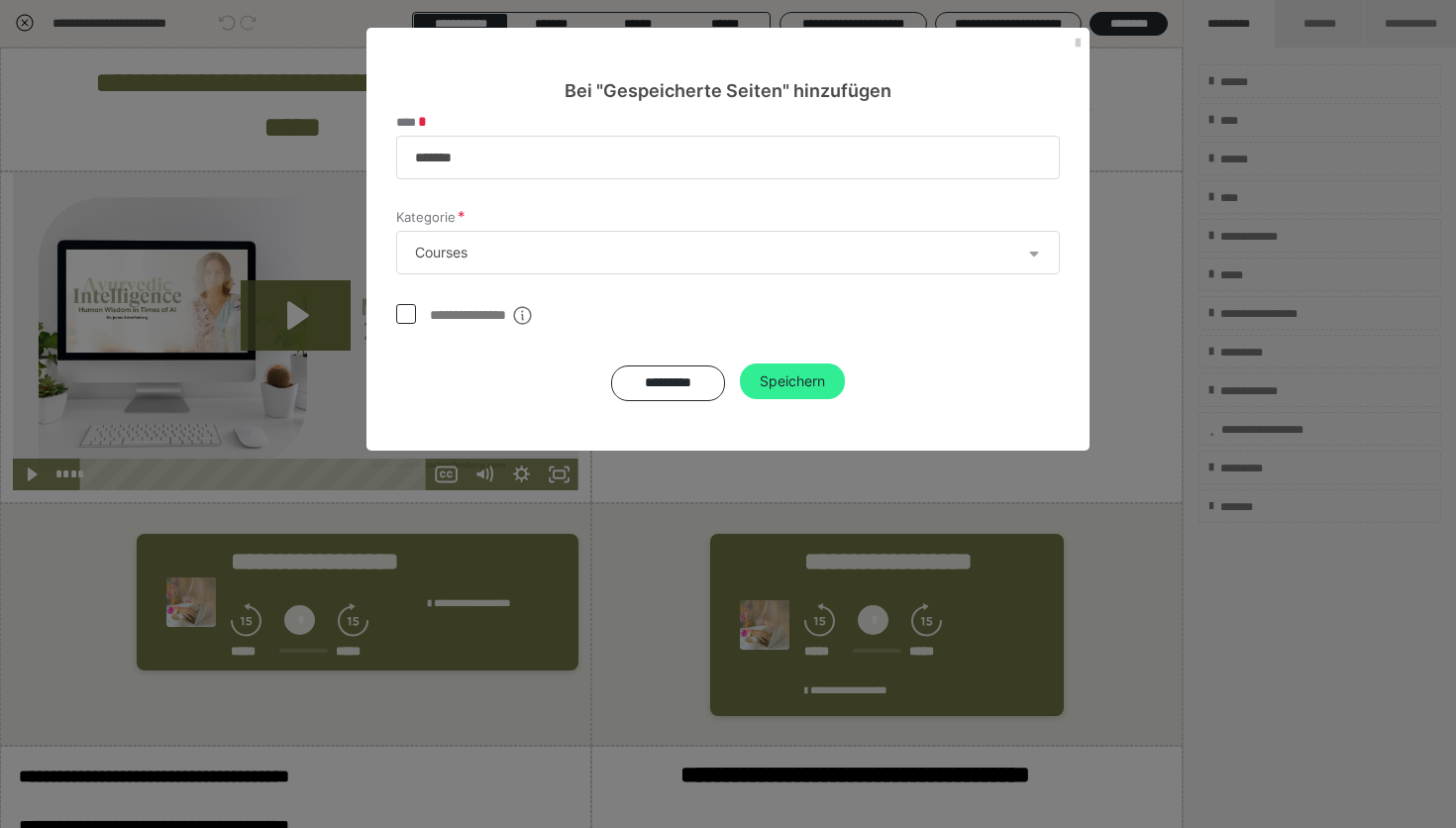 click on "Speichern" at bounding box center (792, 381) 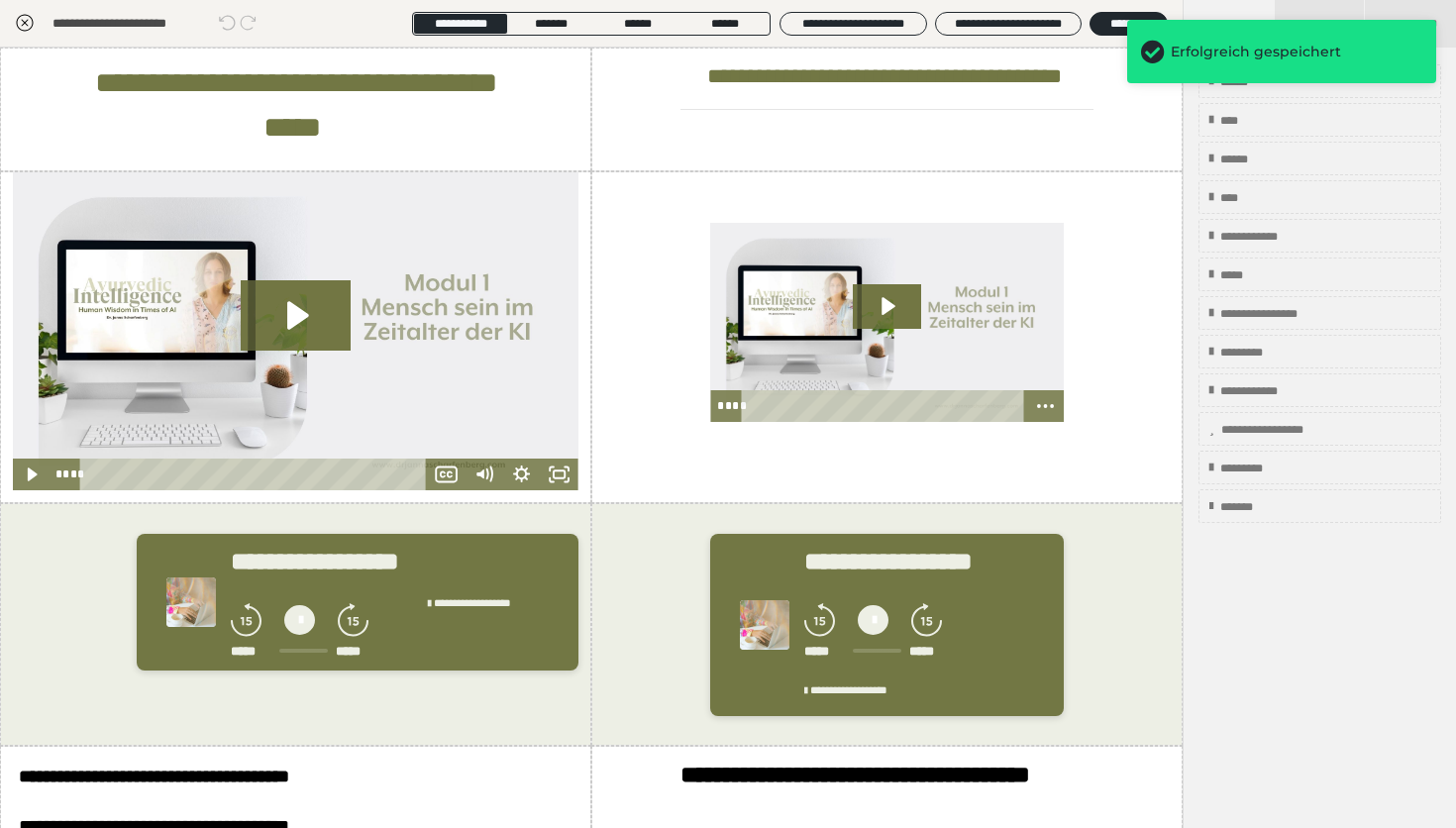 click 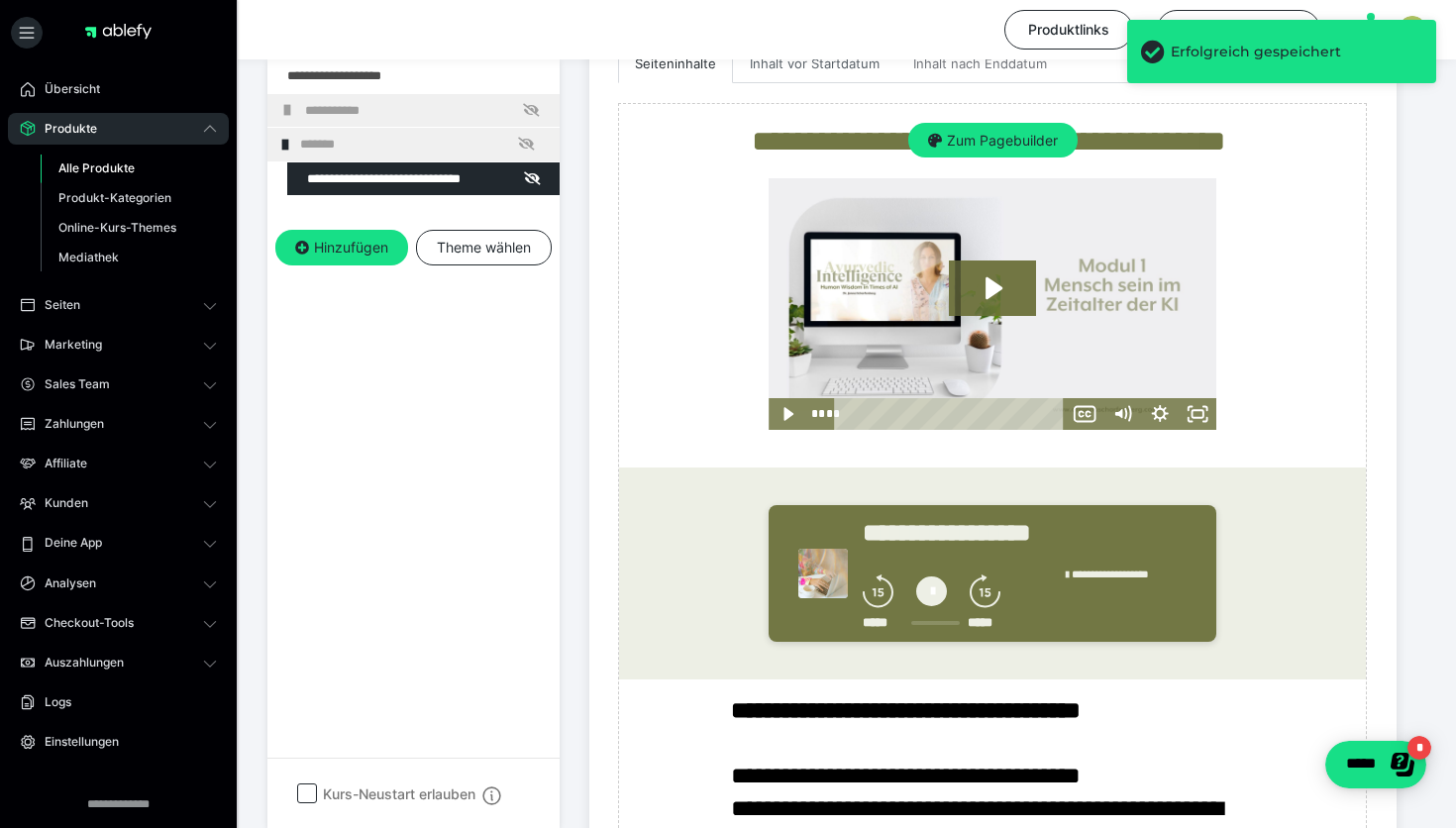 scroll, scrollTop: 588, scrollLeft: 0, axis: vertical 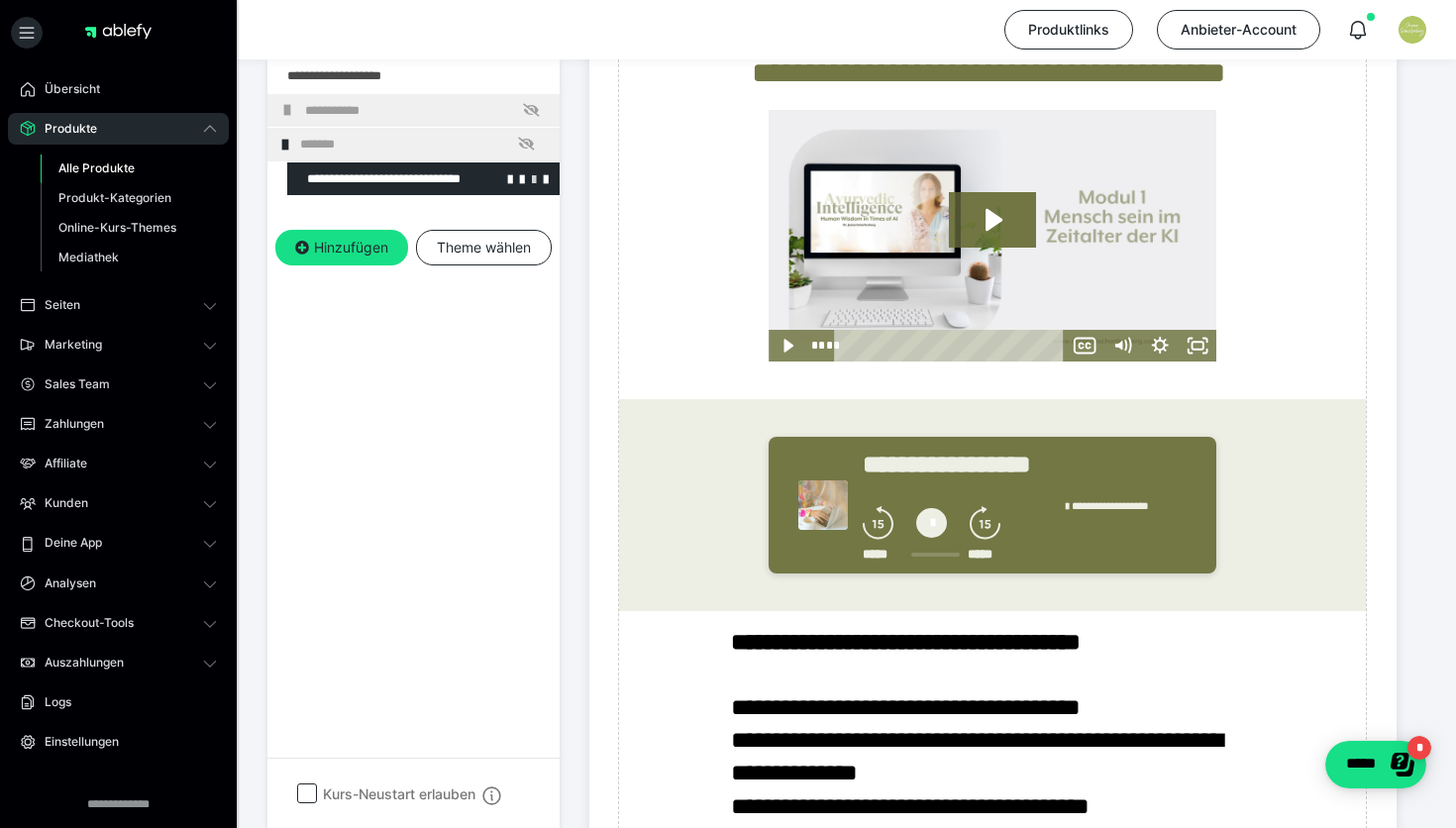 click at bounding box center [534, 178] 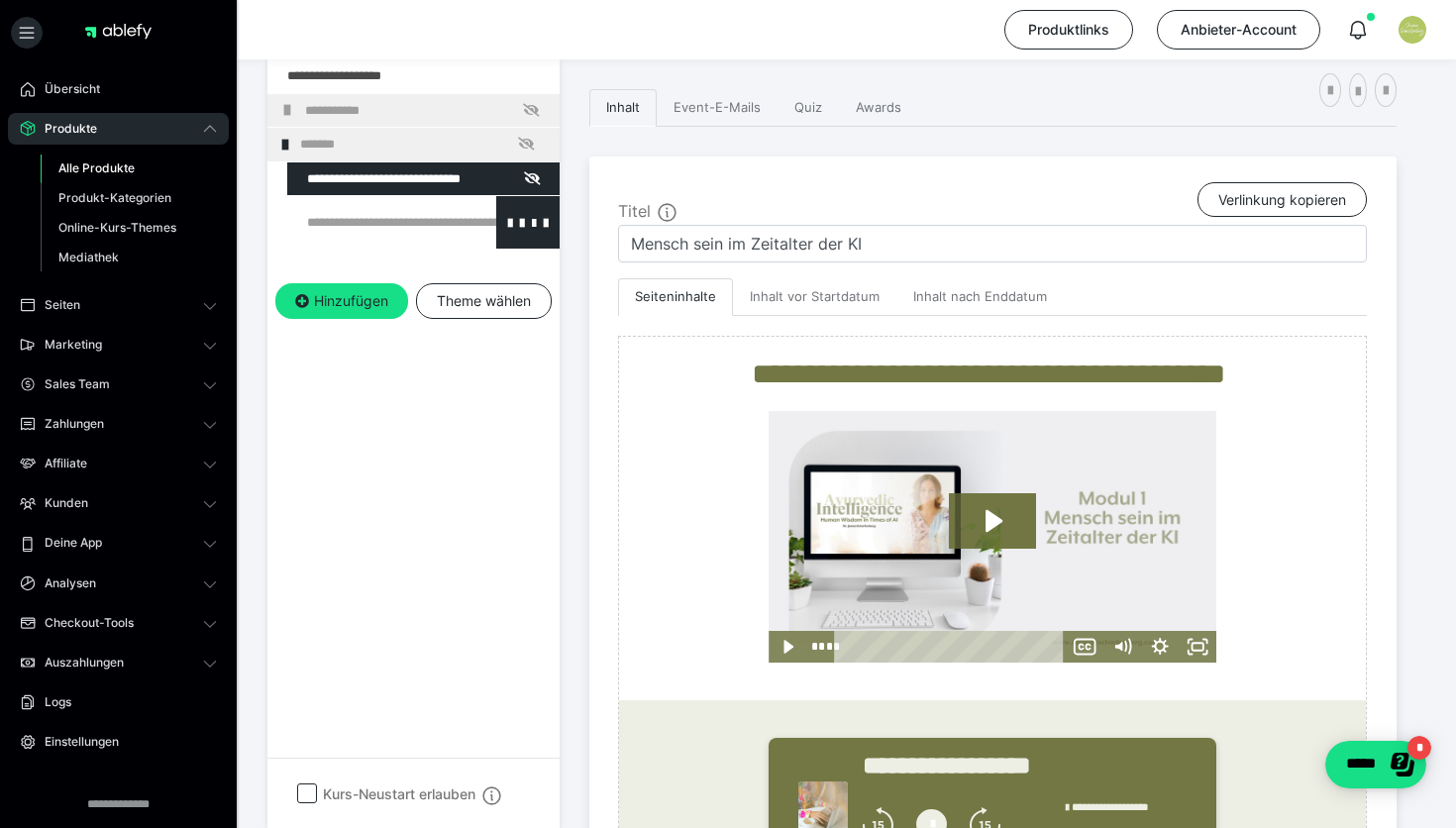 click at bounding box center (371, 222) 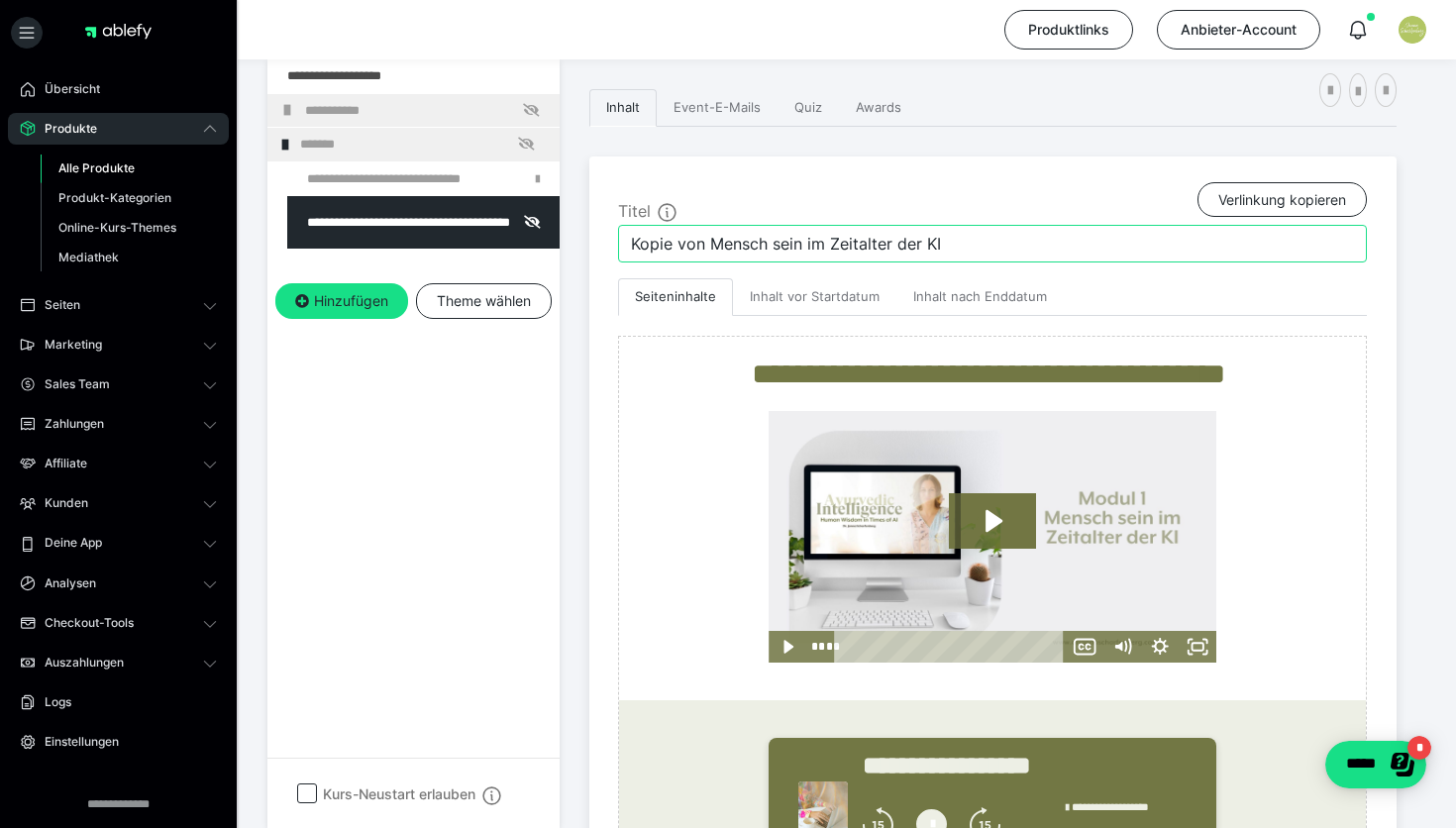 drag, startPoint x: 709, startPoint y: 245, endPoint x: 597, endPoint y: 236, distance: 112.36103 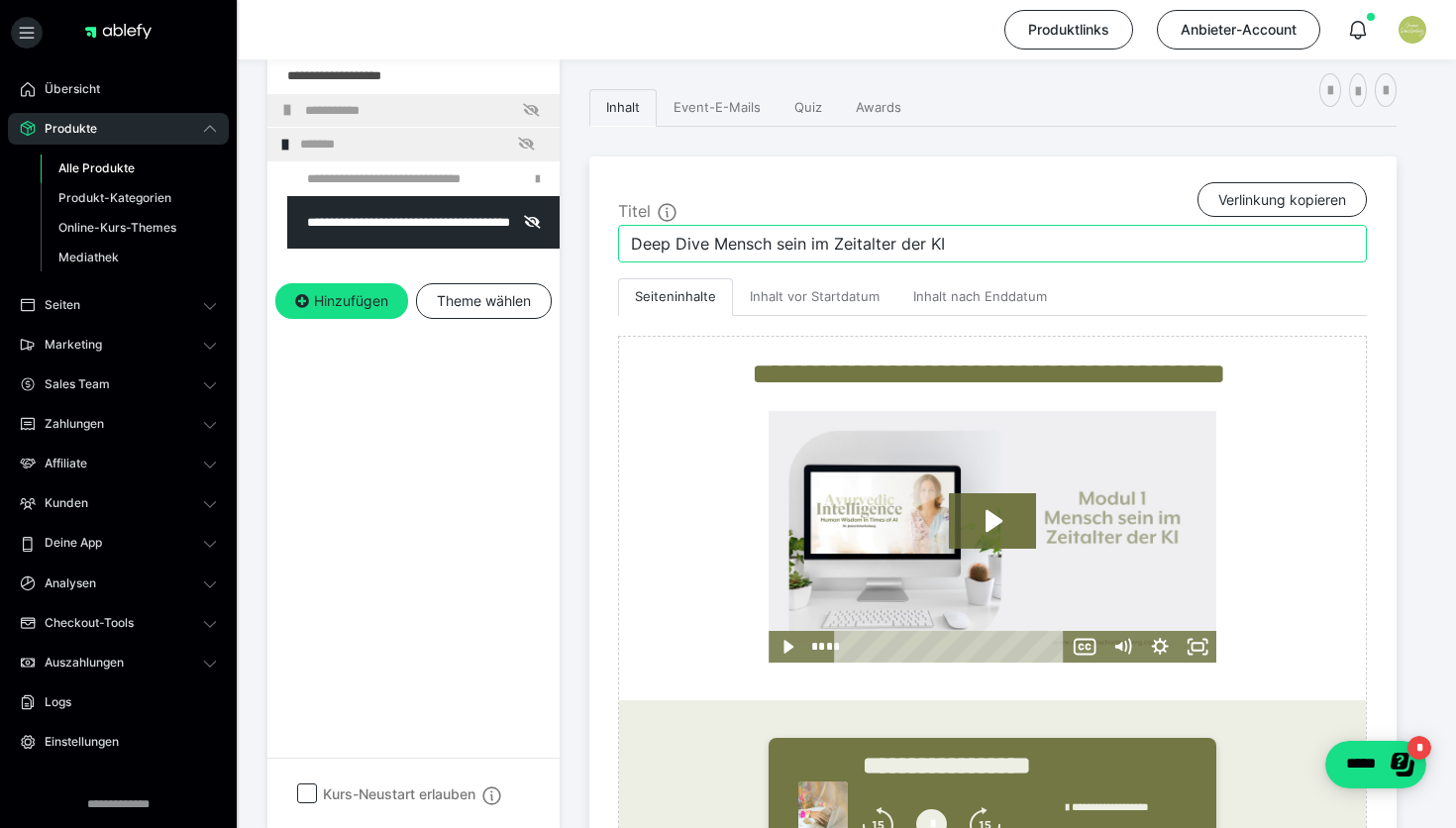 drag, startPoint x: 977, startPoint y: 240, endPoint x: 715, endPoint y: 247, distance: 262.09349 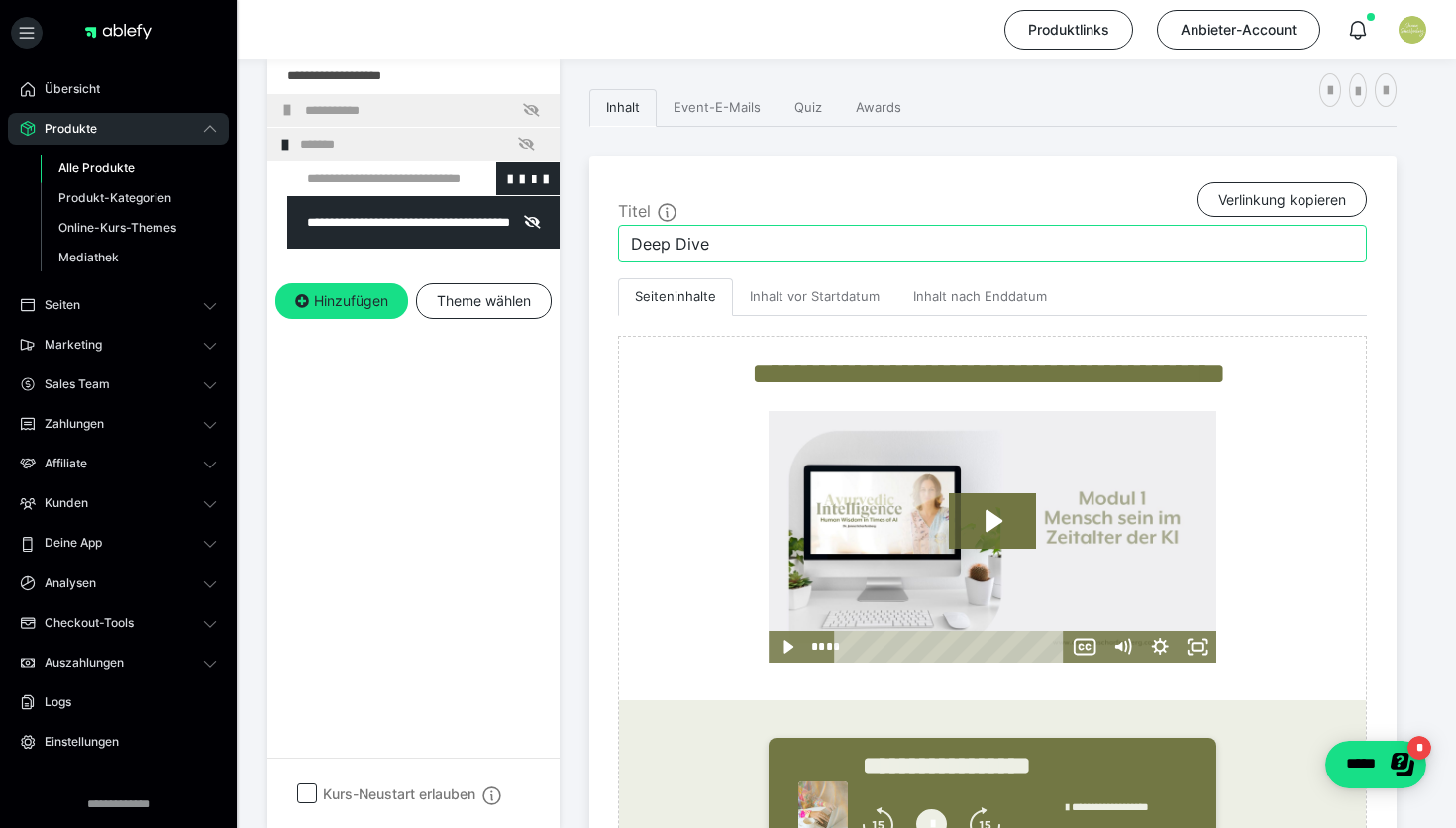 type on "Deep Dive" 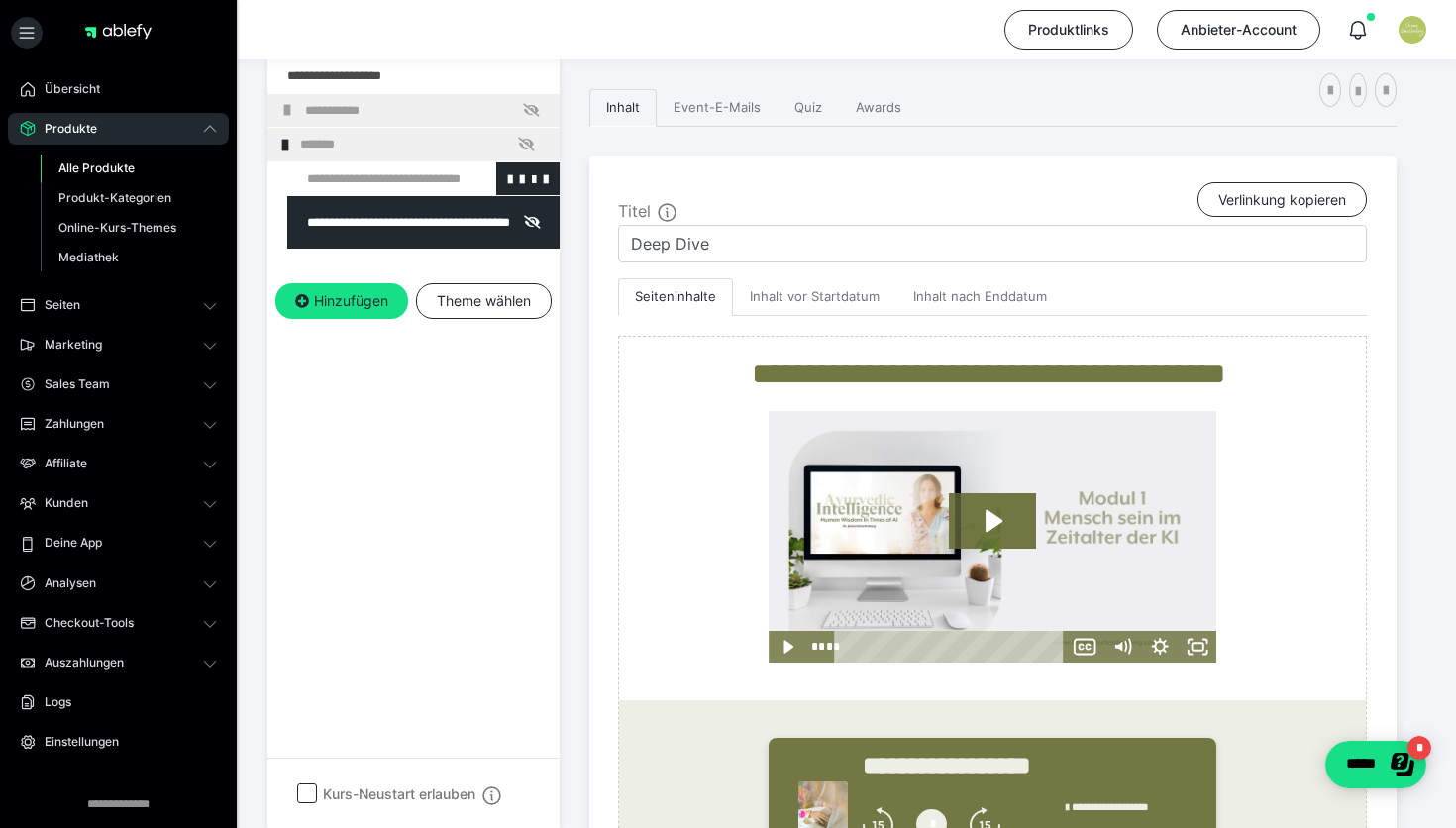 click at bounding box center (371, 179) 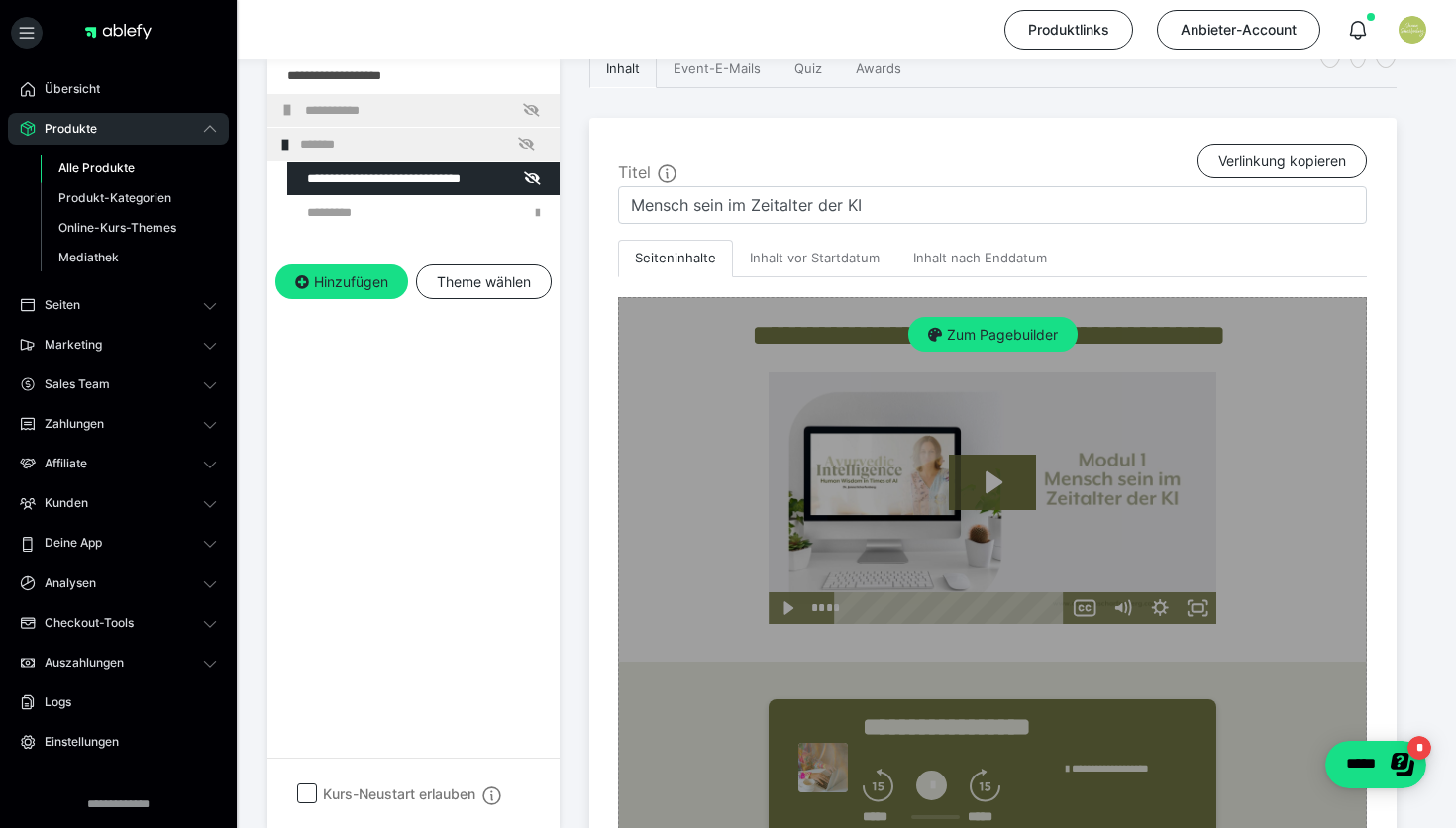 scroll, scrollTop: 338, scrollLeft: 0, axis: vertical 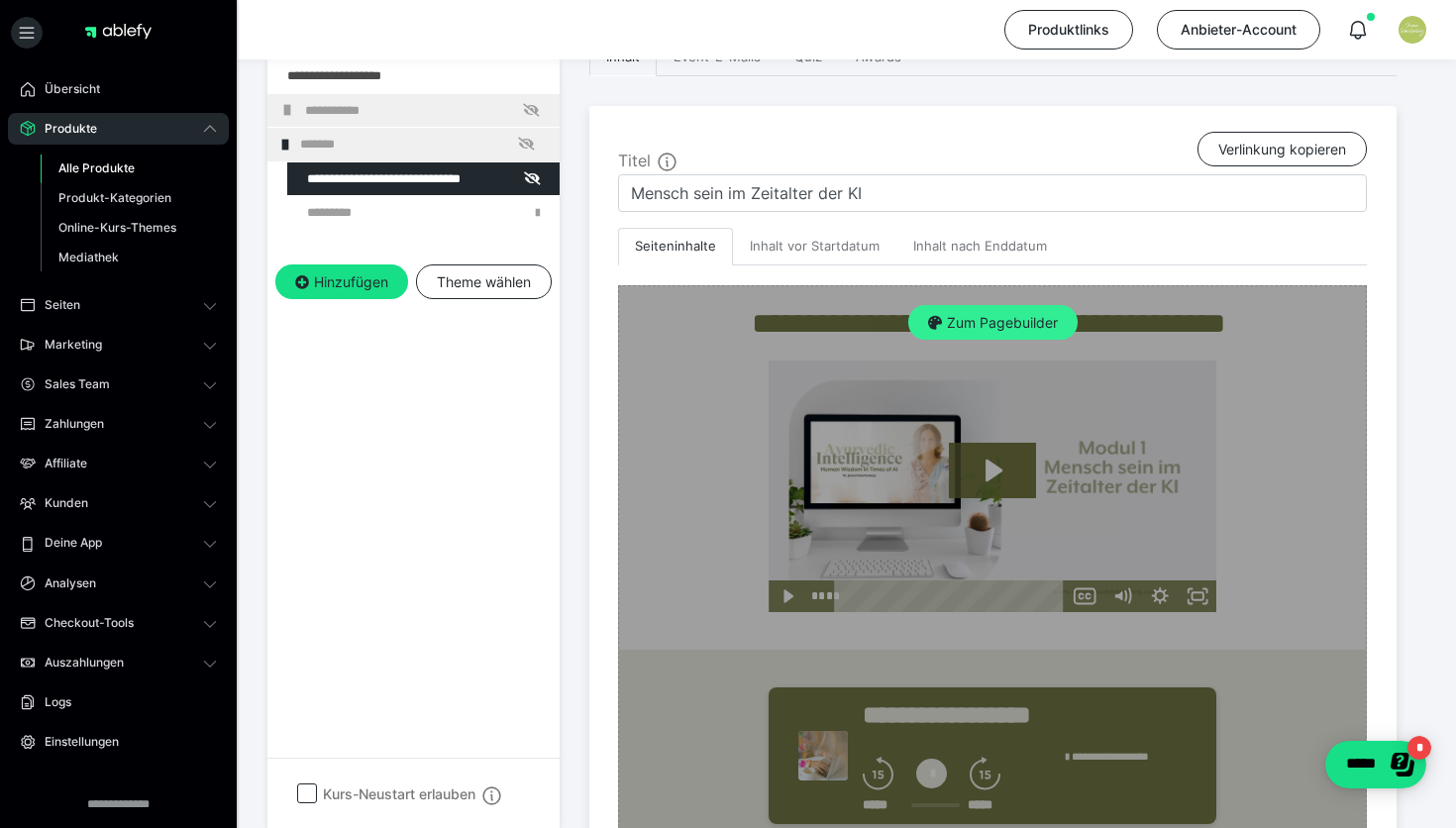 click on "Zum Pagebuilder" at bounding box center [992, 323] 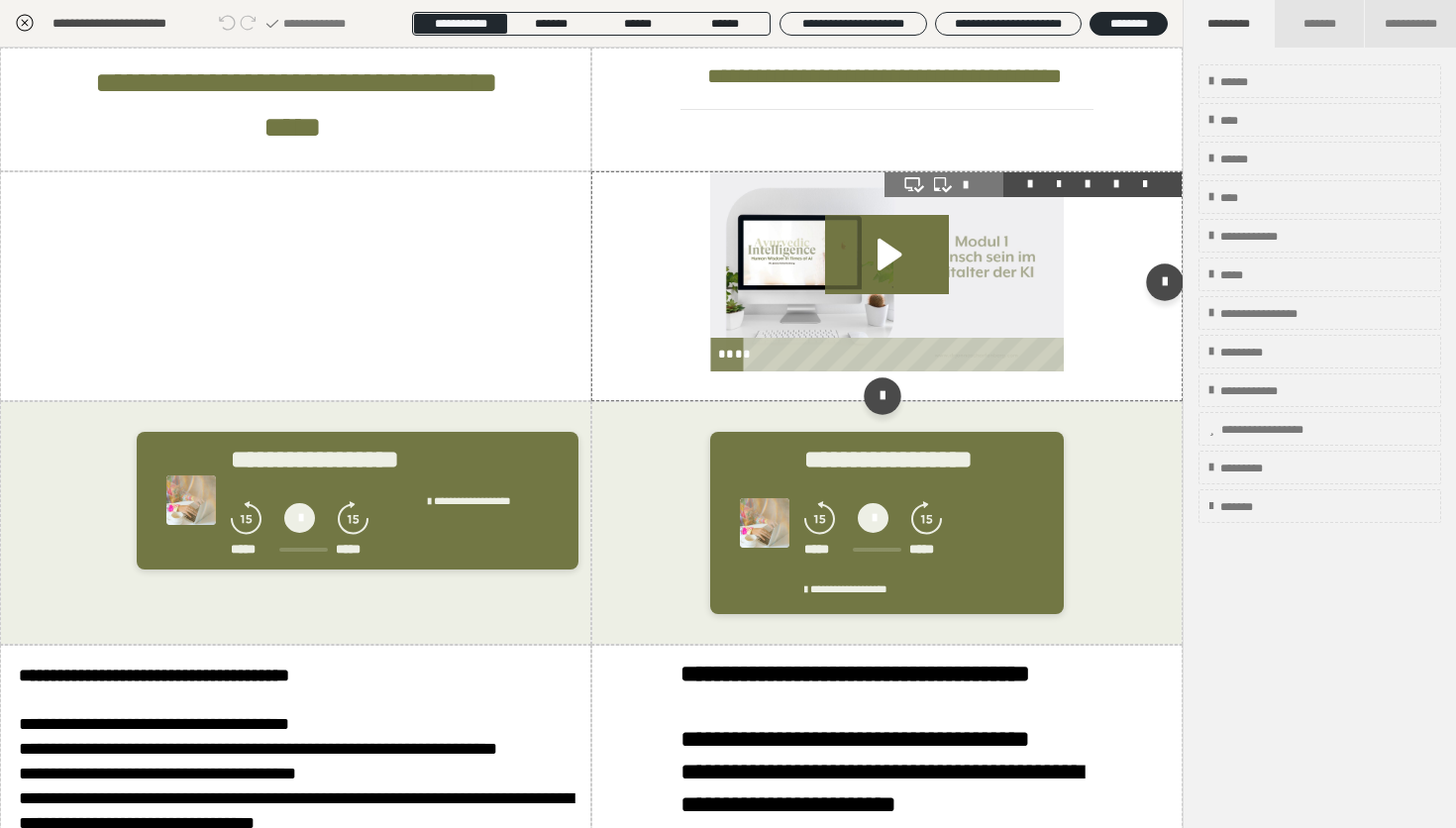 scroll, scrollTop: 287, scrollLeft: 0, axis: vertical 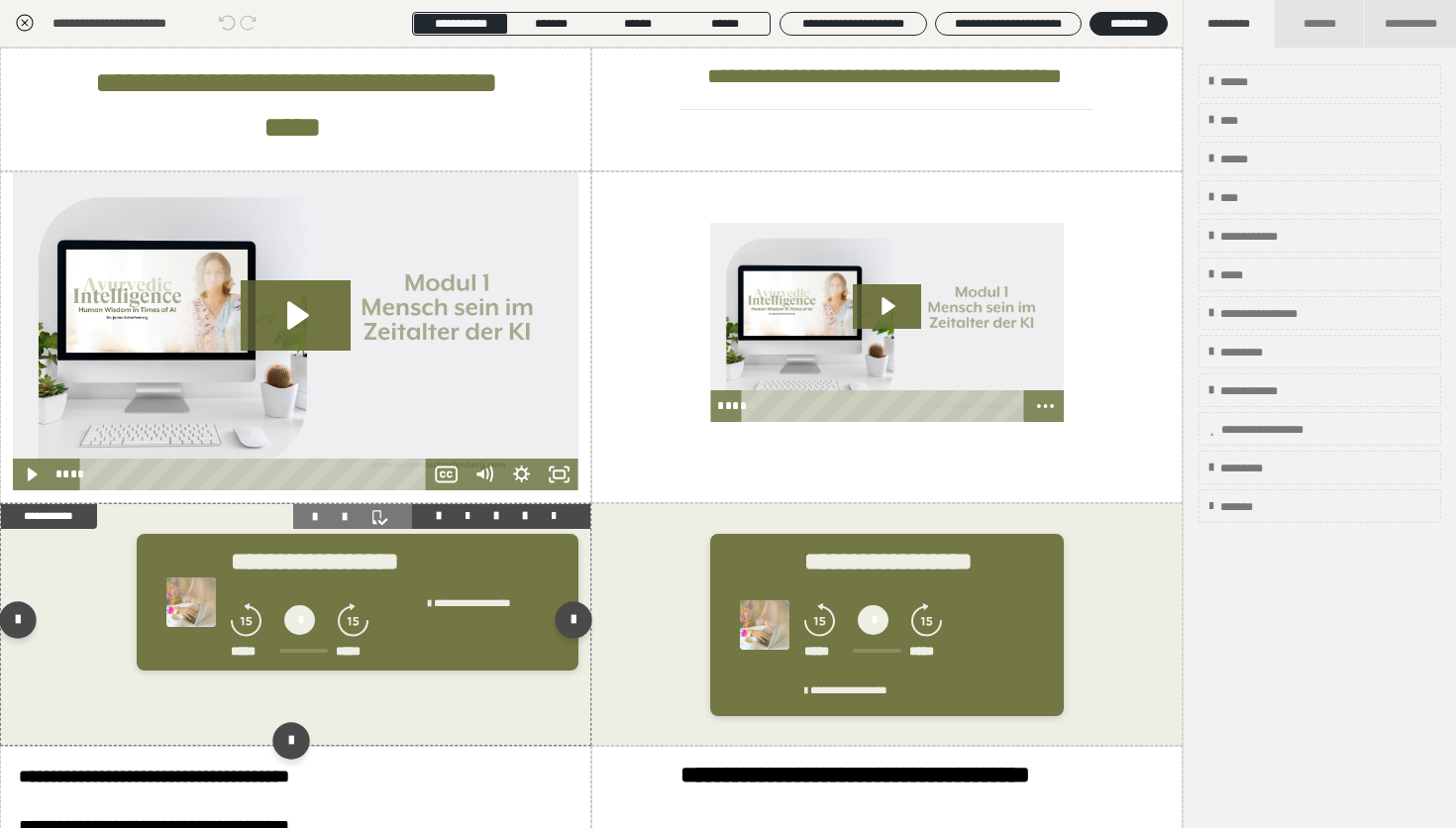 click at bounding box center [554, 516] 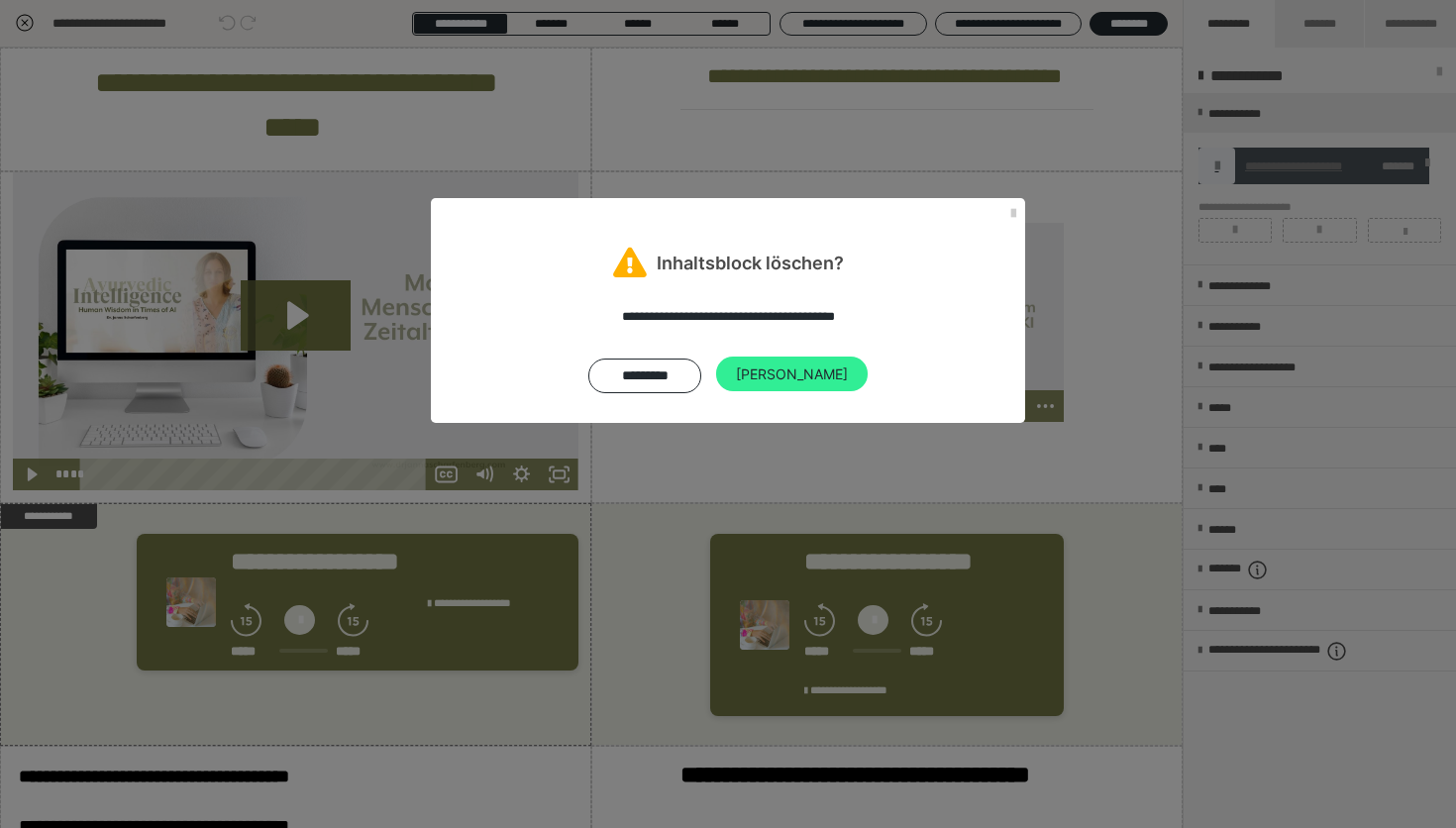 click on "Ja" at bounding box center (791, 374) 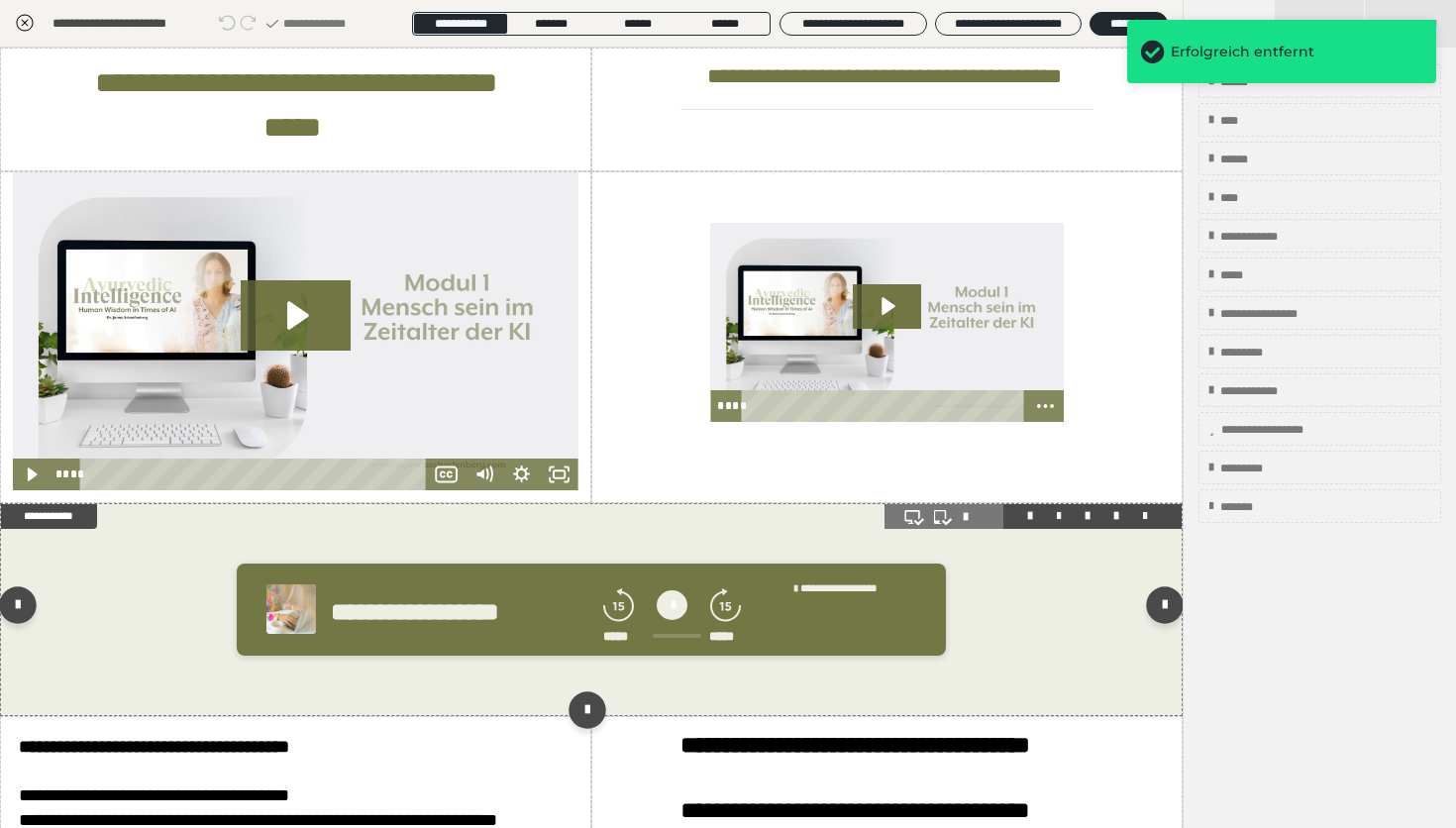 click at bounding box center (1145, 516) 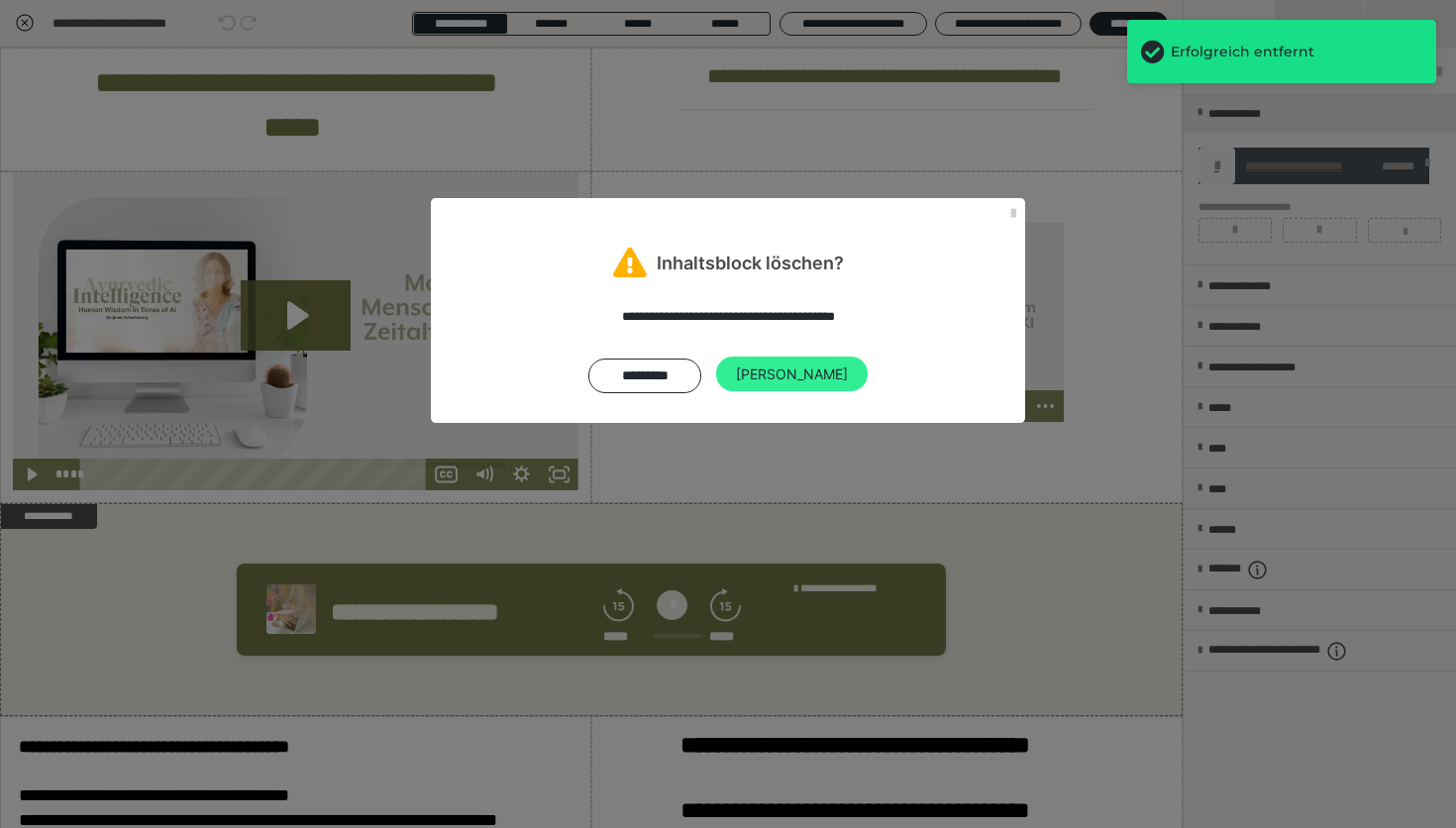 click on "Ja" at bounding box center (791, 374) 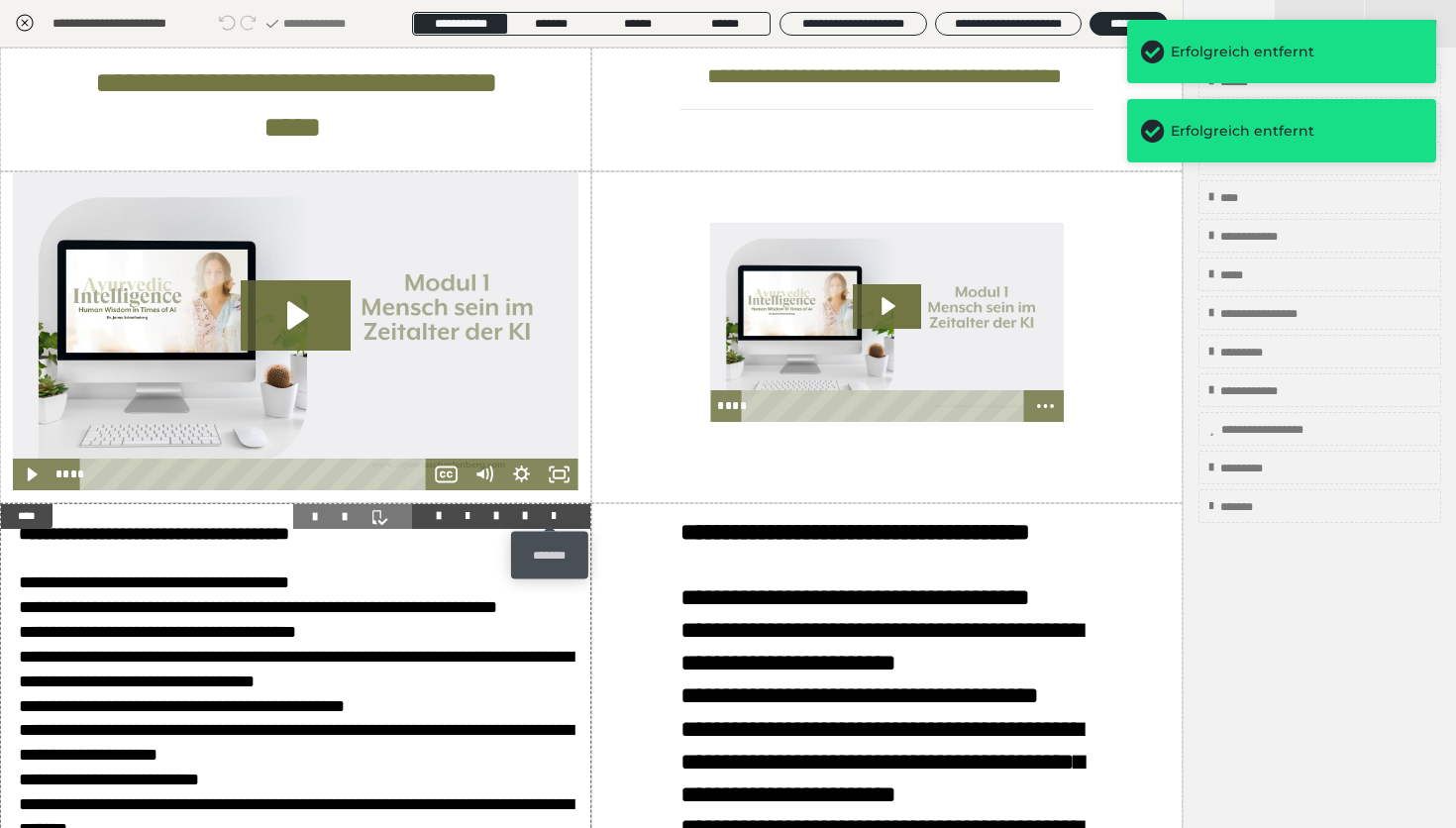 click at bounding box center (442, 516) 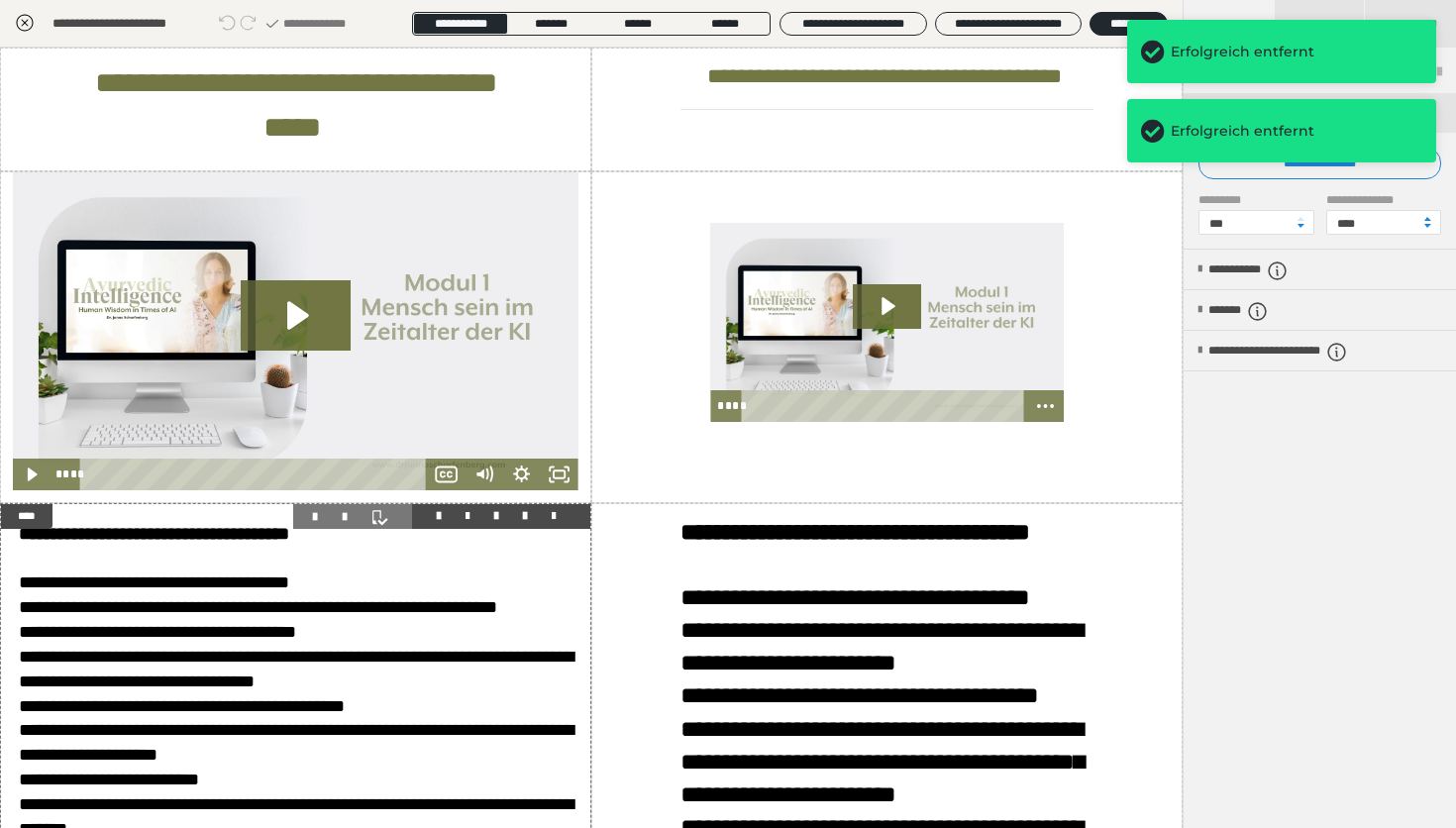 click at bounding box center (554, 516) 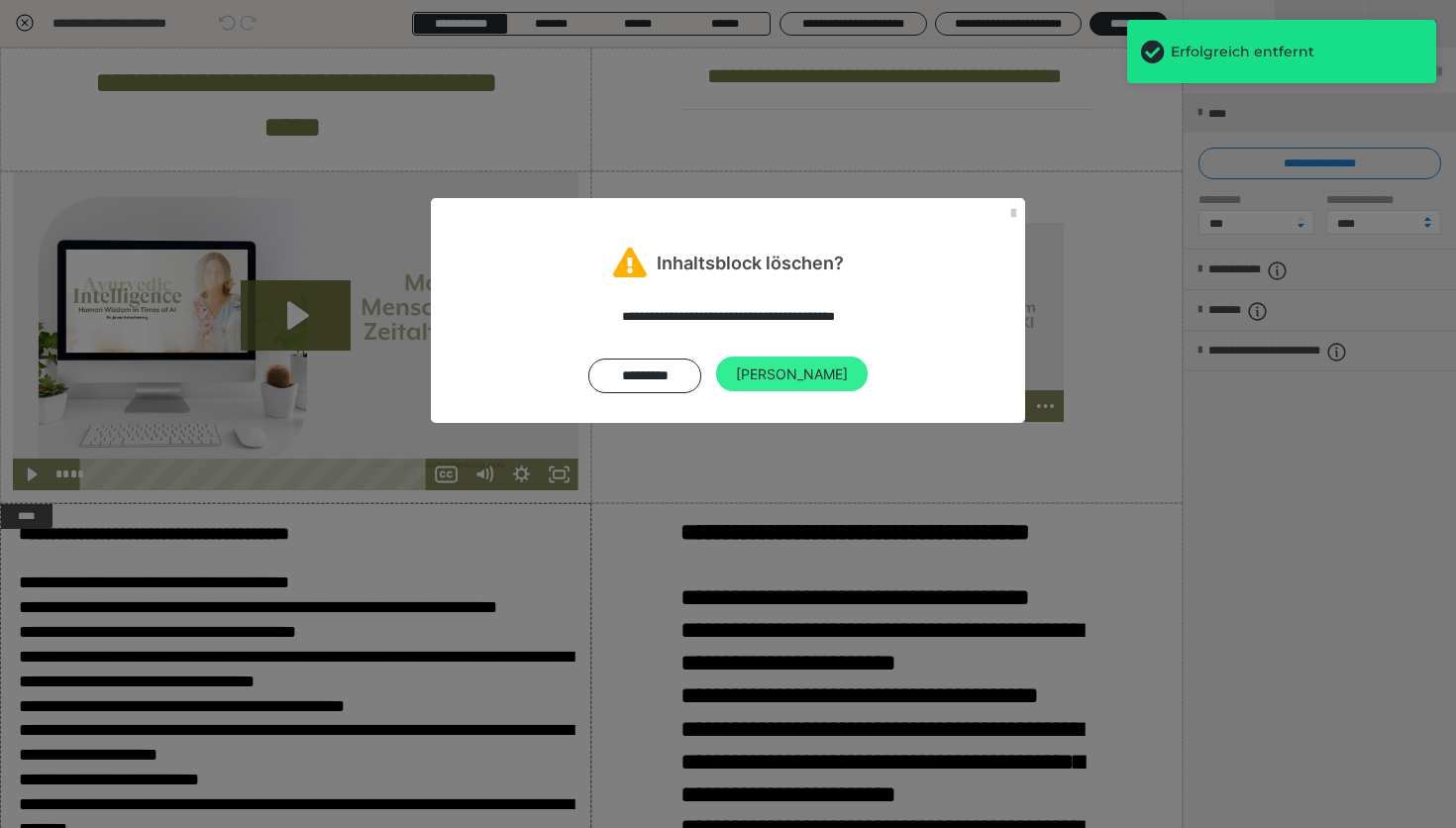 click on "Ja" at bounding box center (791, 374) 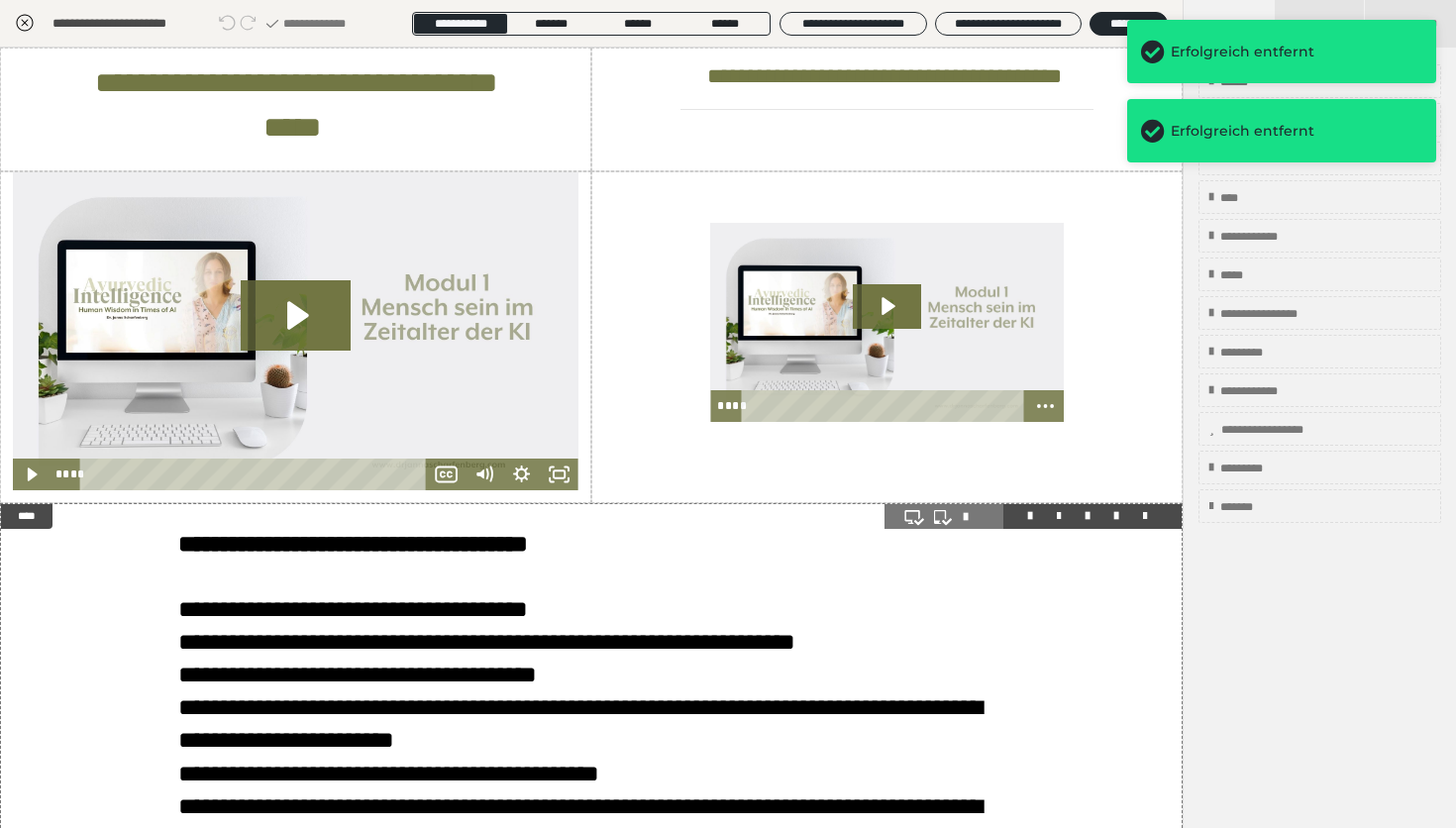 click at bounding box center (1145, 516) 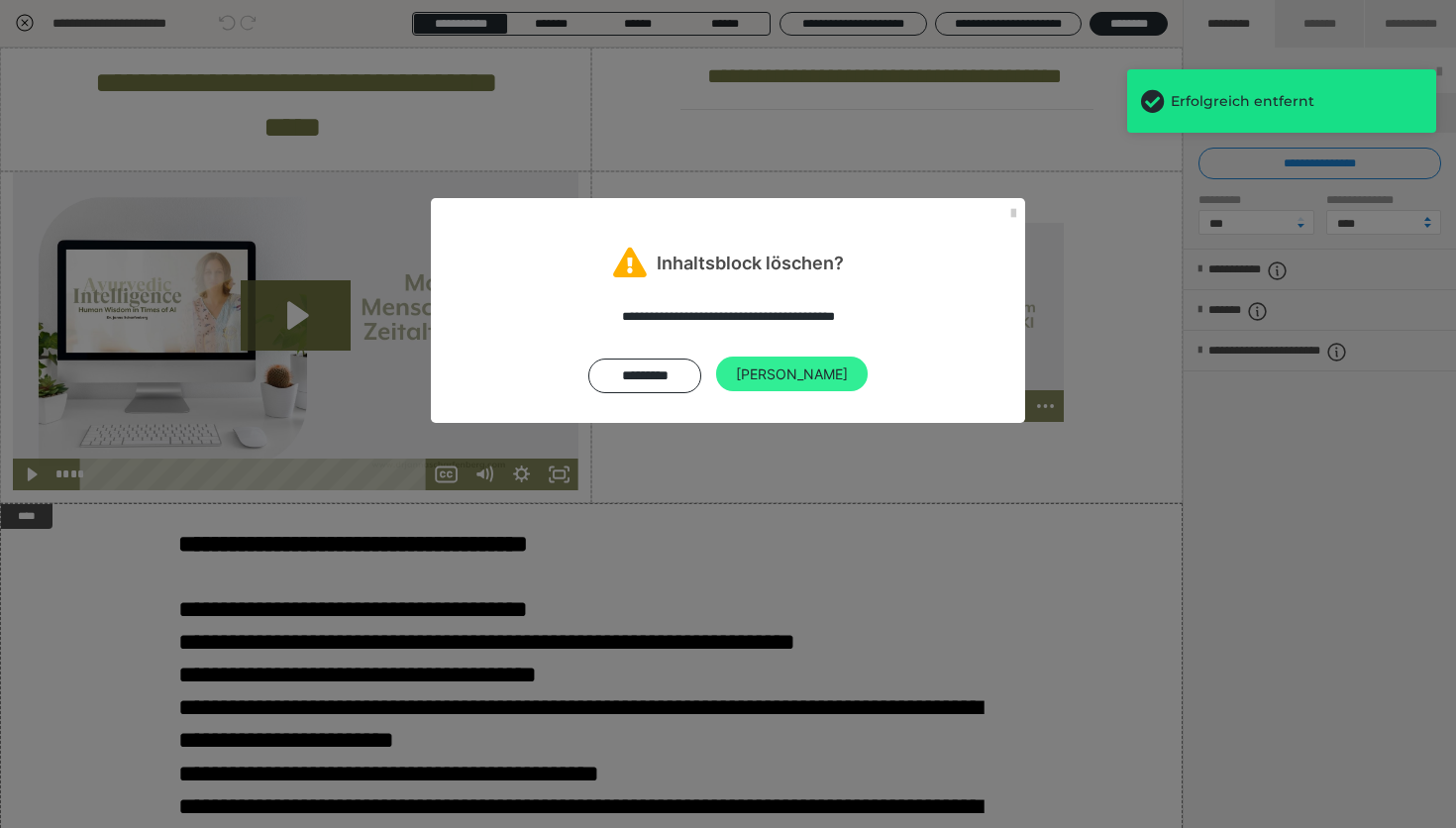 click on "Ja" at bounding box center [791, 374] 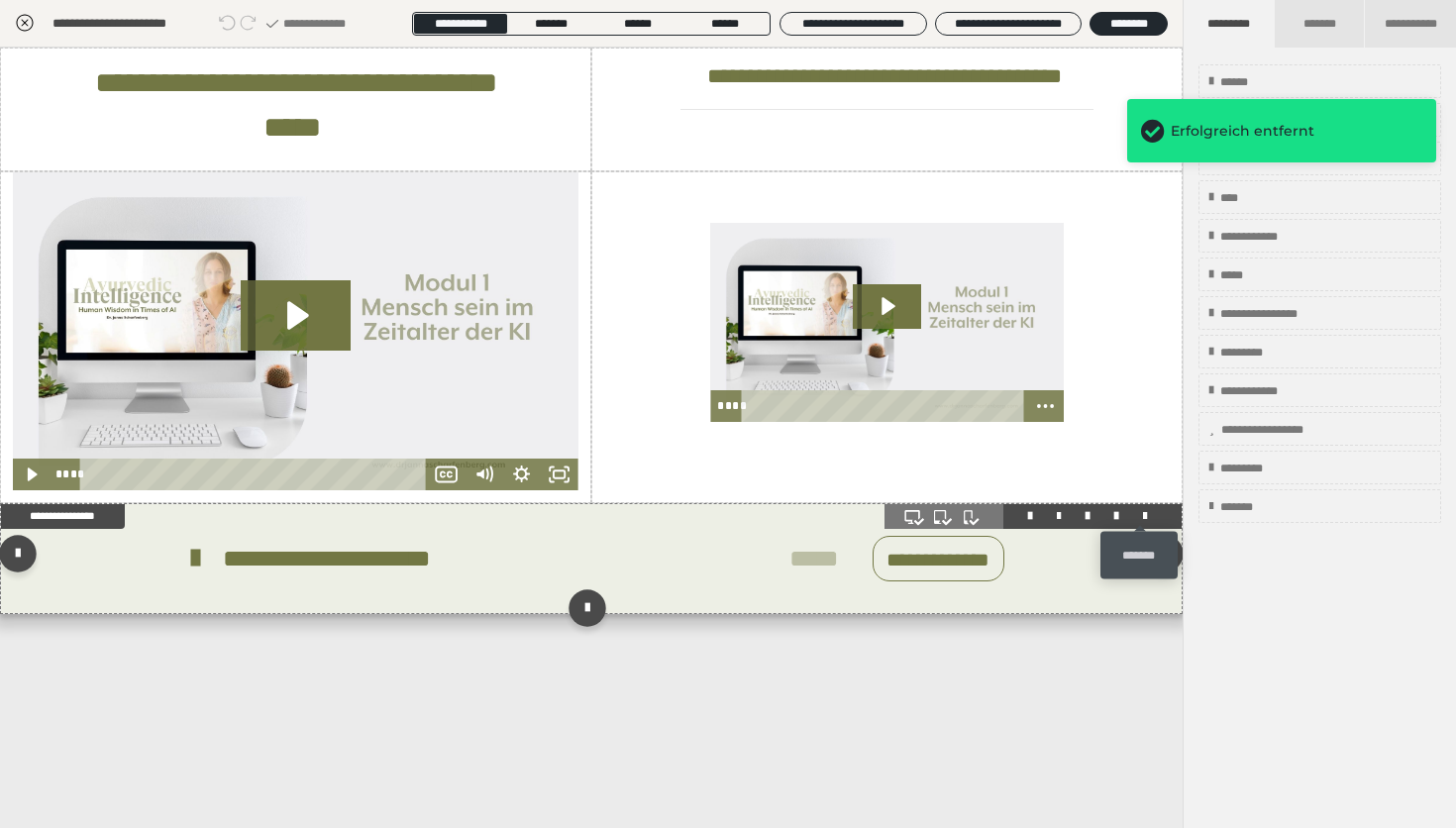 click at bounding box center (1033, 516) 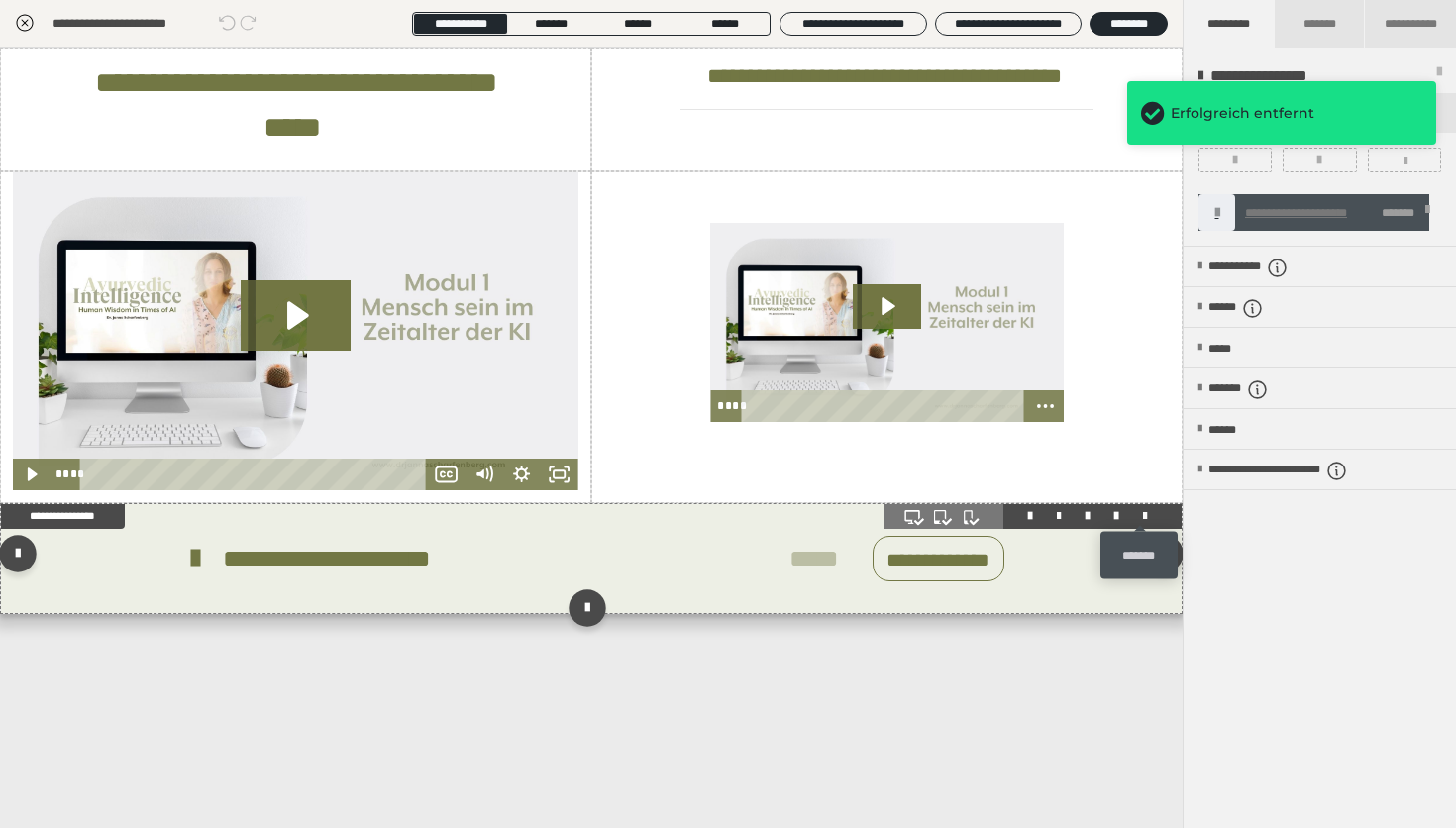 click at bounding box center [1145, 516] 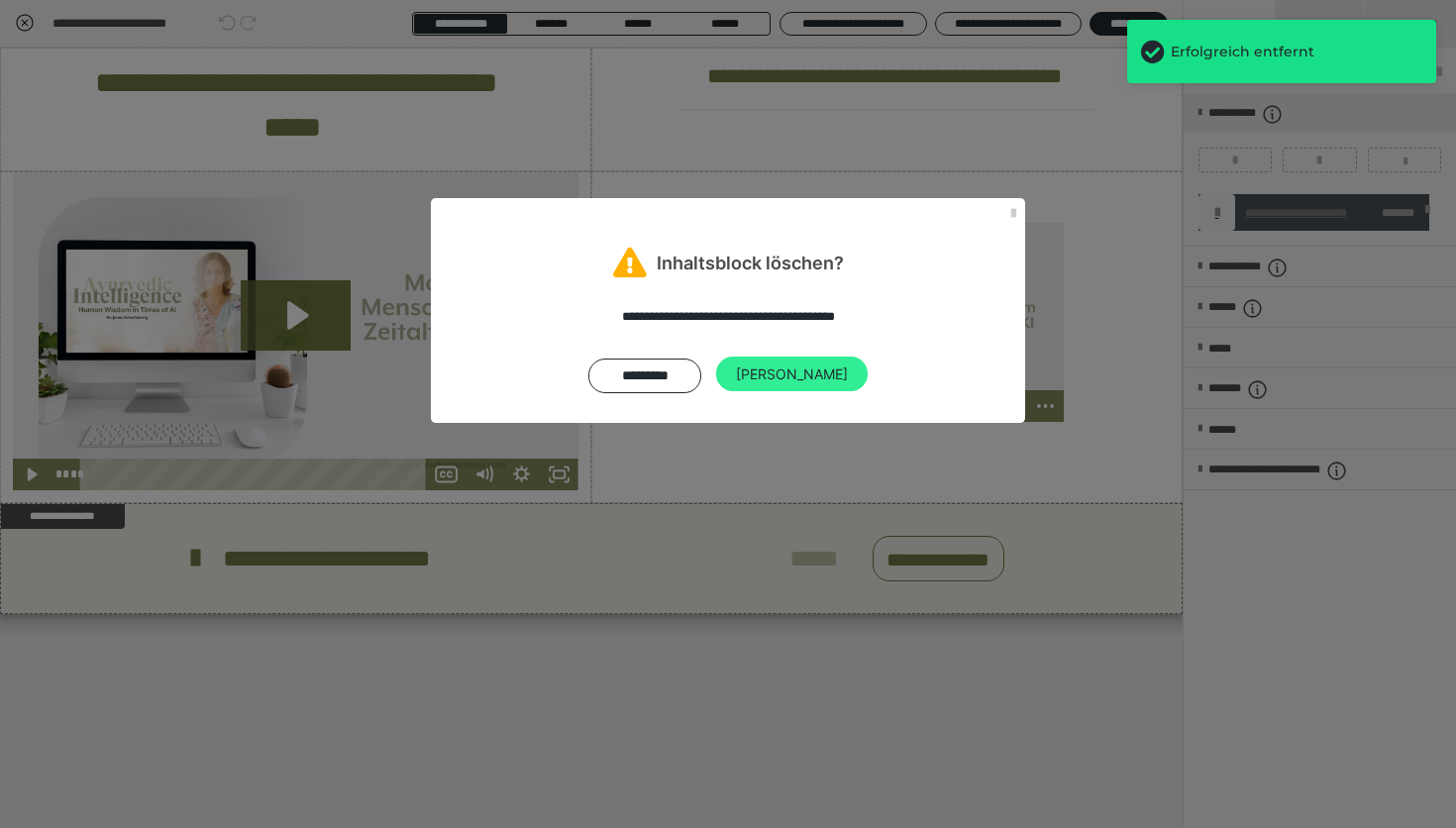 click on "Ja" at bounding box center (791, 374) 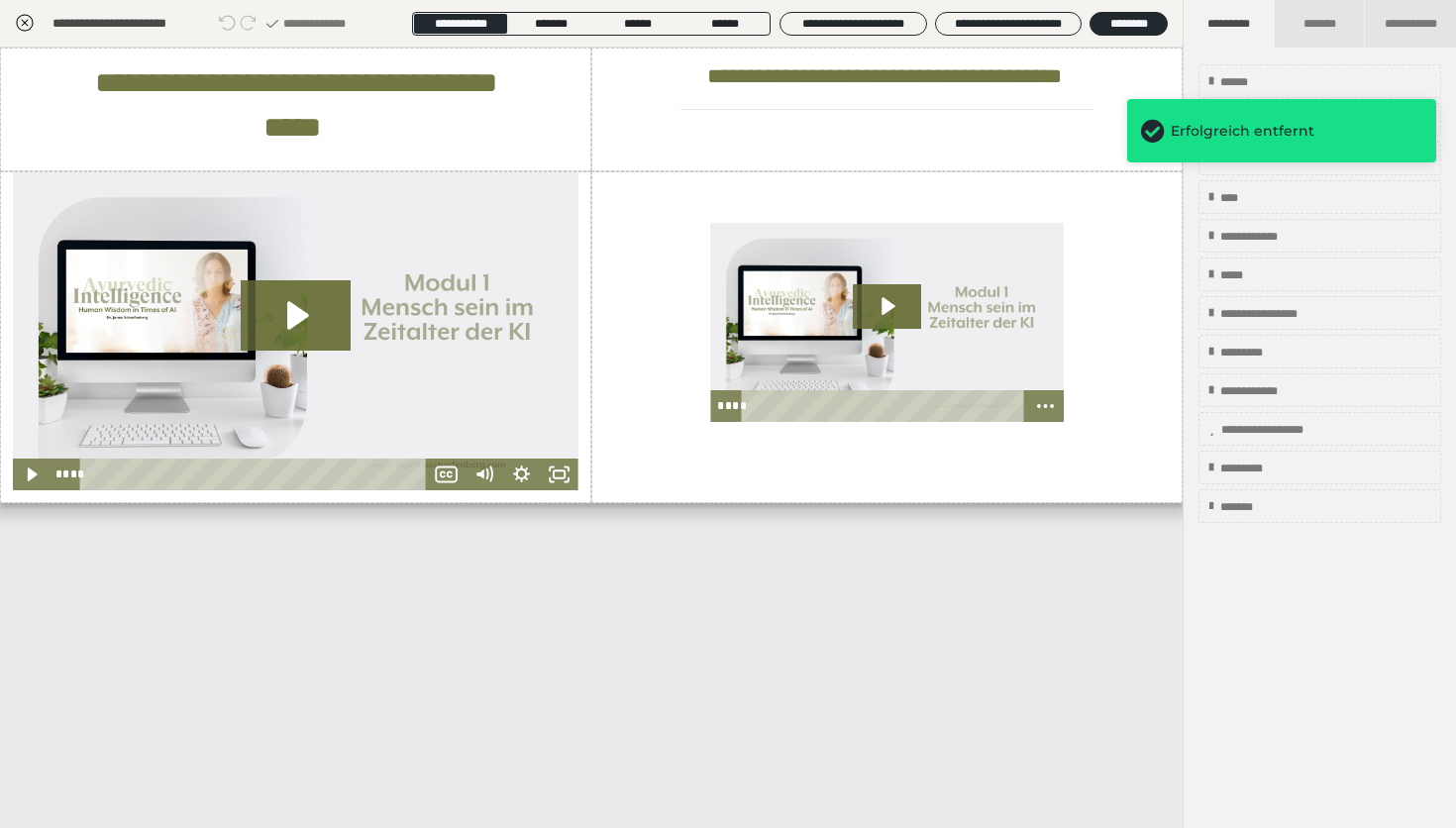 click 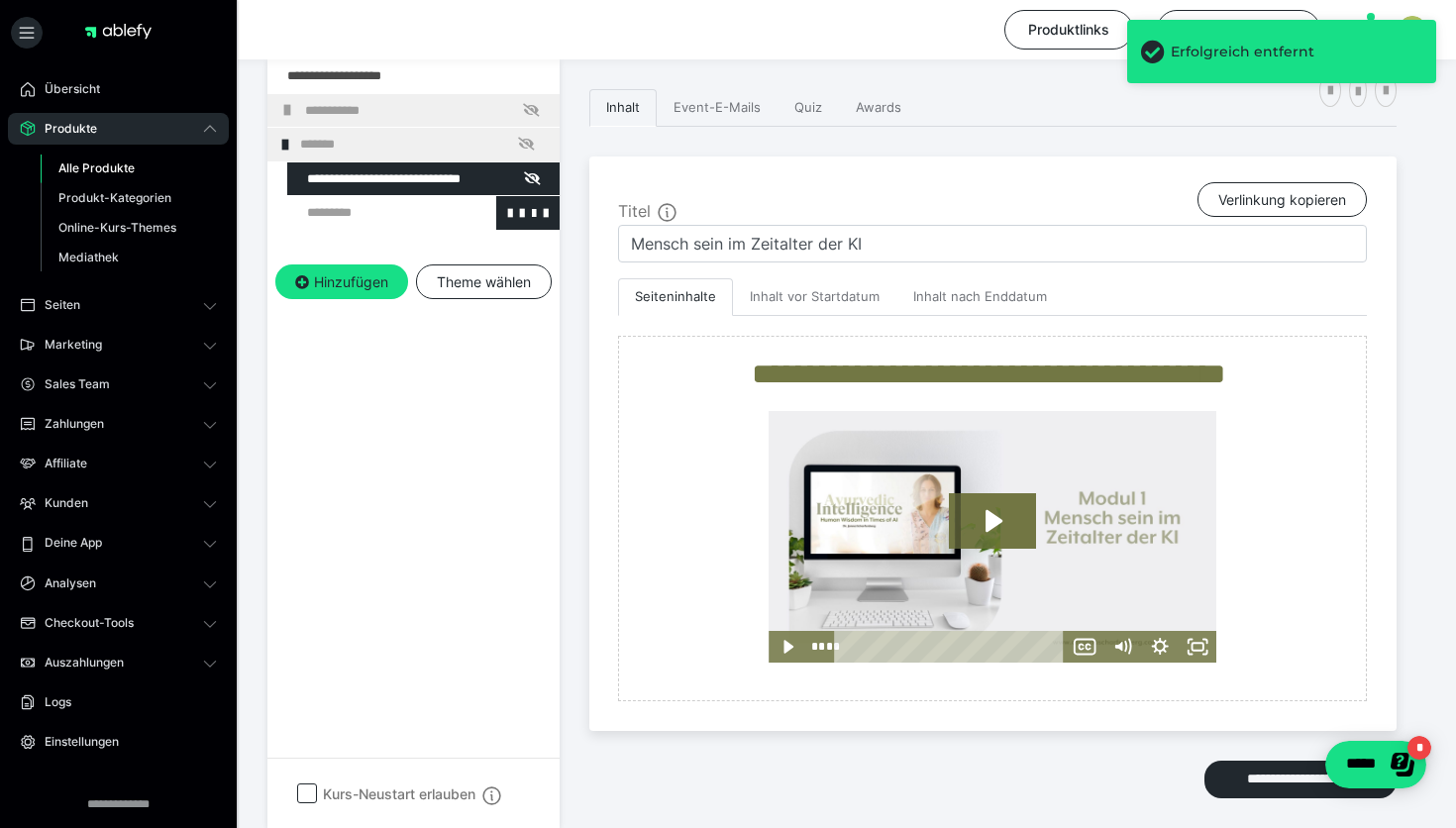 click at bounding box center (371, 213) 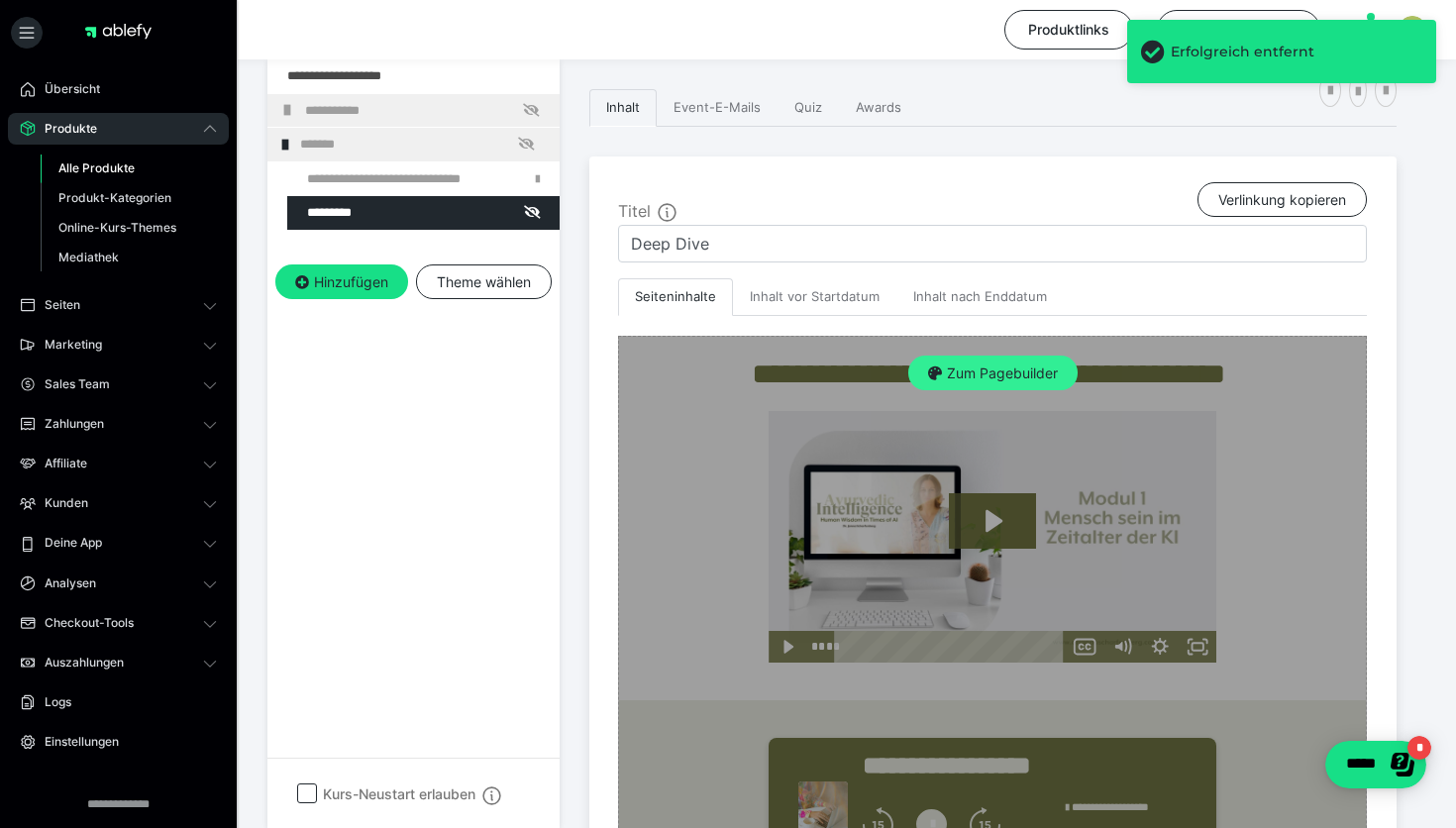 click on "Zum Pagebuilder" at bounding box center [992, 373] 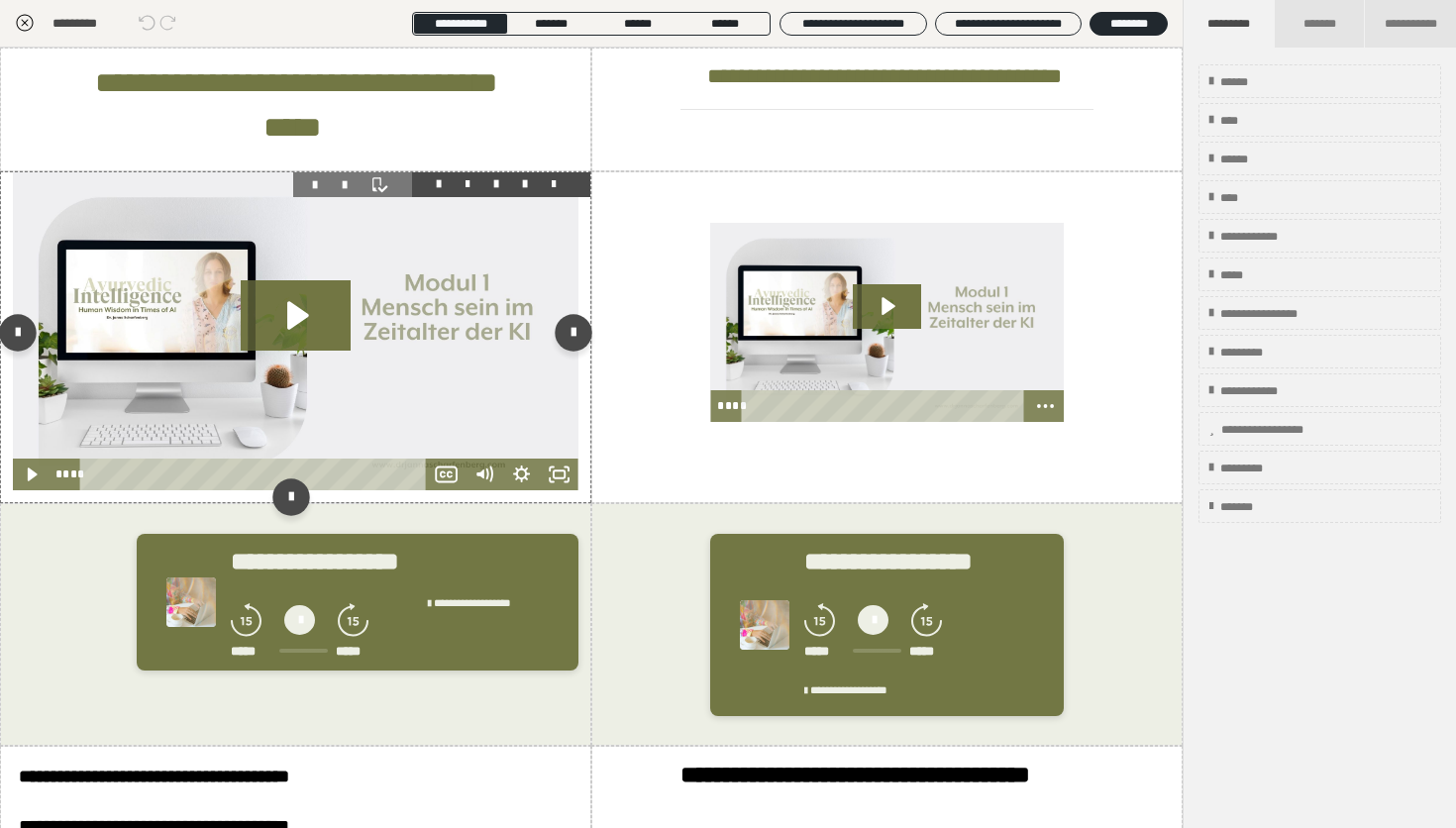 click at bounding box center (554, 184) 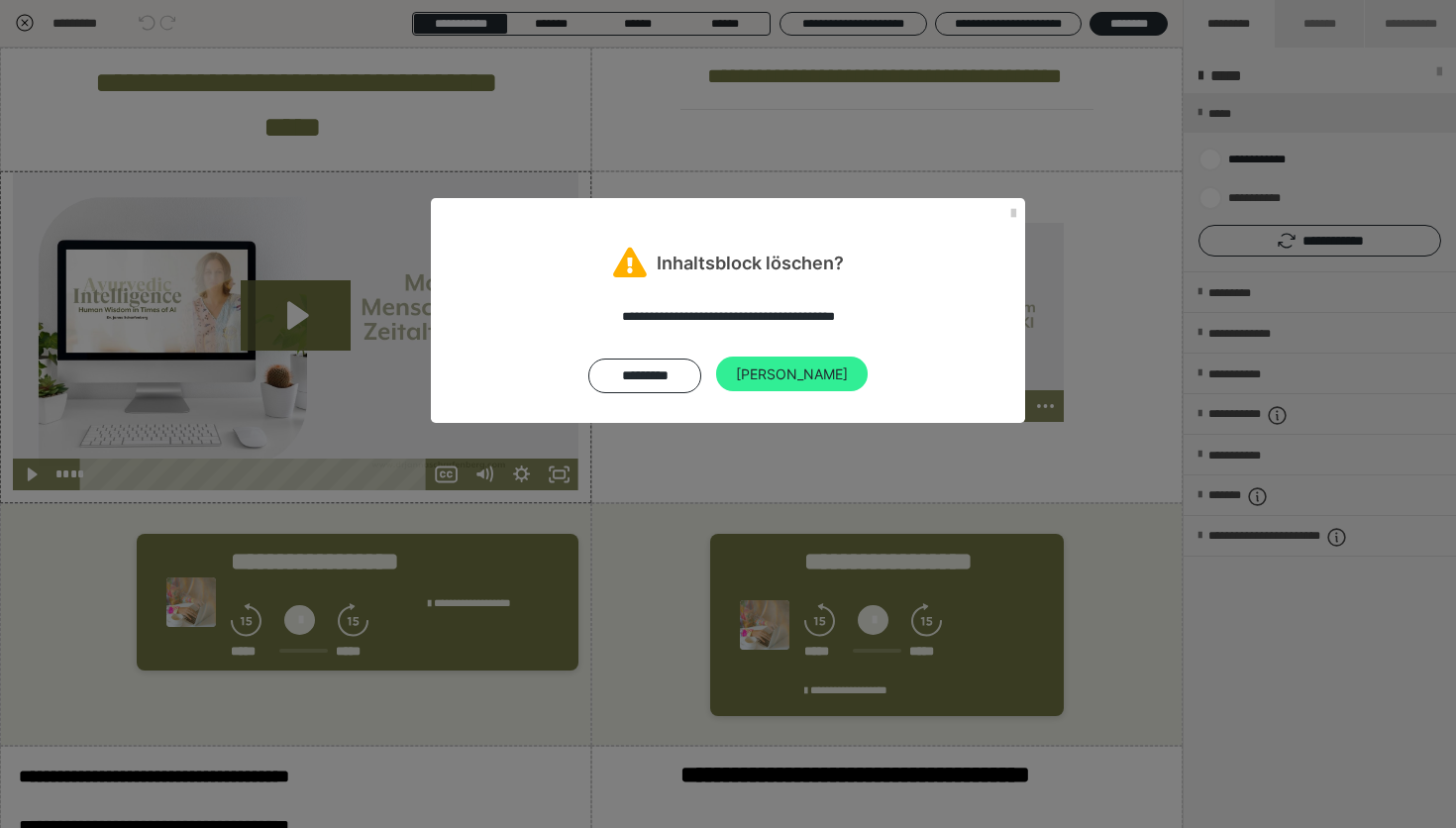 click on "Ja" at bounding box center [791, 374] 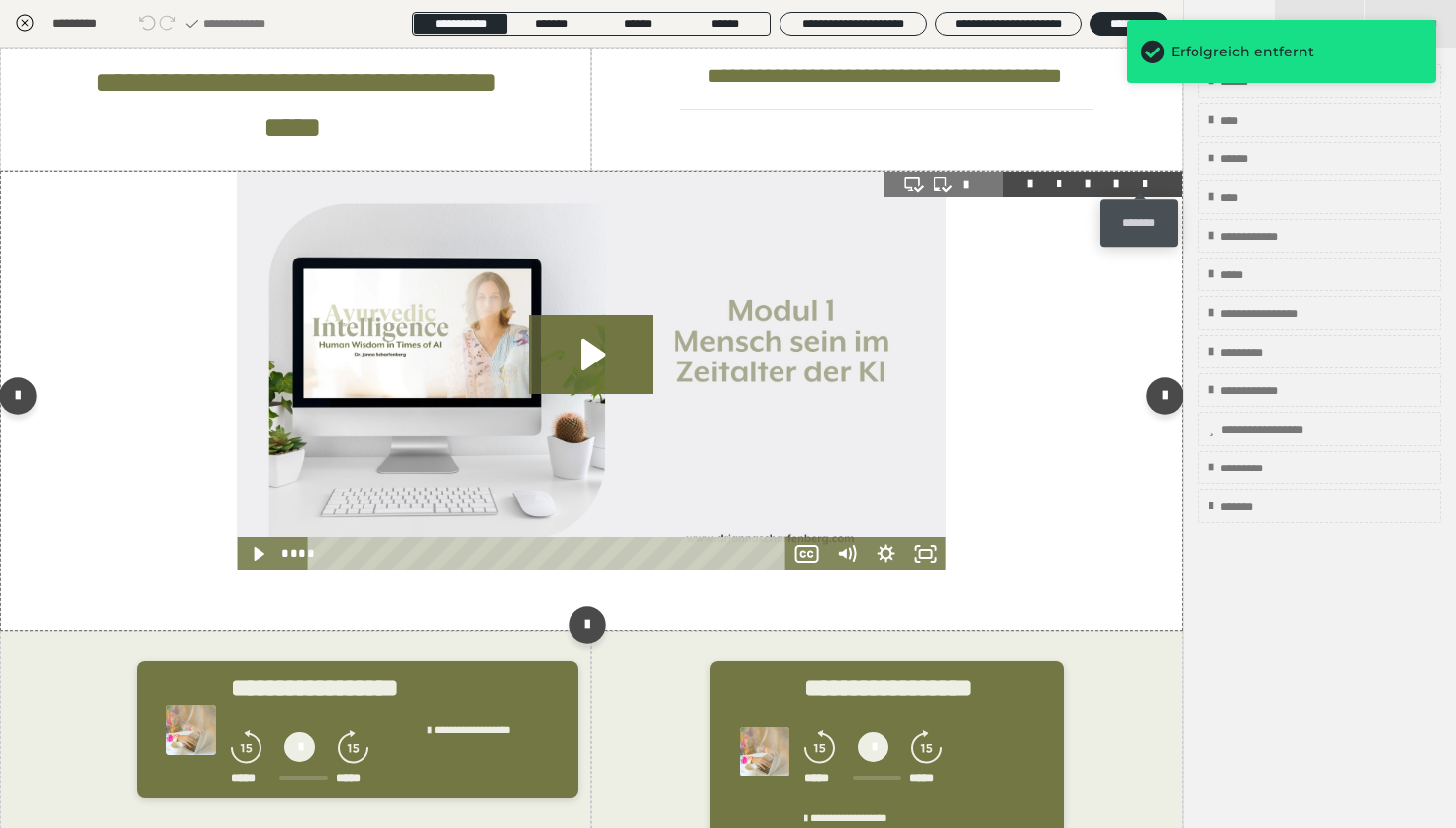 click at bounding box center (1145, 184) 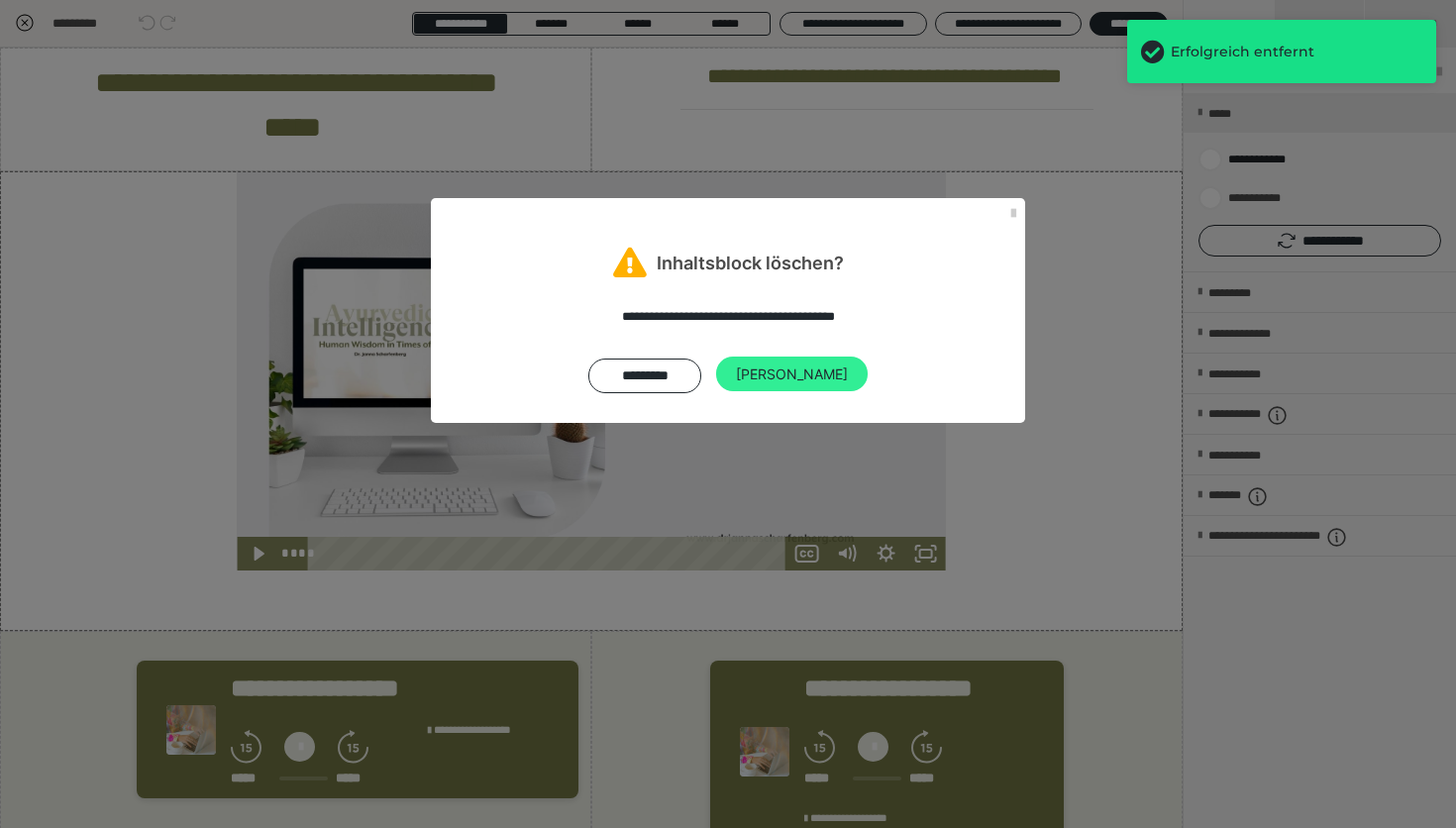 click on "Ja" at bounding box center [791, 374] 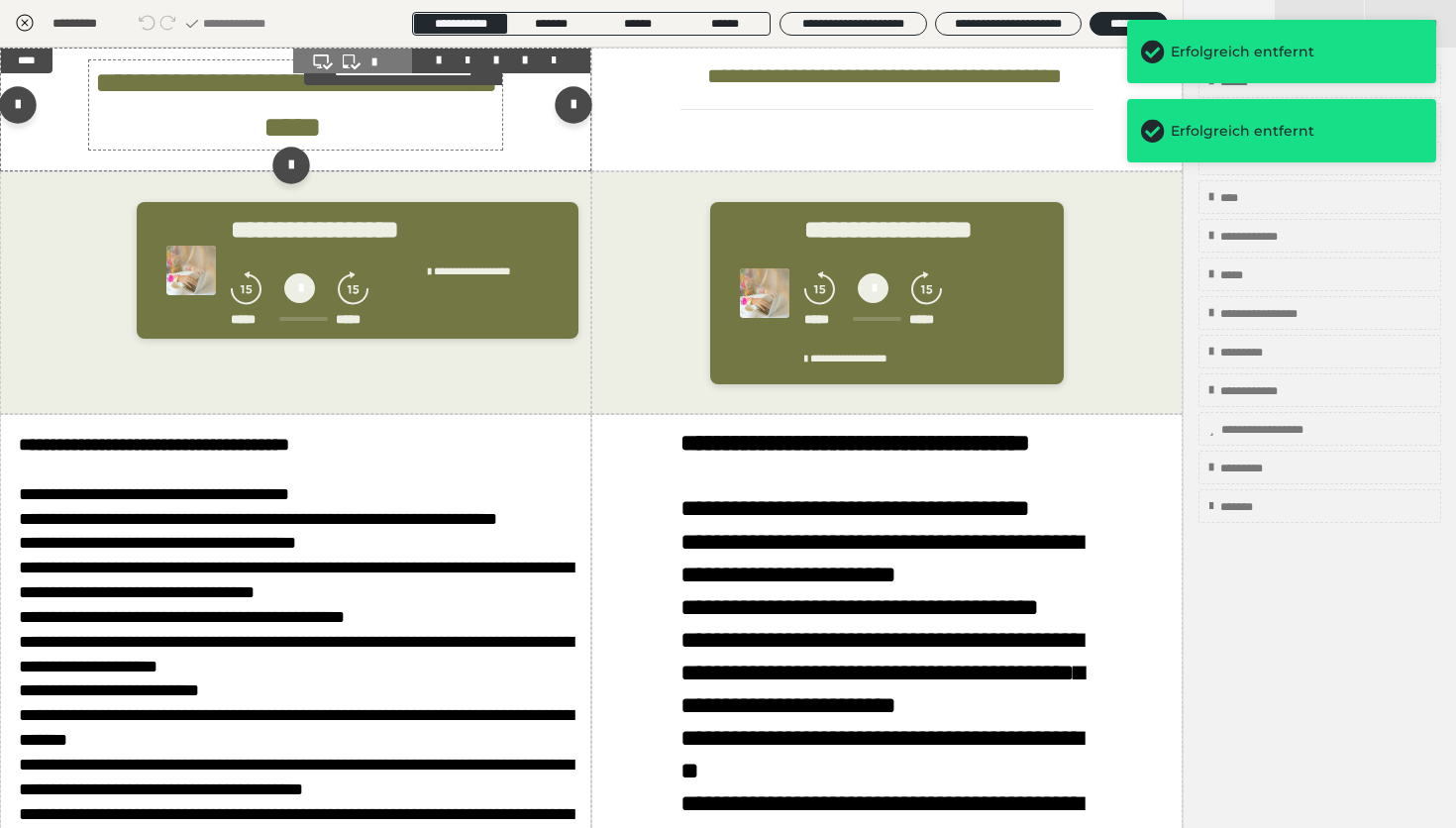 click on "**********" at bounding box center (296, 105) 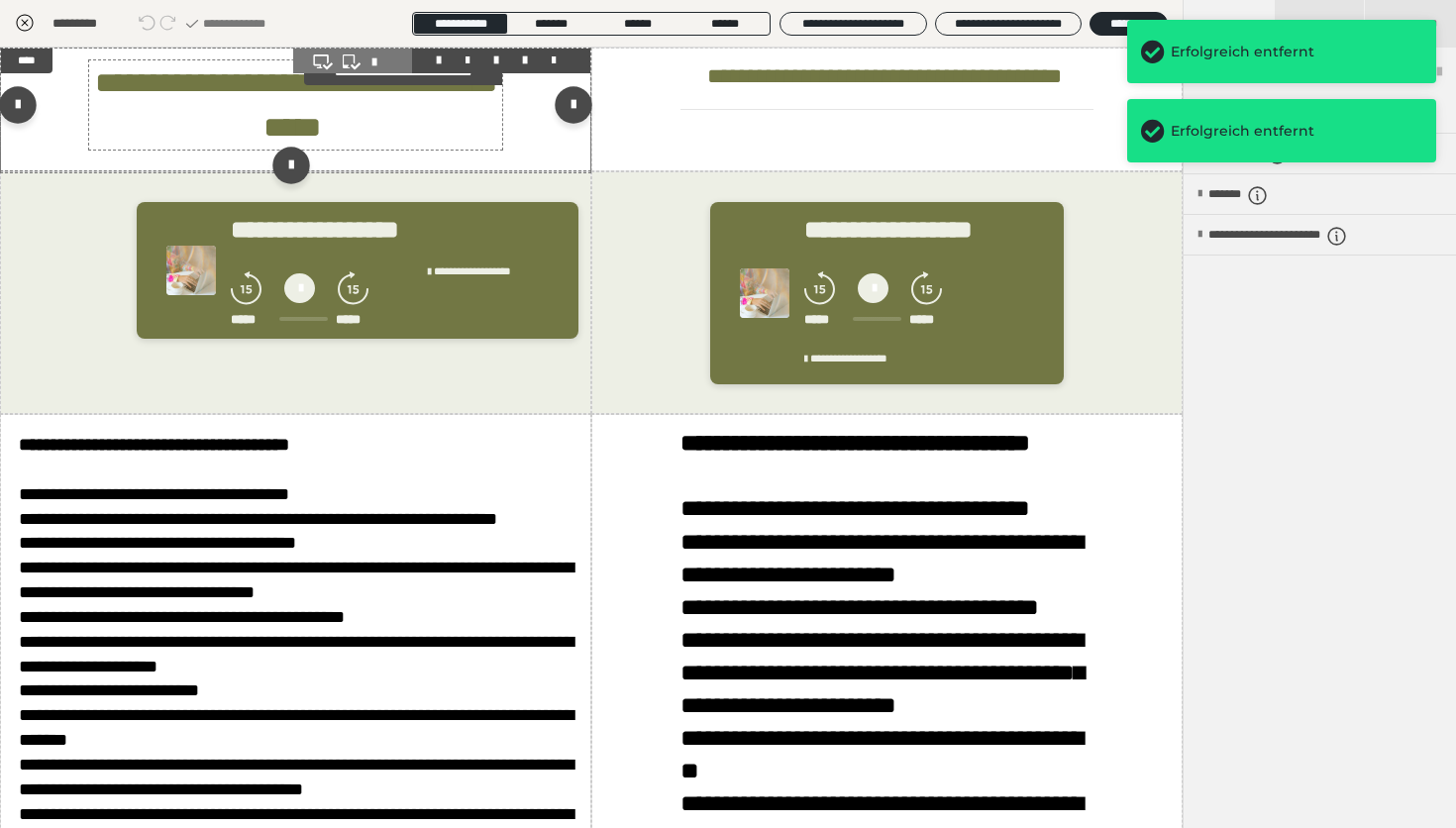 click on "**********" at bounding box center [296, 105] 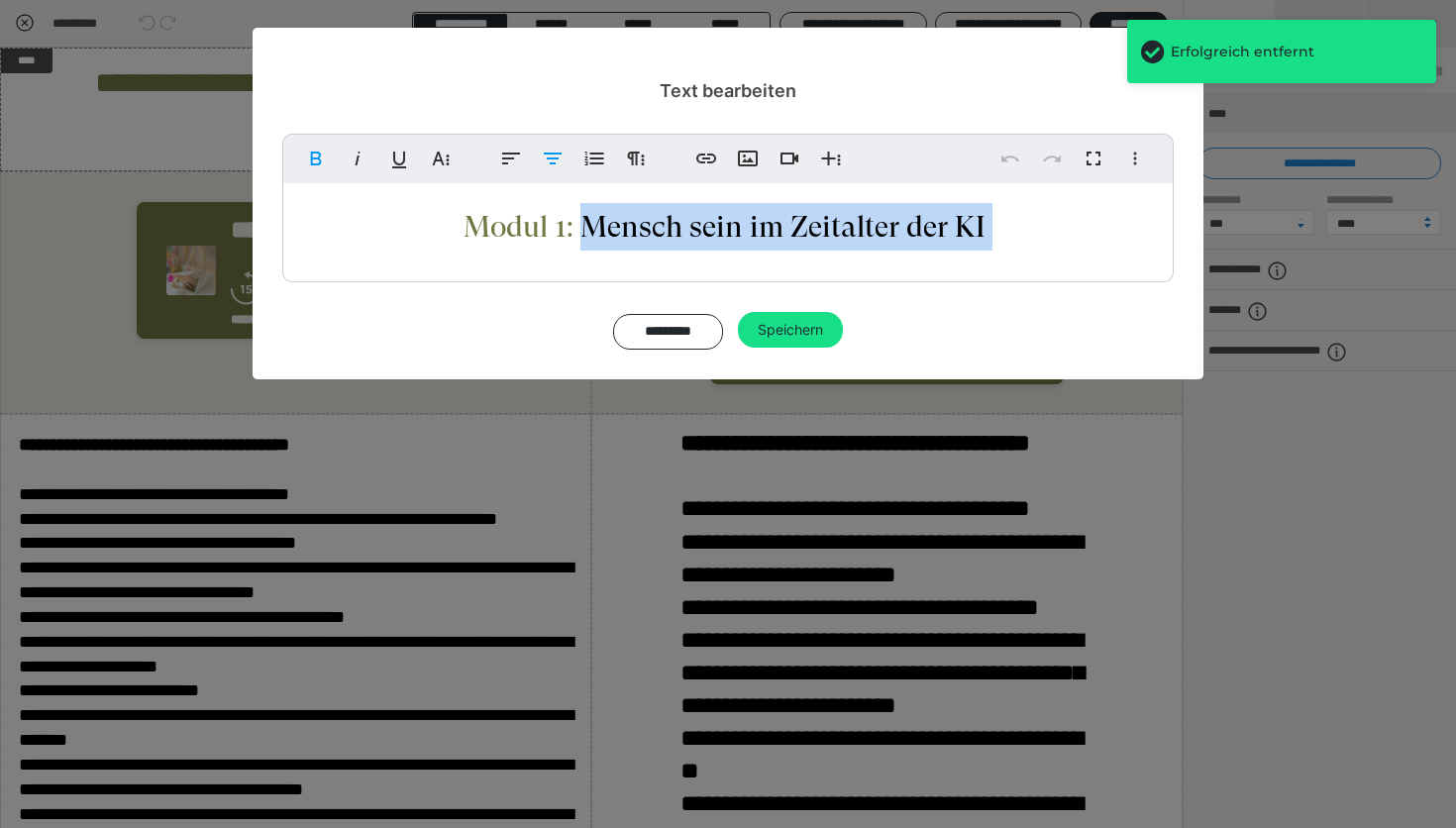 drag, startPoint x: 988, startPoint y: 230, endPoint x: 593, endPoint y: 221, distance: 395.10252 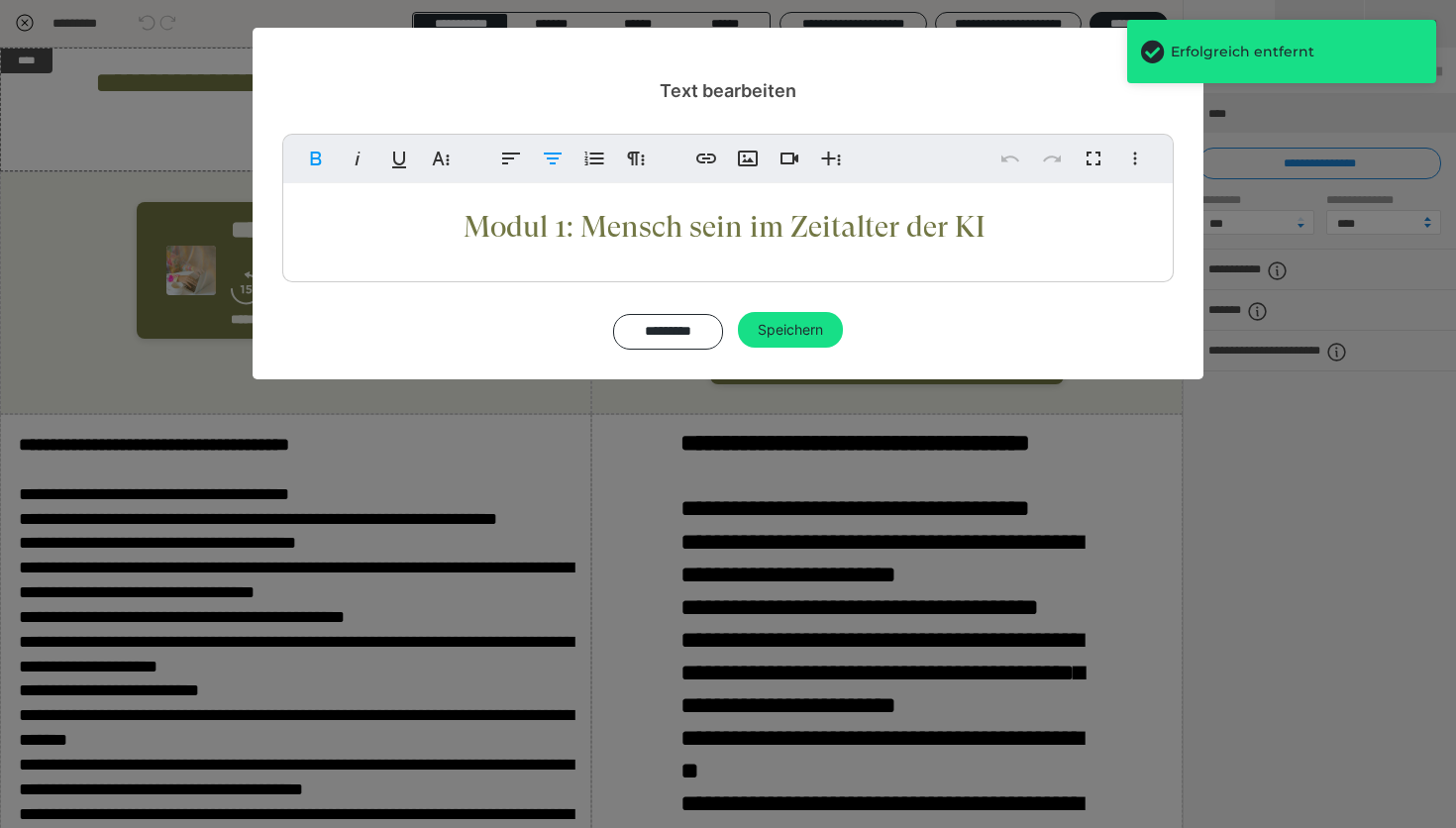 type 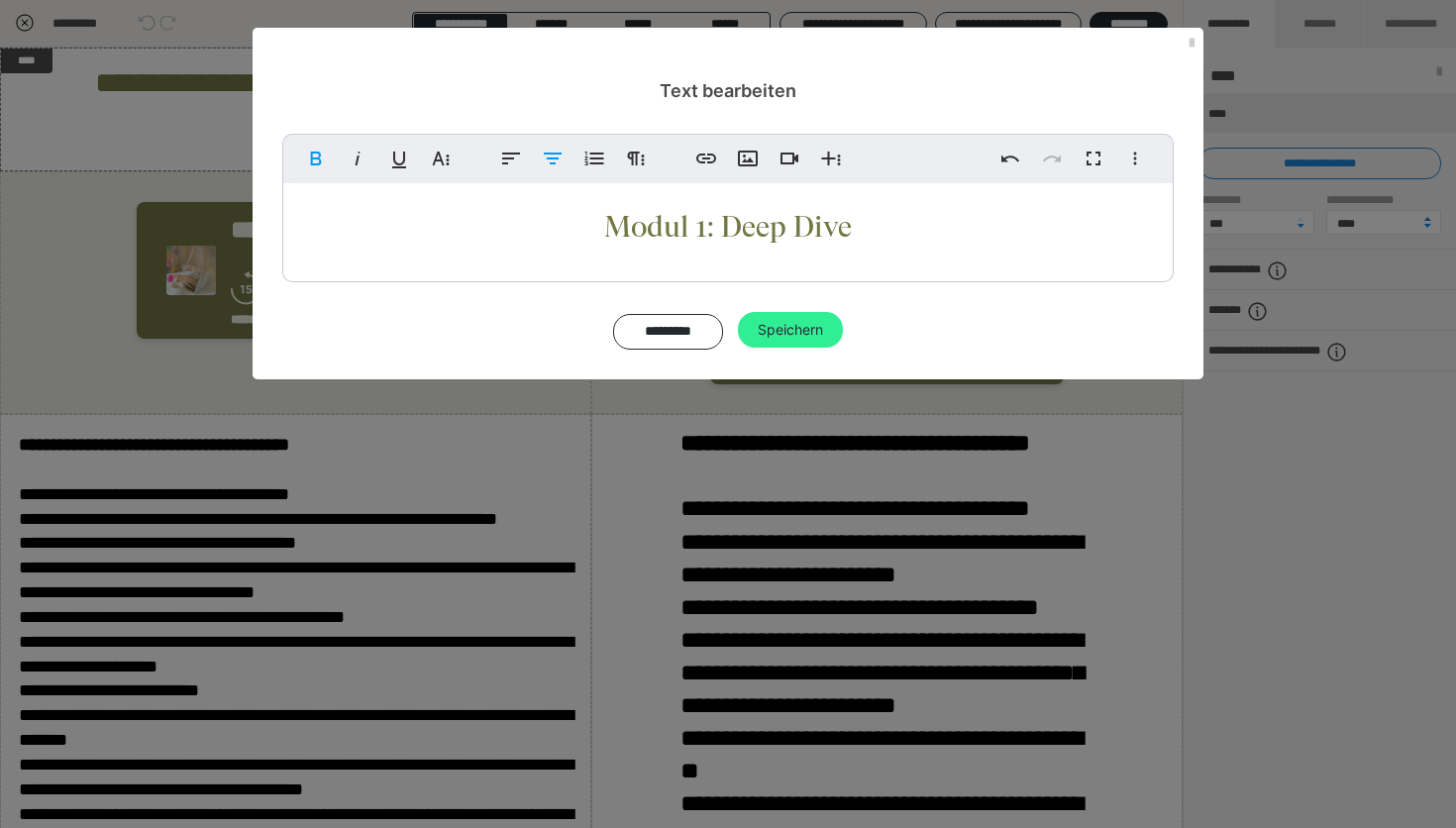 click on "Speichern" at bounding box center [790, 330] 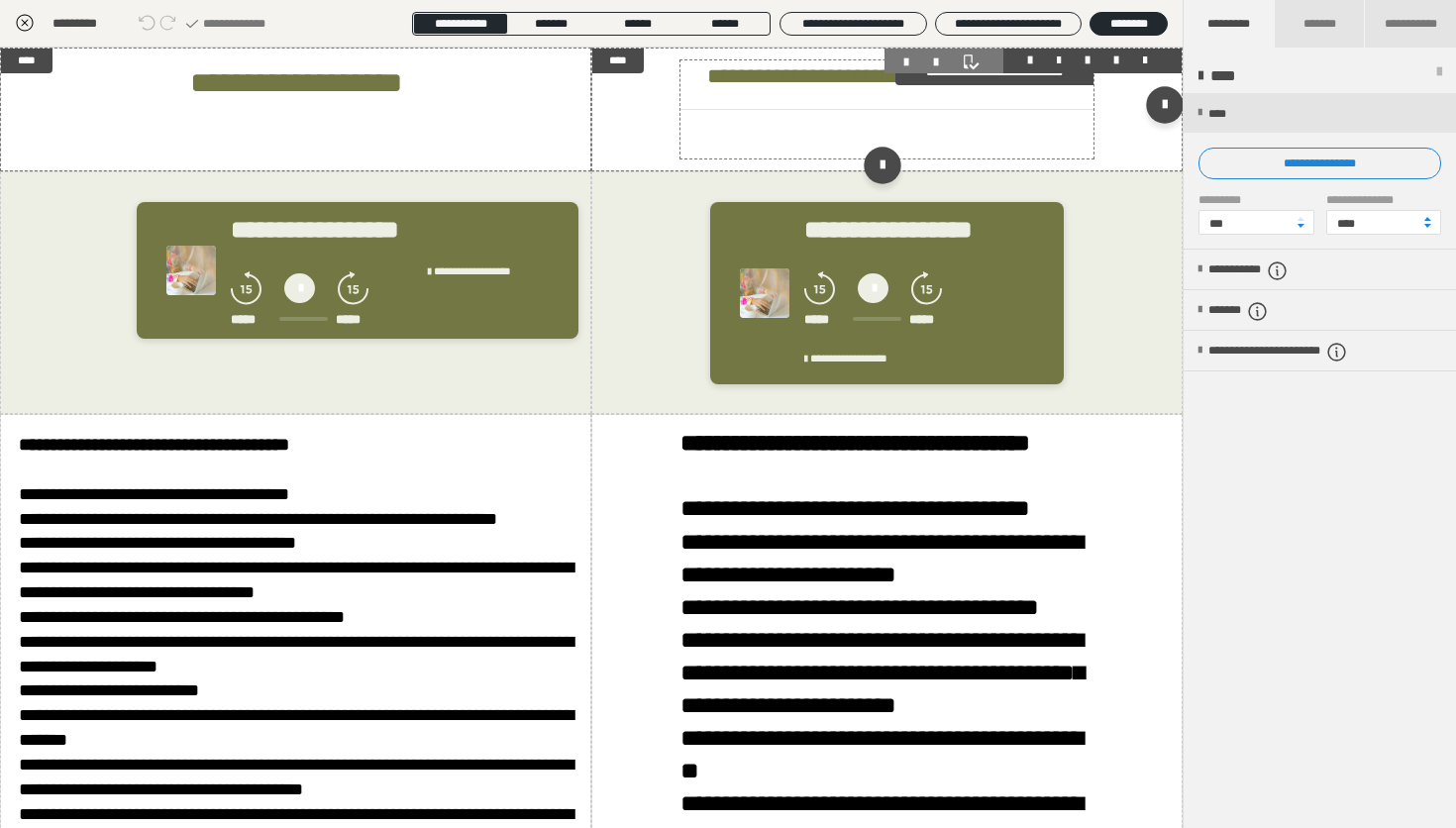 click on "**********" at bounding box center (884, 76) 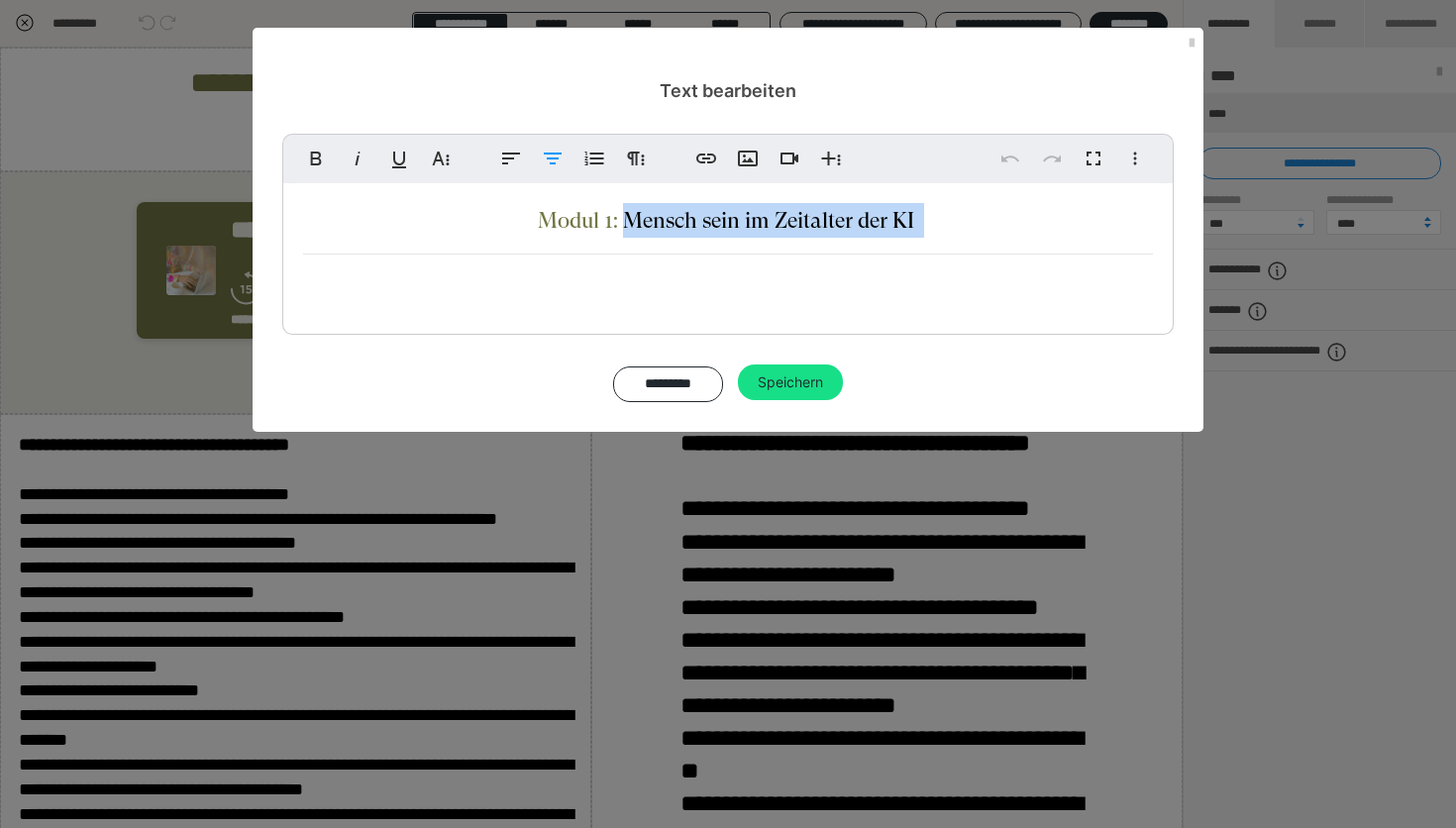 drag, startPoint x: 922, startPoint y: 232, endPoint x: 628, endPoint y: 224, distance: 294.10882 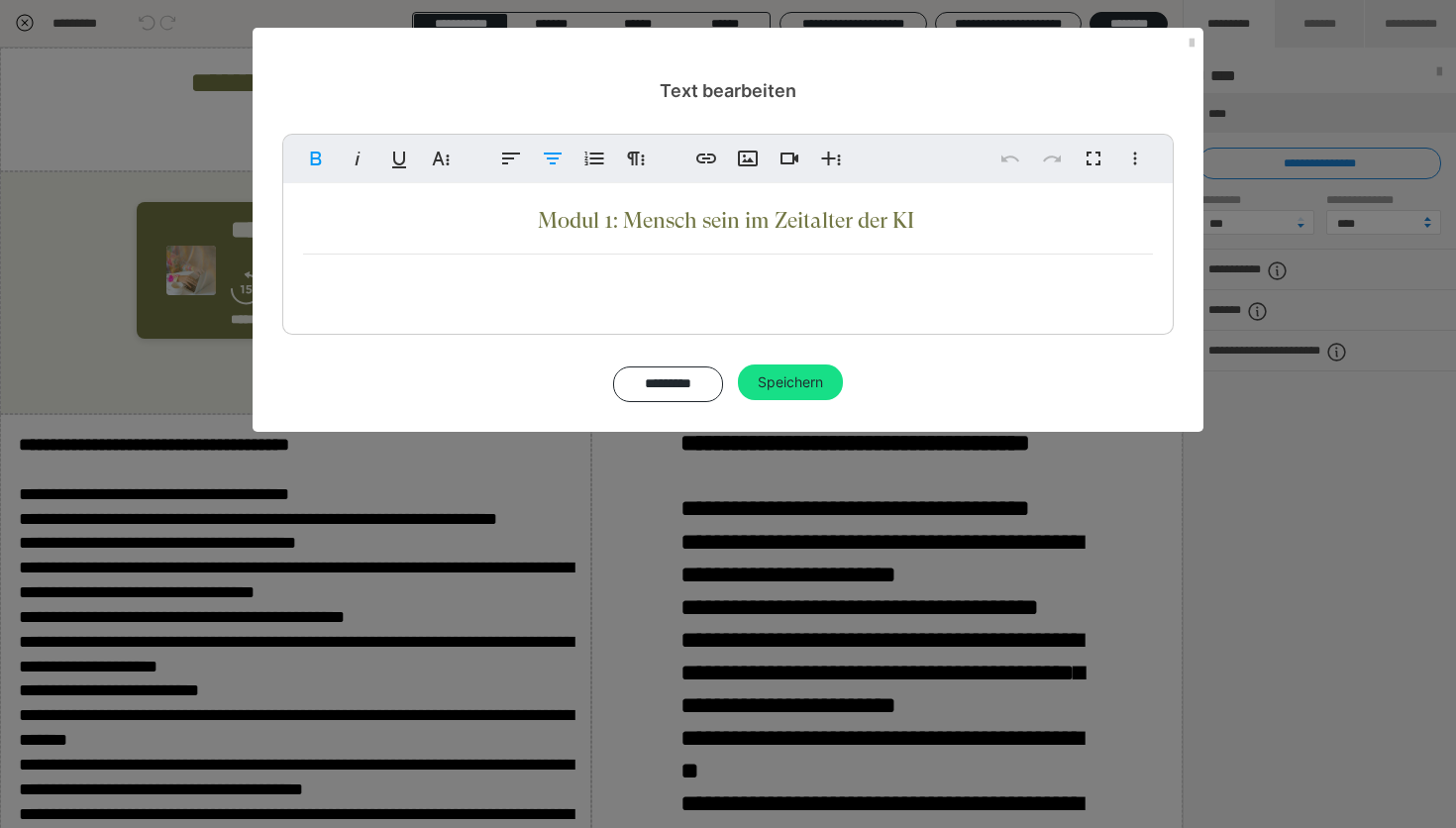 type 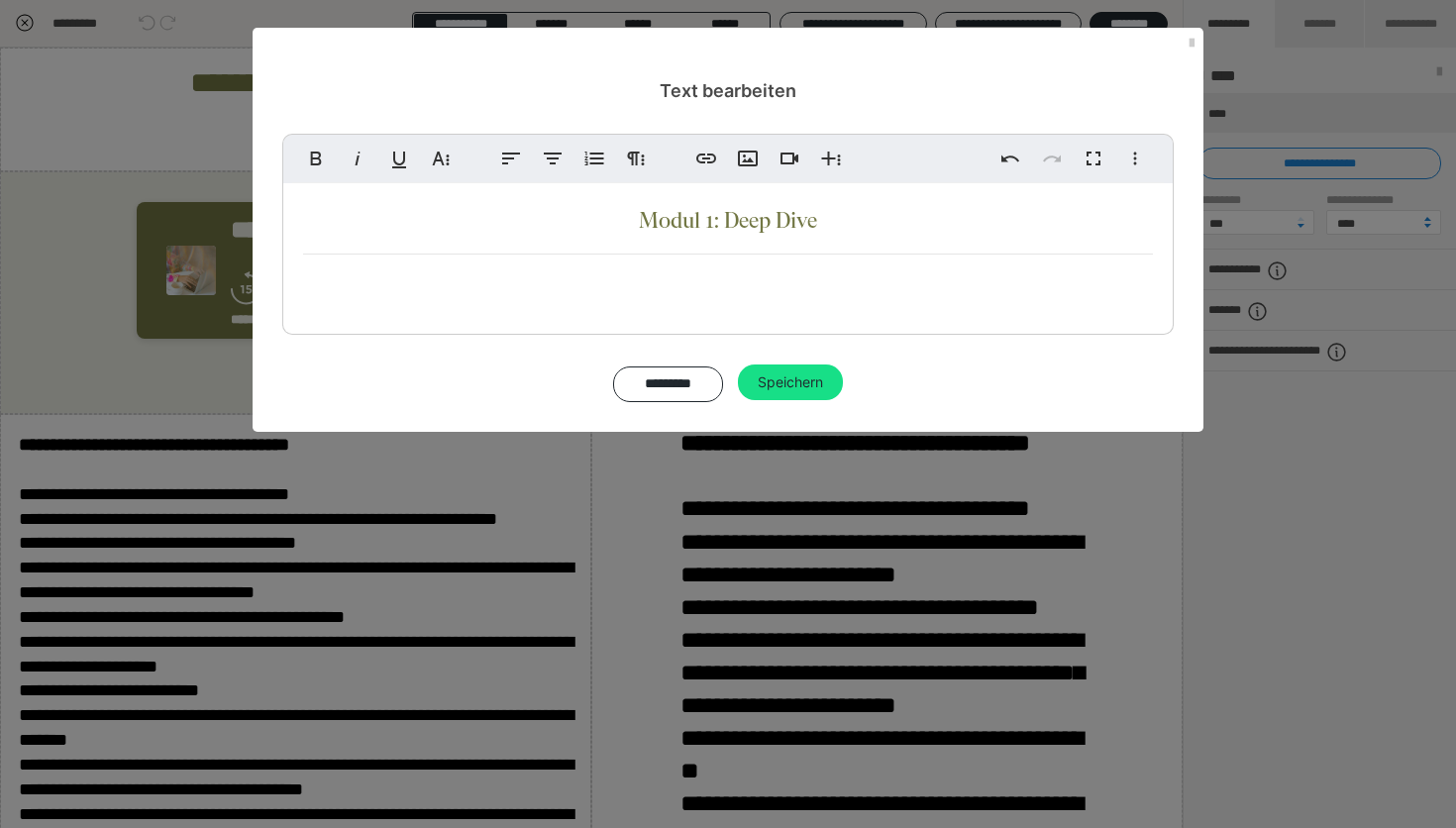 click on "Fett Kursiv Unterstrichen Weitere Textformate Linksbündig ausrichten Zentriert ausrichten Nummerierte Liste Weitere Absatzformate Link einfügen Bild einfügen Video einfügen Weitere Reichhaltige Formate Rückgängig Wiederholen Vollbild Weitere Formate Durchgestrichen Tiefgestellt Hochgestellt GT-Super-Display-Regular ABeeZee Abhaya Libre Abril FatFace Alegreya Alice Amaranth Amatic SC Anonymous Pro Anton Arapey Archivo Black Archivo Light Archivo Medium Archivo Arimo Arvo B612 Barlow Bebas Neue Belleza Big Shoulders Stencil Display BioRhyme Blinker Cairo Cardo Catamaran Caveat Caveat Brush Comfortaa Concert One Cormorant Cormorant Garamond Courier Prime Crimson Text Dancing Script Eczar Exo Exo 2 Figtree Fira Sans Fjalla One Forum Frank Ruhl Libre Fraunces Grandstander GT-Super-Display-Bold. GT-Super-Display-Regular IBM Plex Serif Inconsolata Inder Indie Flower Inter Josefin Sans Jost Karla Lato Lexend Deca Libre Baskerville Libre Franklin Lilita One Lobster Lobster Two Lora Merienda Merriweather Mulish 1" at bounding box center (728, 267) 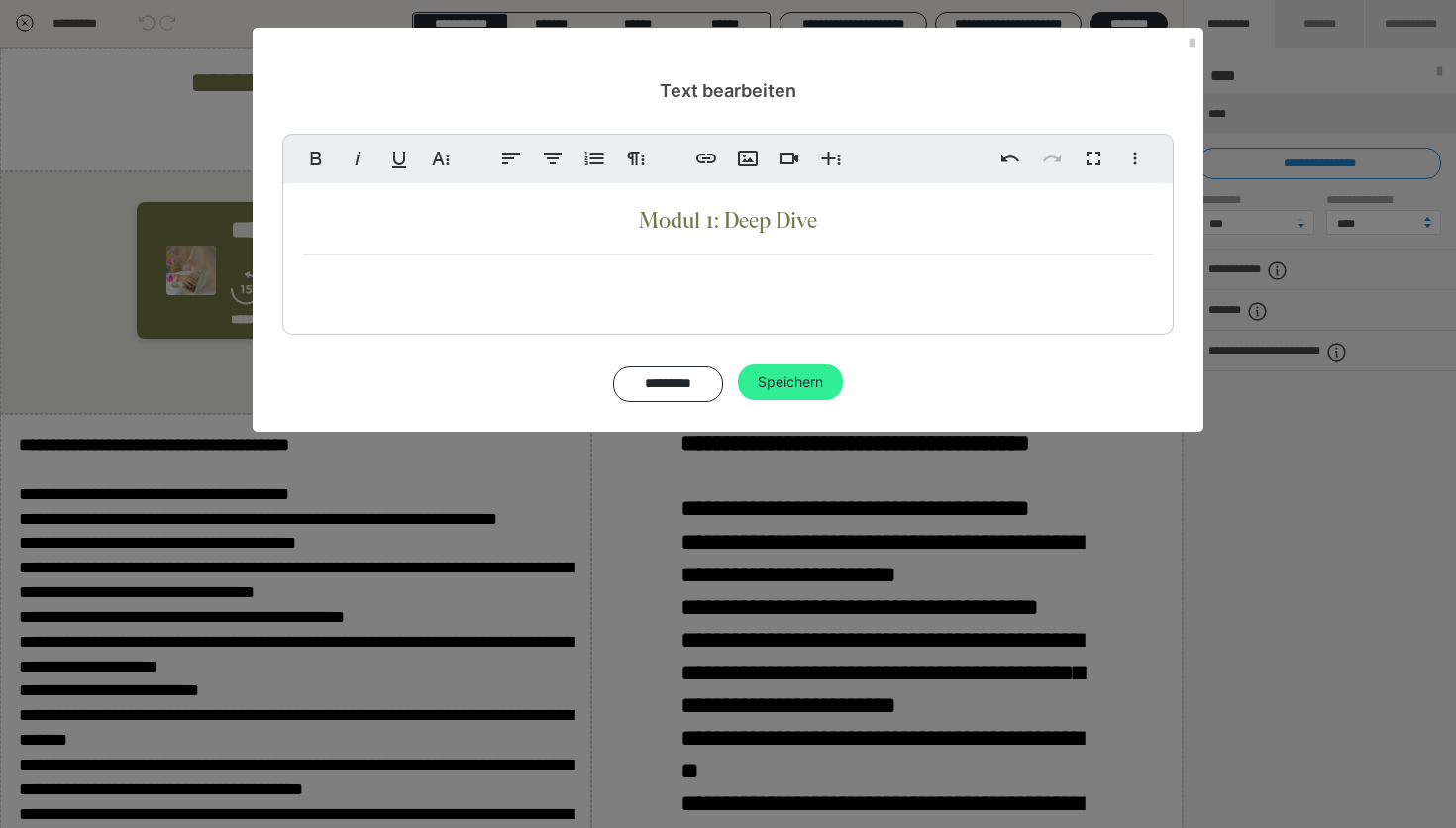 click on "Speichern" at bounding box center [790, 382] 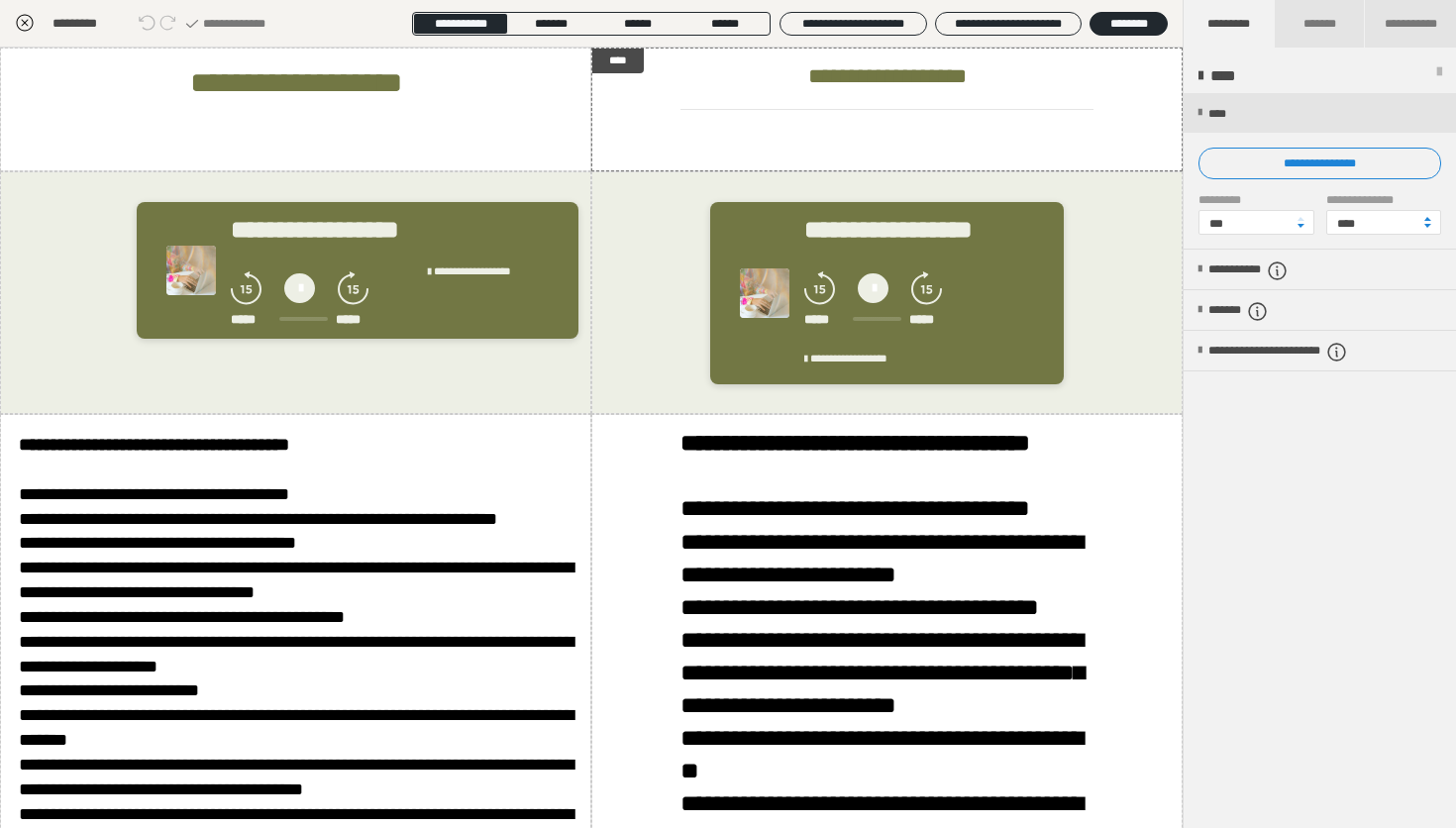 click 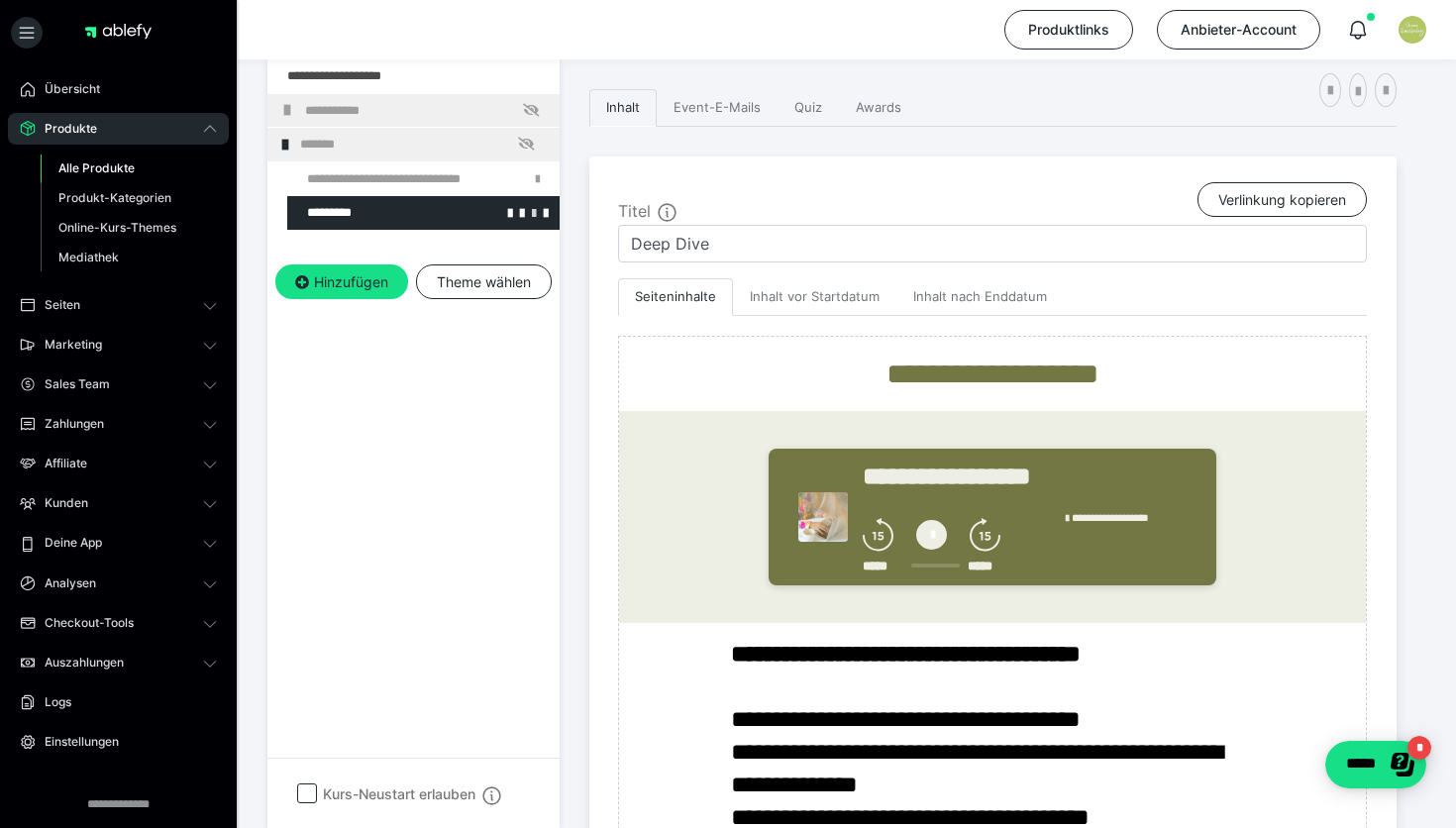 click at bounding box center [534, 212] 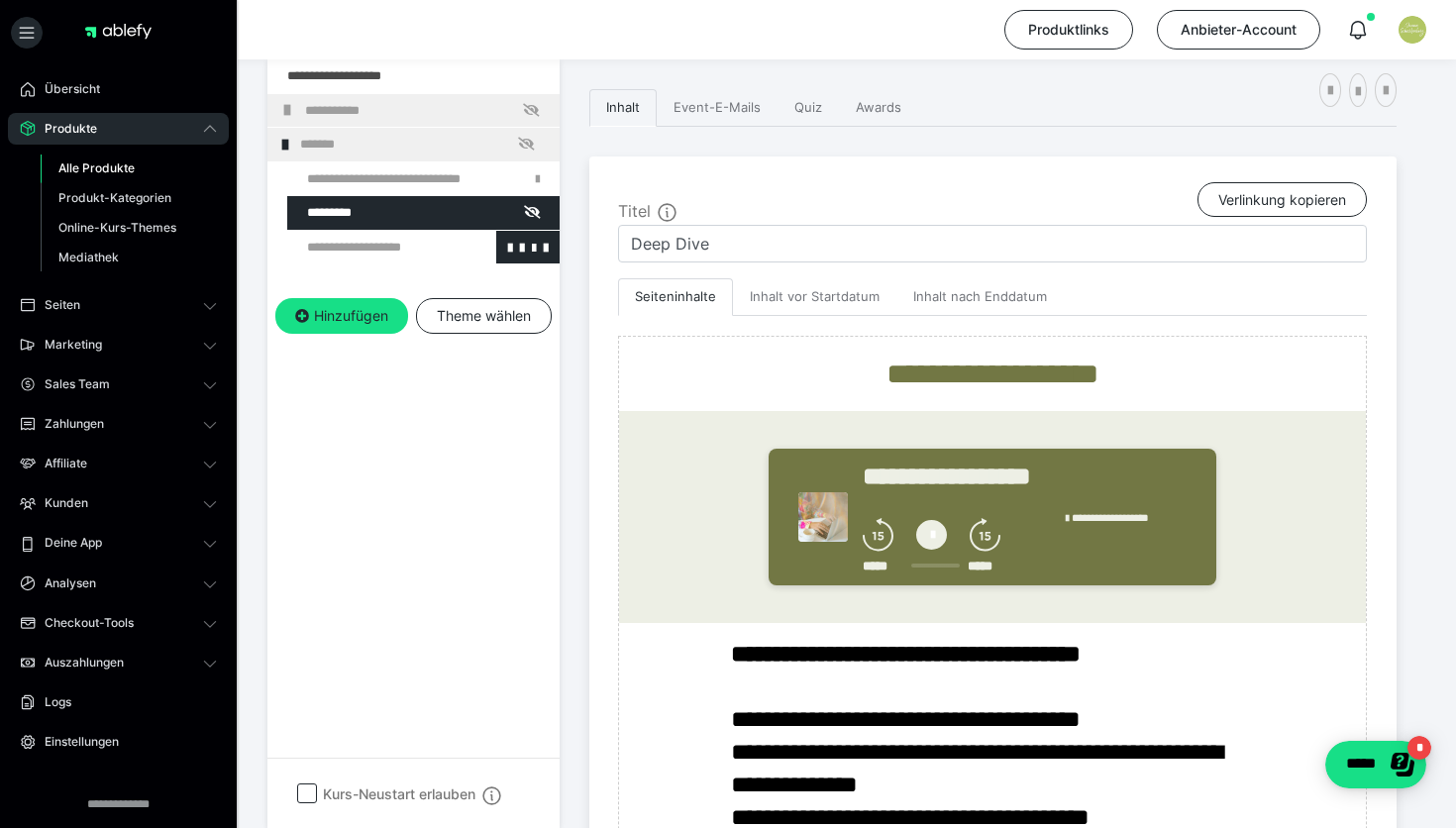 click at bounding box center [371, 248] 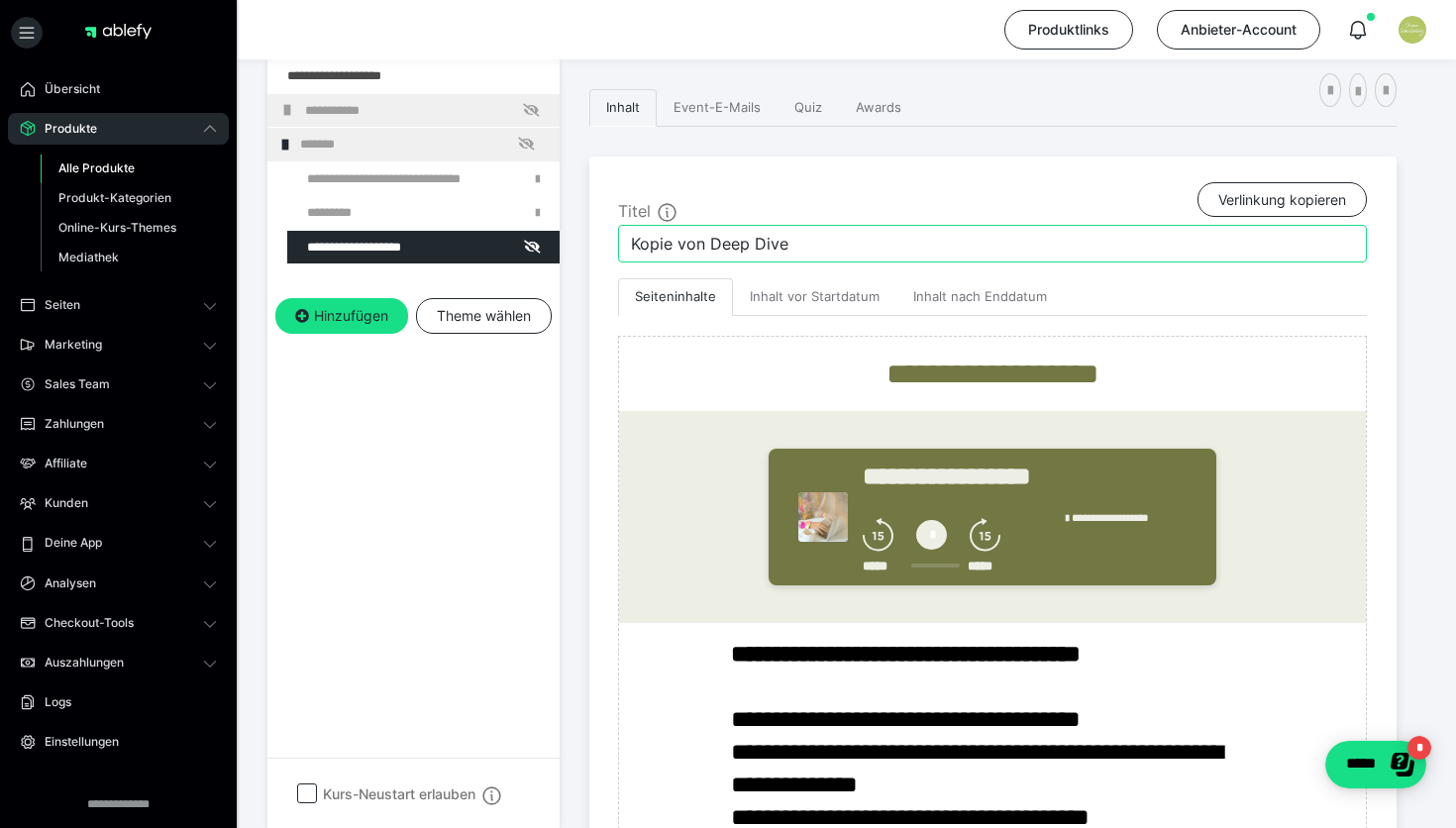 drag, startPoint x: 811, startPoint y: 246, endPoint x: 567, endPoint y: 238, distance: 244.13111 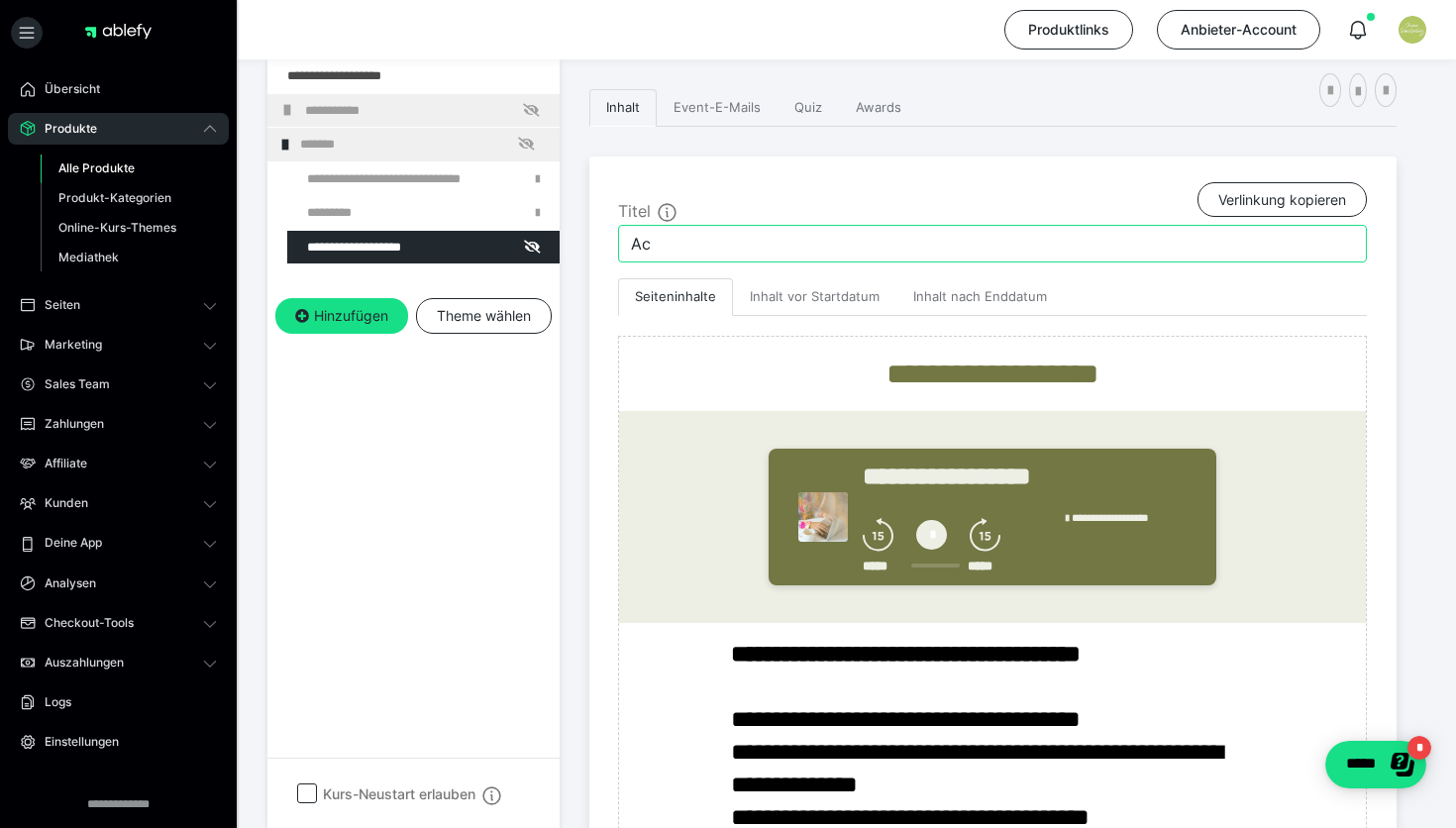 type on "A" 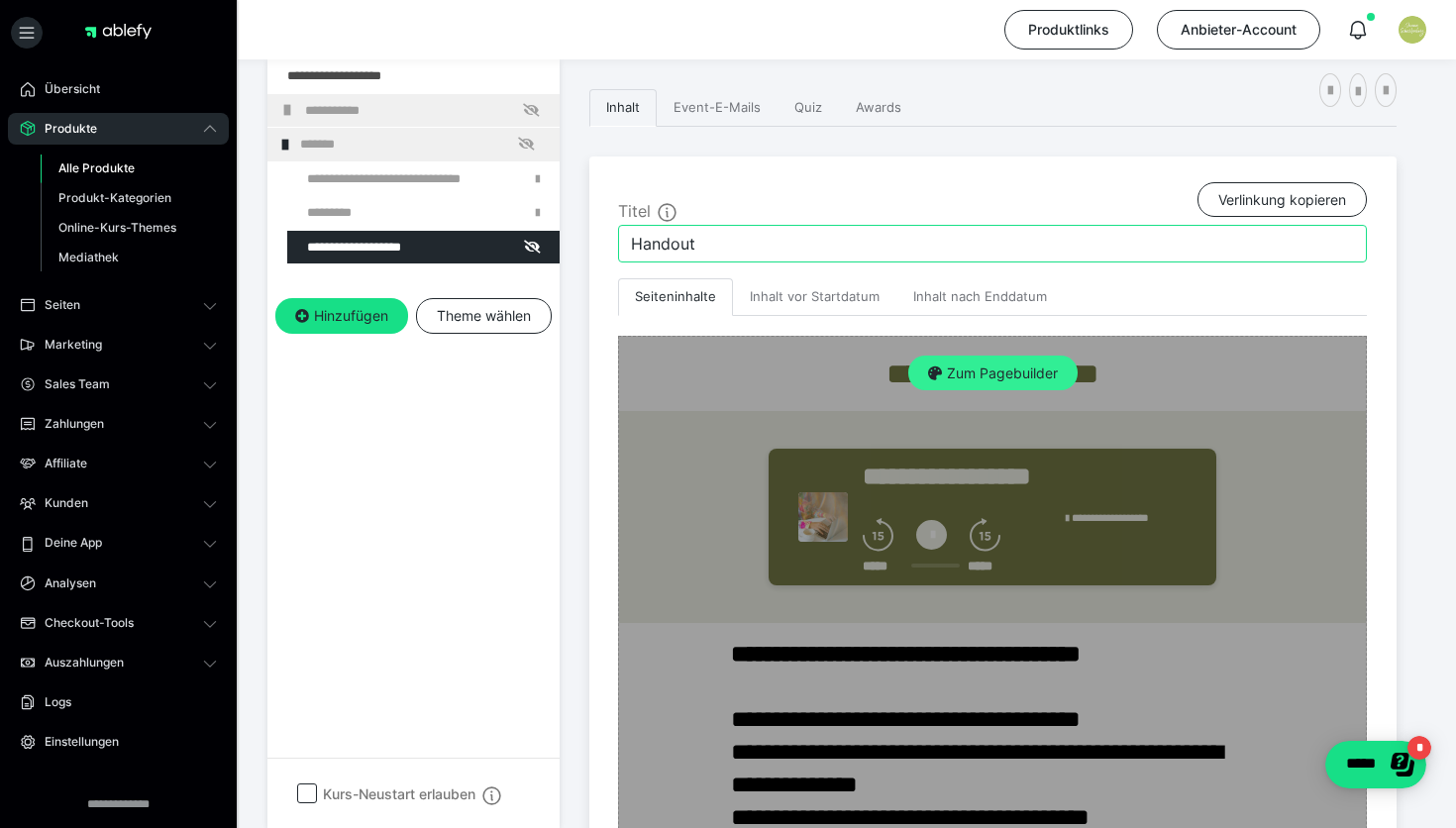 type on "Handout" 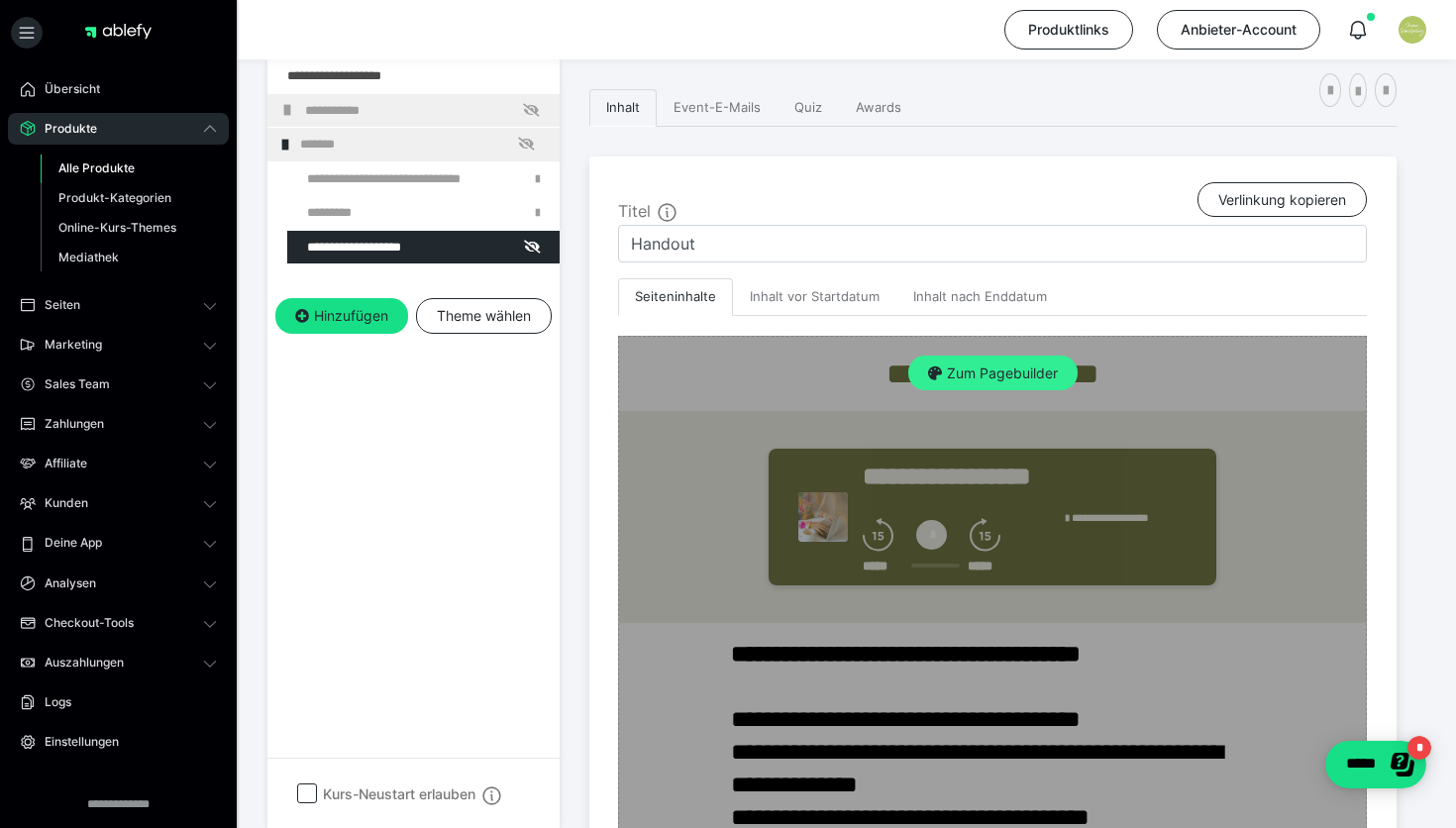 click on "Zum Pagebuilder" at bounding box center (992, 373) 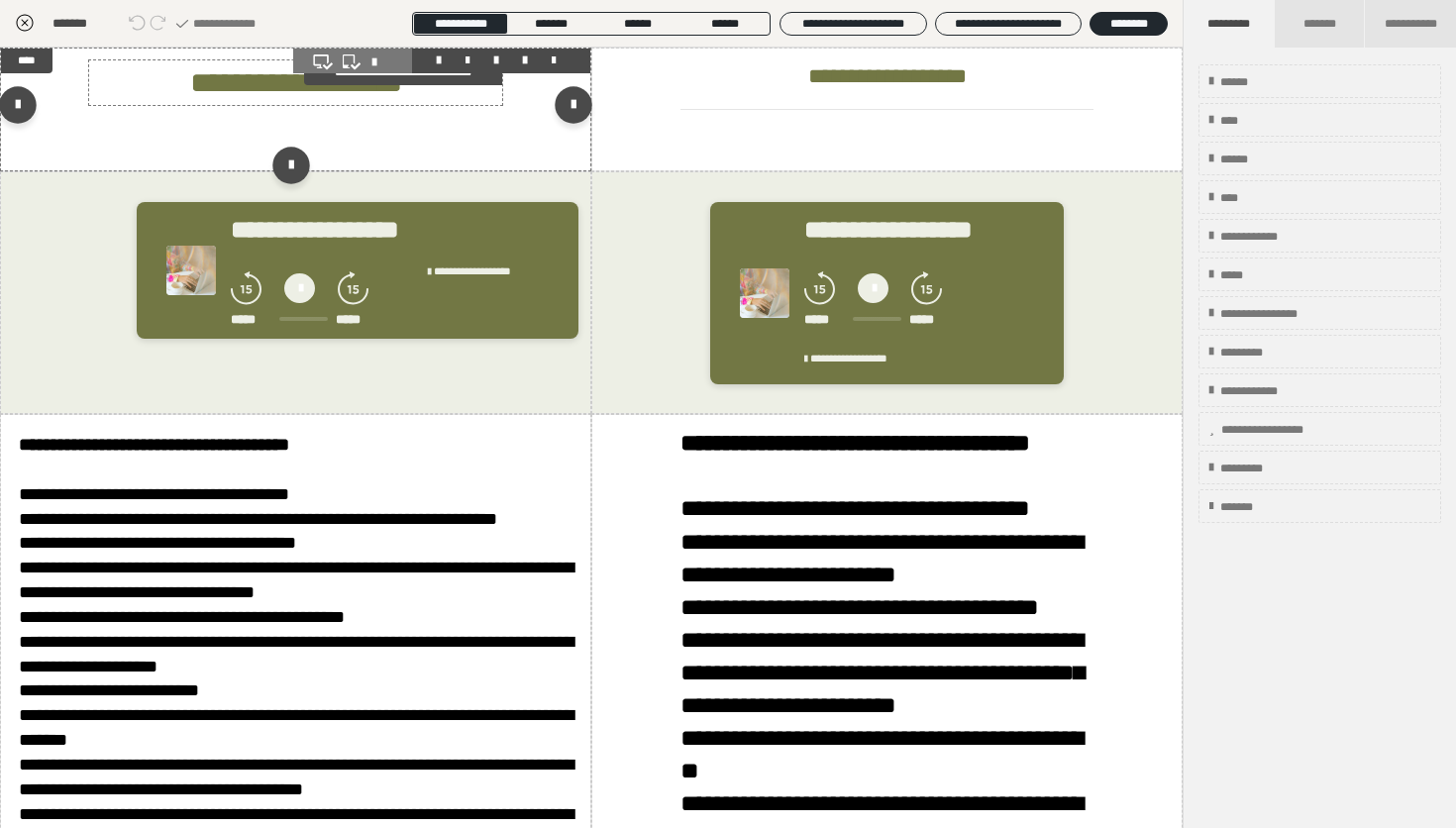 click on "**********" at bounding box center (295, 82) 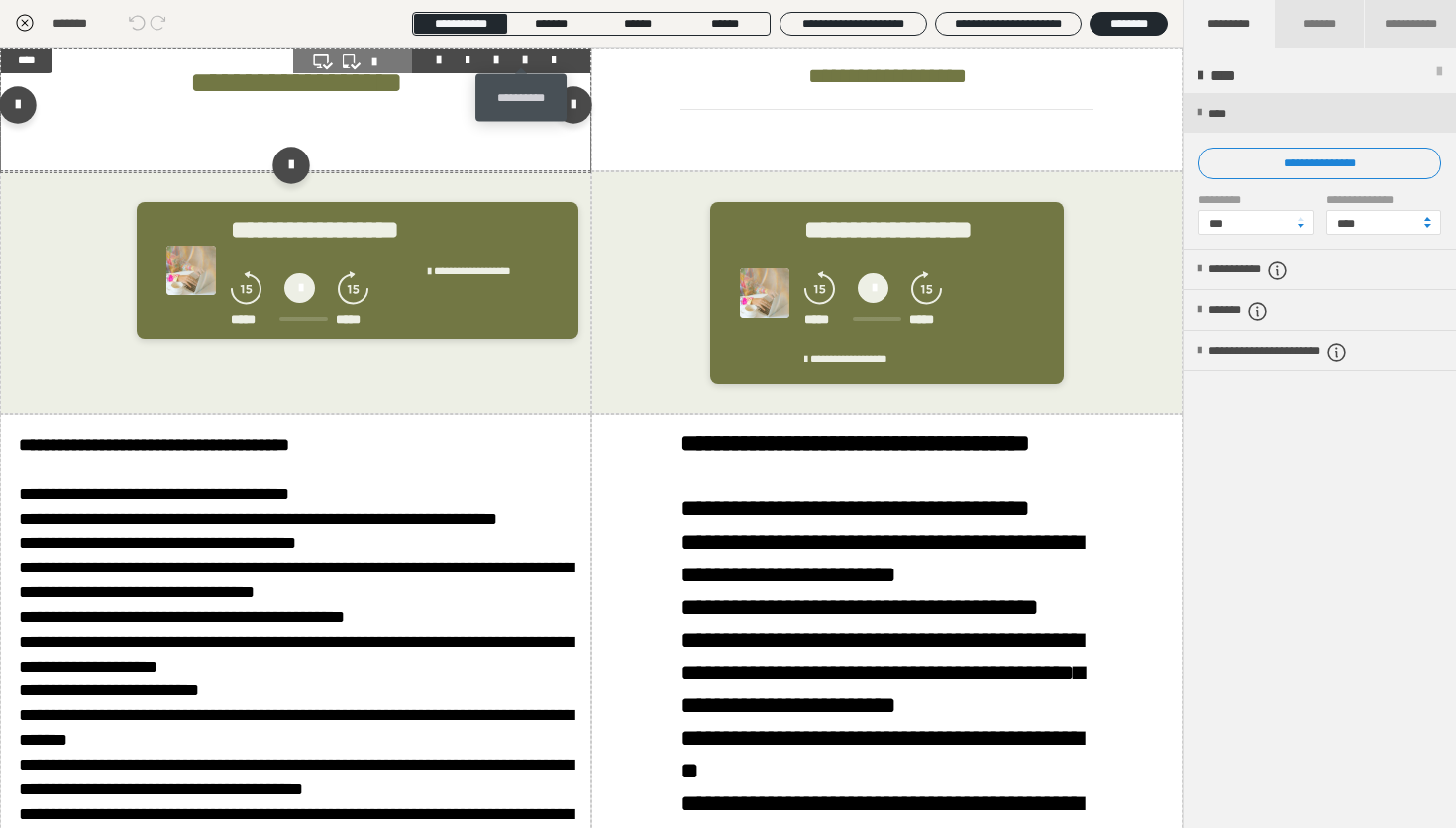 click at bounding box center [525, 60] 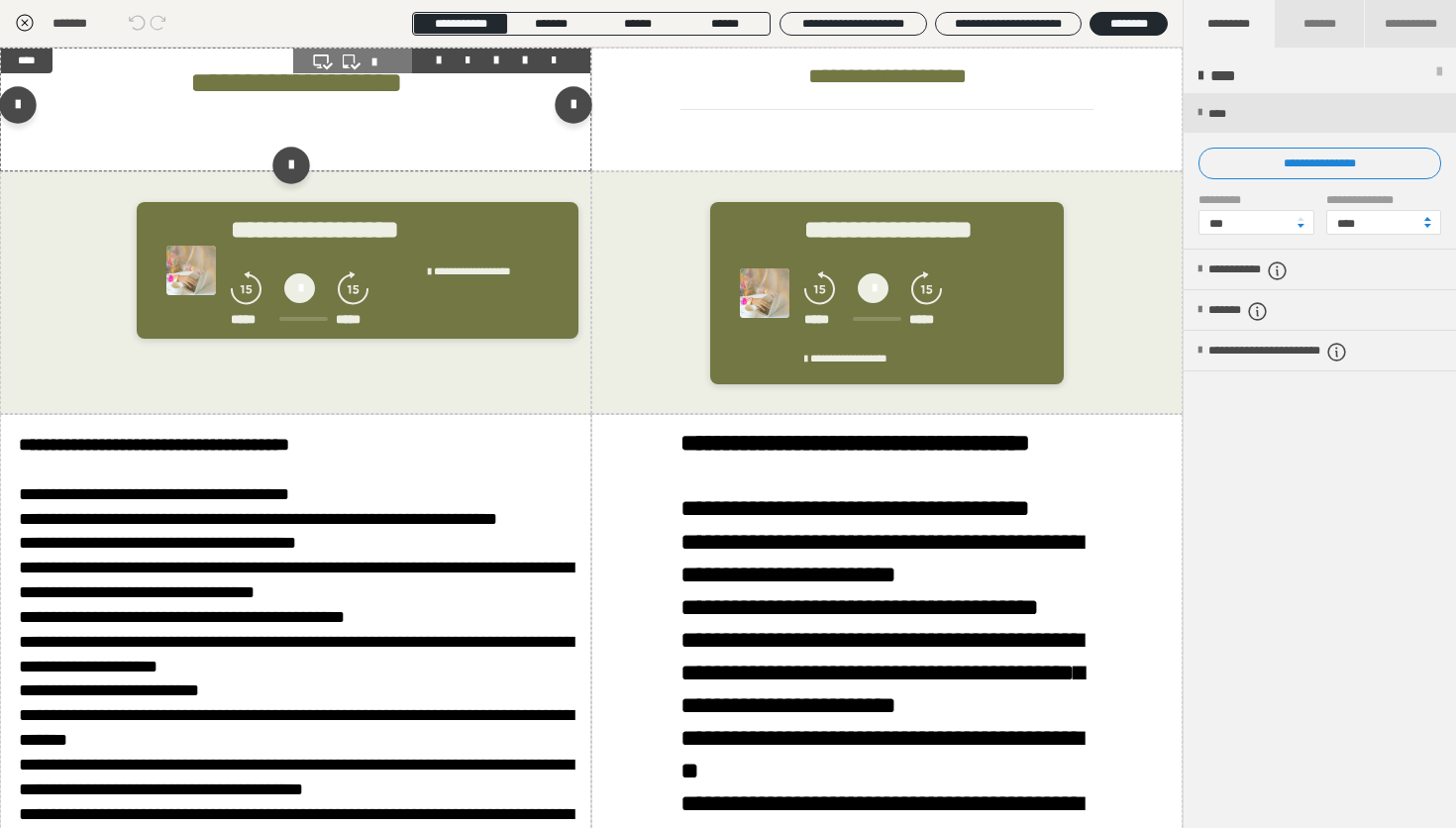click on "**********" at bounding box center (295, 109) 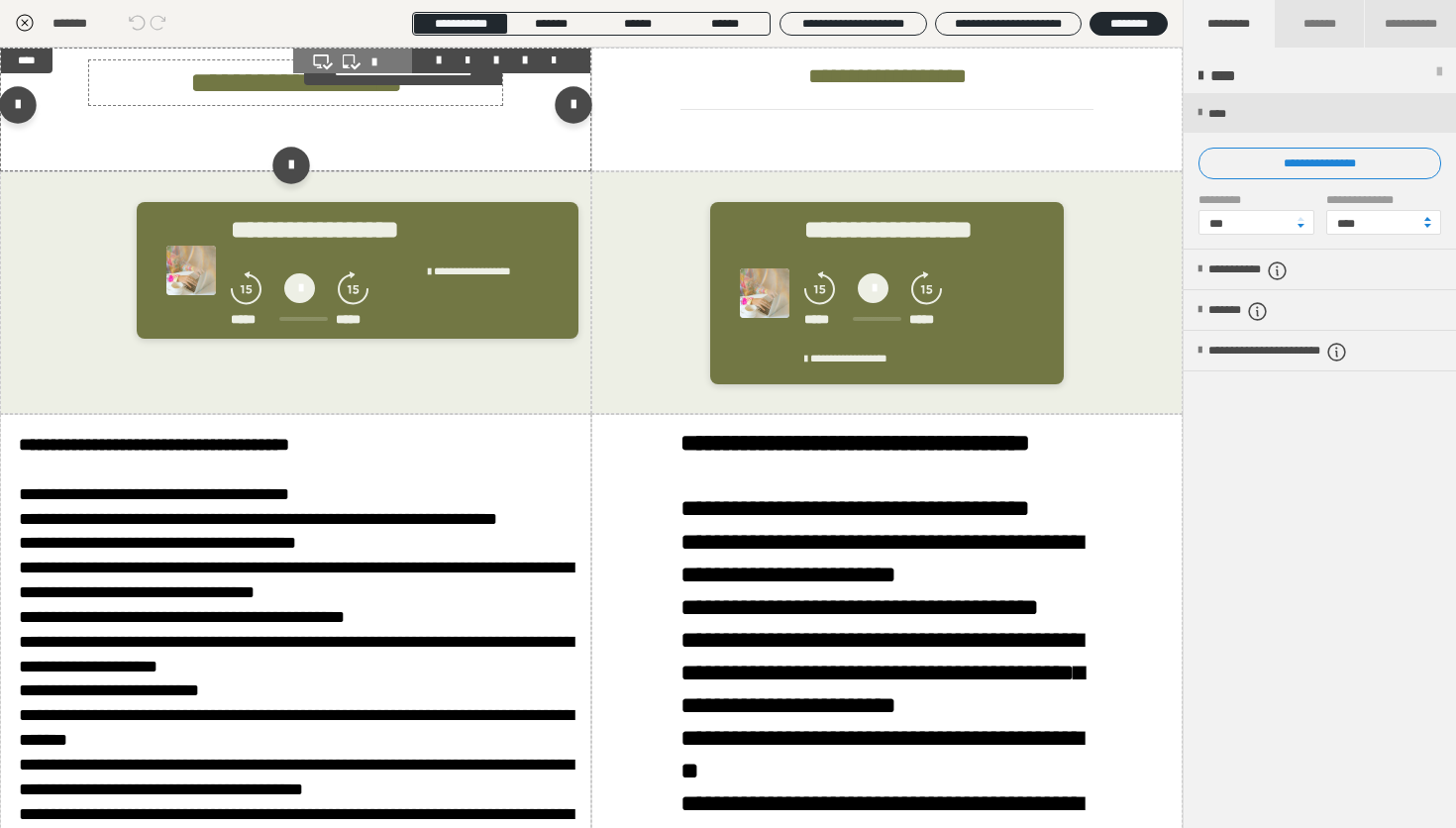 click on "**********" at bounding box center (296, 82) 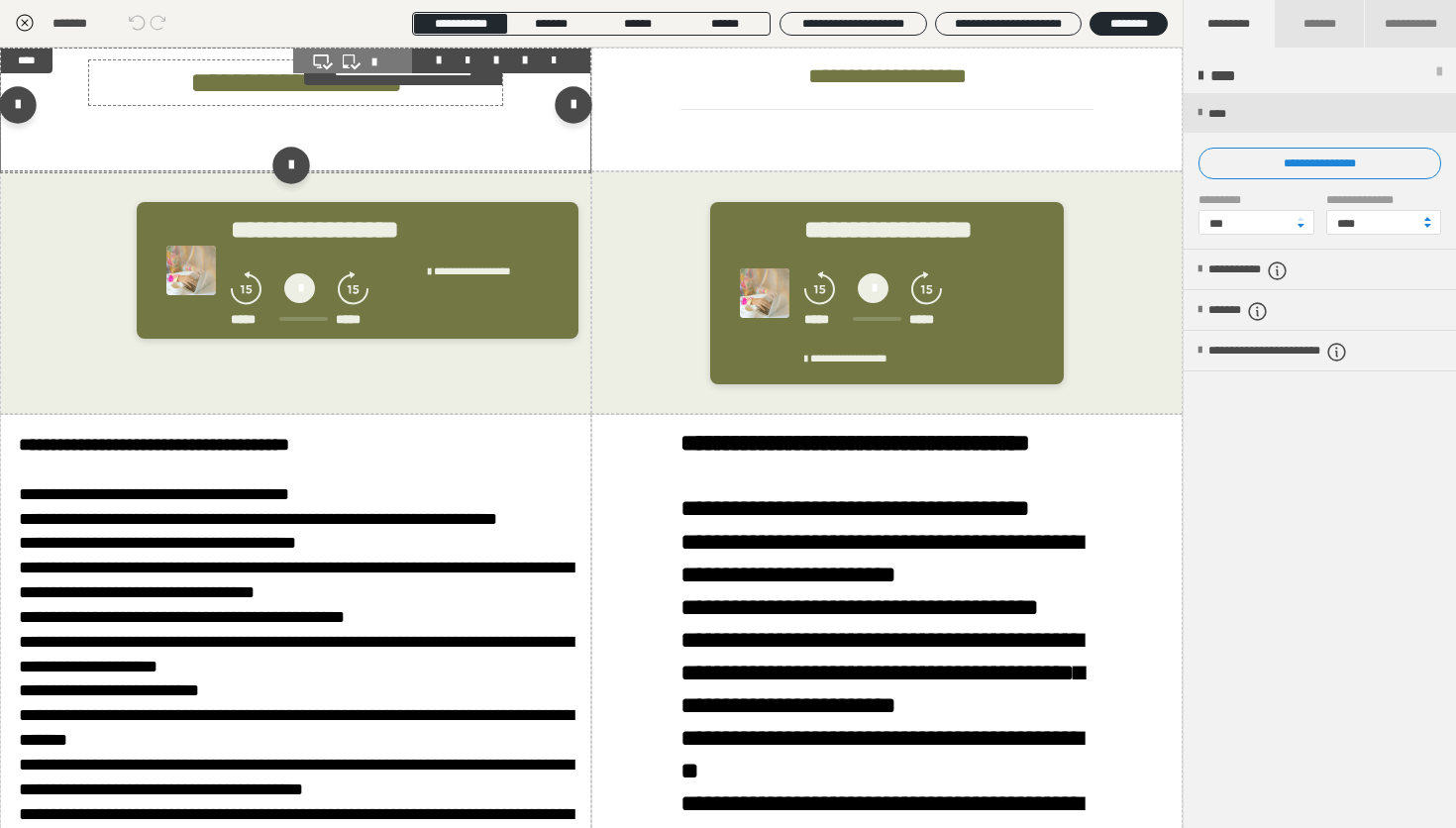click on "**********" at bounding box center [296, 82] 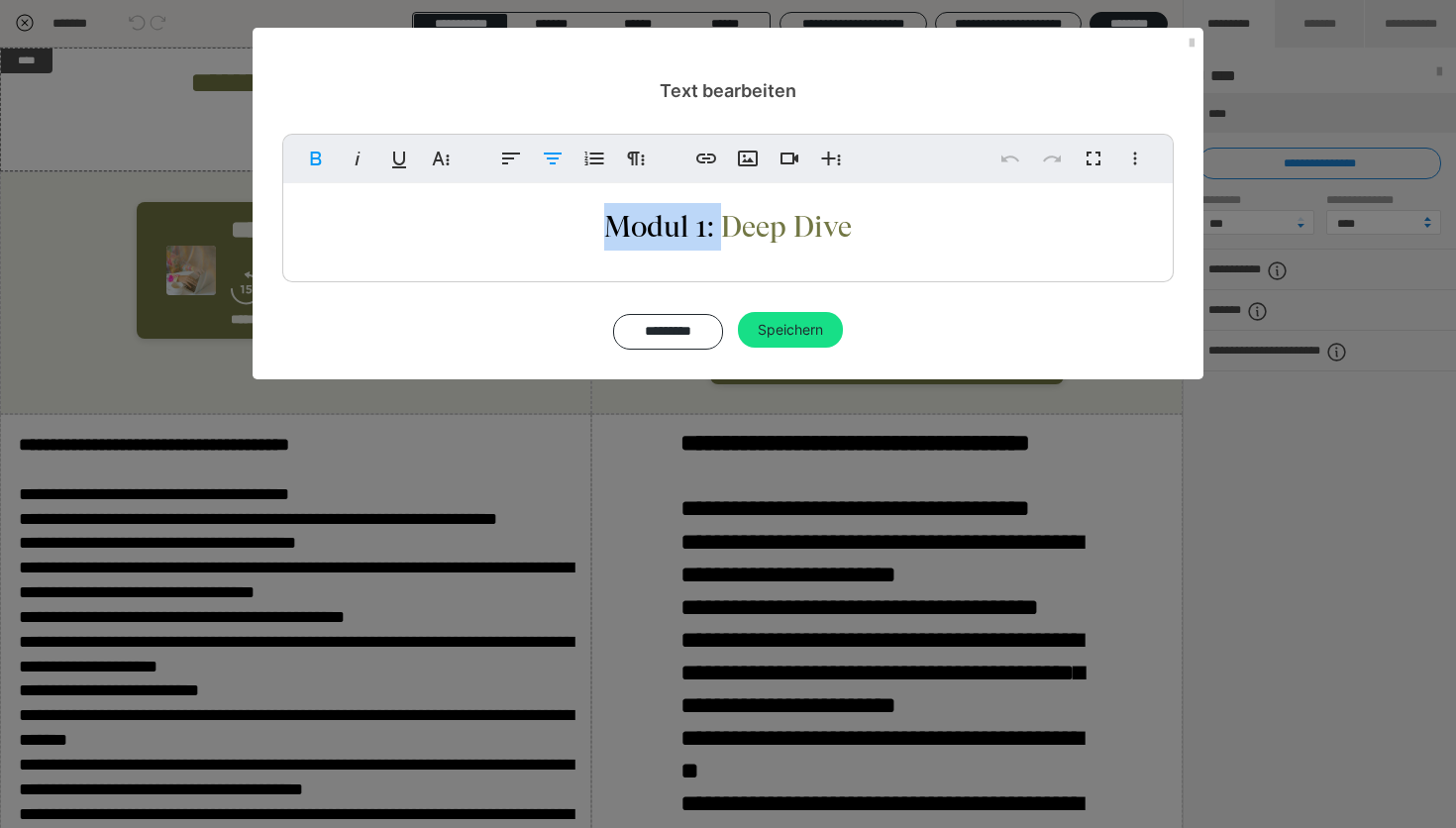 drag, startPoint x: 862, startPoint y: 227, endPoint x: 725, endPoint y: 221, distance: 137.13132 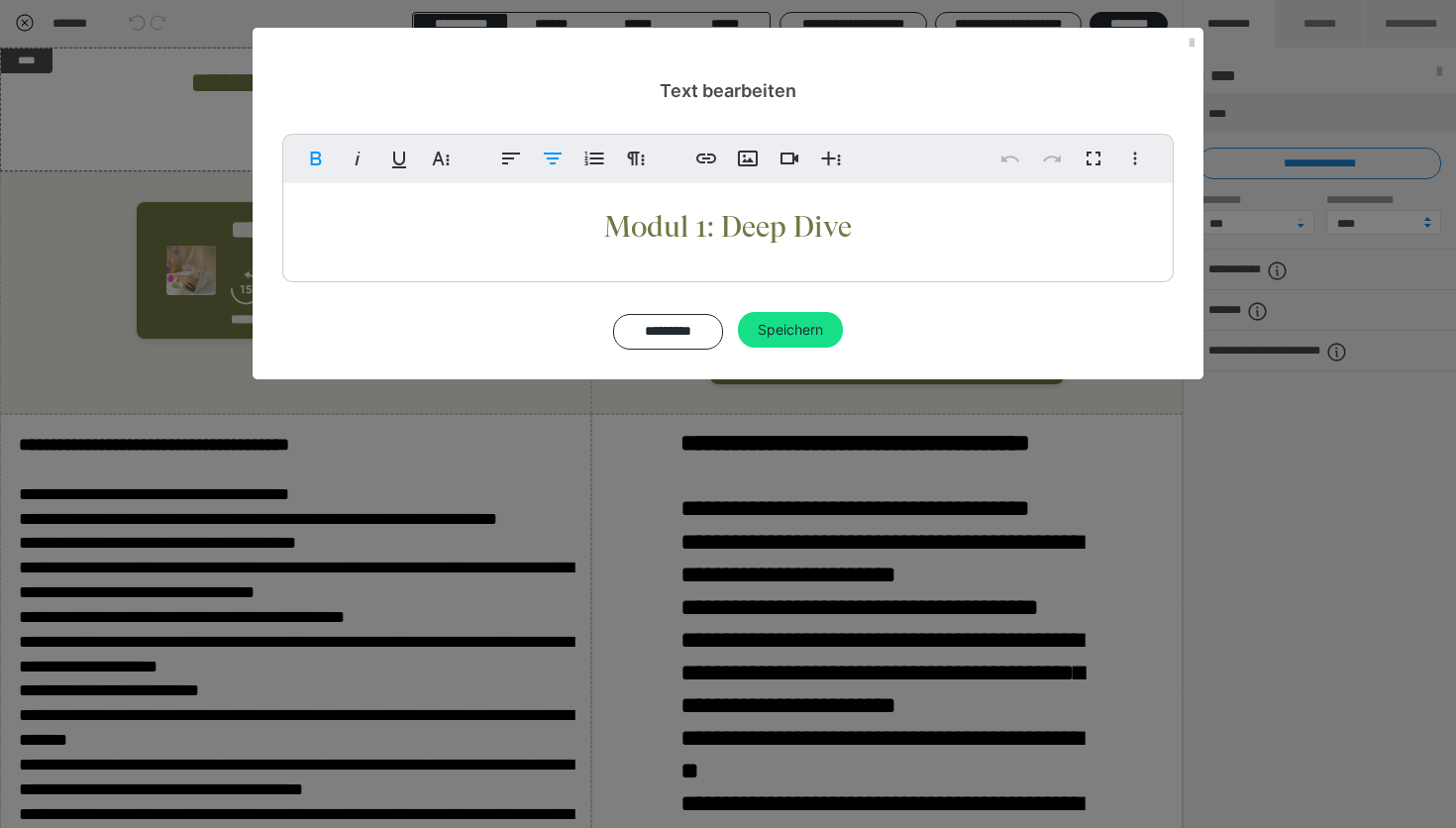 type 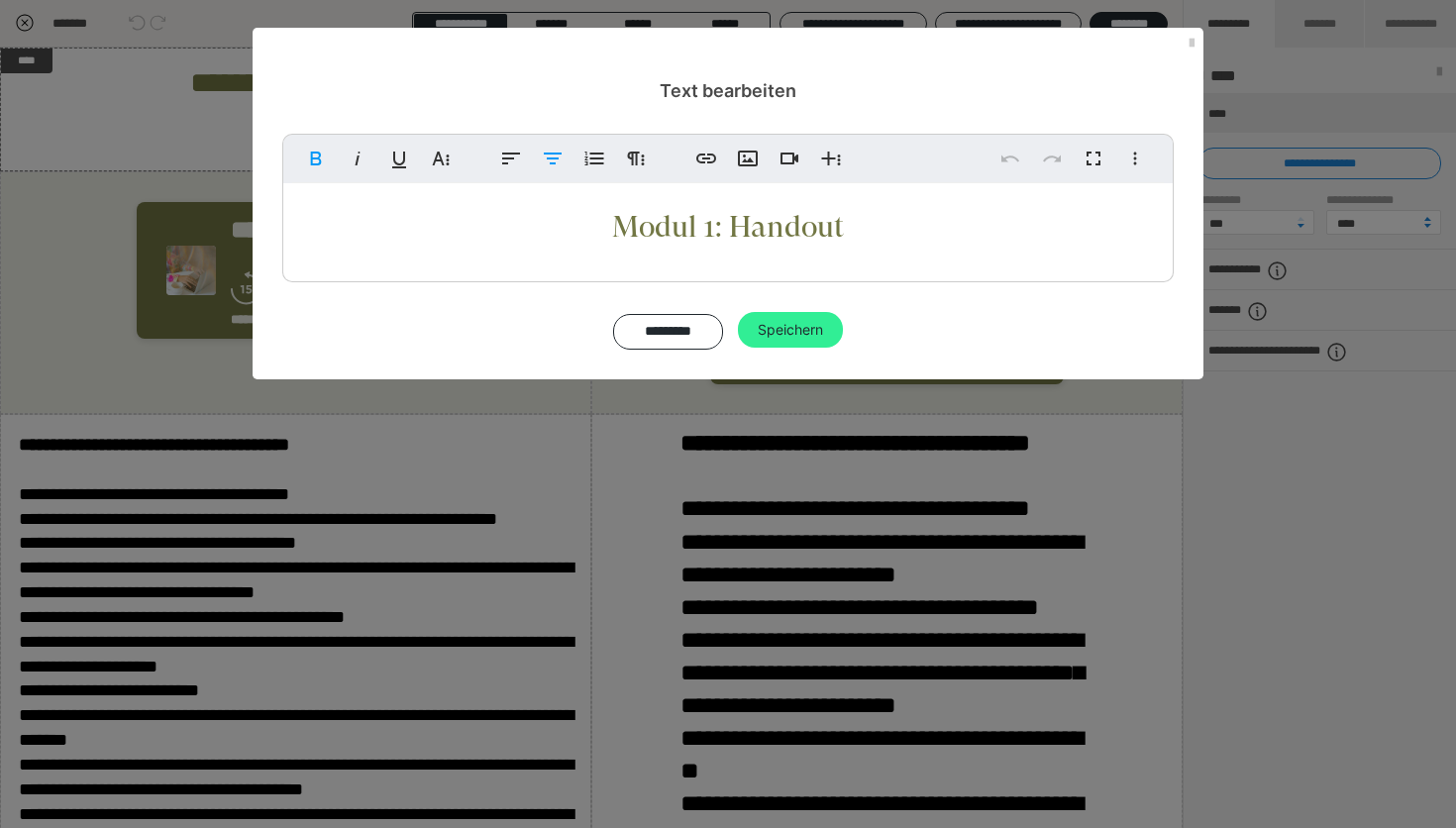 click on "Speichern" at bounding box center [790, 330] 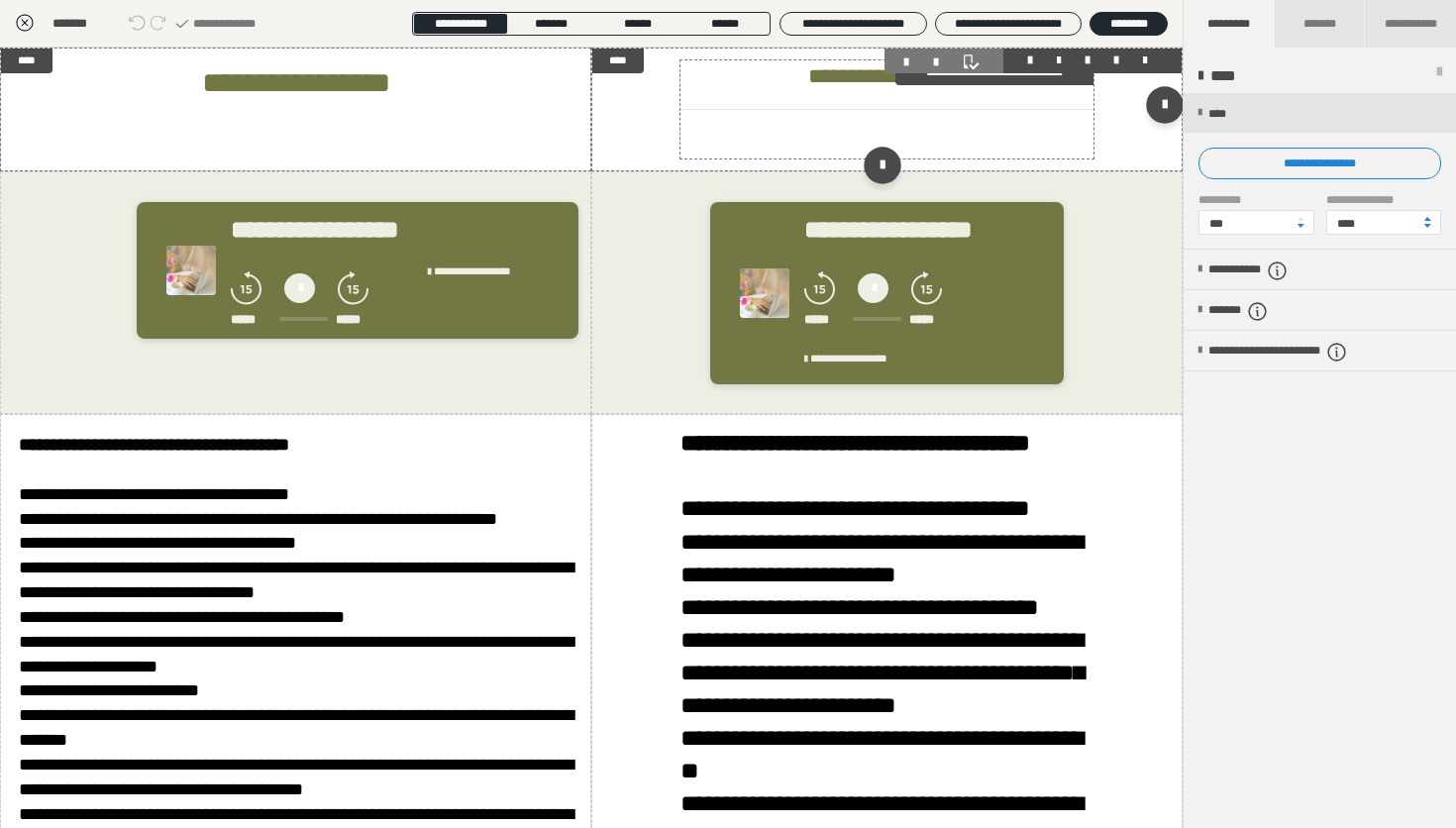 click on "**********" at bounding box center [887, 76] 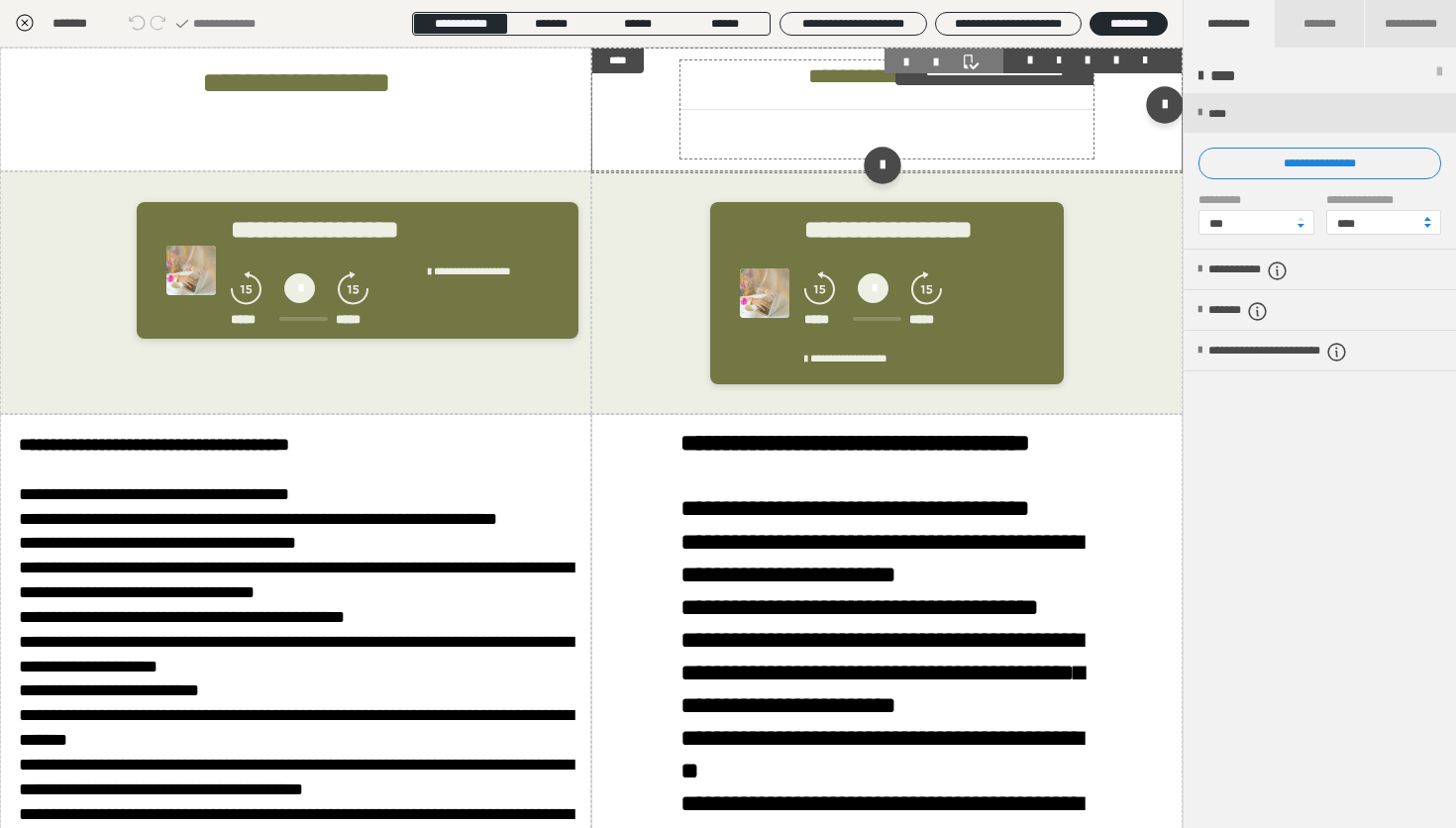 click on "**********" at bounding box center (887, 76) 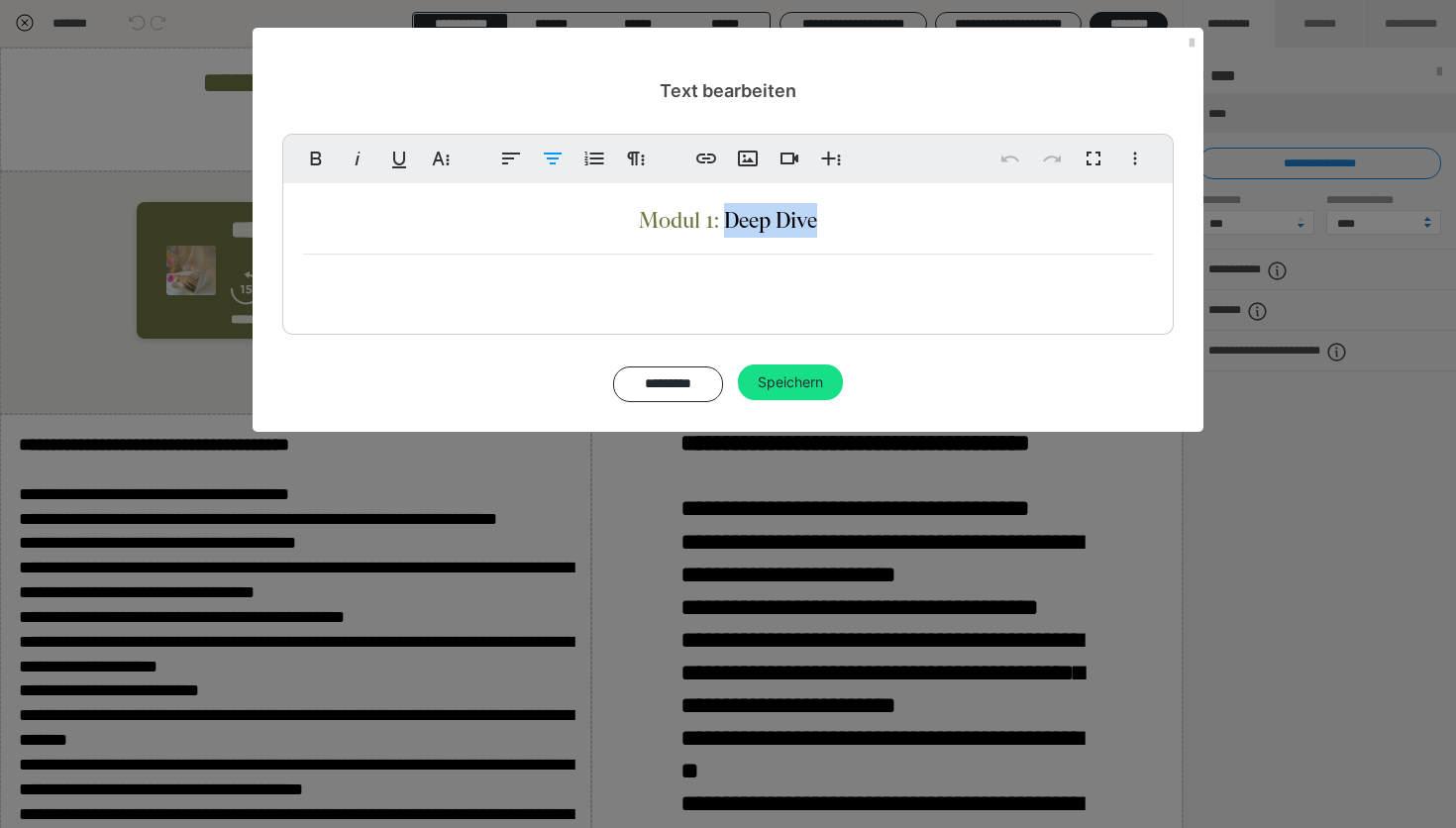 drag, startPoint x: 831, startPoint y: 220, endPoint x: 726, endPoint y: 219, distance: 105.004762 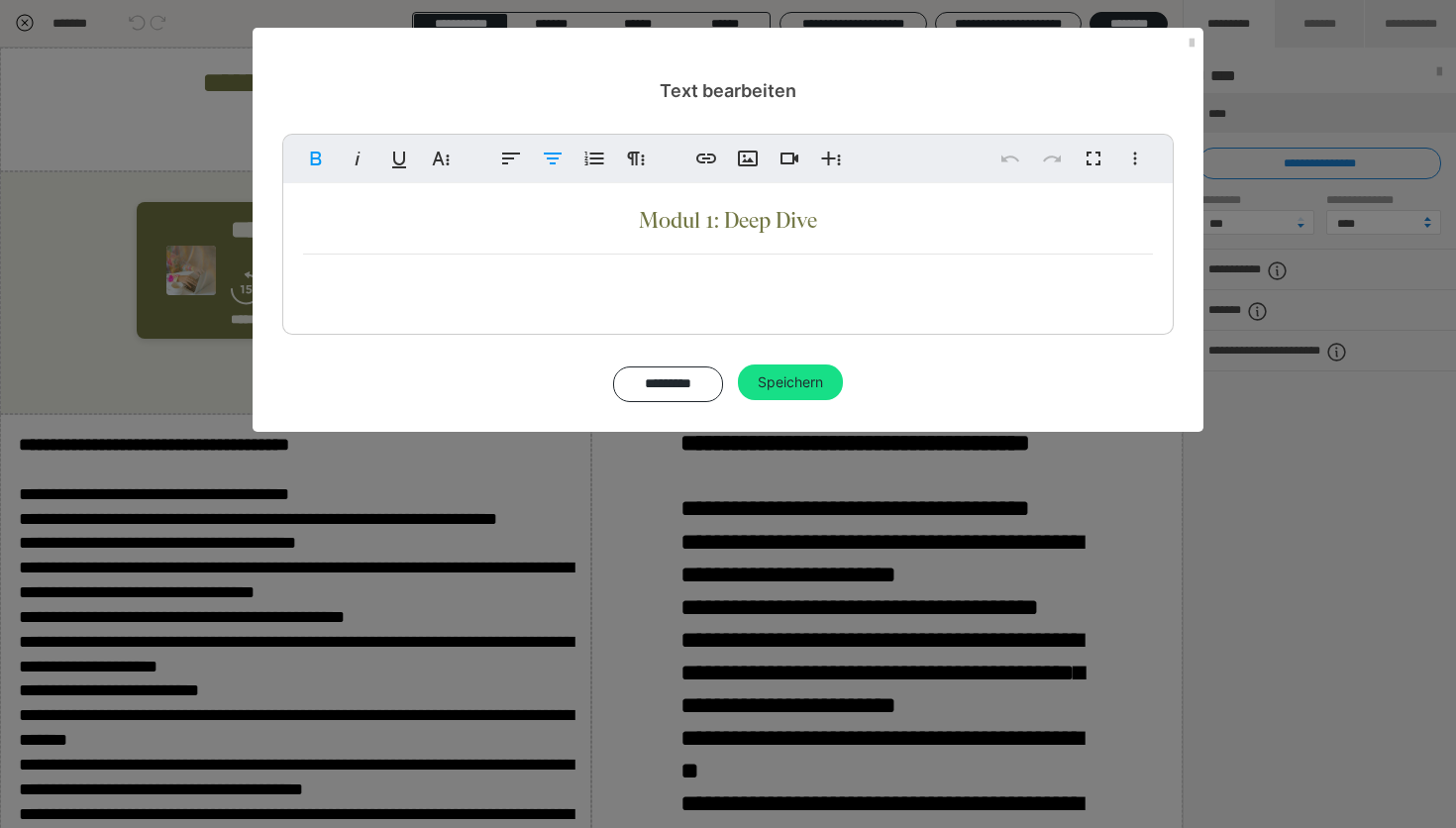 type 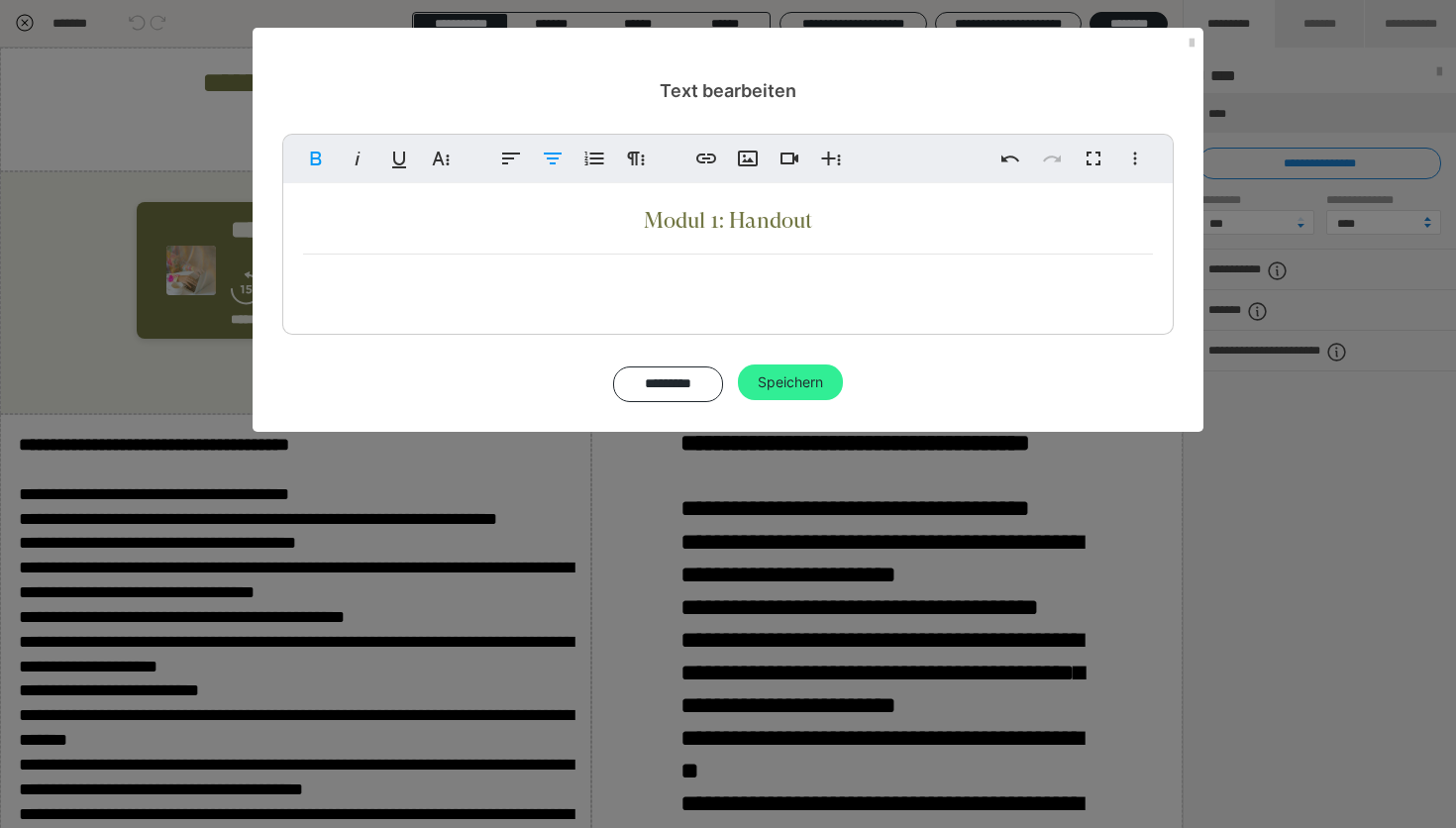 click on "Speichern" at bounding box center (790, 382) 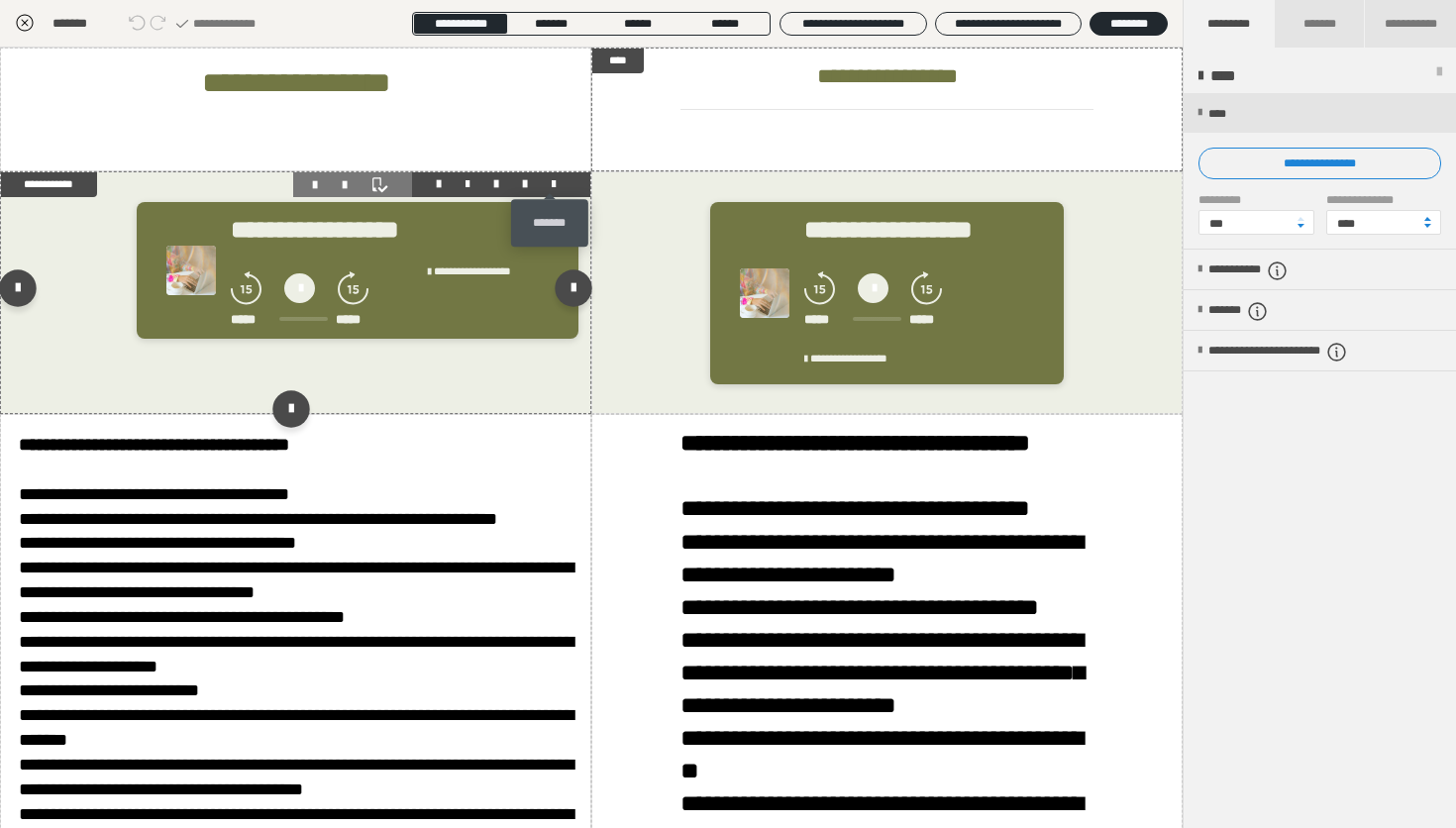 click at bounding box center [554, 184] 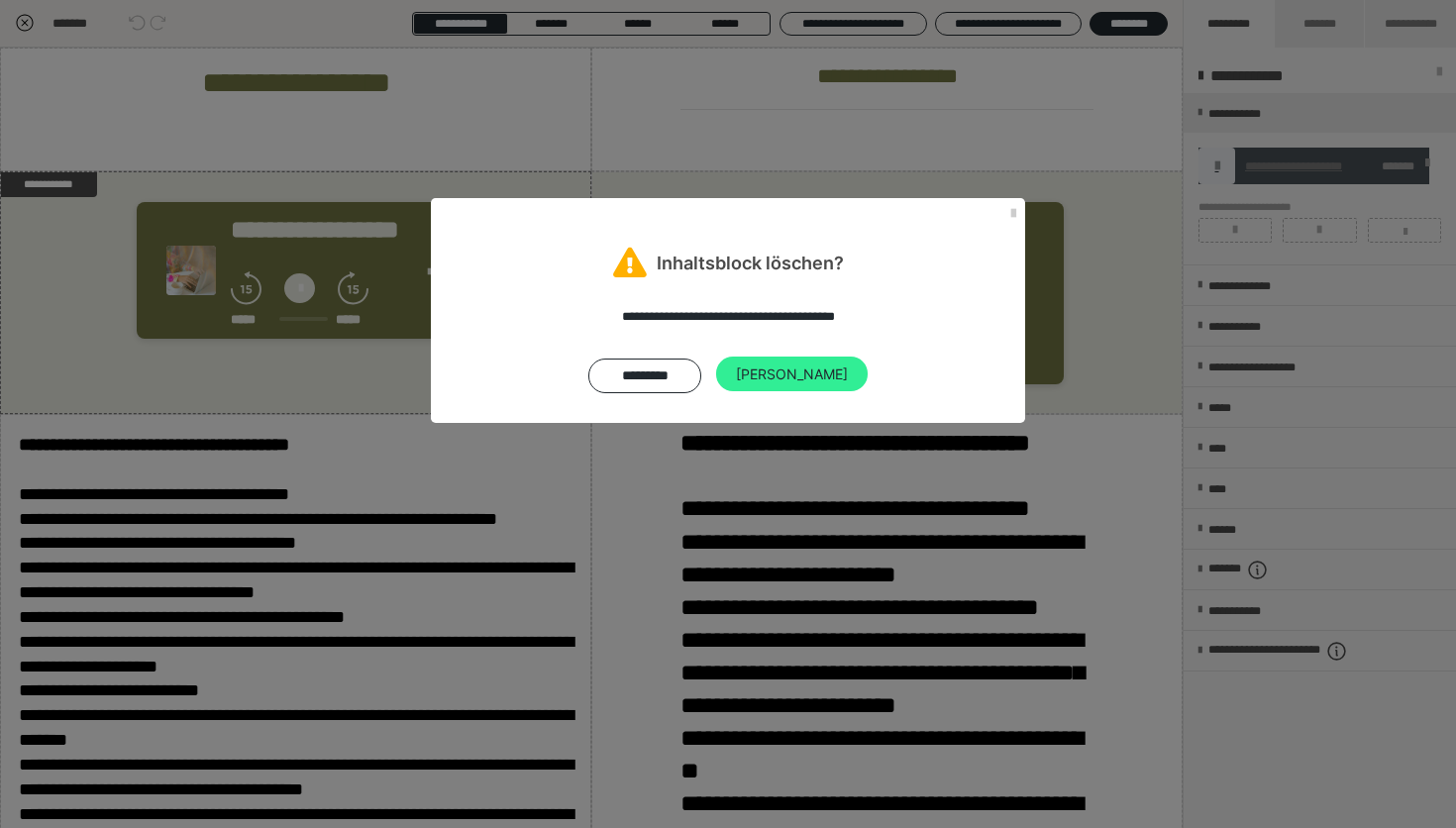 click on "Ja" at bounding box center [791, 374] 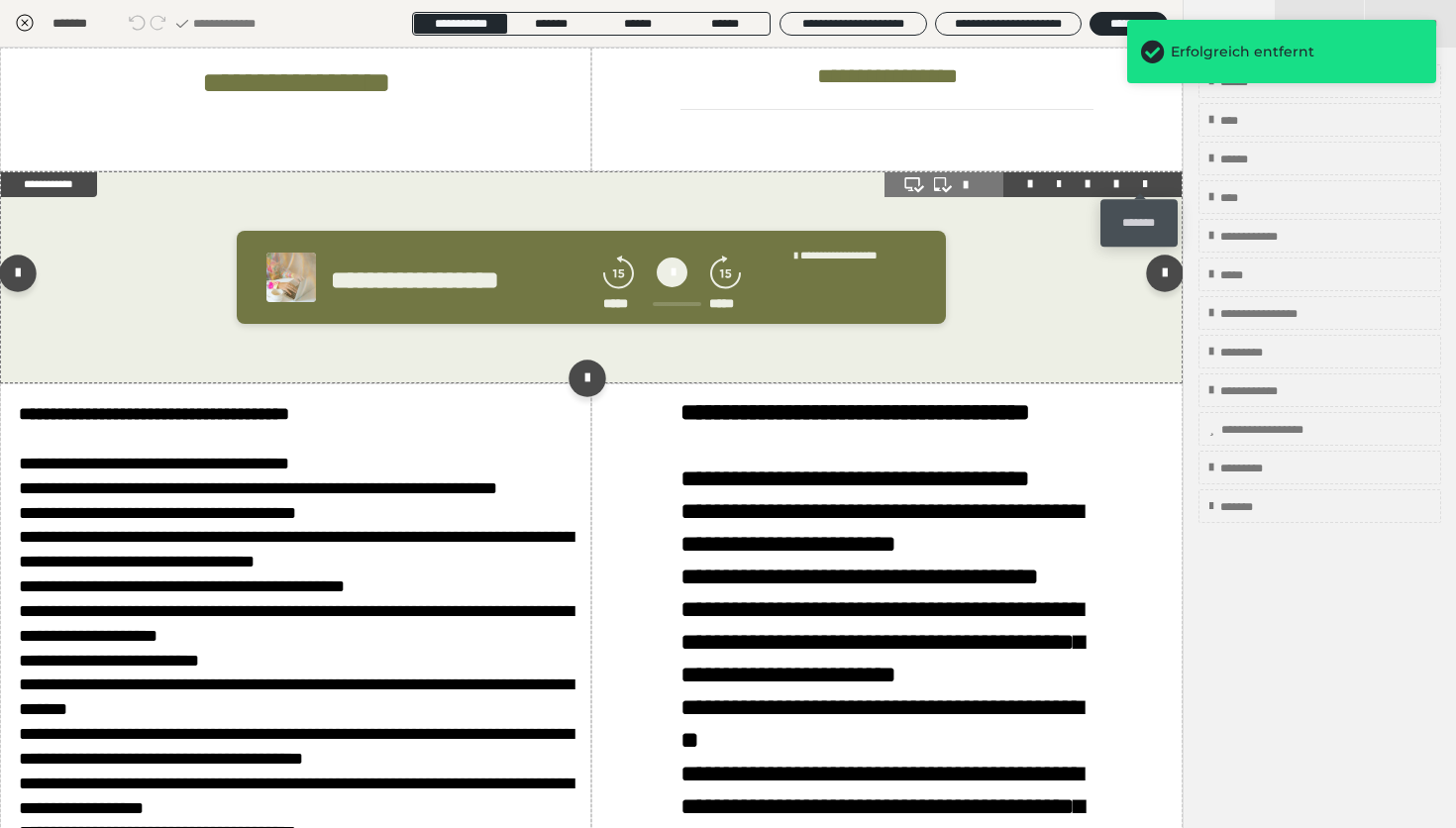 click at bounding box center (1145, 184) 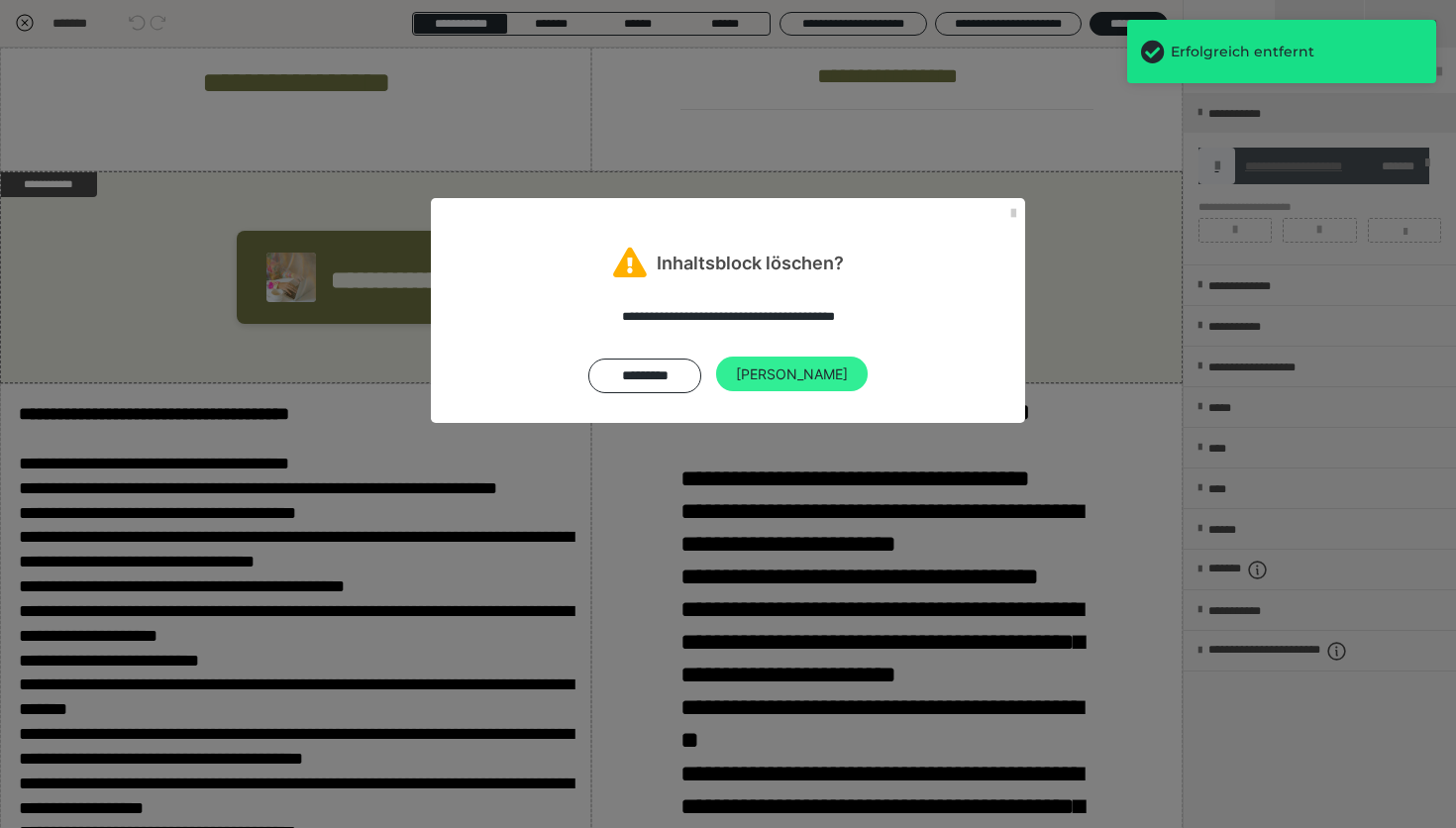 click on "Ja" at bounding box center [791, 374] 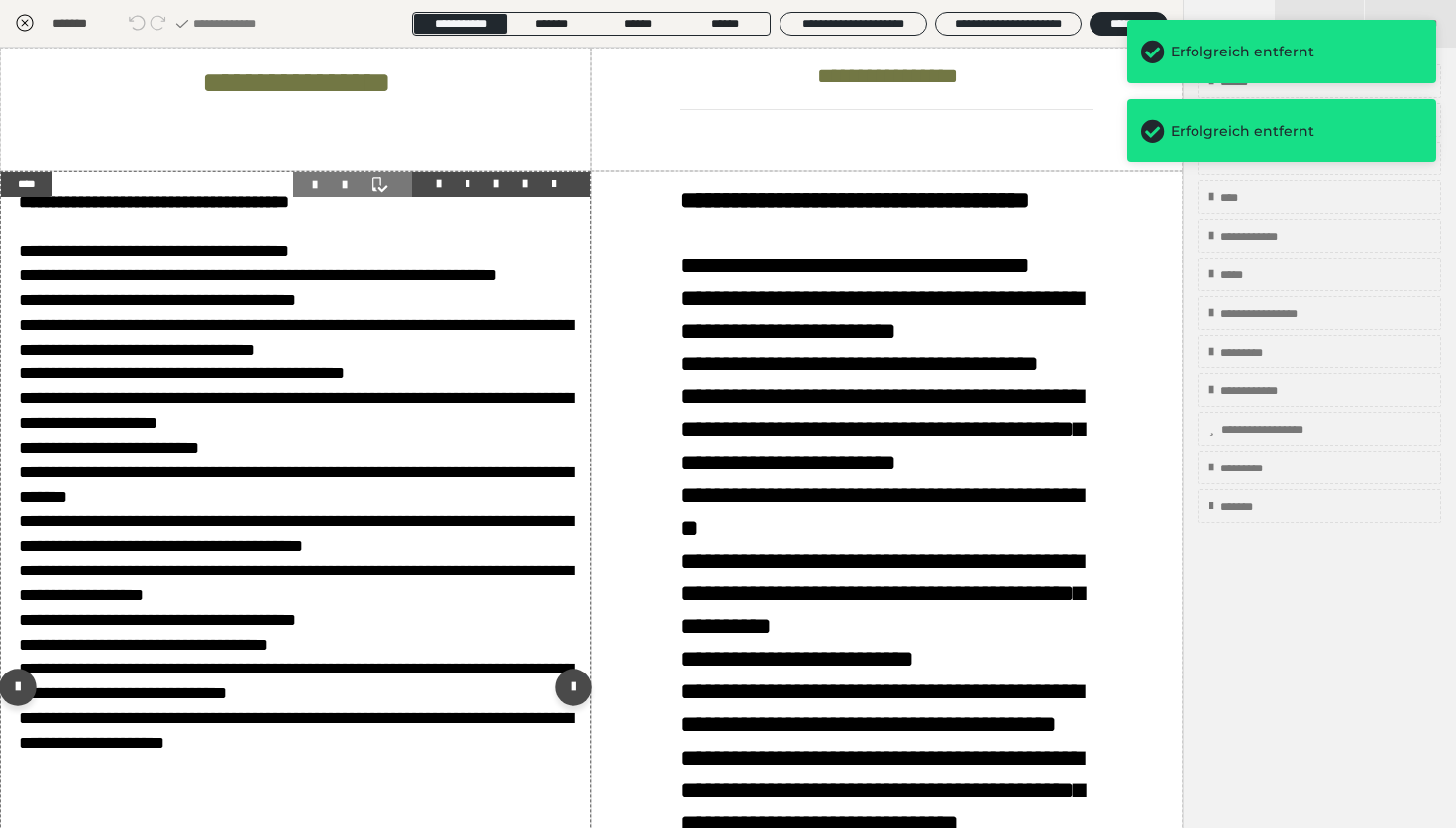 click at bounding box center (442, 184) 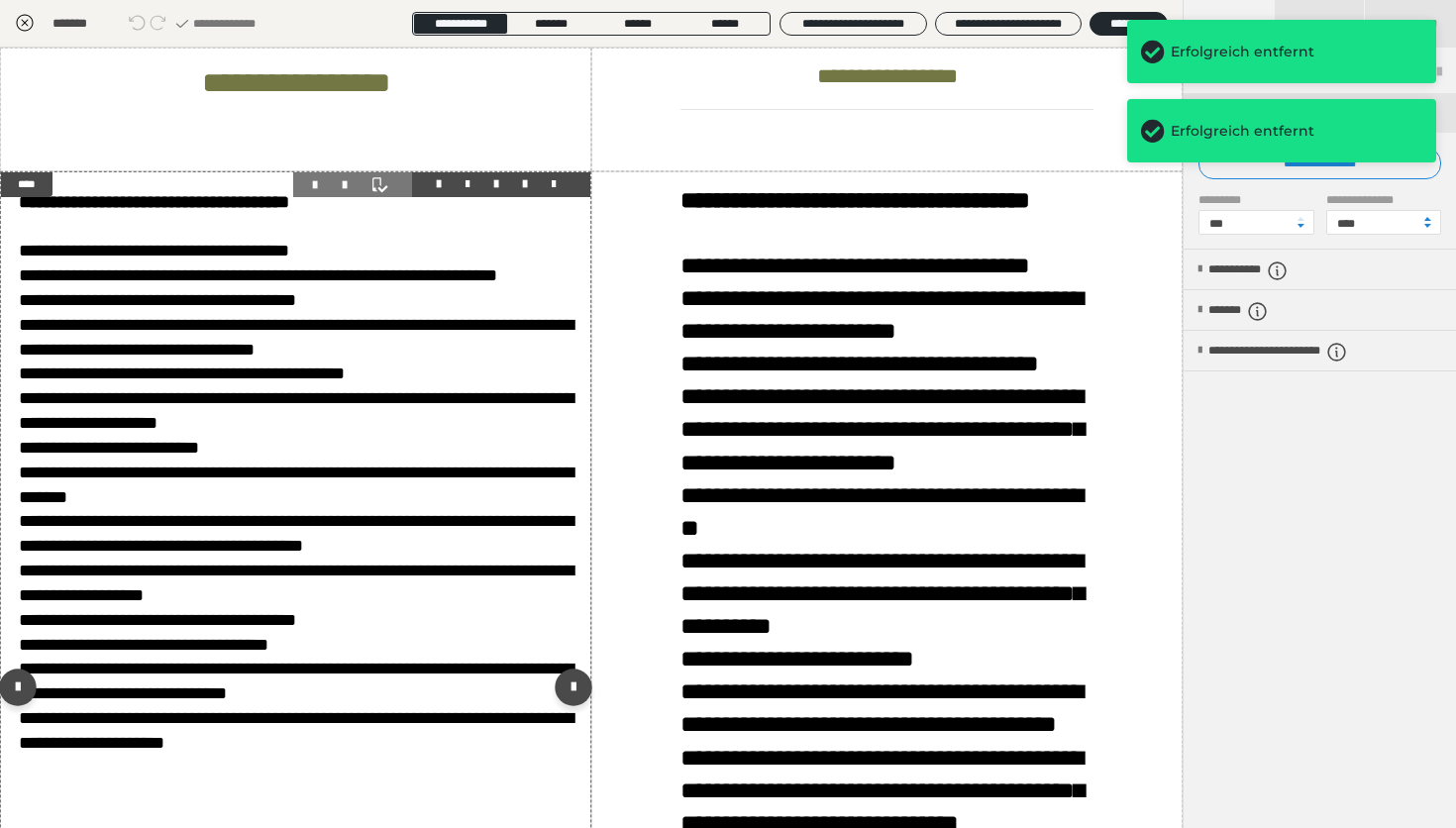 click at bounding box center (554, 184) 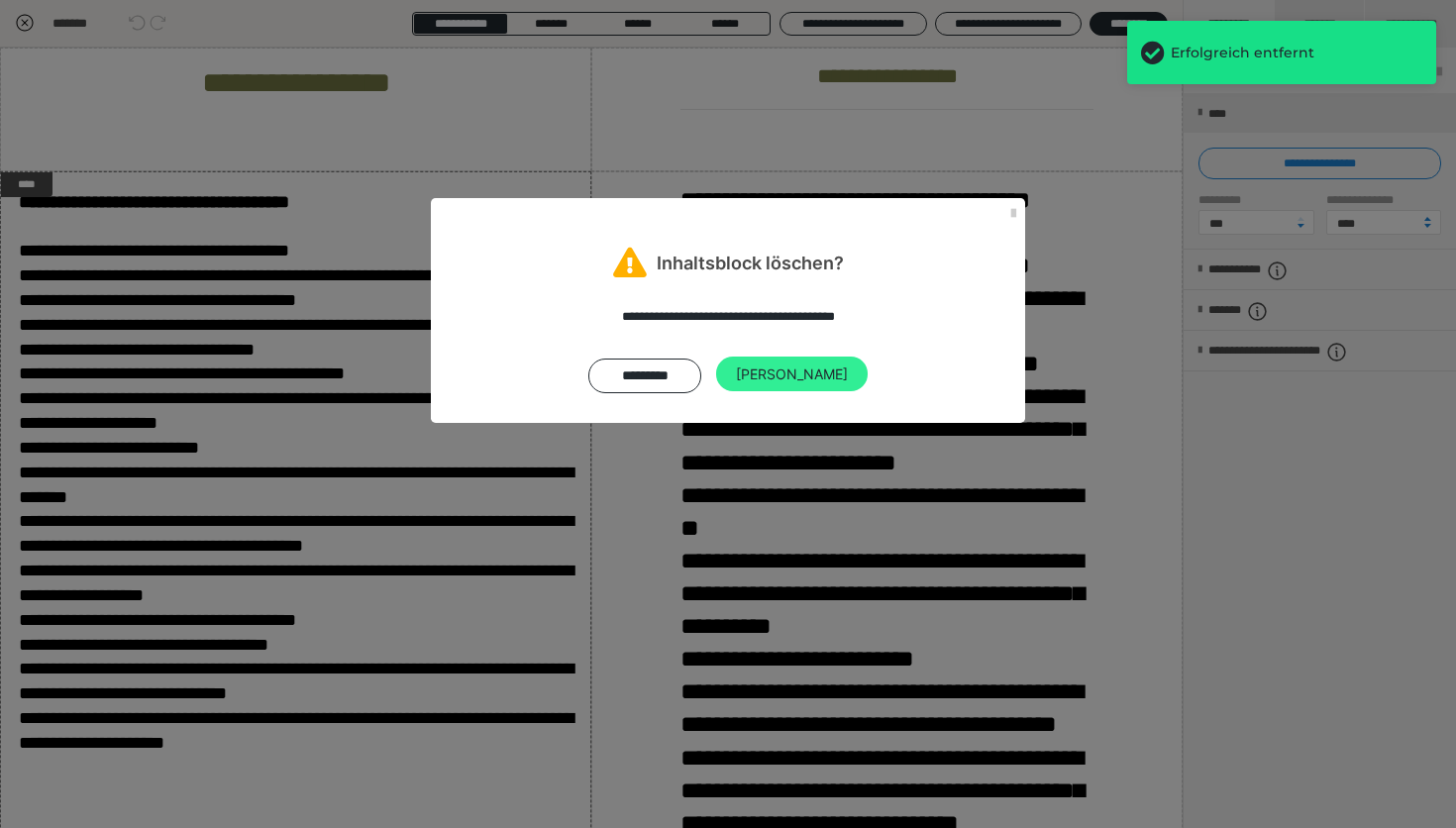 click on "Ja" at bounding box center [791, 374] 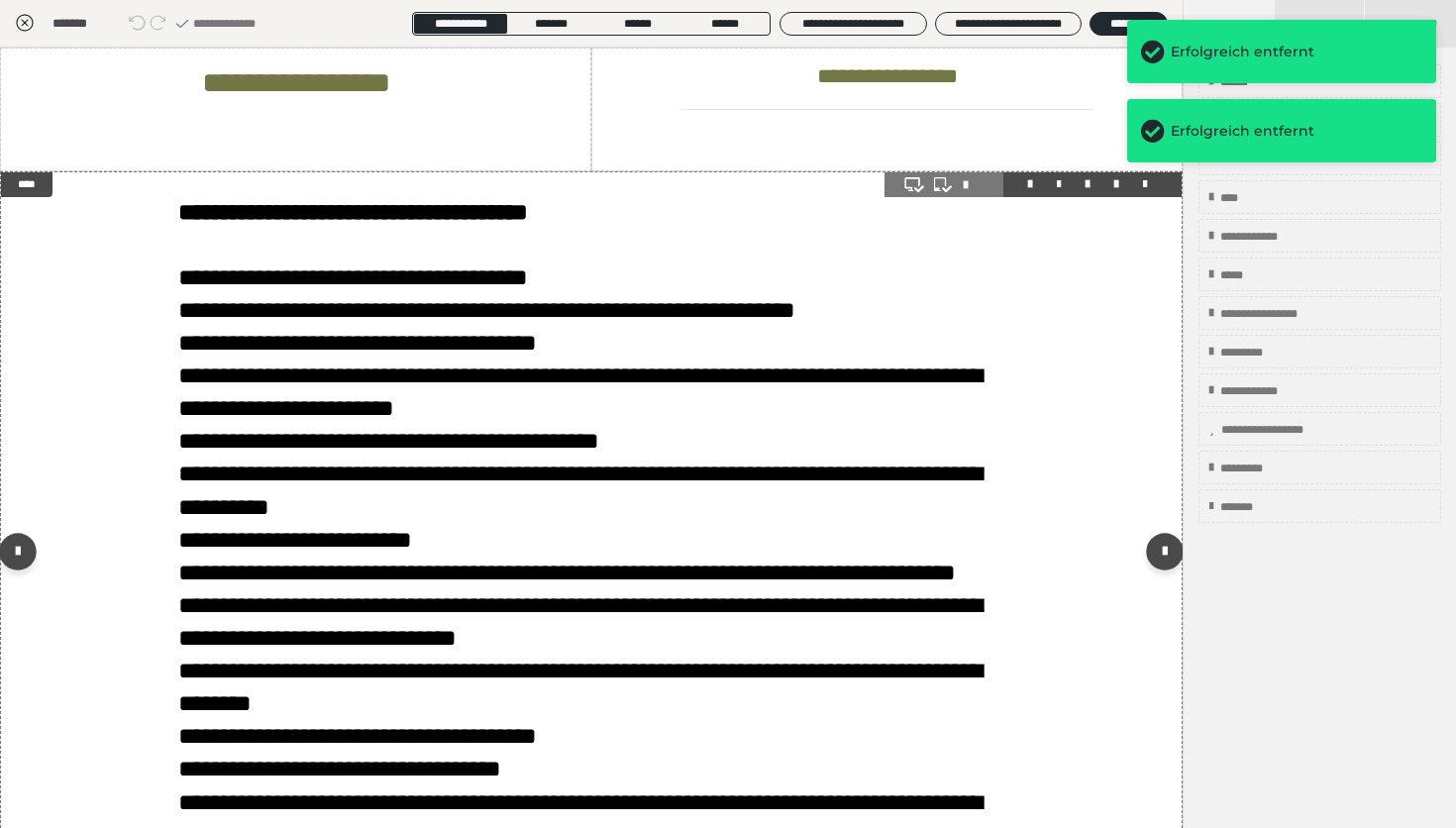 click at bounding box center (1033, 184) 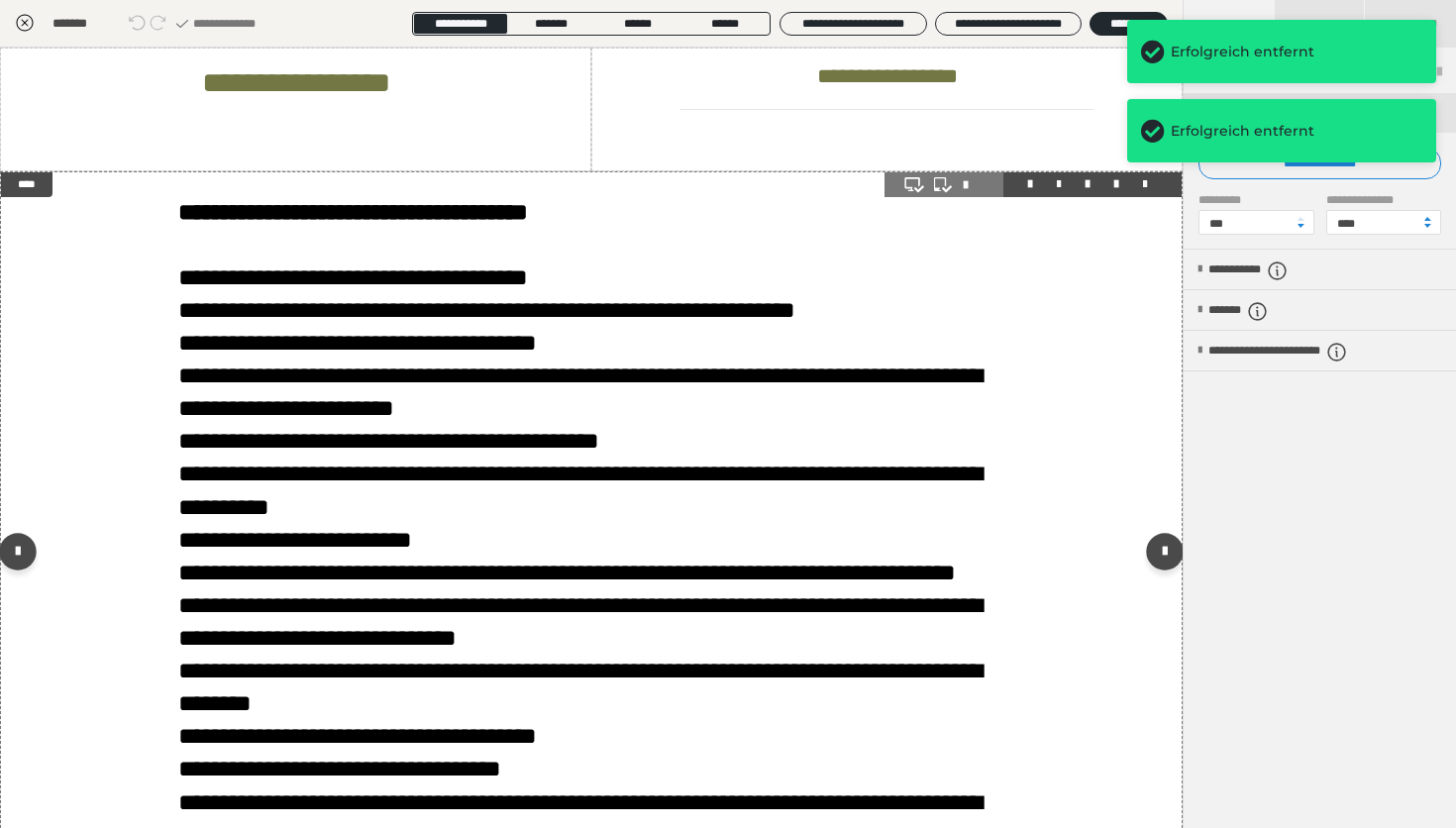 click at bounding box center (1145, 184) 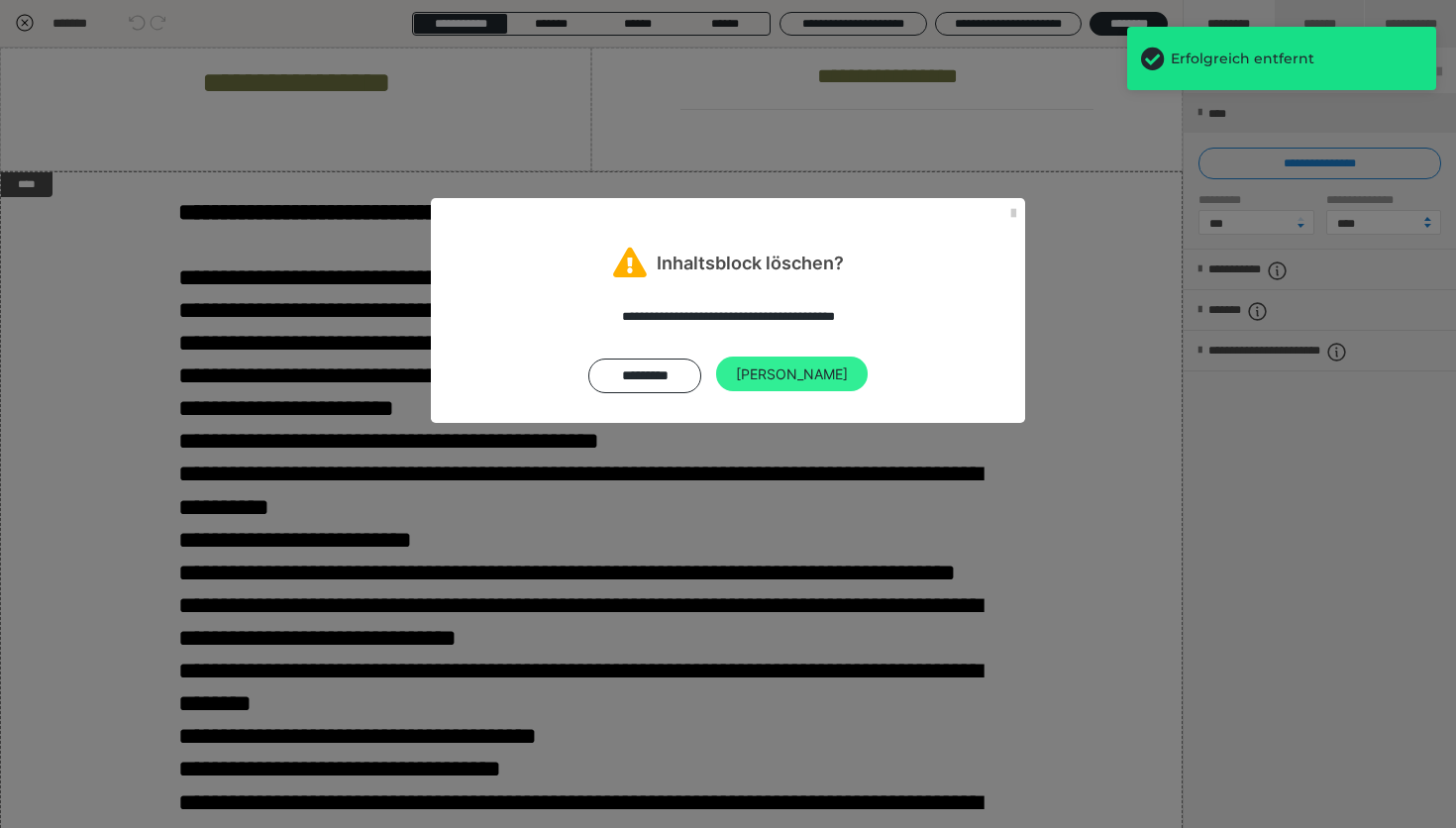 click on "Ja" at bounding box center [791, 374] 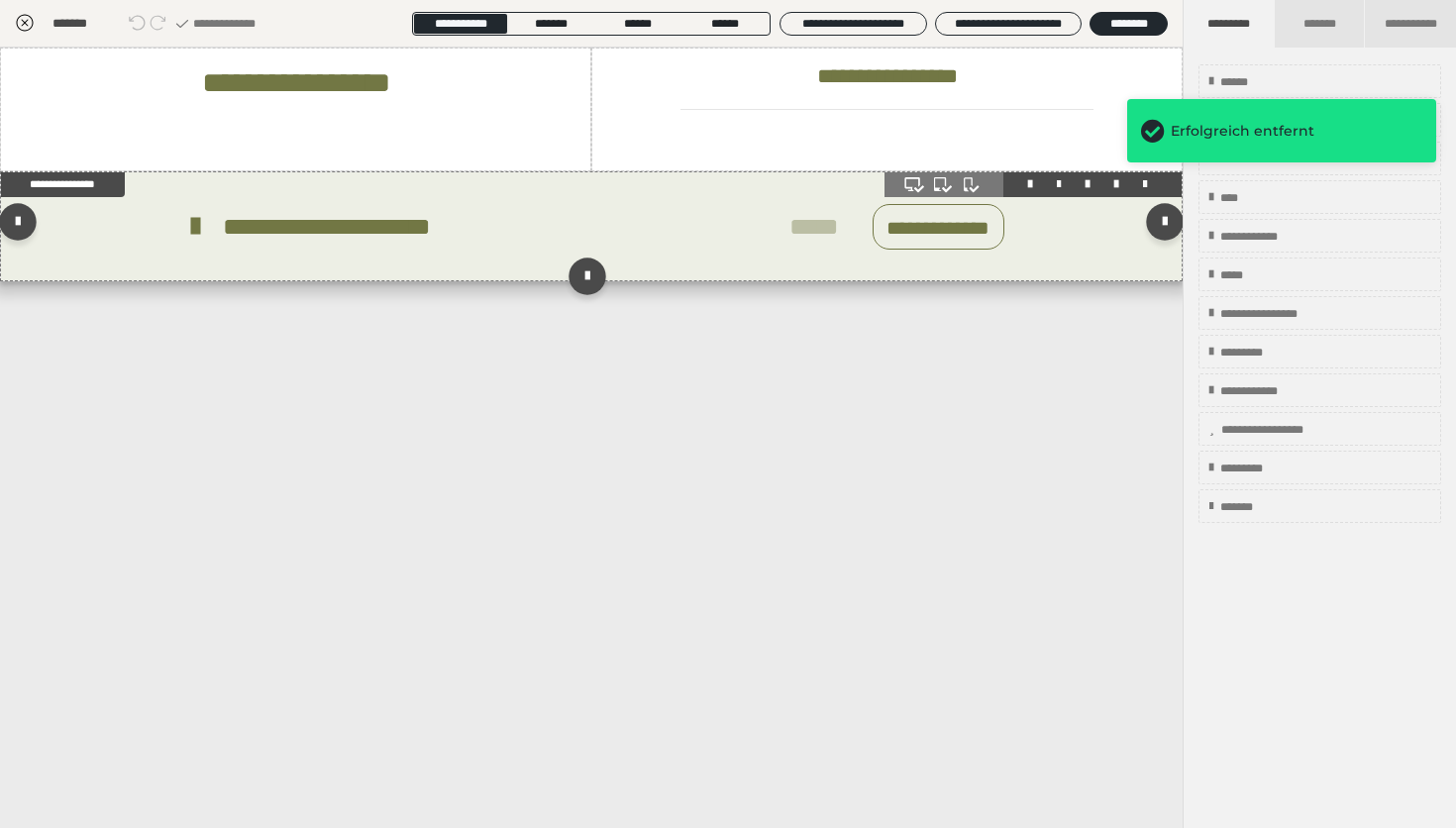 click at bounding box center [1145, 184] 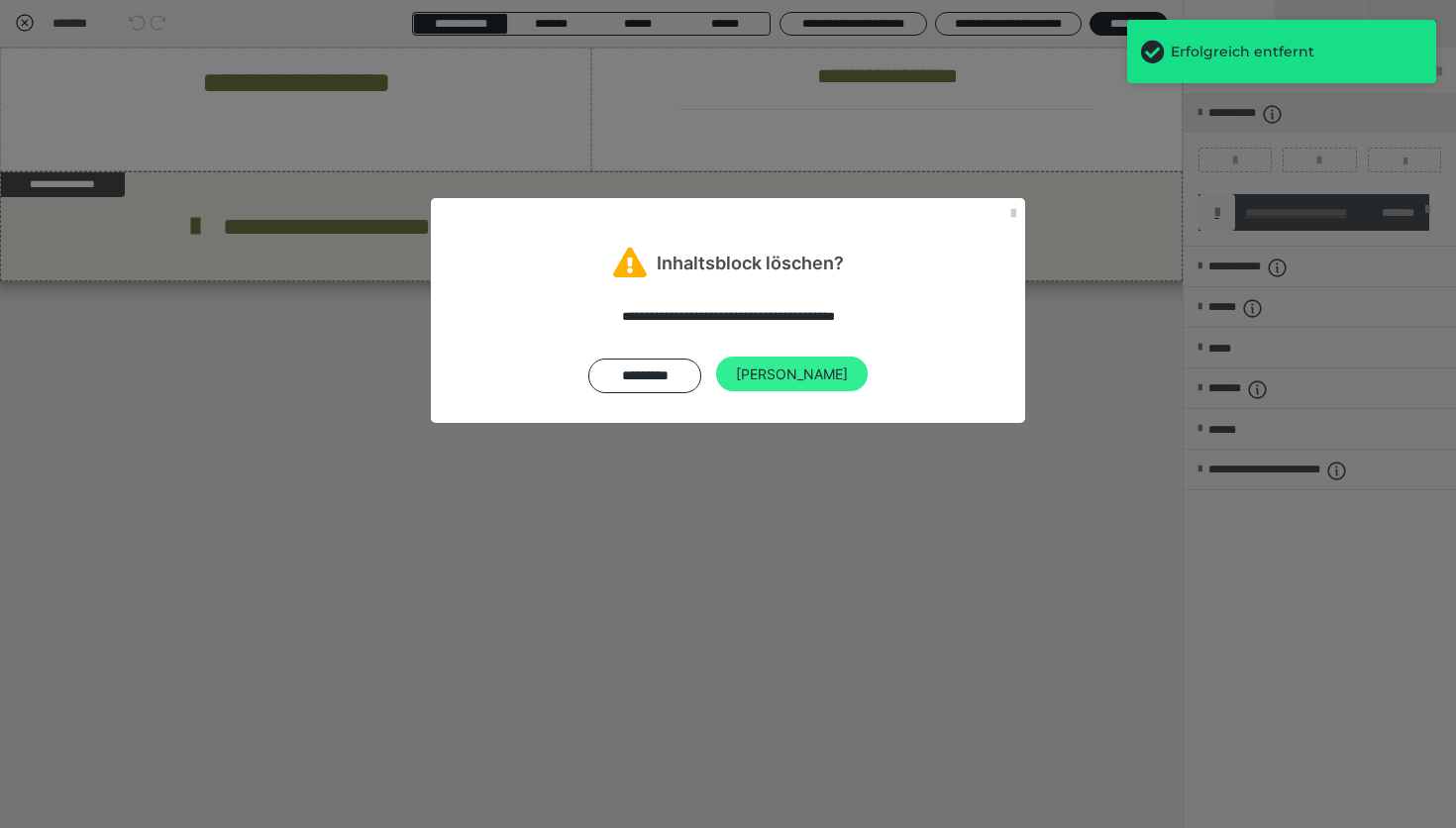 click on "Ja" at bounding box center [791, 374] 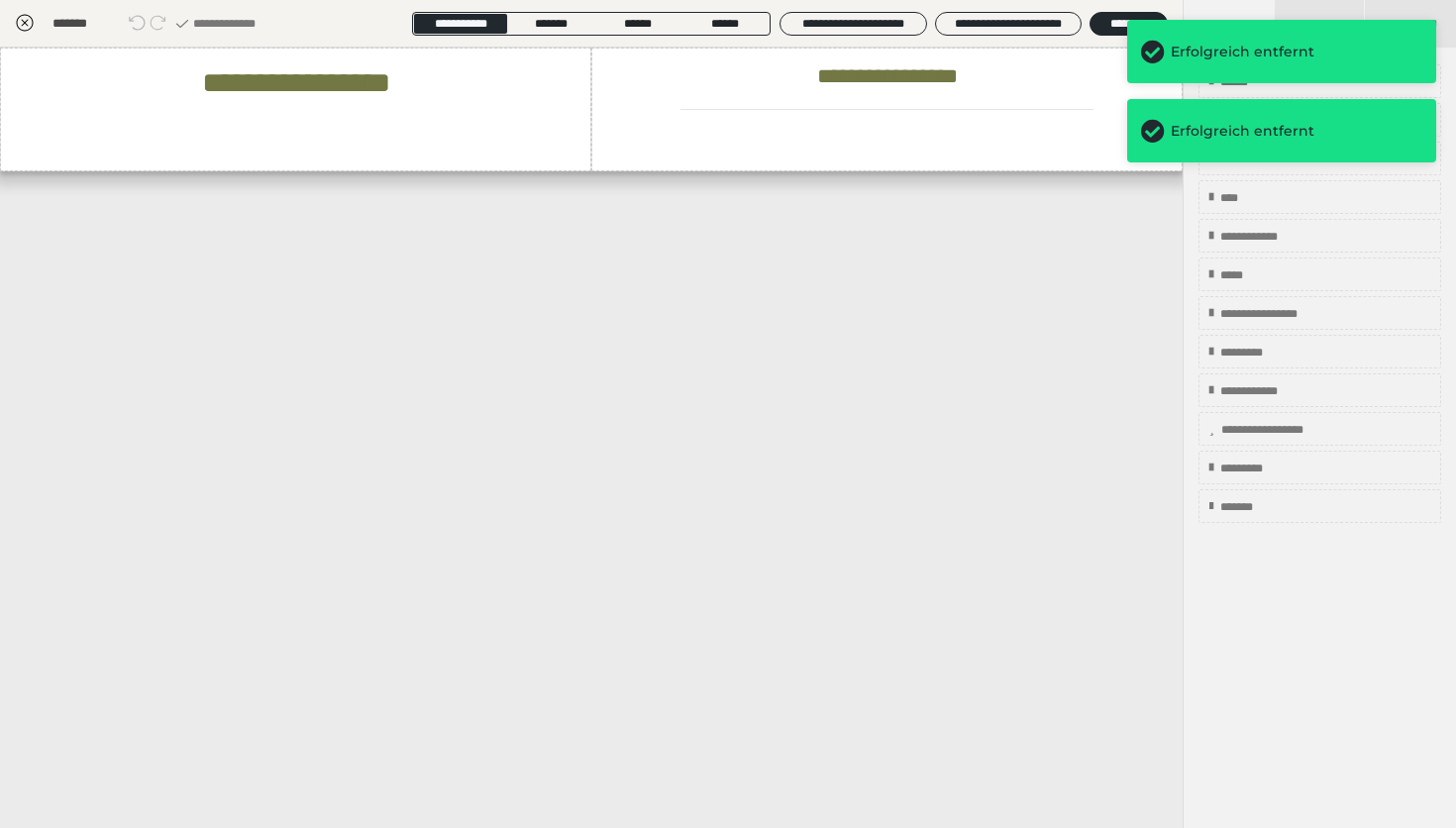 click 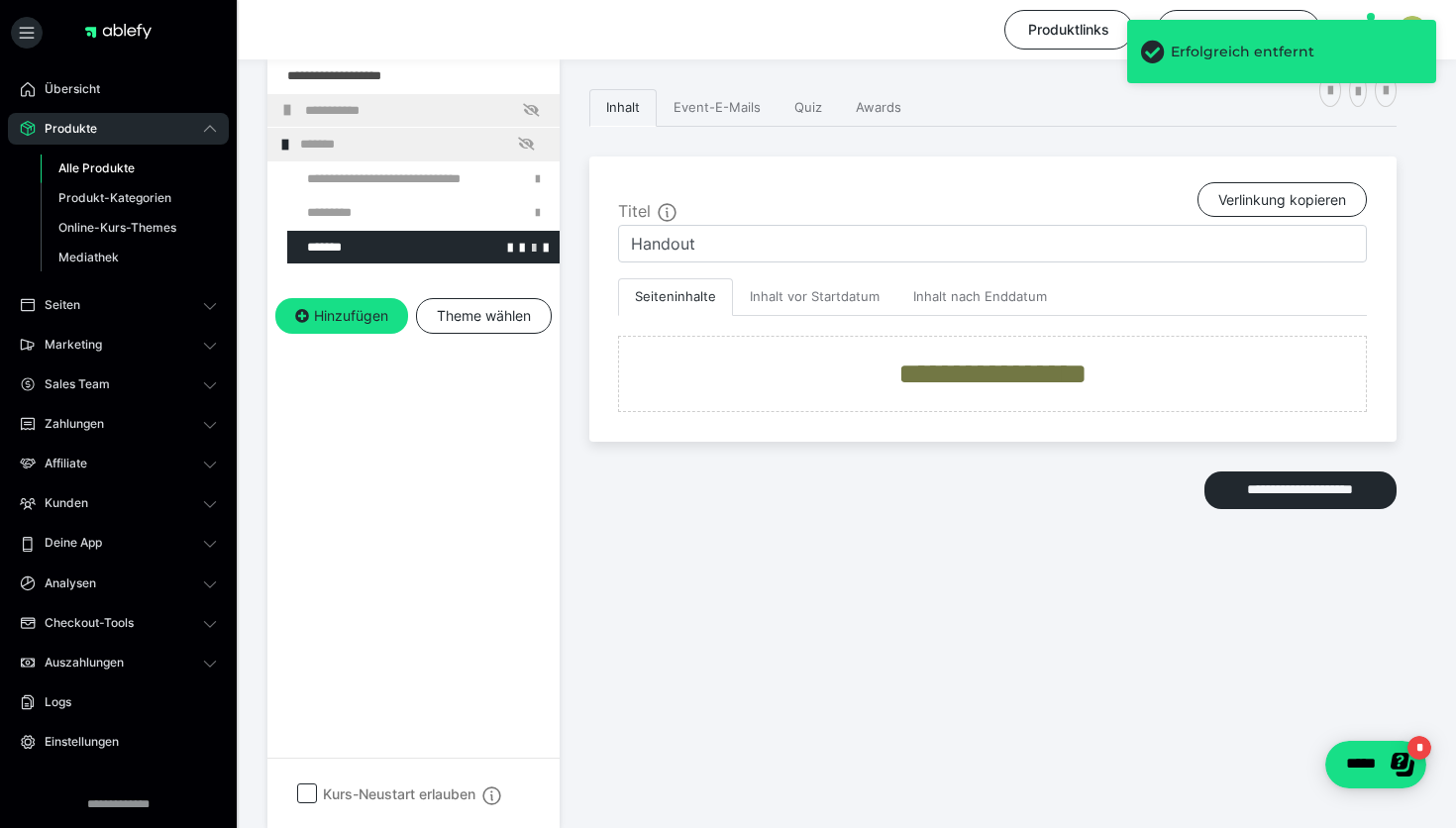 click at bounding box center [534, 247] 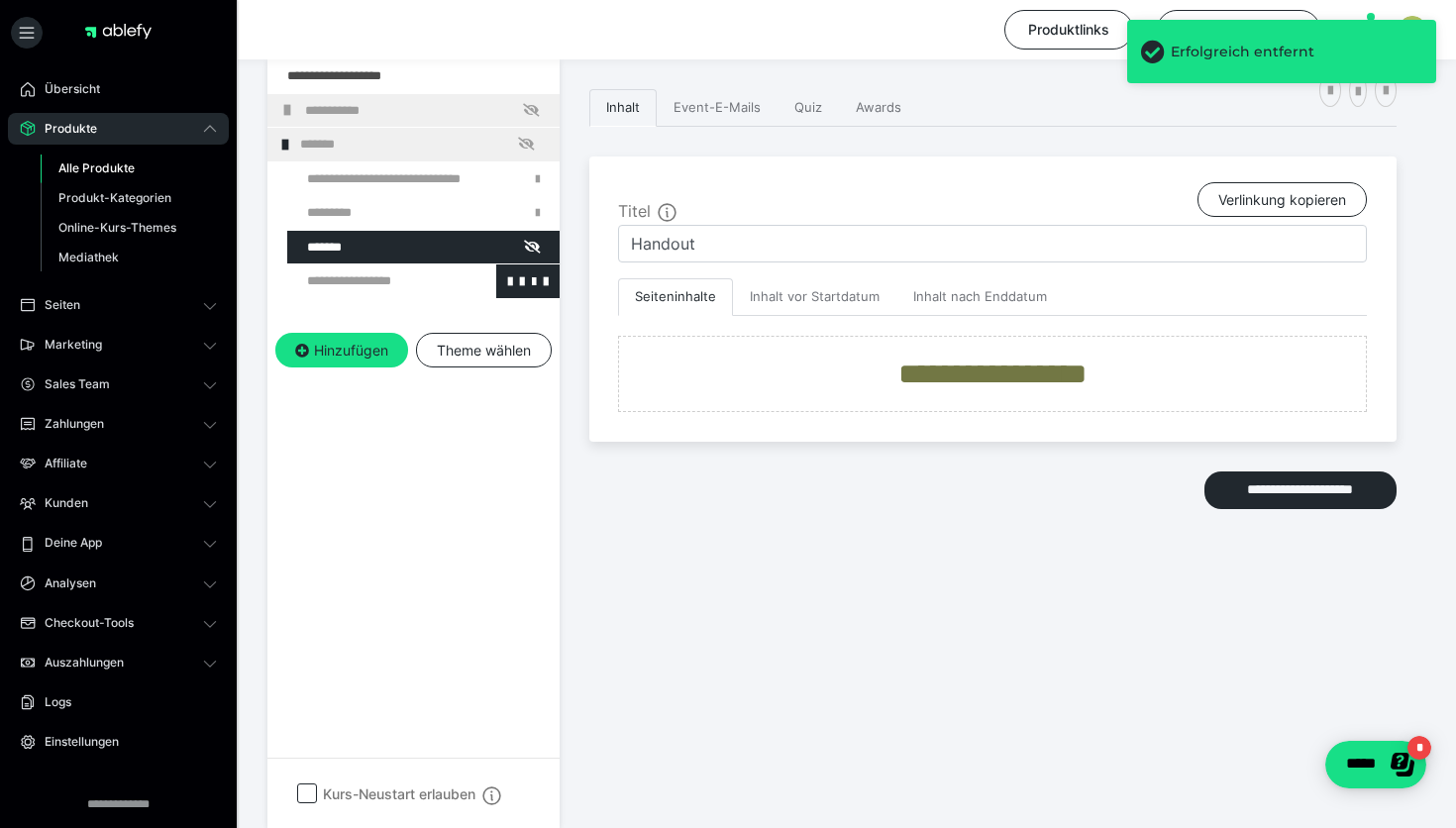 click at bounding box center (371, 281) 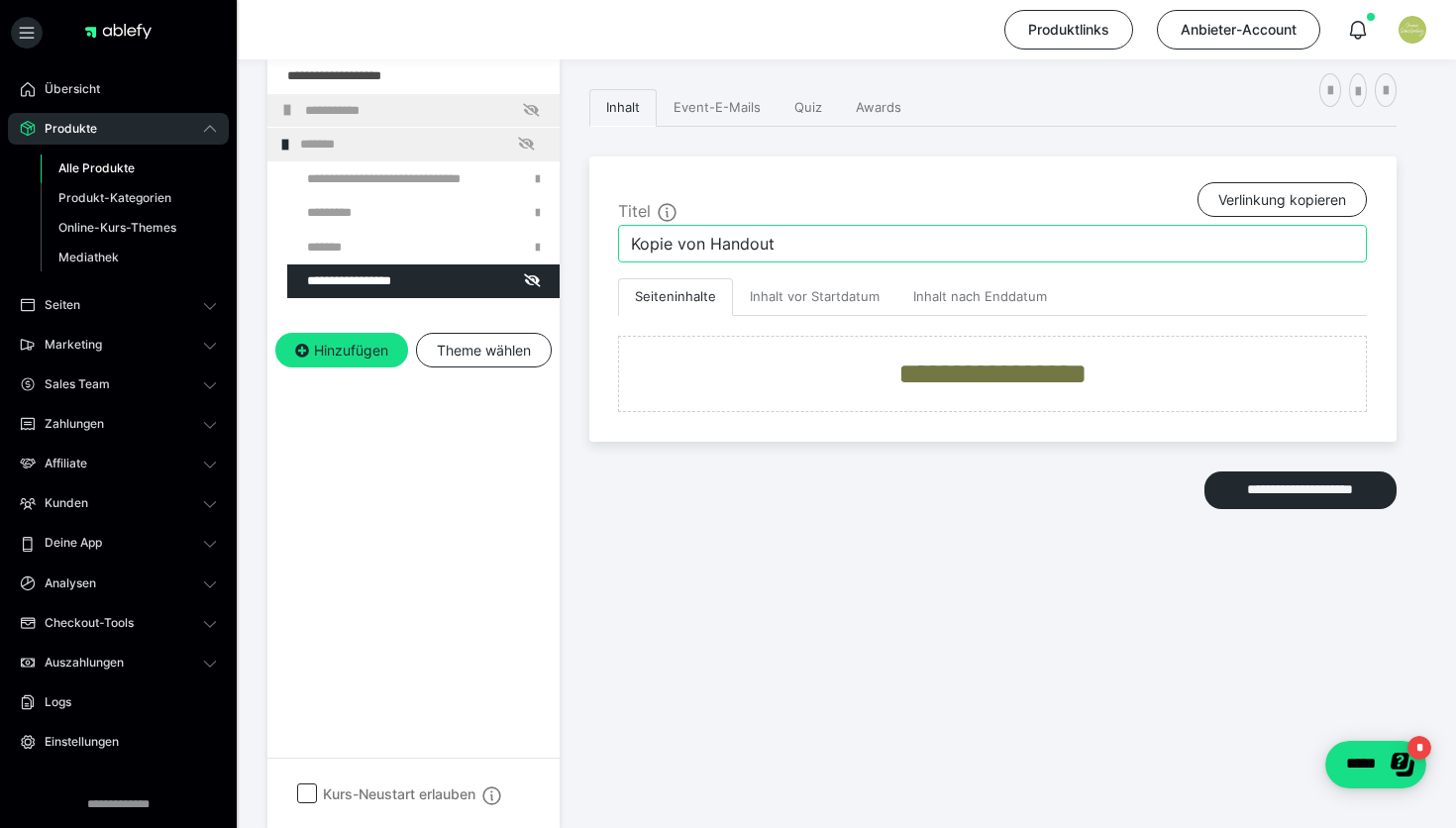 drag, startPoint x: 812, startPoint y: 248, endPoint x: 581, endPoint y: 239, distance: 231.17526 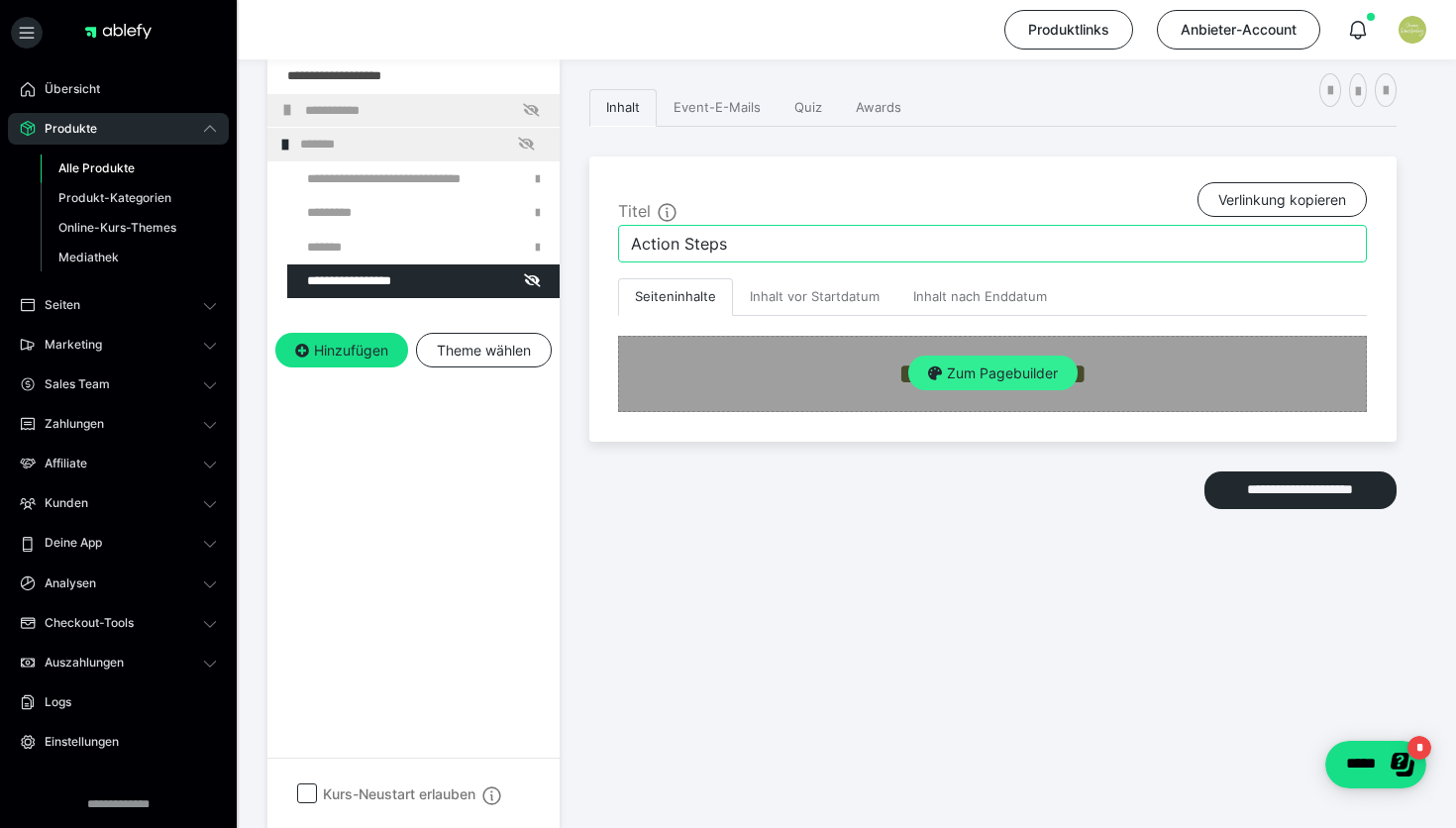 type on "Action Steps" 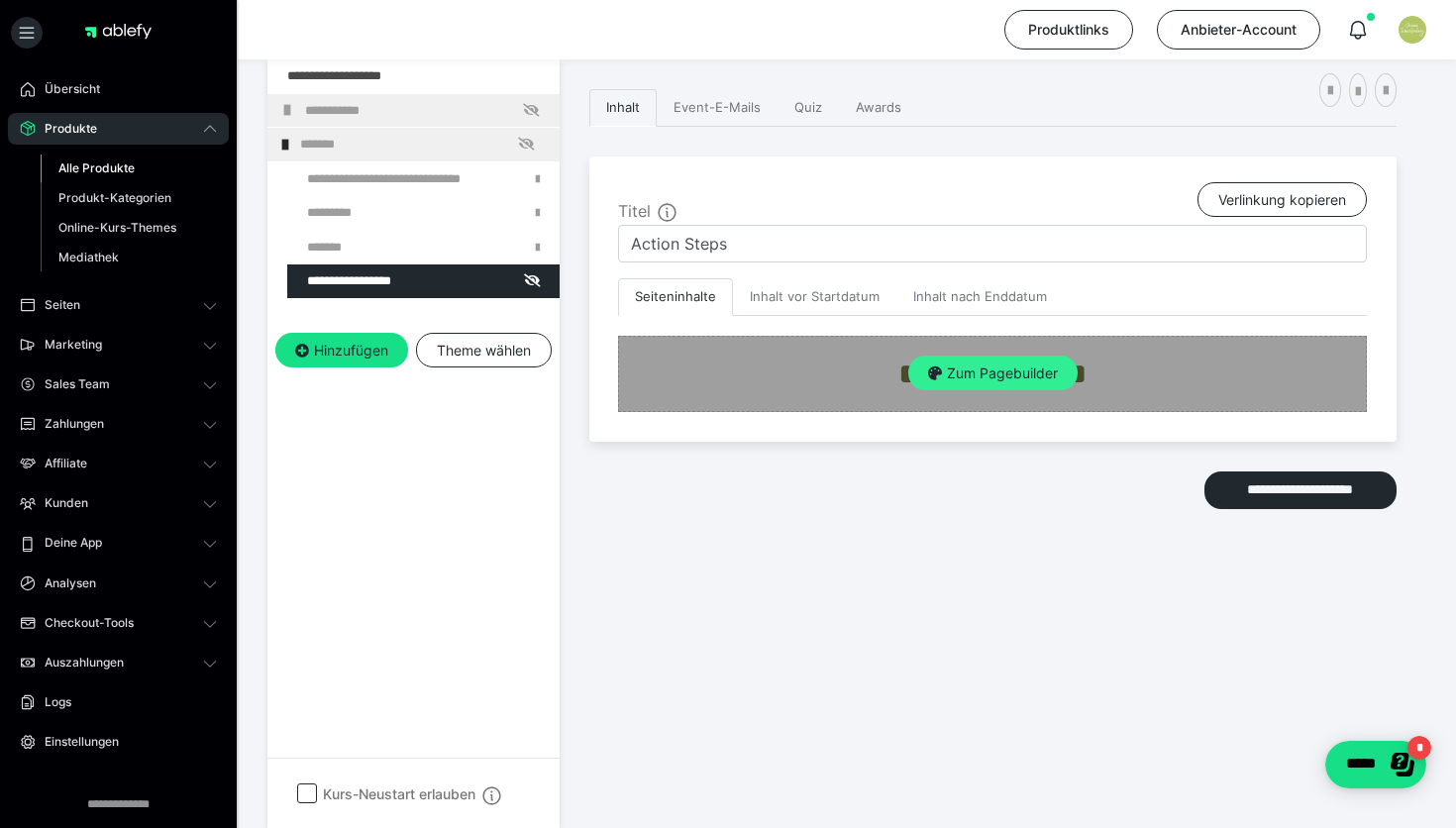 click on "Zum Pagebuilder" at bounding box center [992, 373] 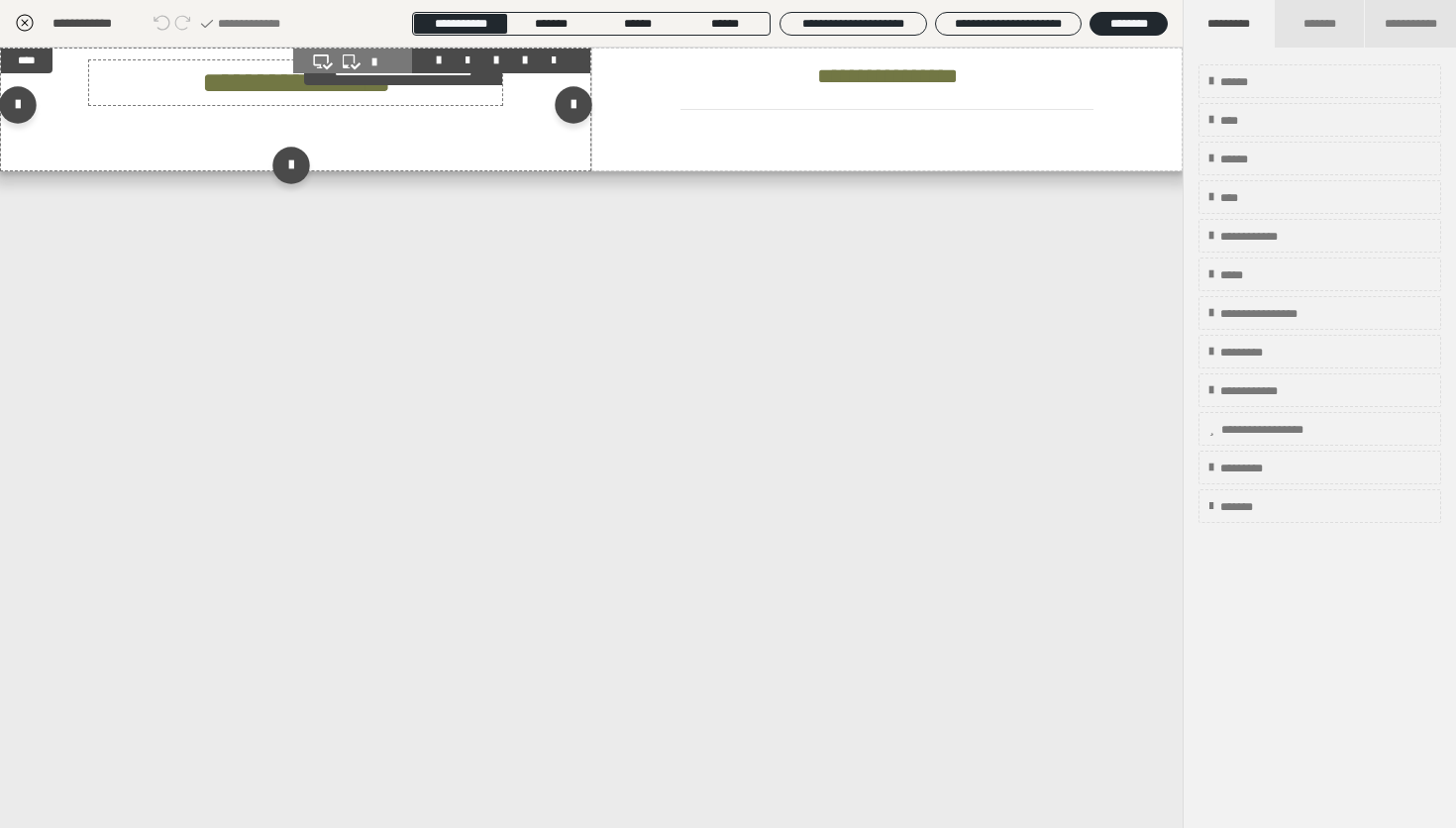 click on "**********" at bounding box center [296, 82] 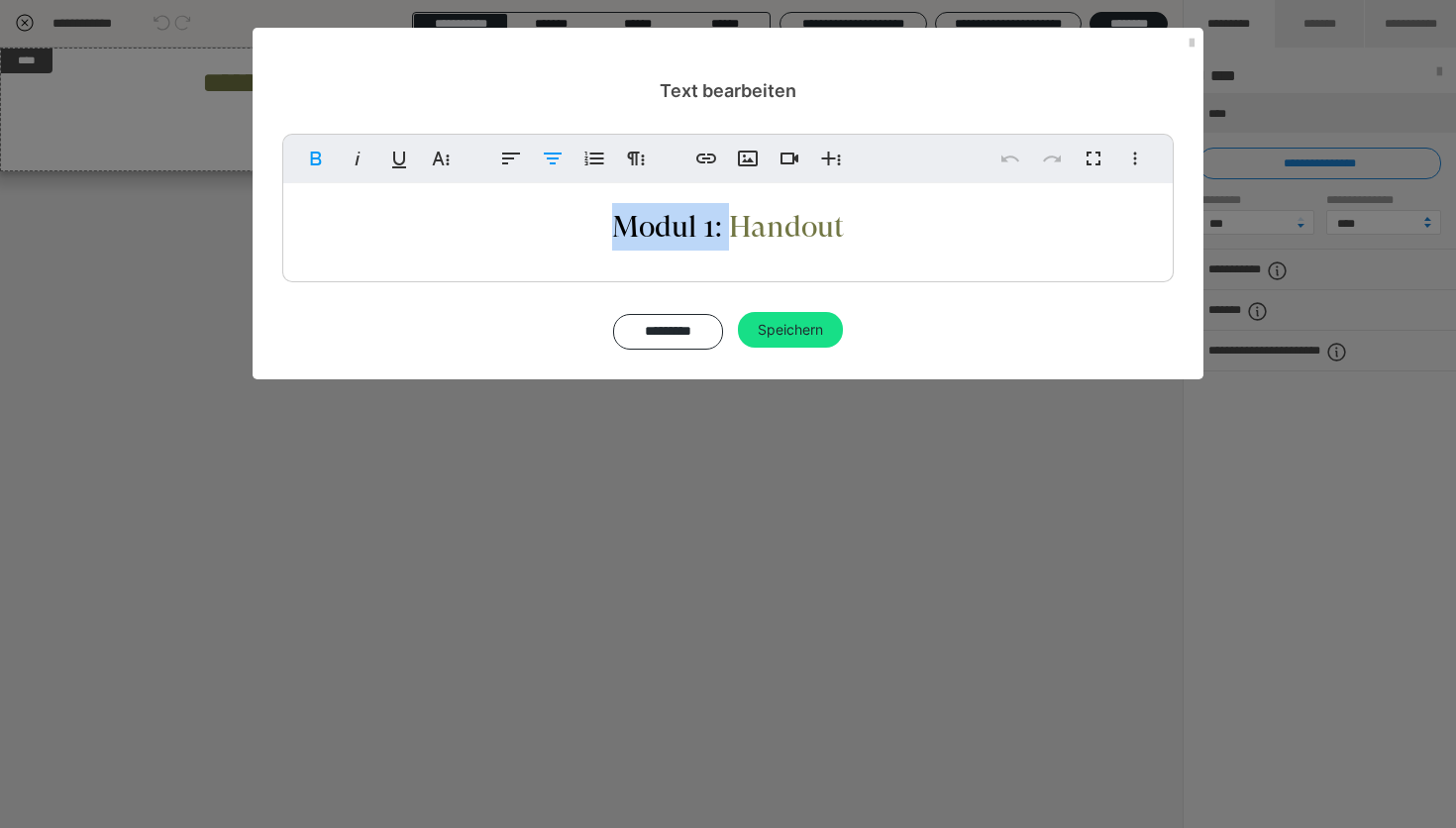 drag, startPoint x: 857, startPoint y: 230, endPoint x: 730, endPoint y: 225, distance: 127.09839 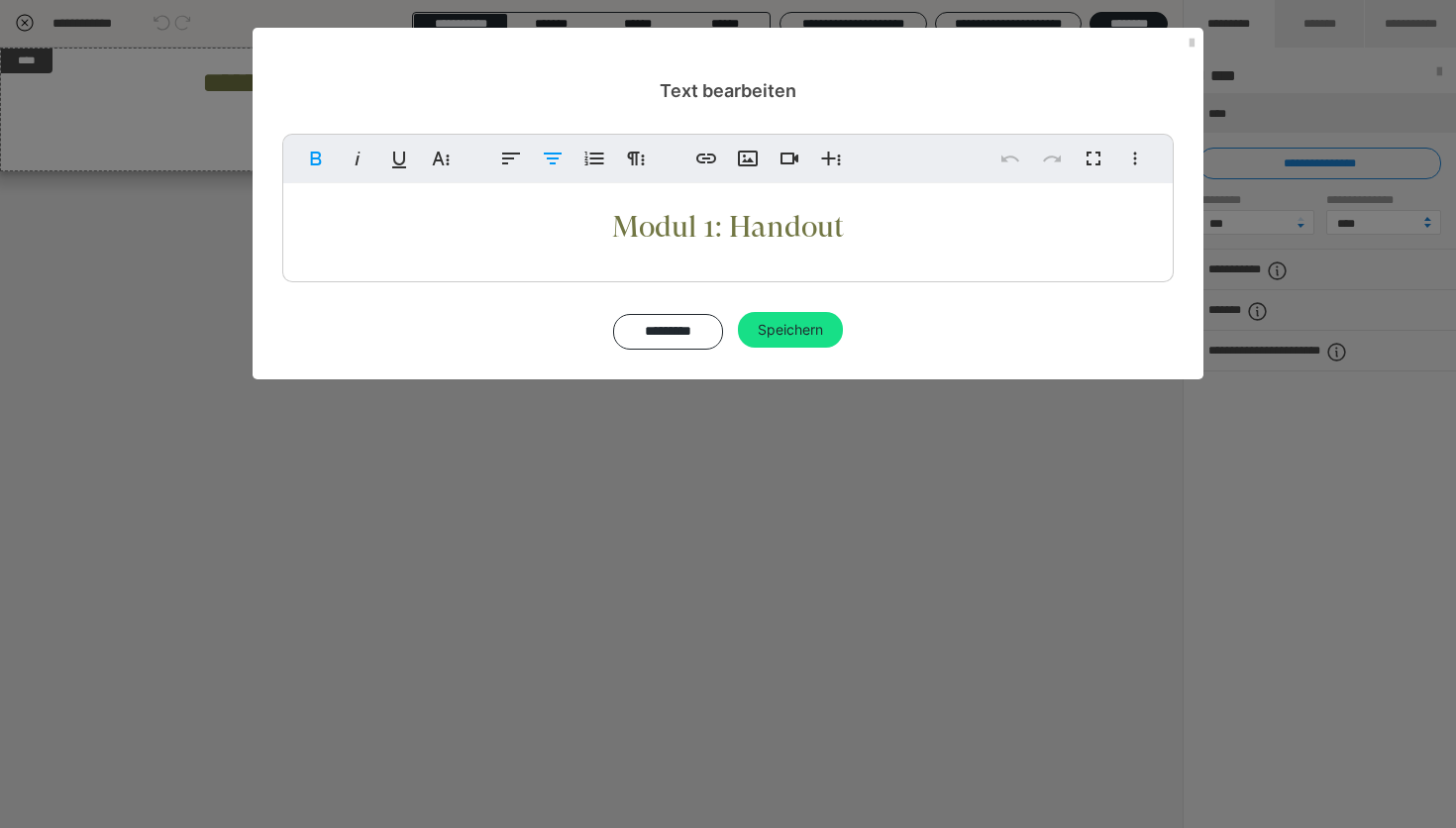 type 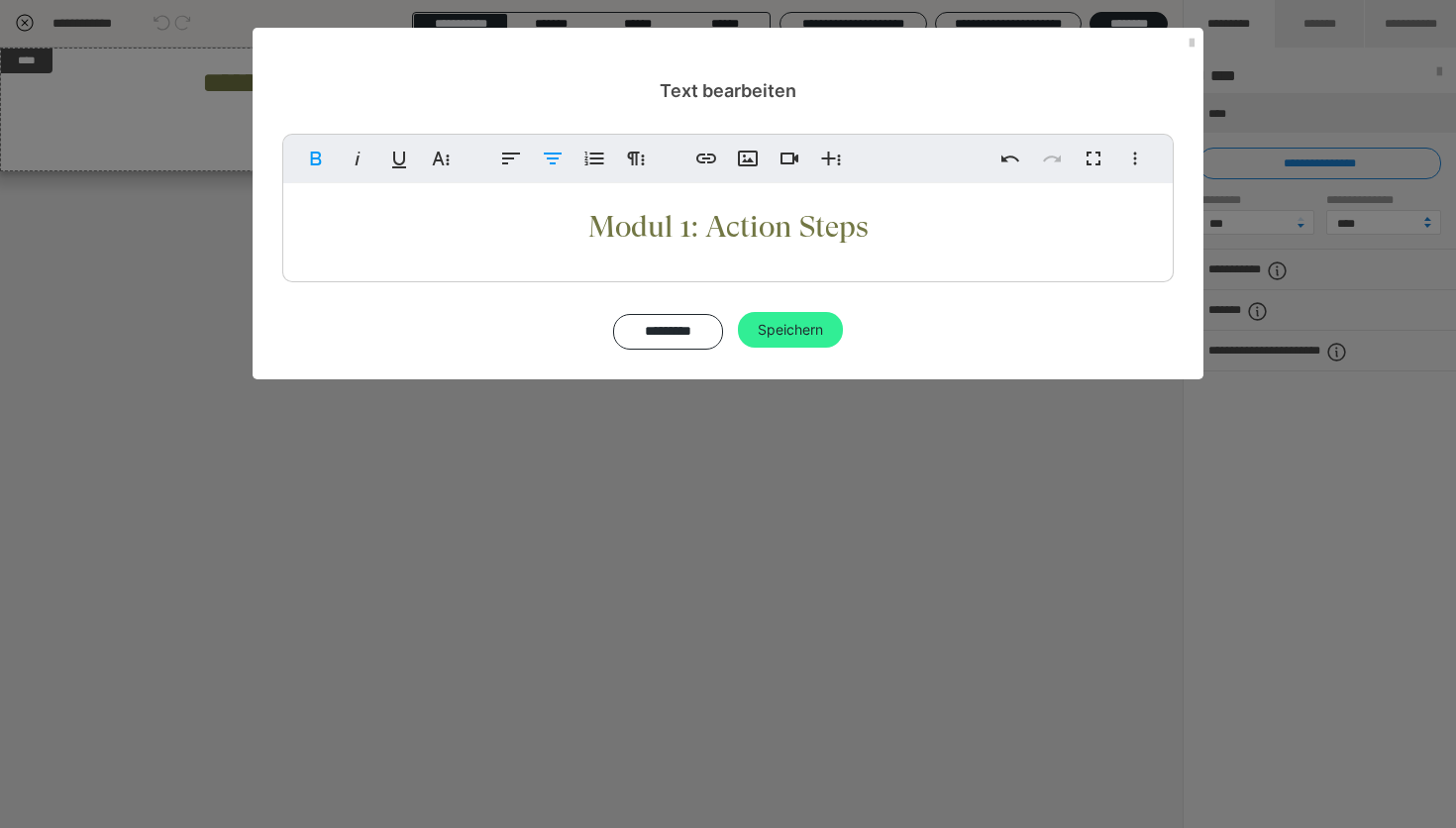 click on "Speichern" at bounding box center (790, 330) 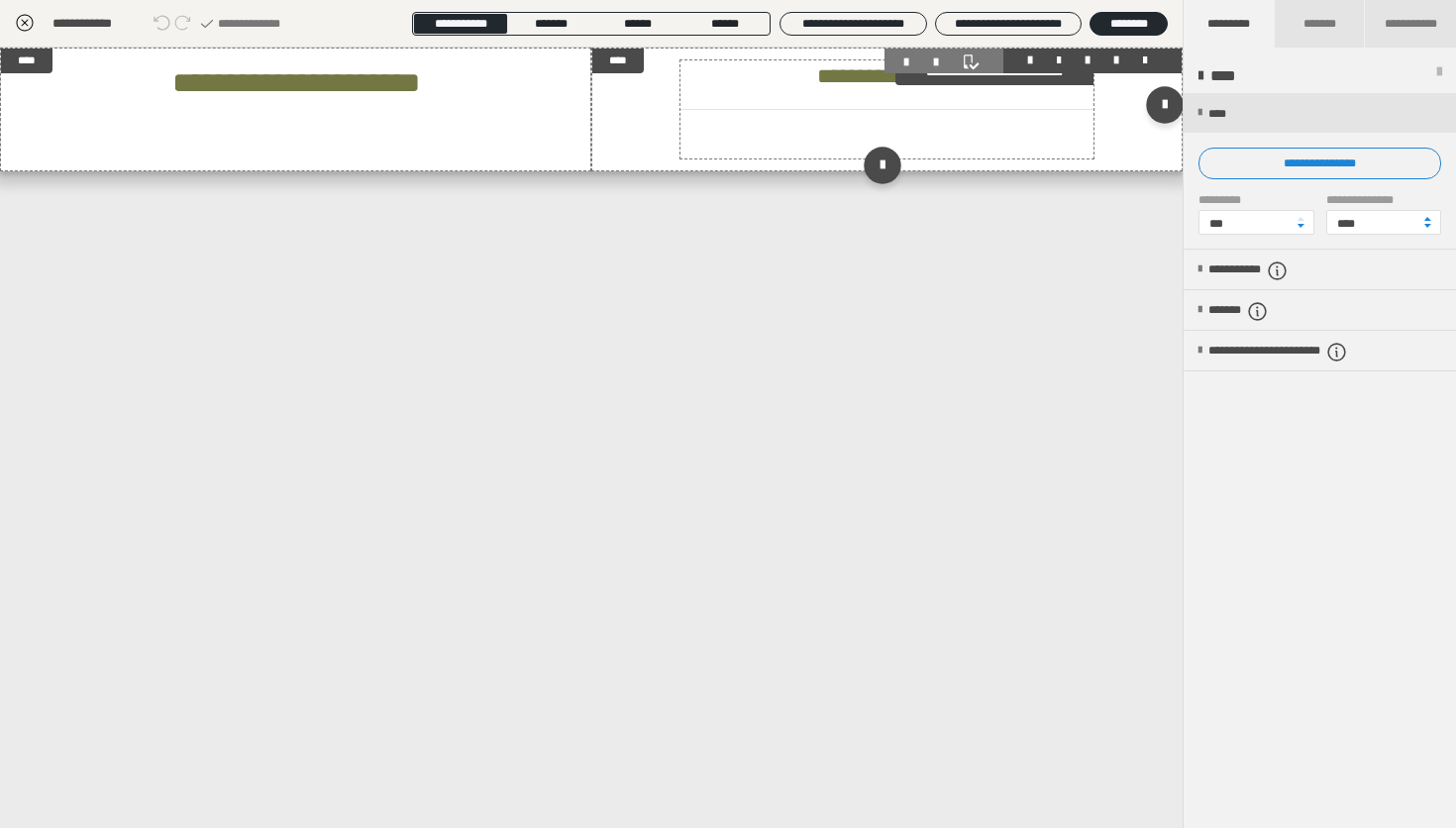 click on "**********" at bounding box center [886, 76] 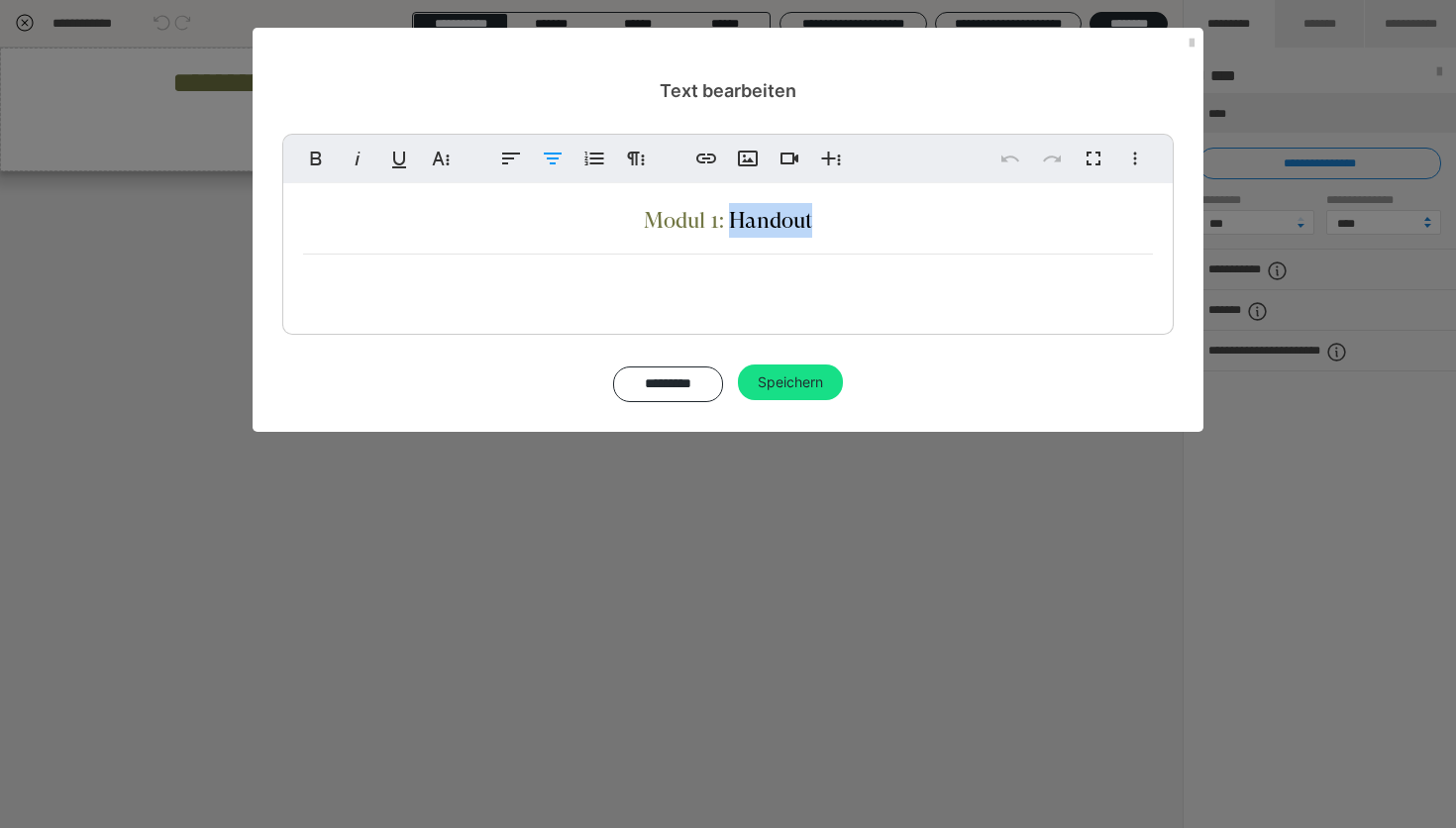 drag, startPoint x: 815, startPoint y: 222, endPoint x: 733, endPoint y: 220, distance: 82.02439 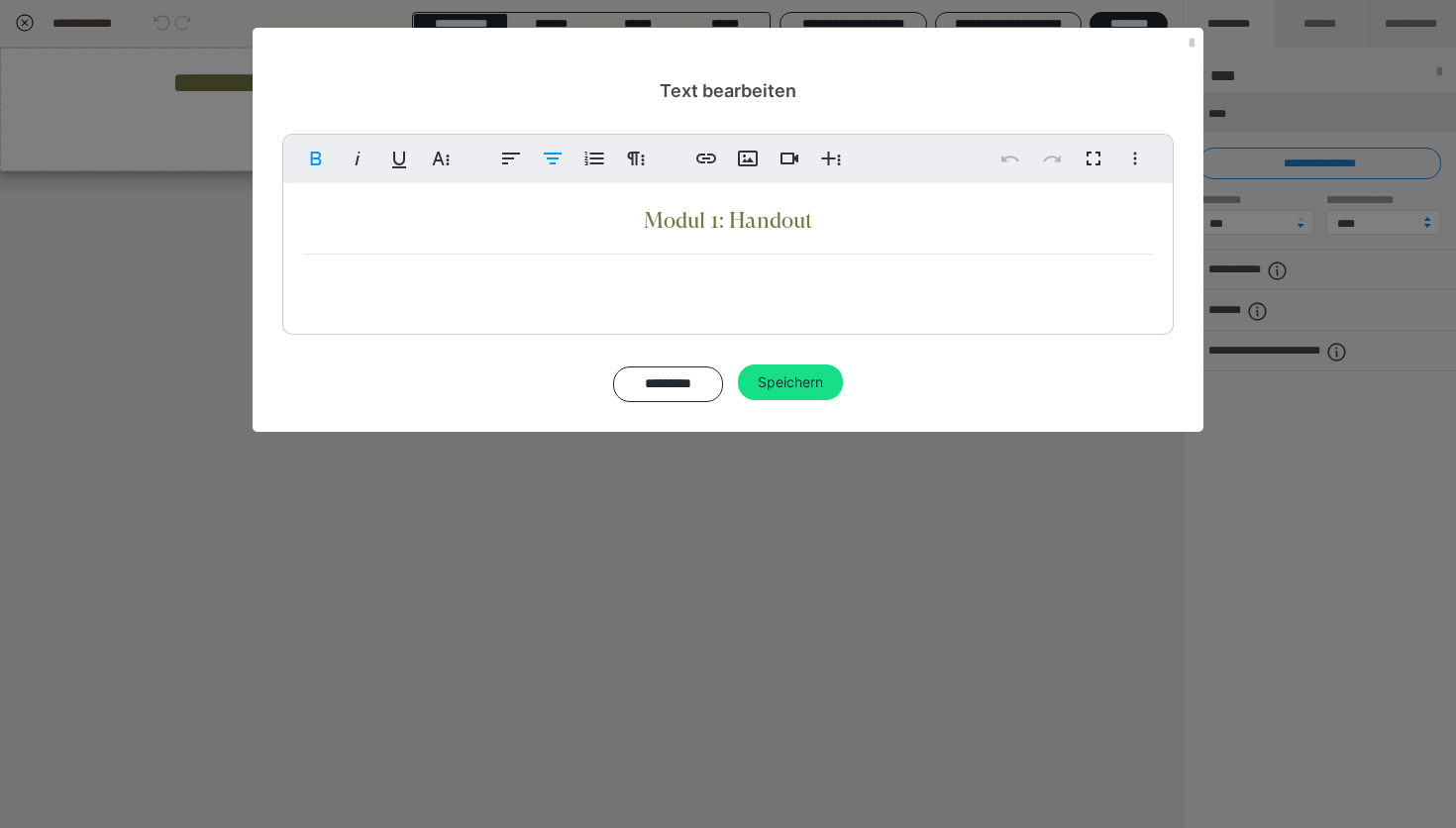 type 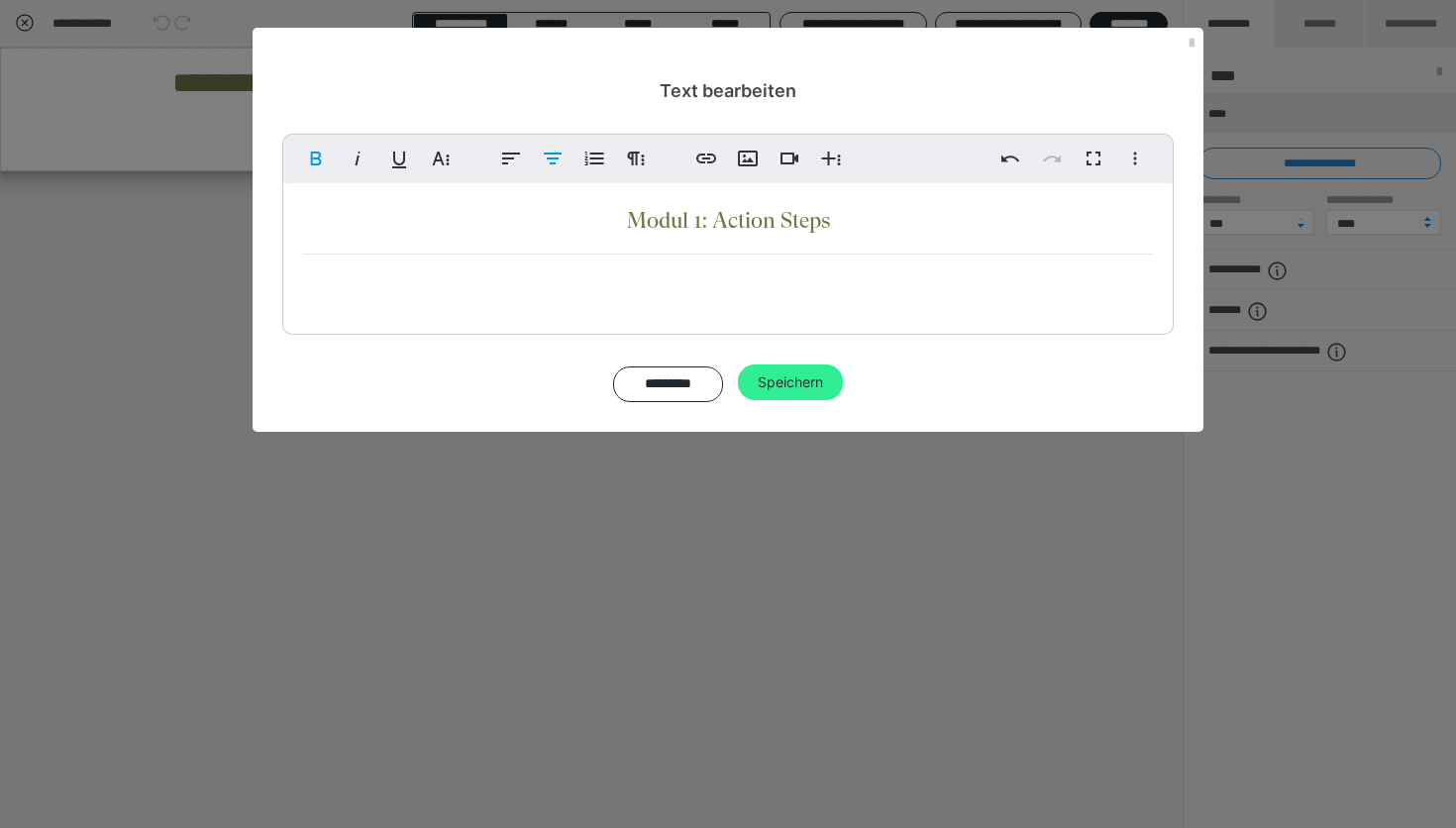 click on "Speichern" at bounding box center [790, 382] 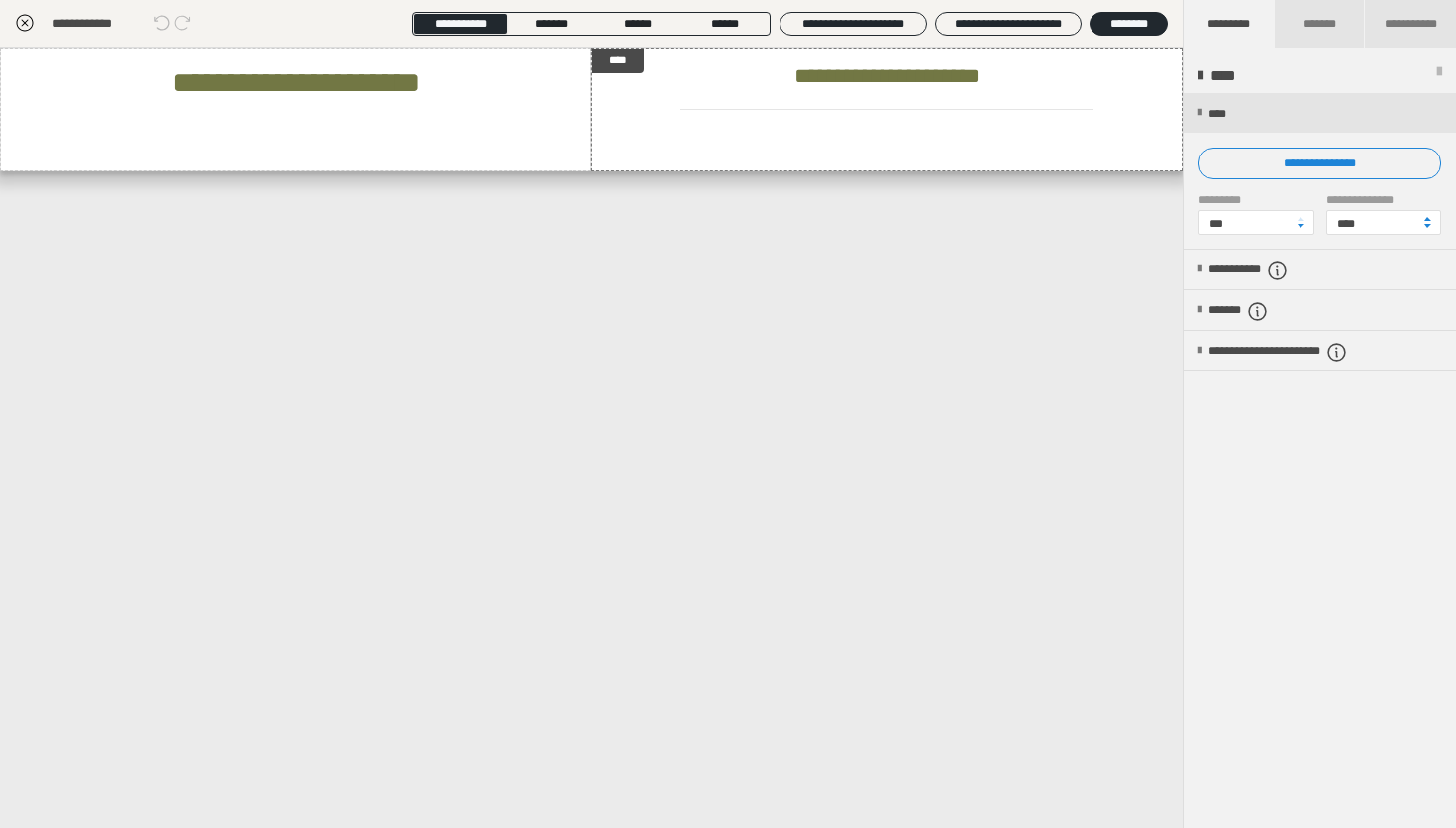 click 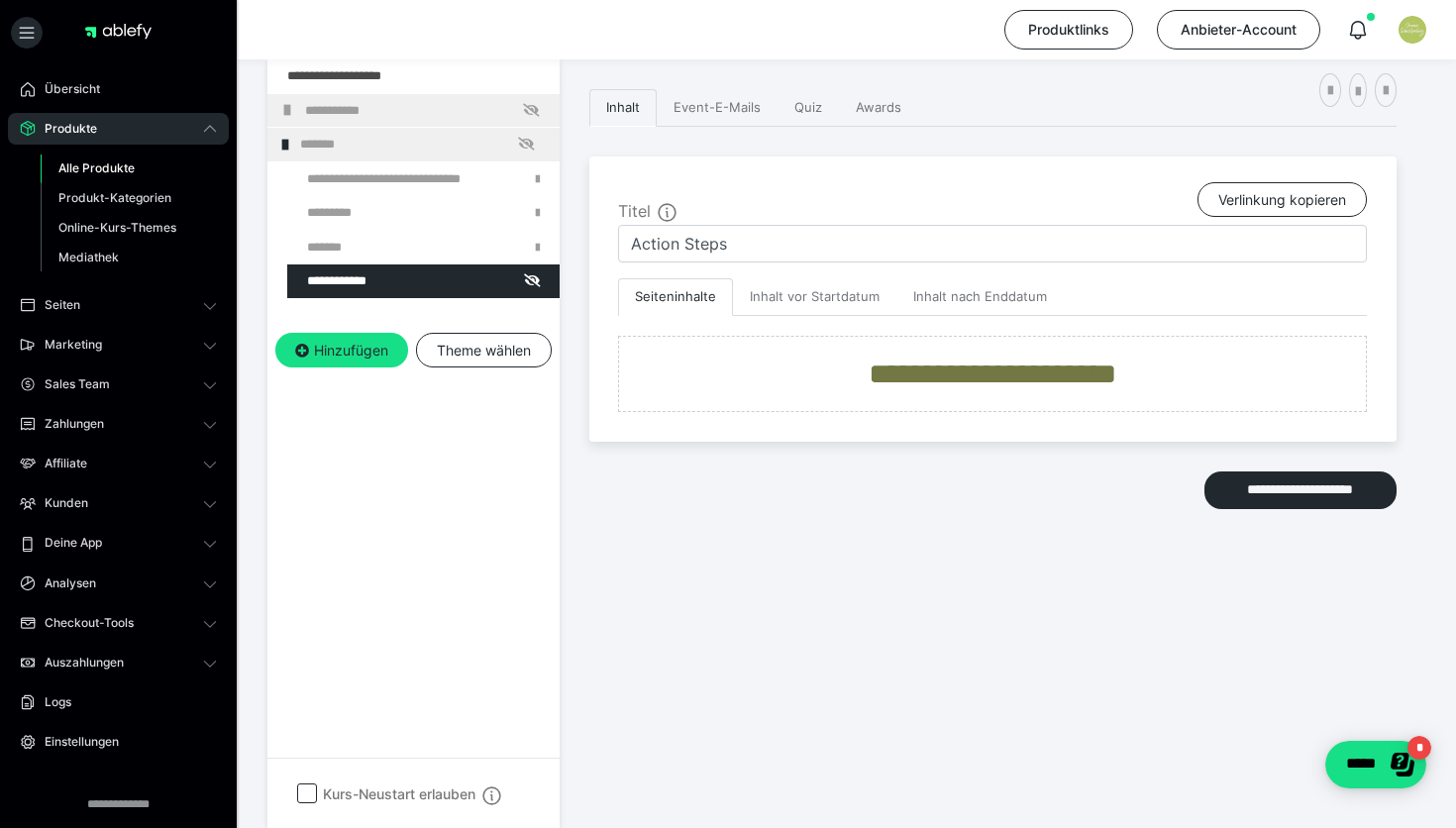 click on "**********" at bounding box center (413, 444) 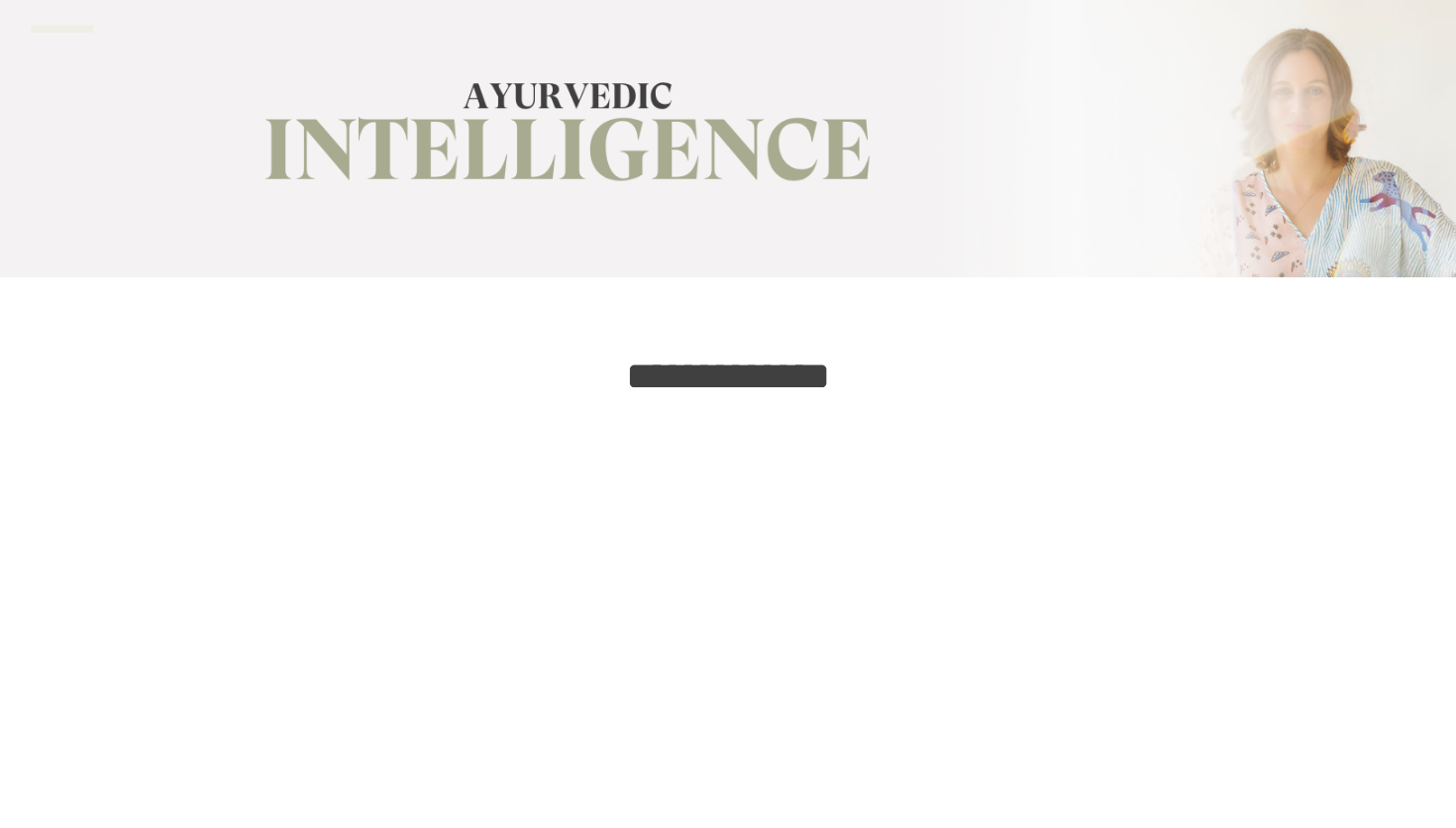 scroll, scrollTop: 0, scrollLeft: 0, axis: both 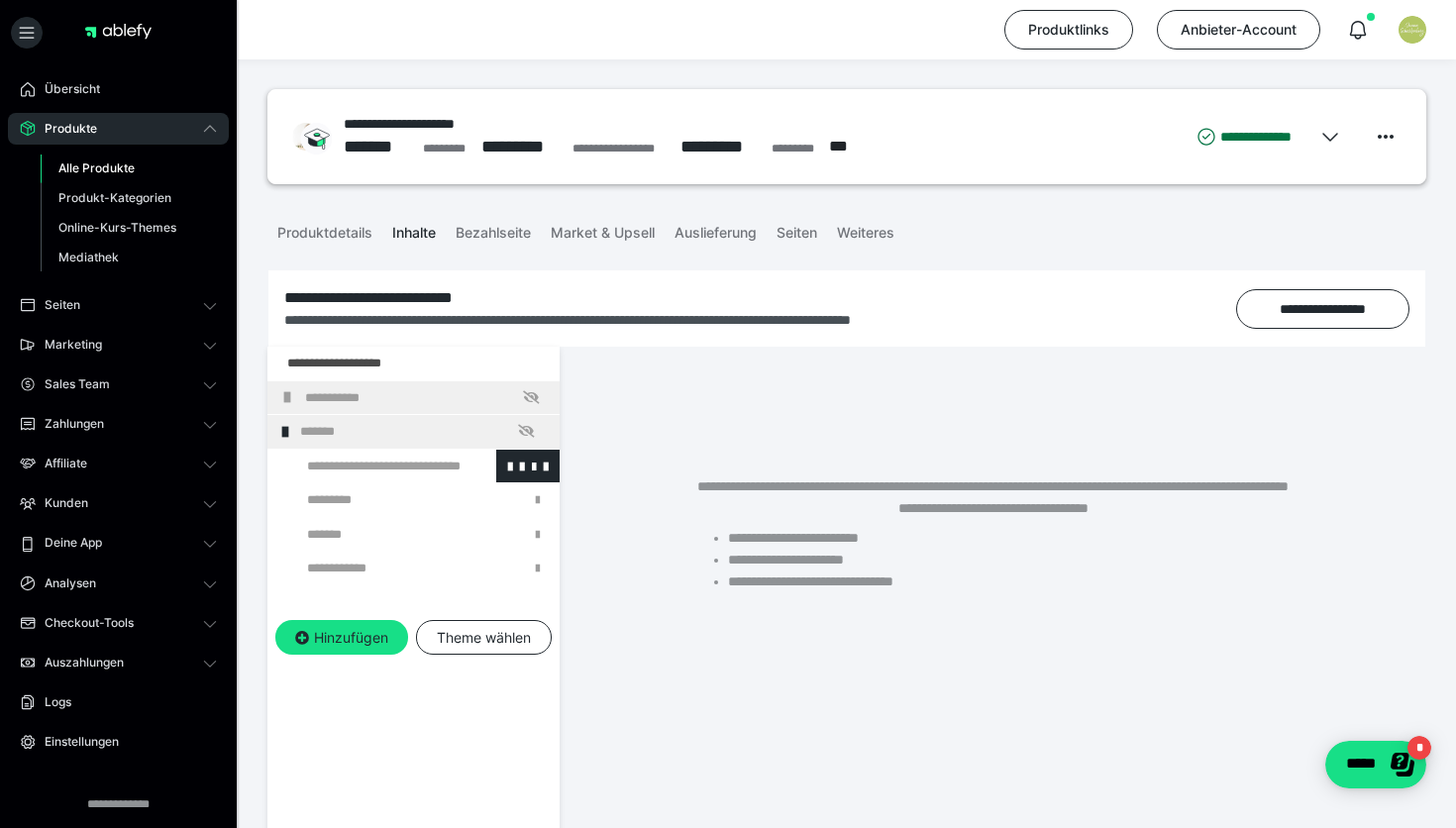 click at bounding box center [371, 466] 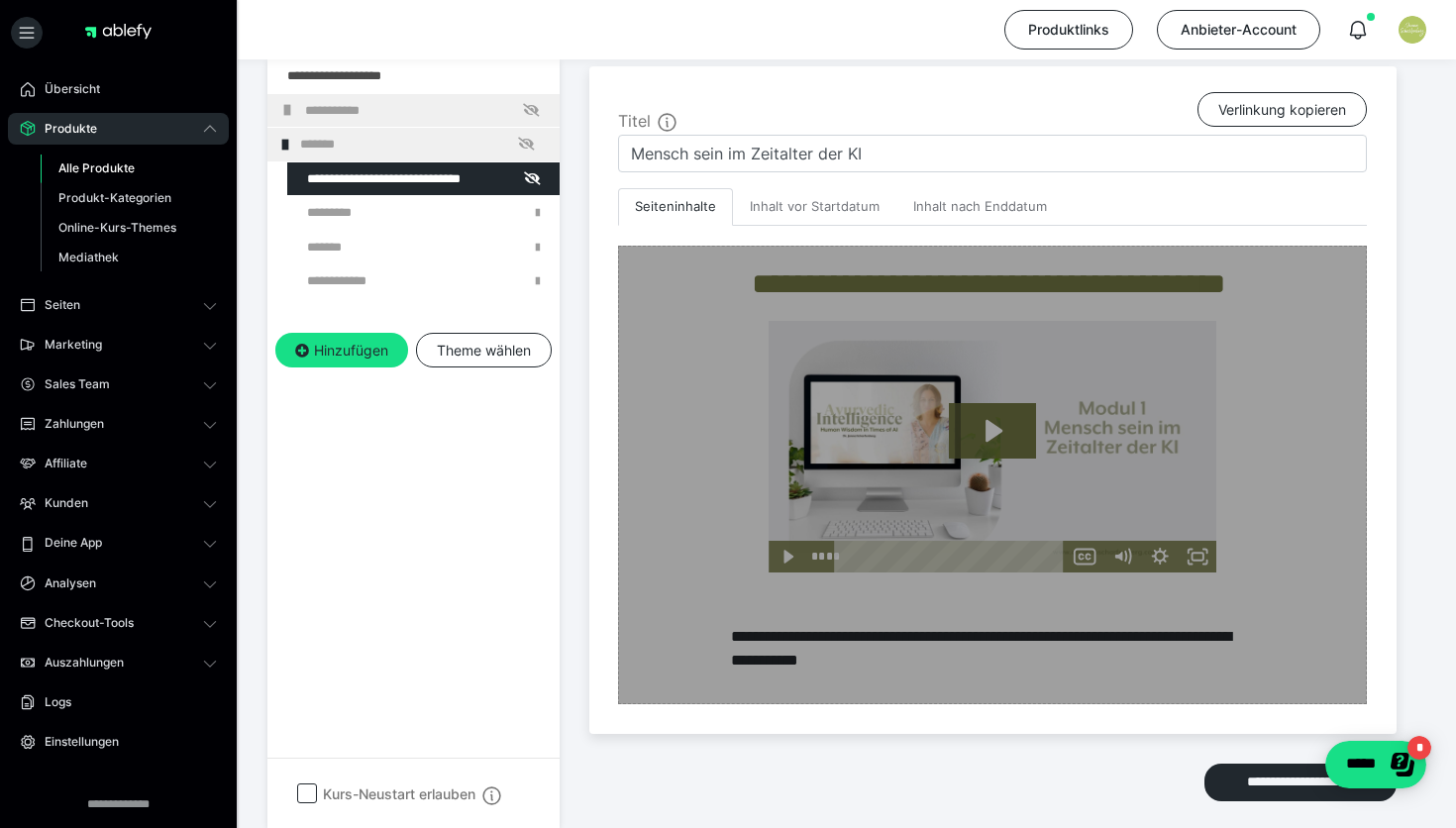 scroll, scrollTop: 496, scrollLeft: 0, axis: vertical 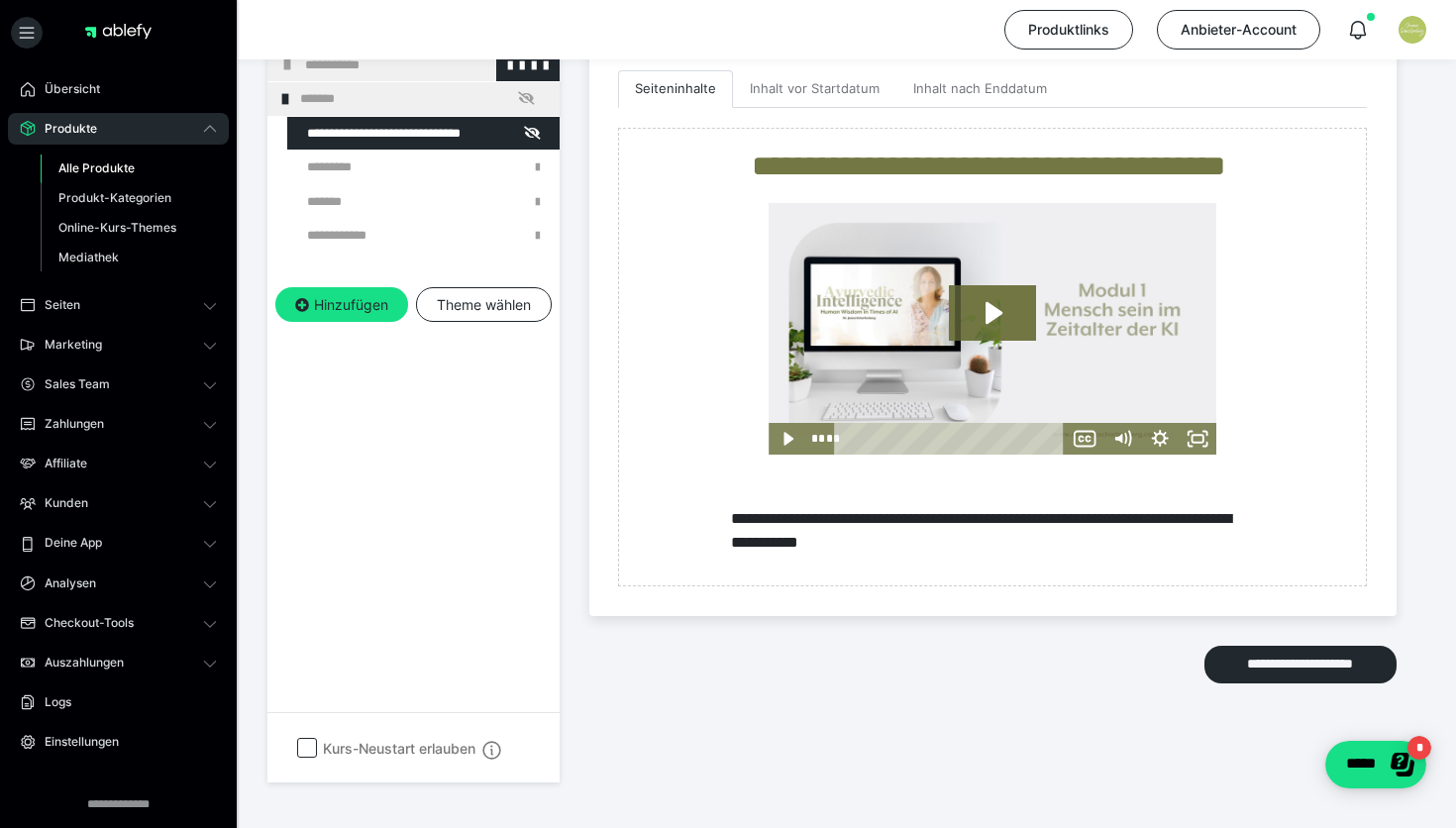 click on "**********" at bounding box center [427, 64] 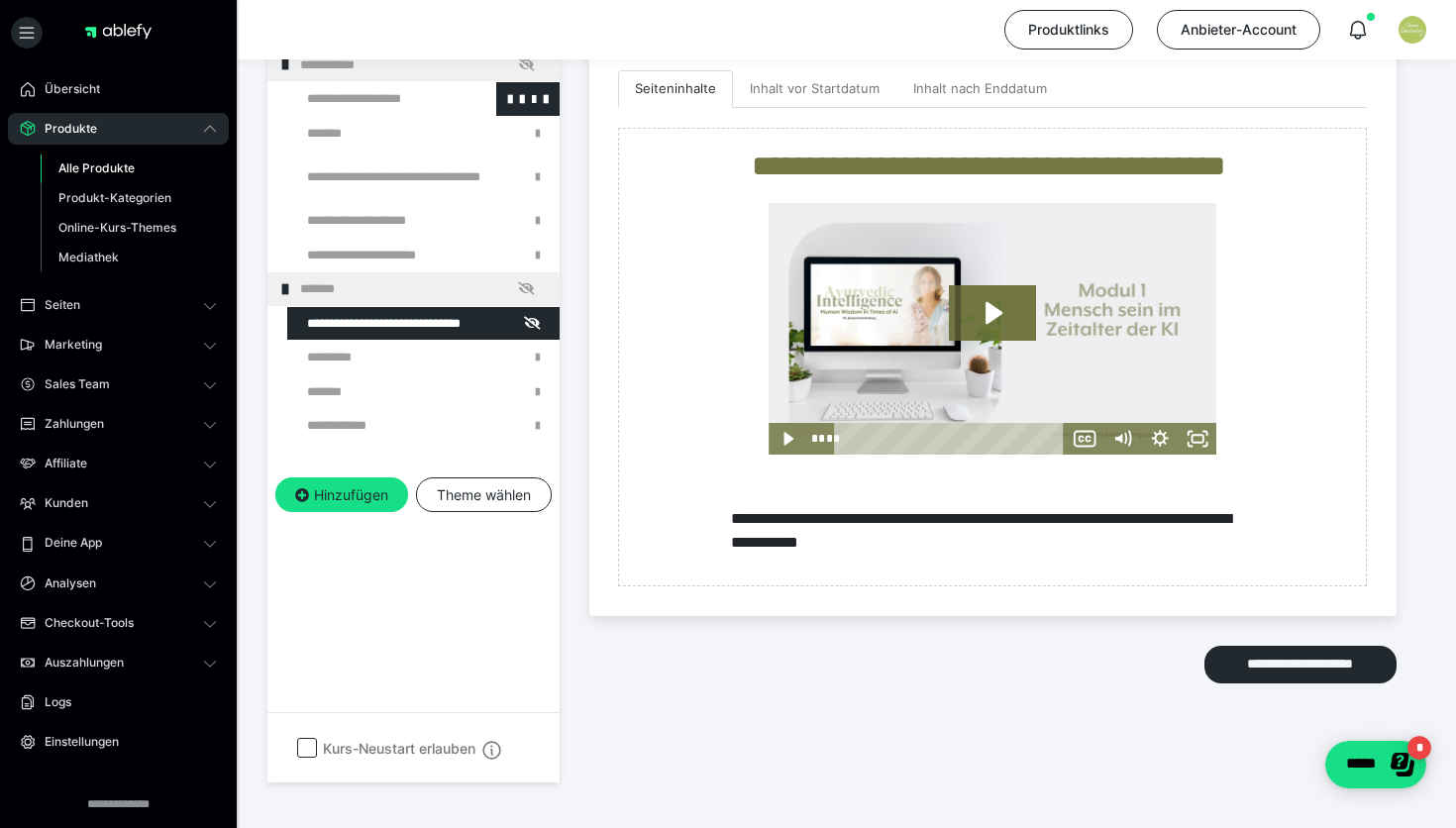 click at bounding box center (371, 99) 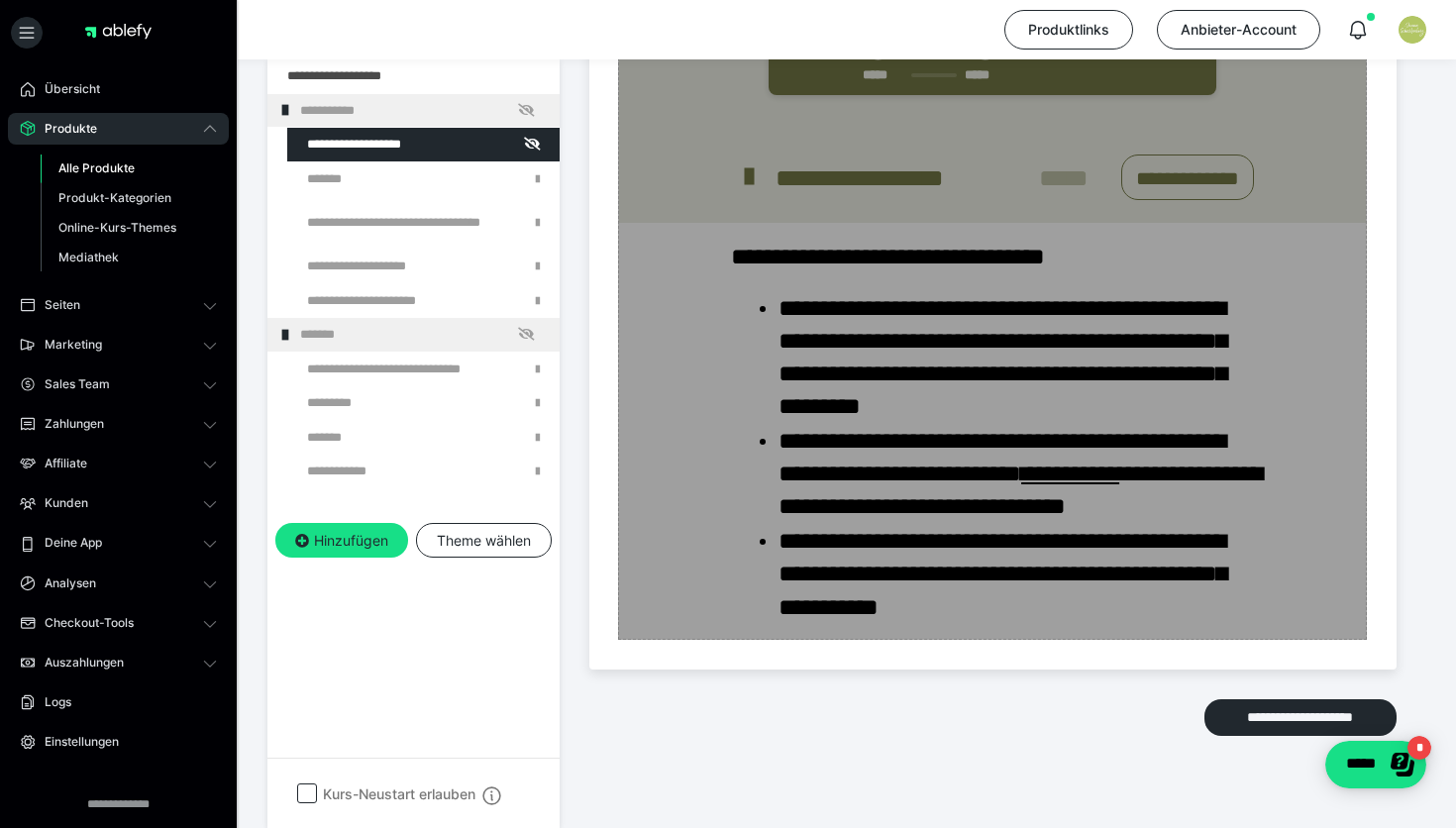 scroll, scrollTop: 1476, scrollLeft: 0, axis: vertical 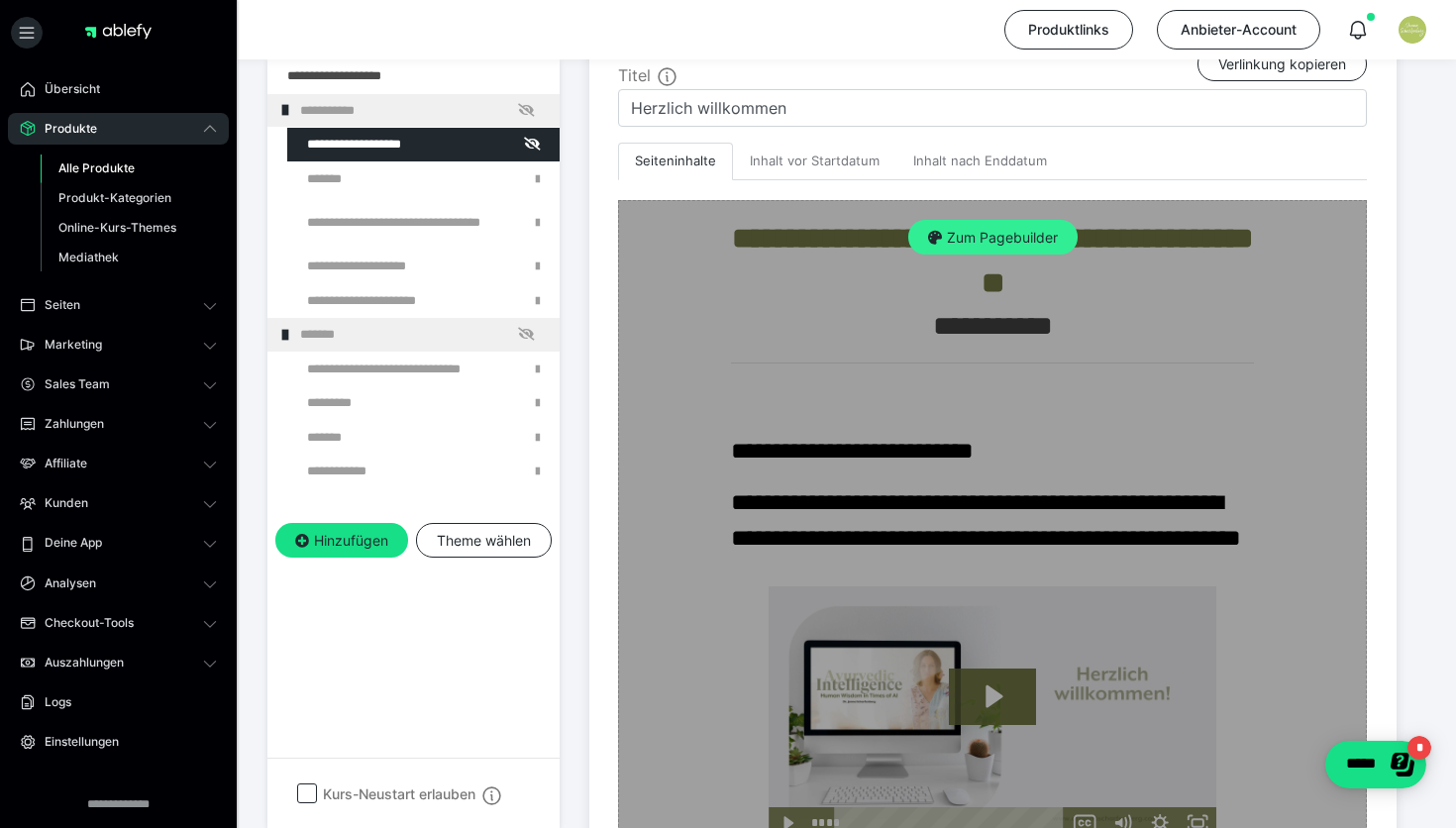 click on "Zum Pagebuilder" at bounding box center [992, 238] 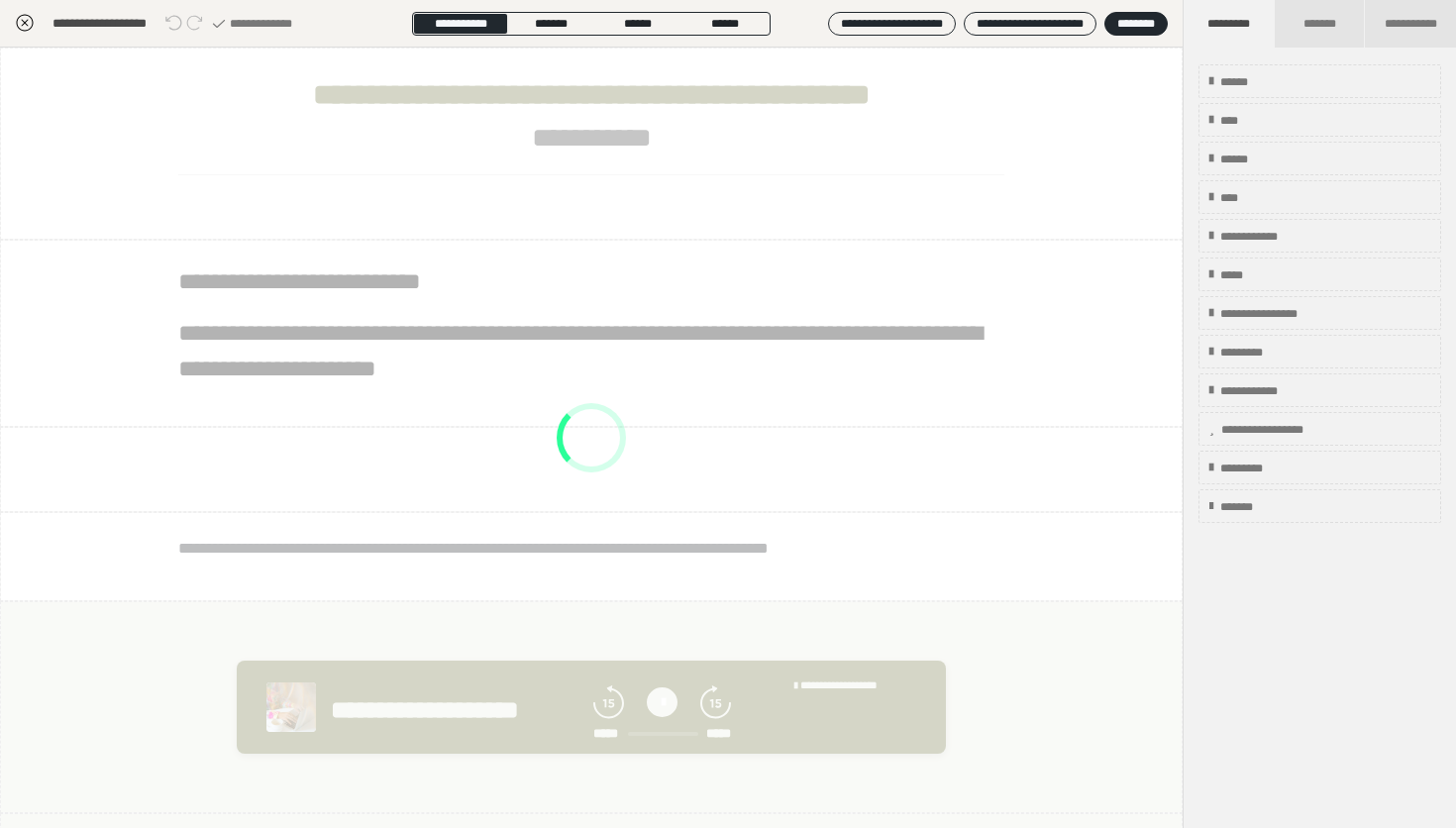 scroll, scrollTop: 287, scrollLeft: 0, axis: vertical 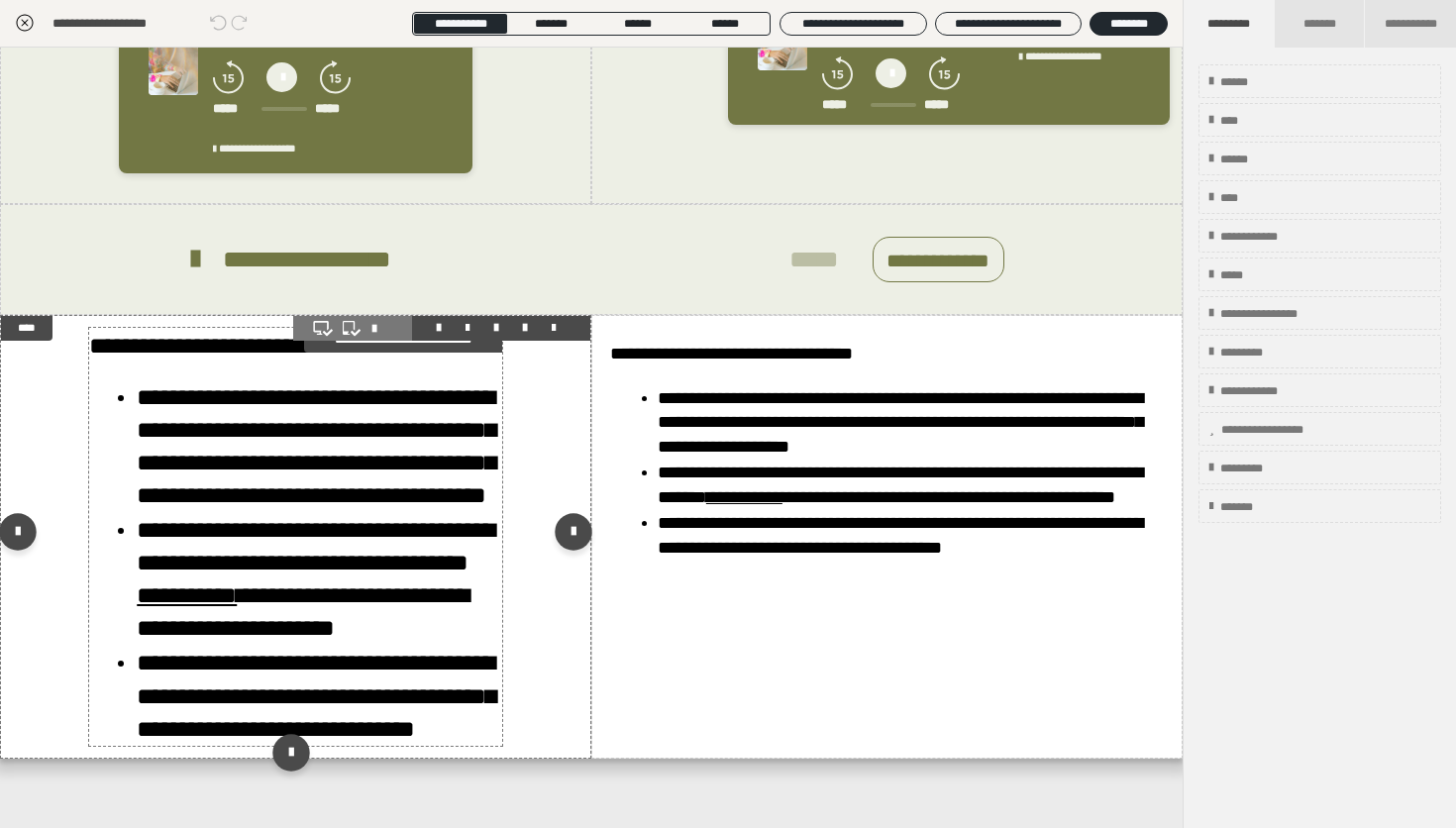 click on "**********" at bounding box center [319, 579] 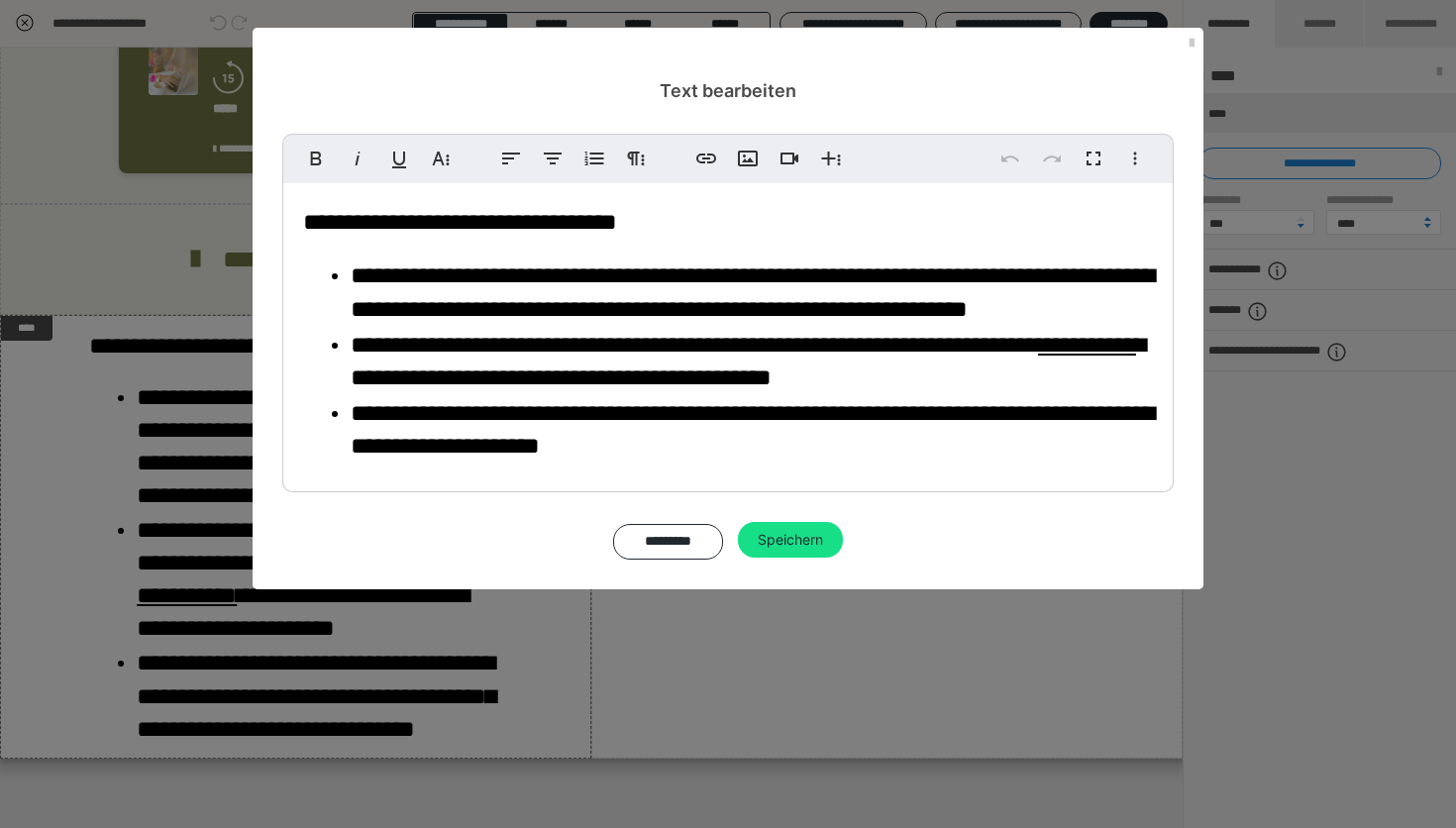 click on "**********" at bounding box center (1087, 345) 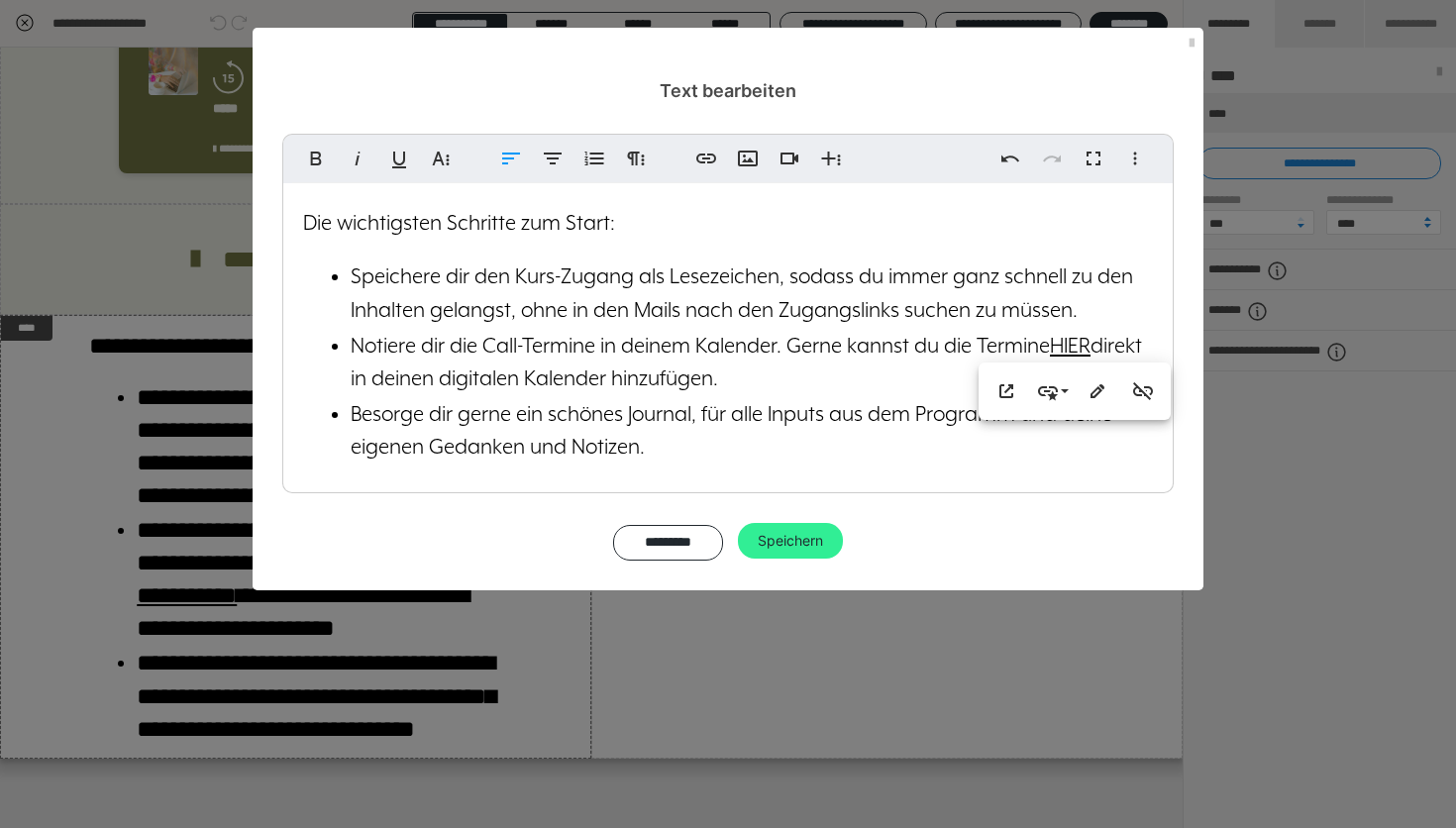 click on "Speichern" at bounding box center (790, 541) 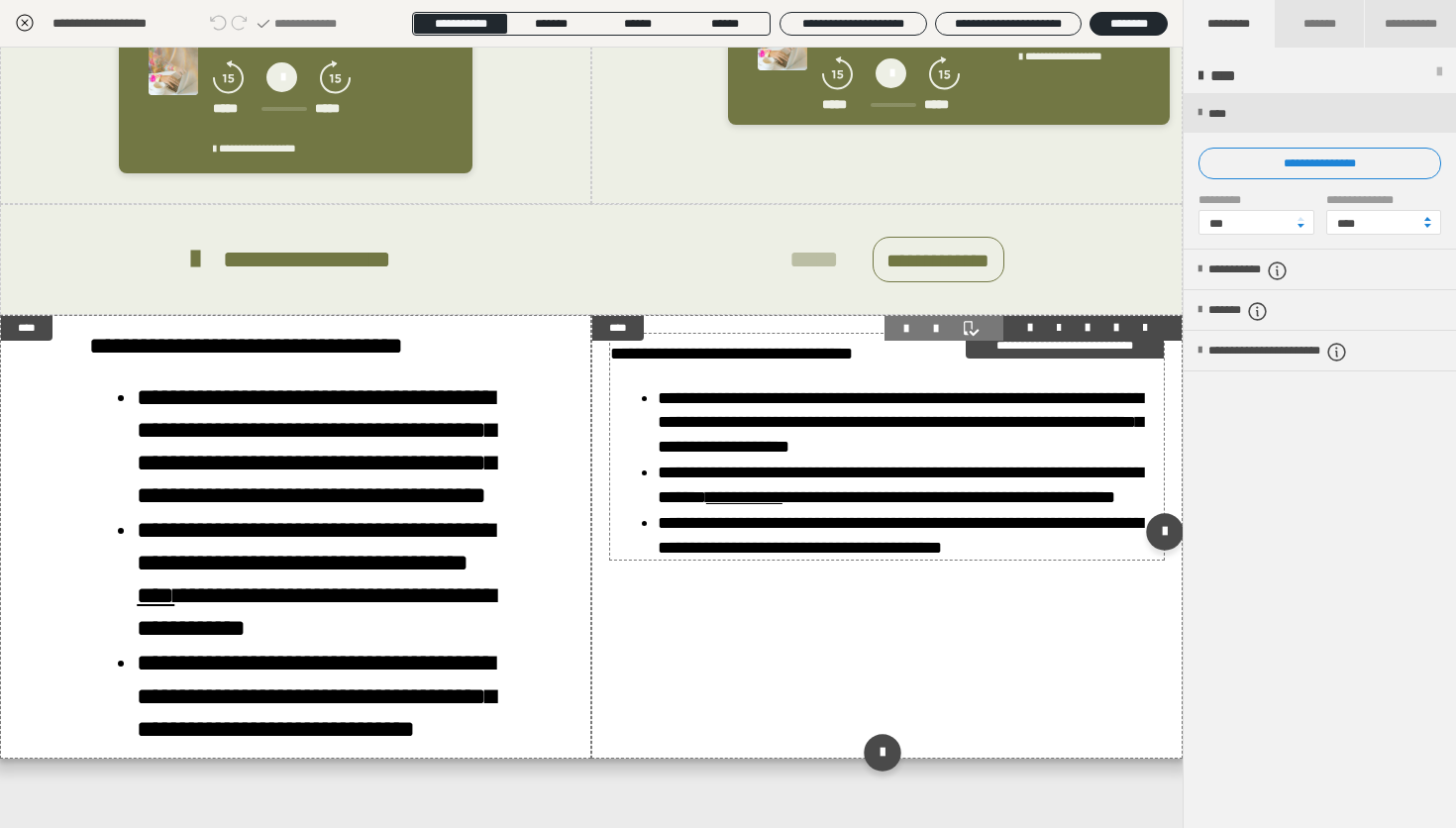 click on "**********" at bounding box center [900, 484] 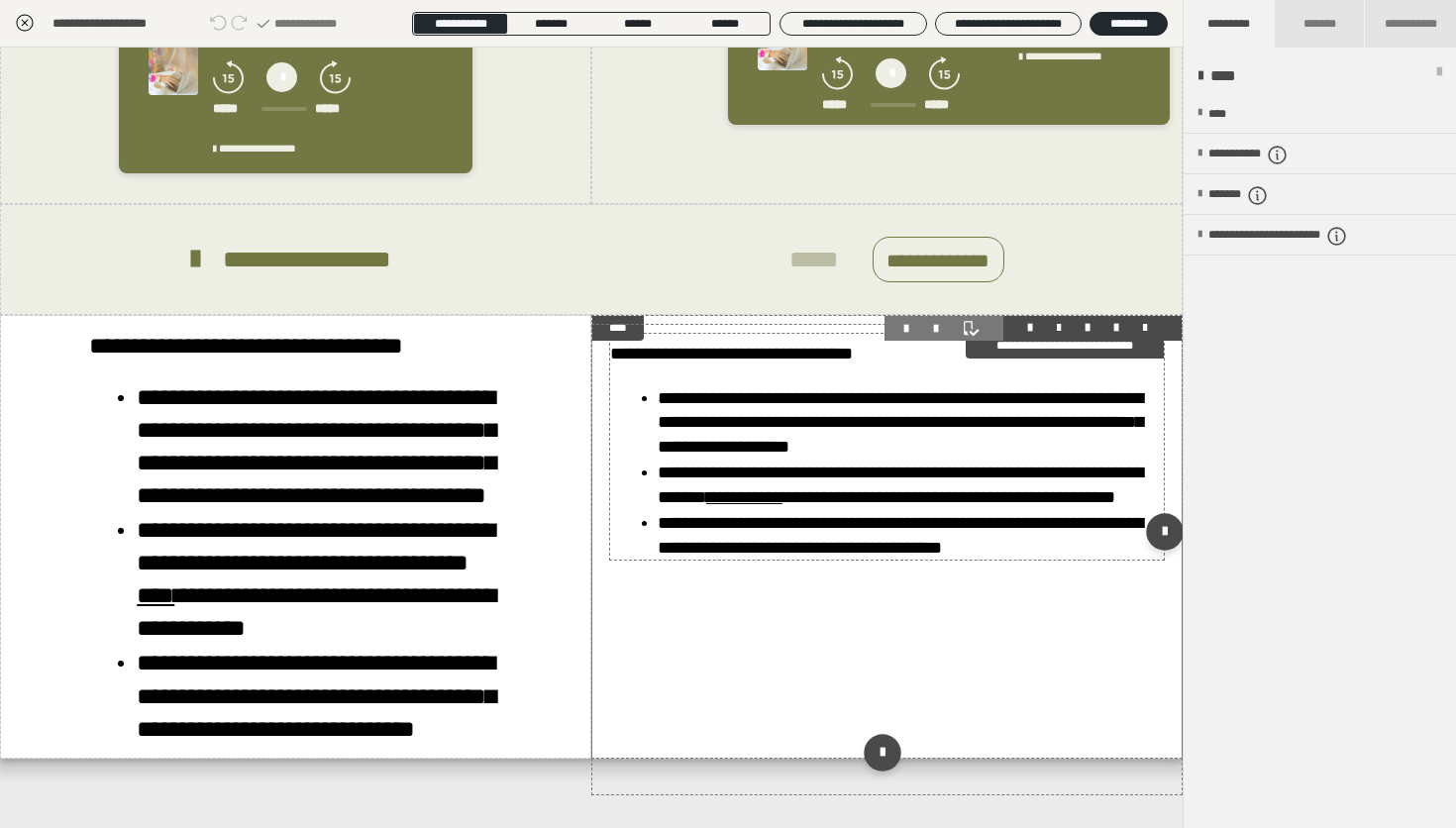 click on "**********" at bounding box center [900, 484] 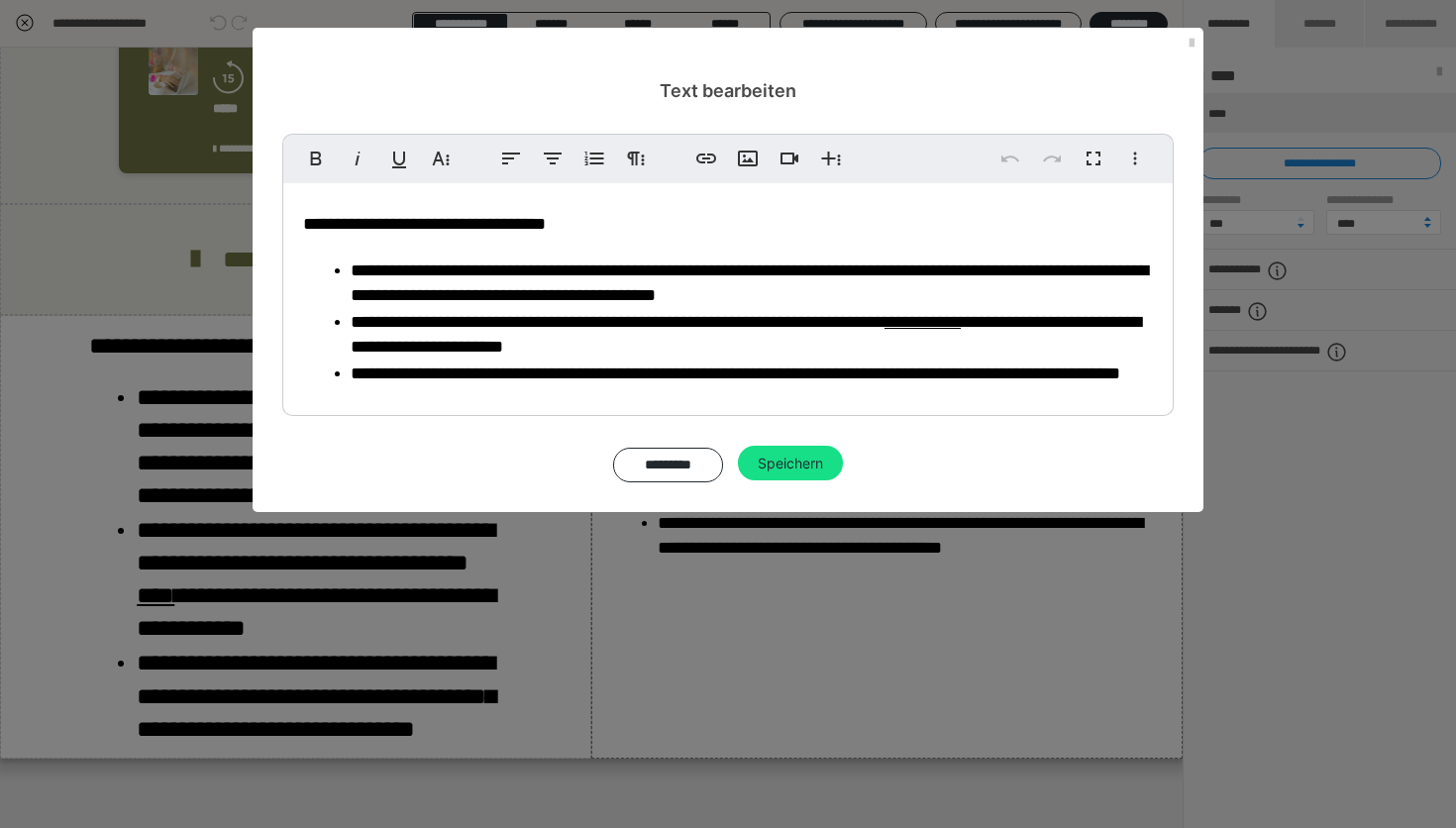 click on "**********" at bounding box center (746, 334) 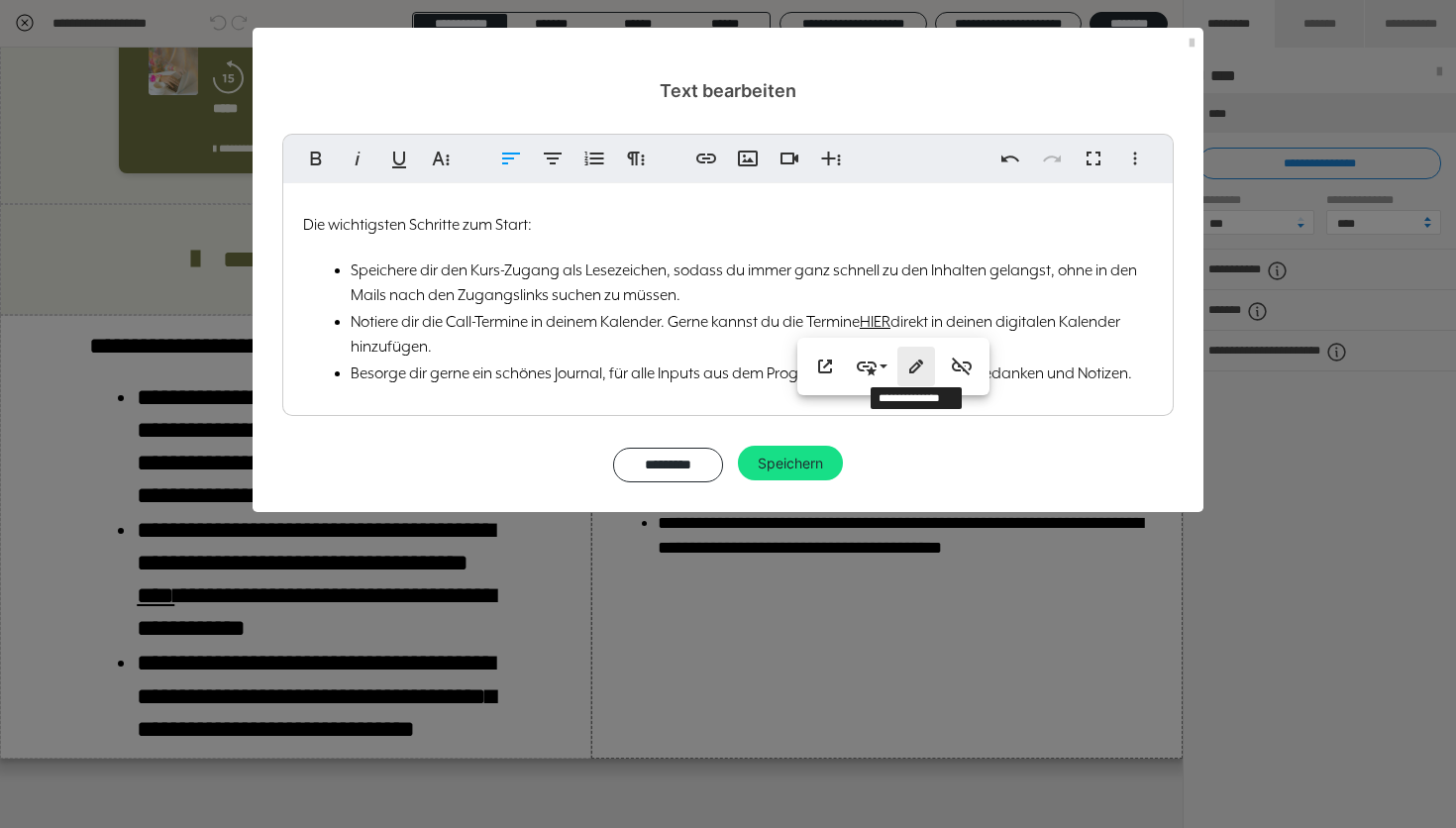 click 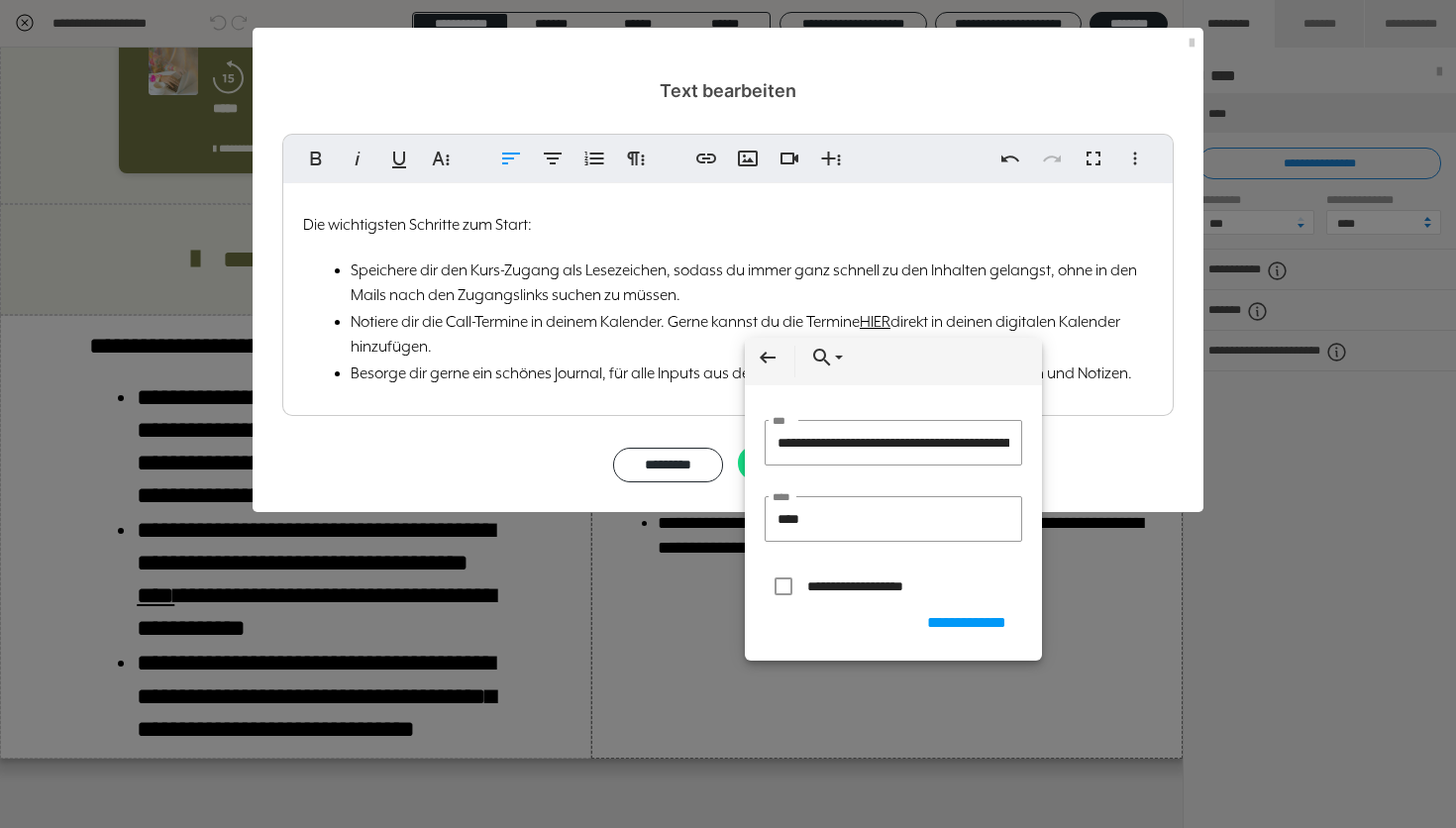 scroll, scrollTop: 0, scrollLeft: 1063, axis: horizontal 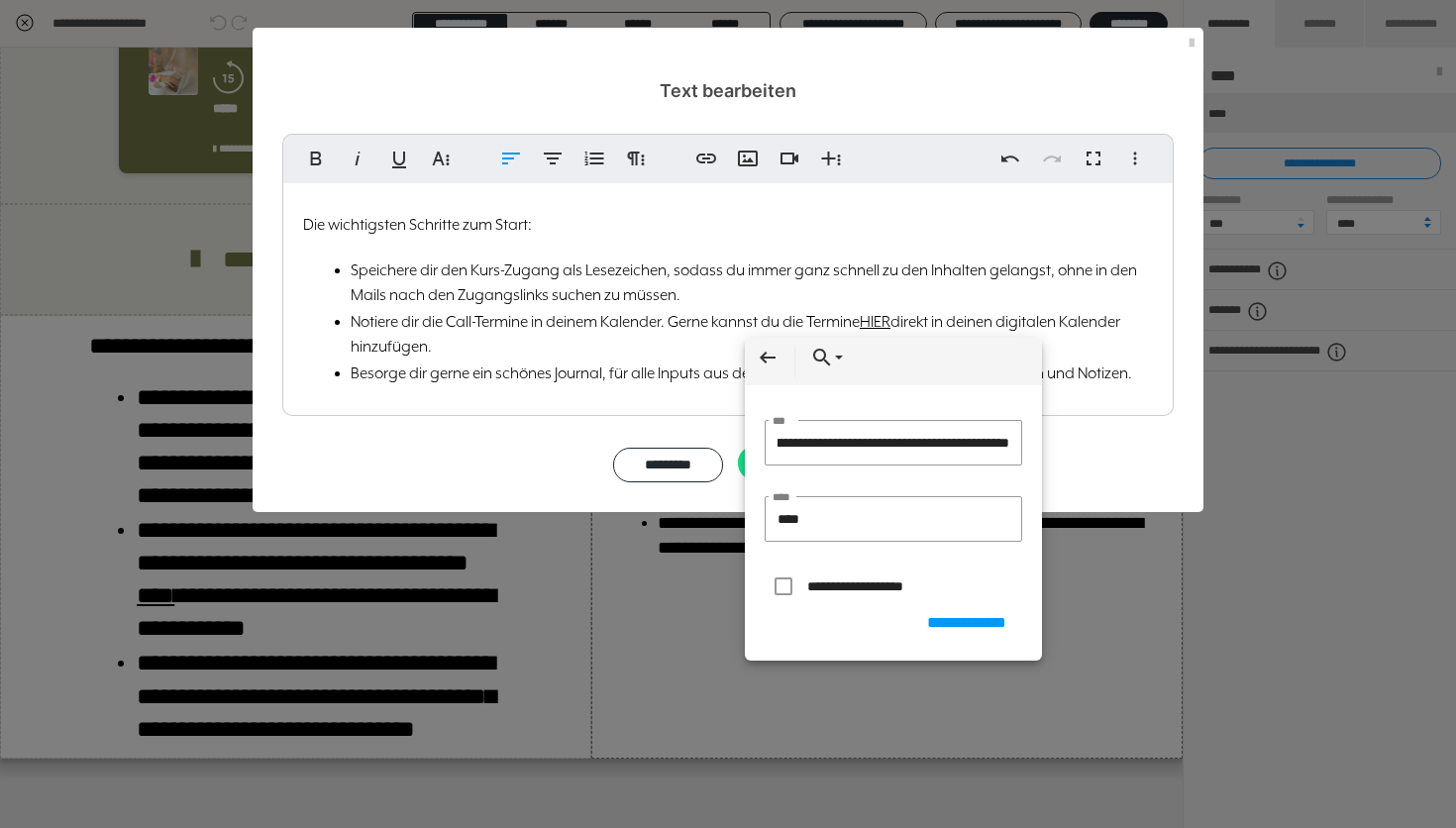 click on "Speichere dir den Kurs-Zugang als Lesezeichen, sodass du immer ganz schnell zu den Inhalten gelangst, ohne in den Mails nach den Zugangslinks suchen zu müssen." at bounding box center [752, 283] 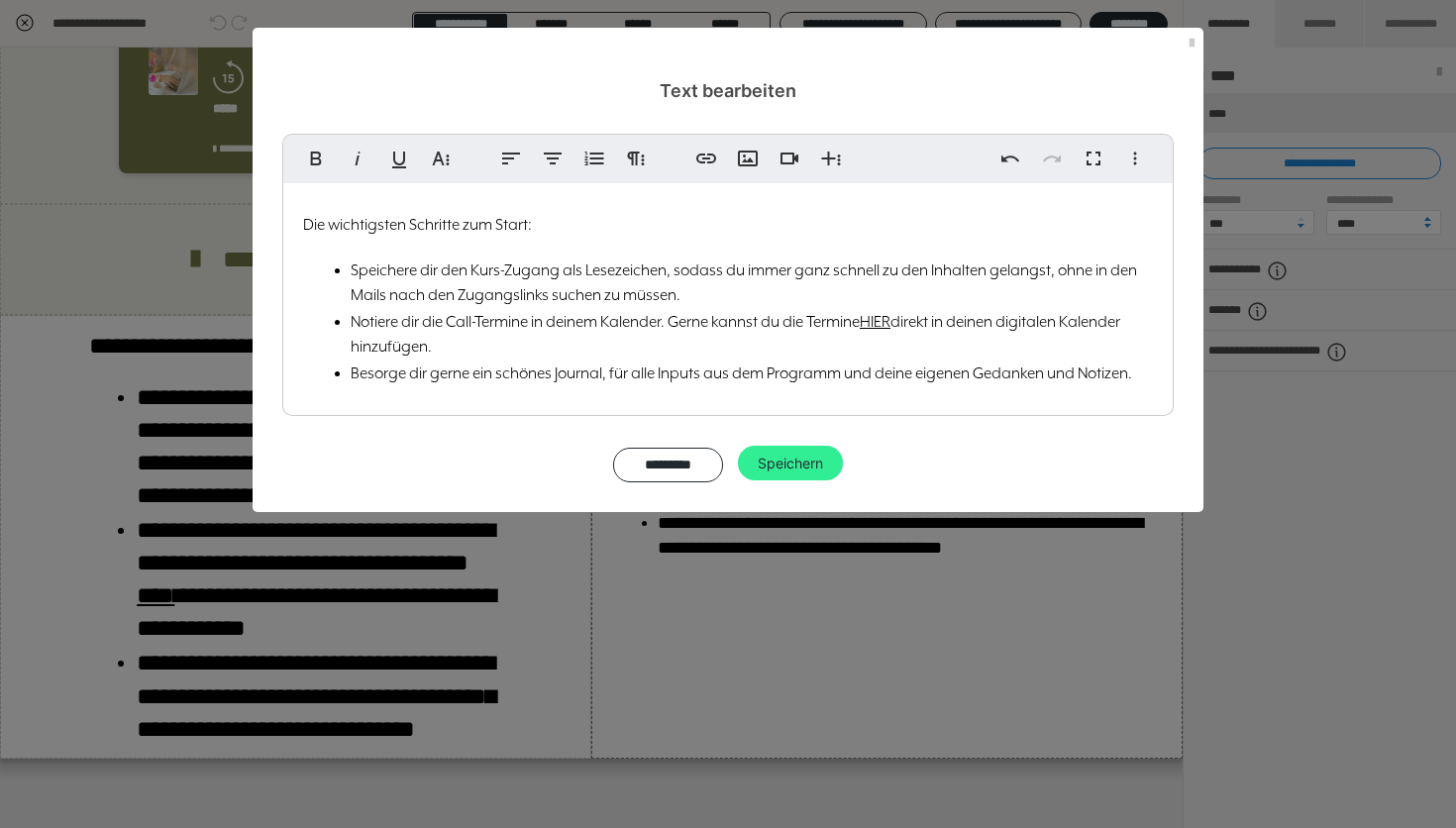 click on "Speichern" at bounding box center (790, 464) 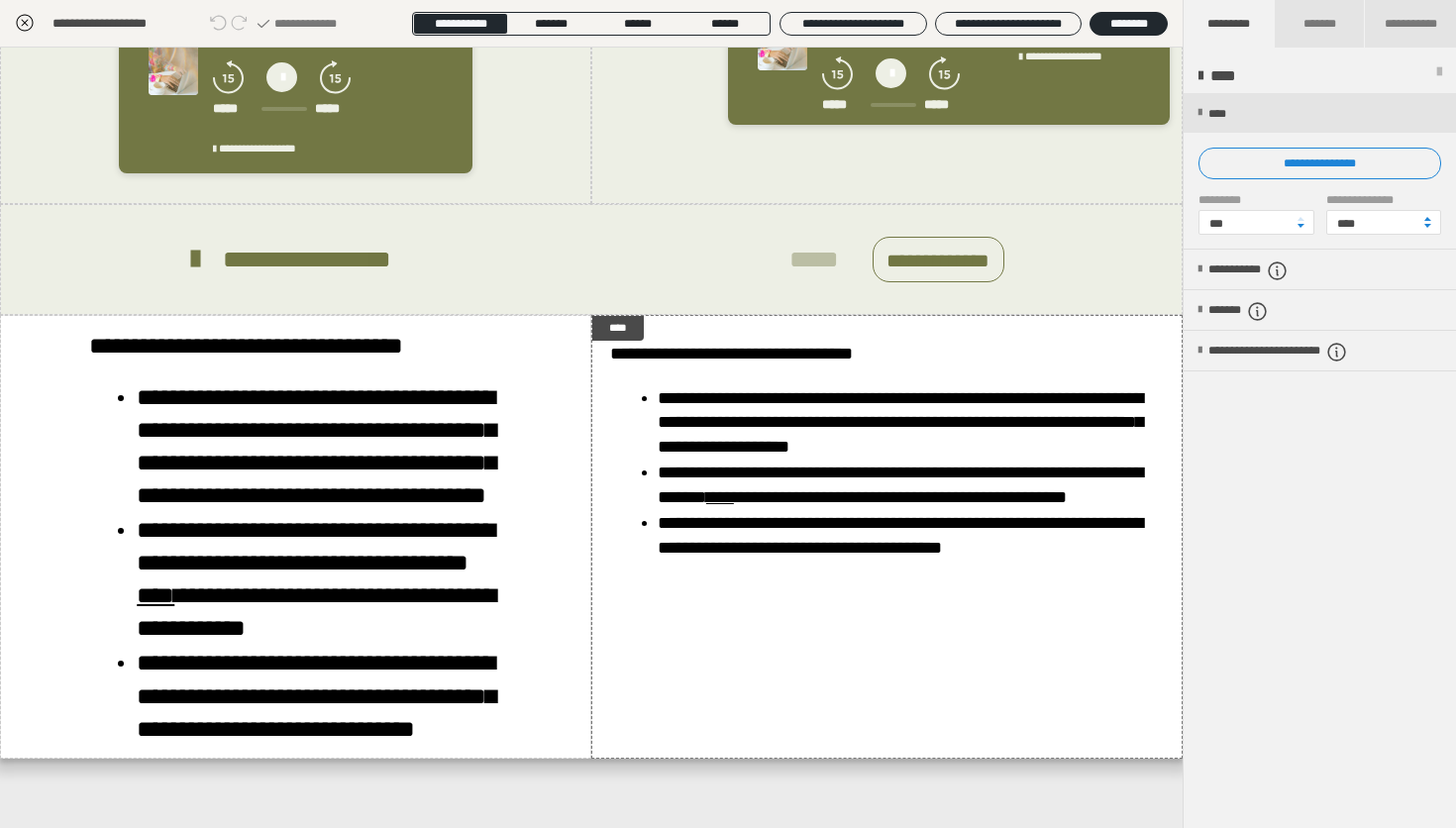 click 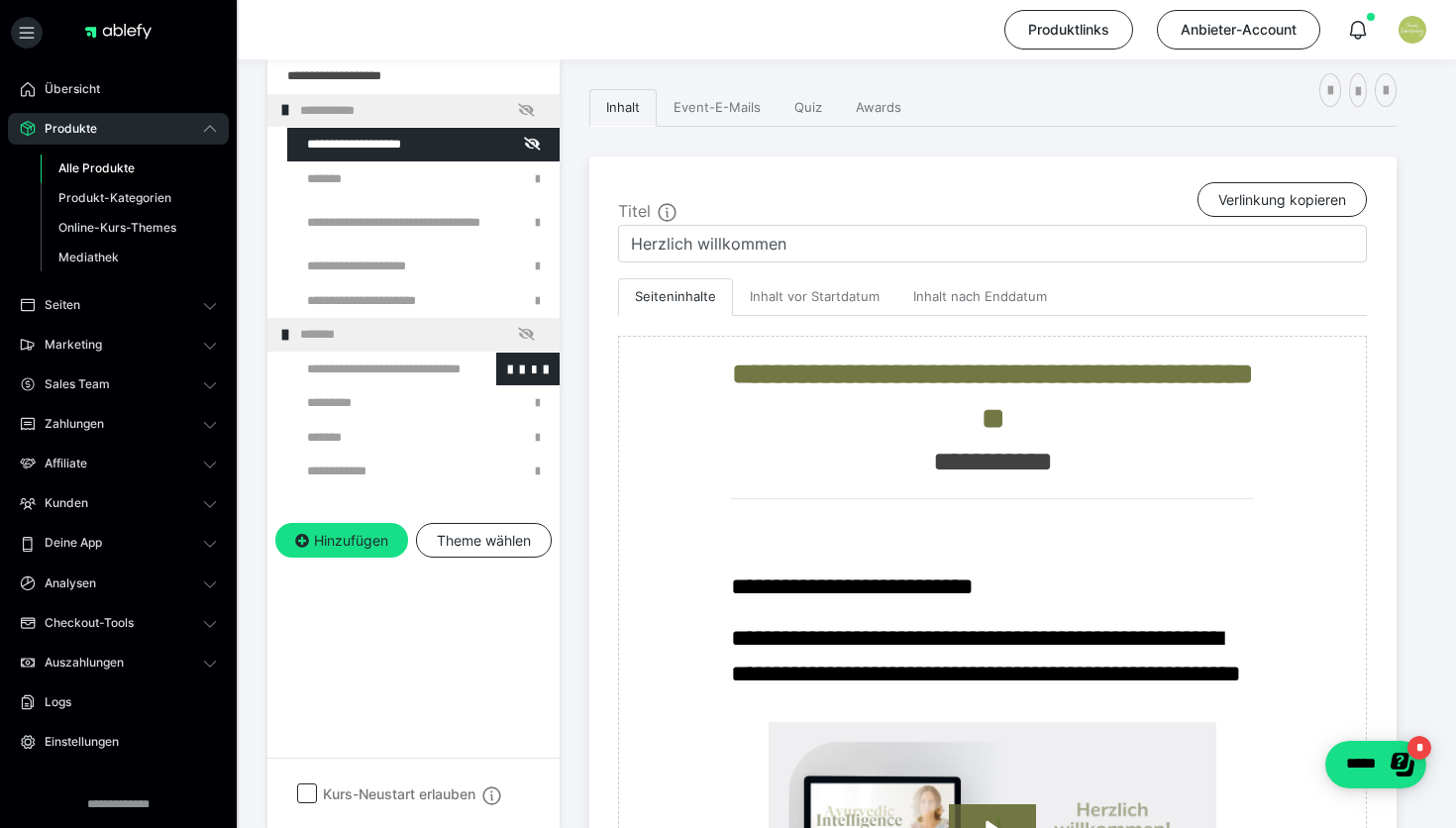 click at bounding box center [371, 369] 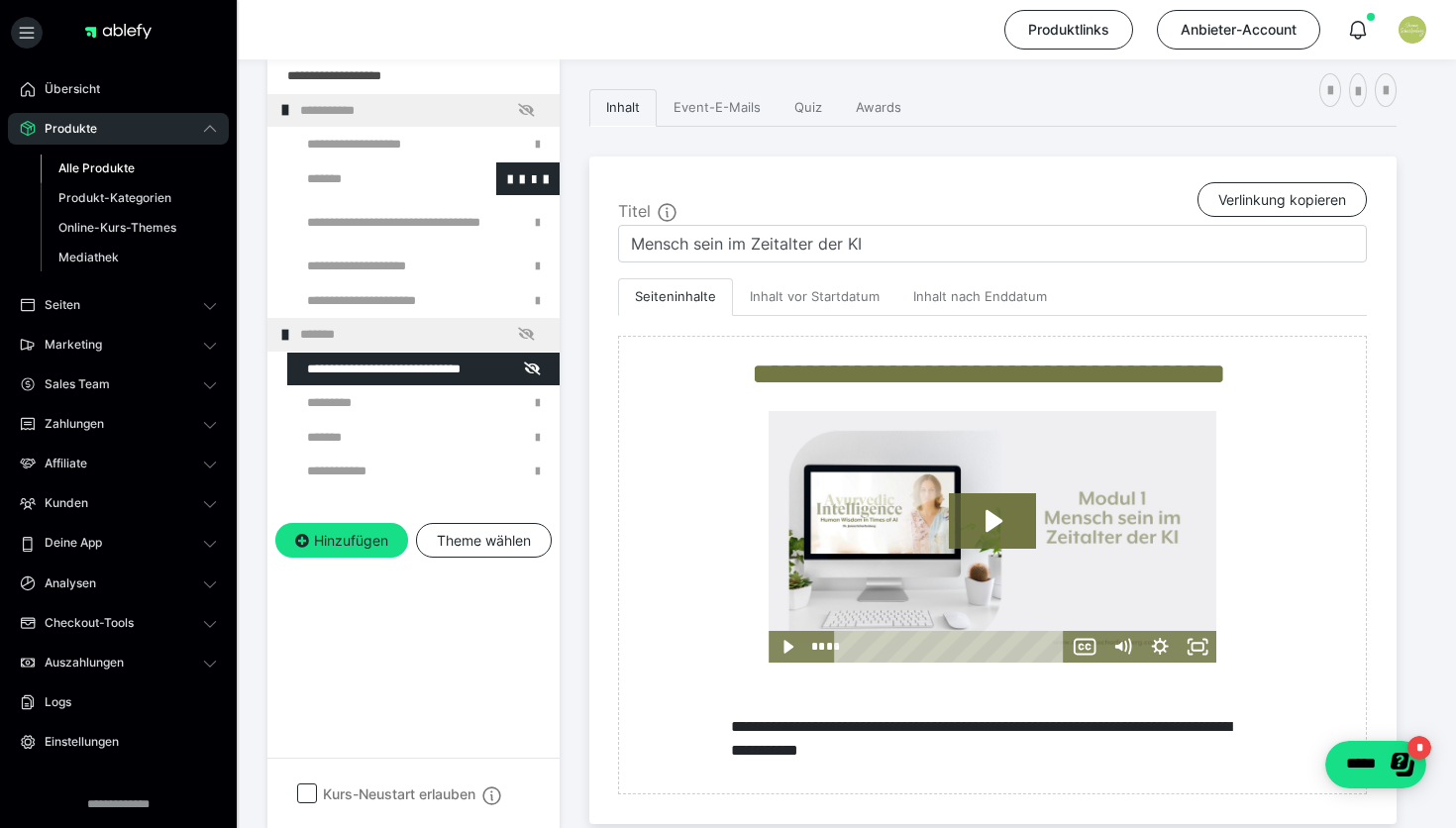 click at bounding box center [371, 179] 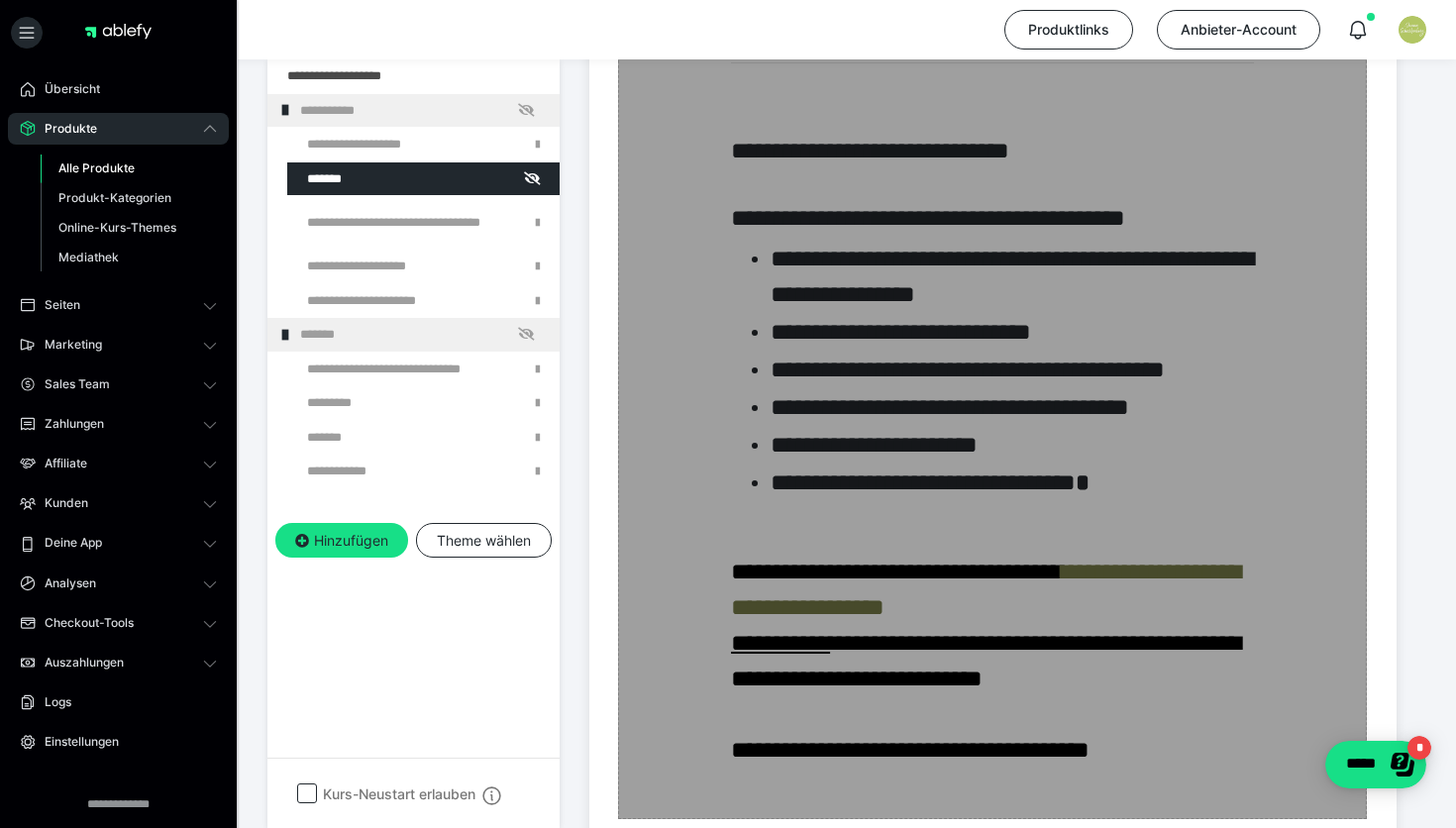scroll, scrollTop: 572, scrollLeft: 0, axis: vertical 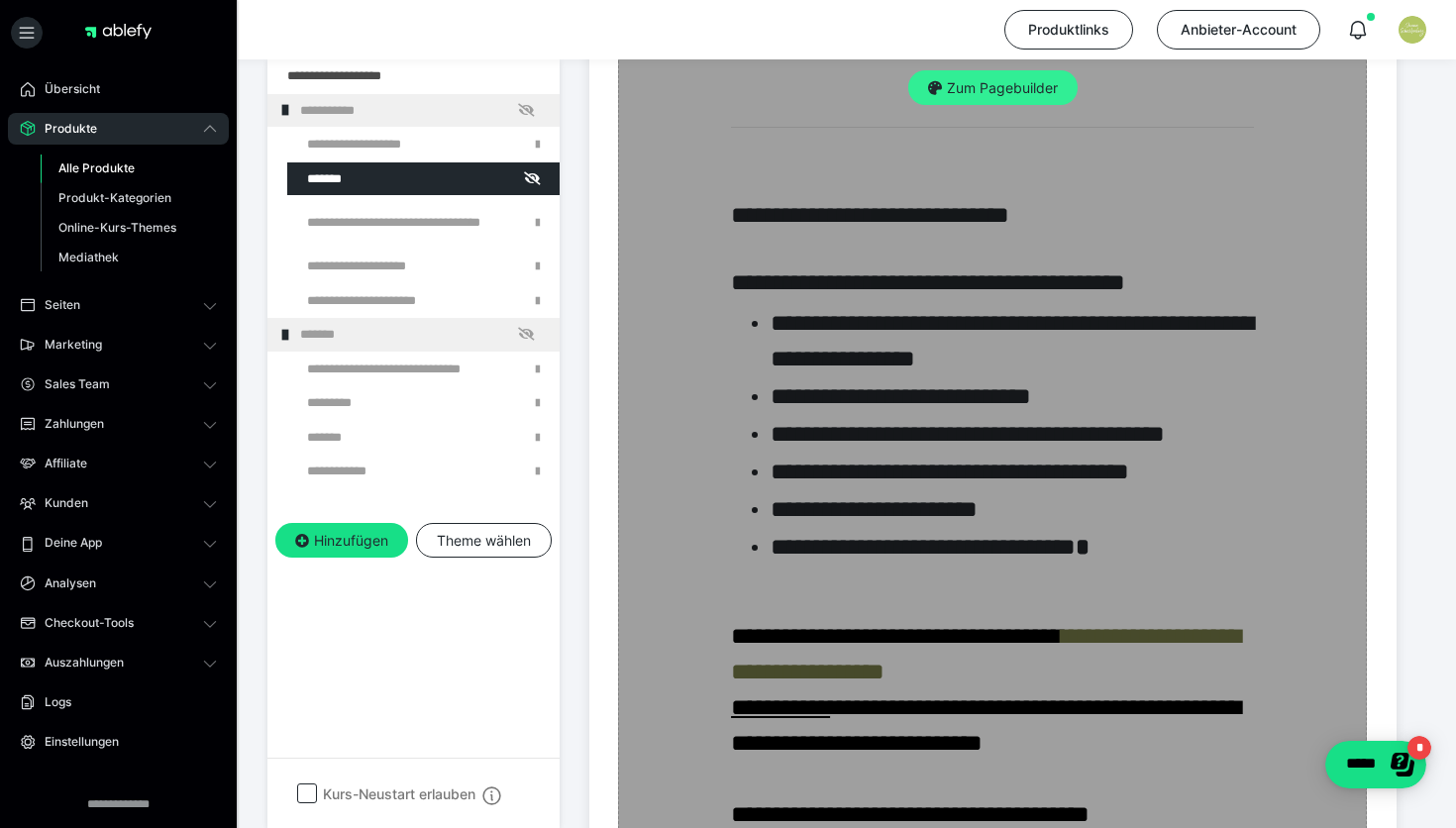 click on "Zum Pagebuilder" at bounding box center [992, 88] 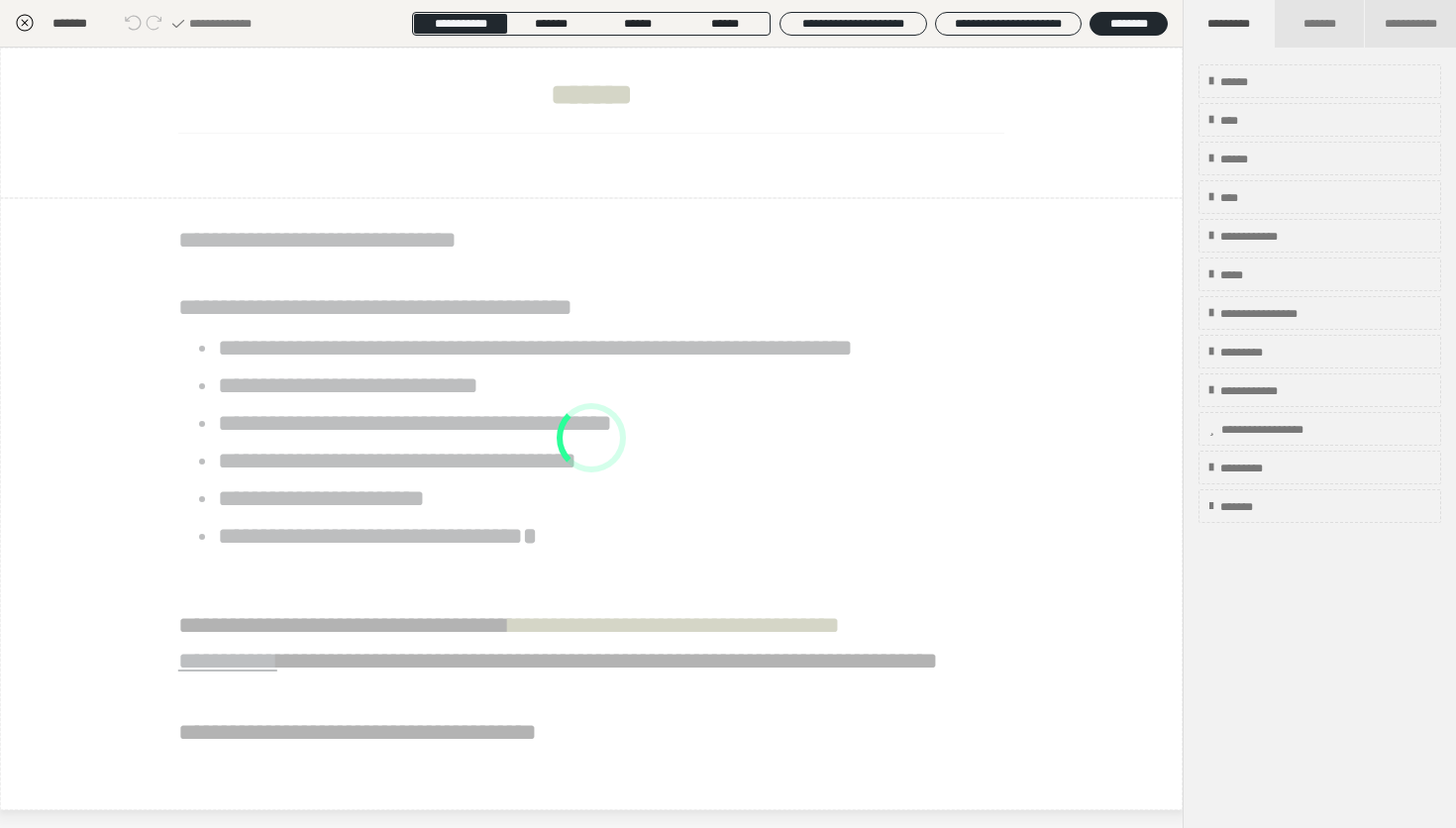 scroll, scrollTop: 287, scrollLeft: 0, axis: vertical 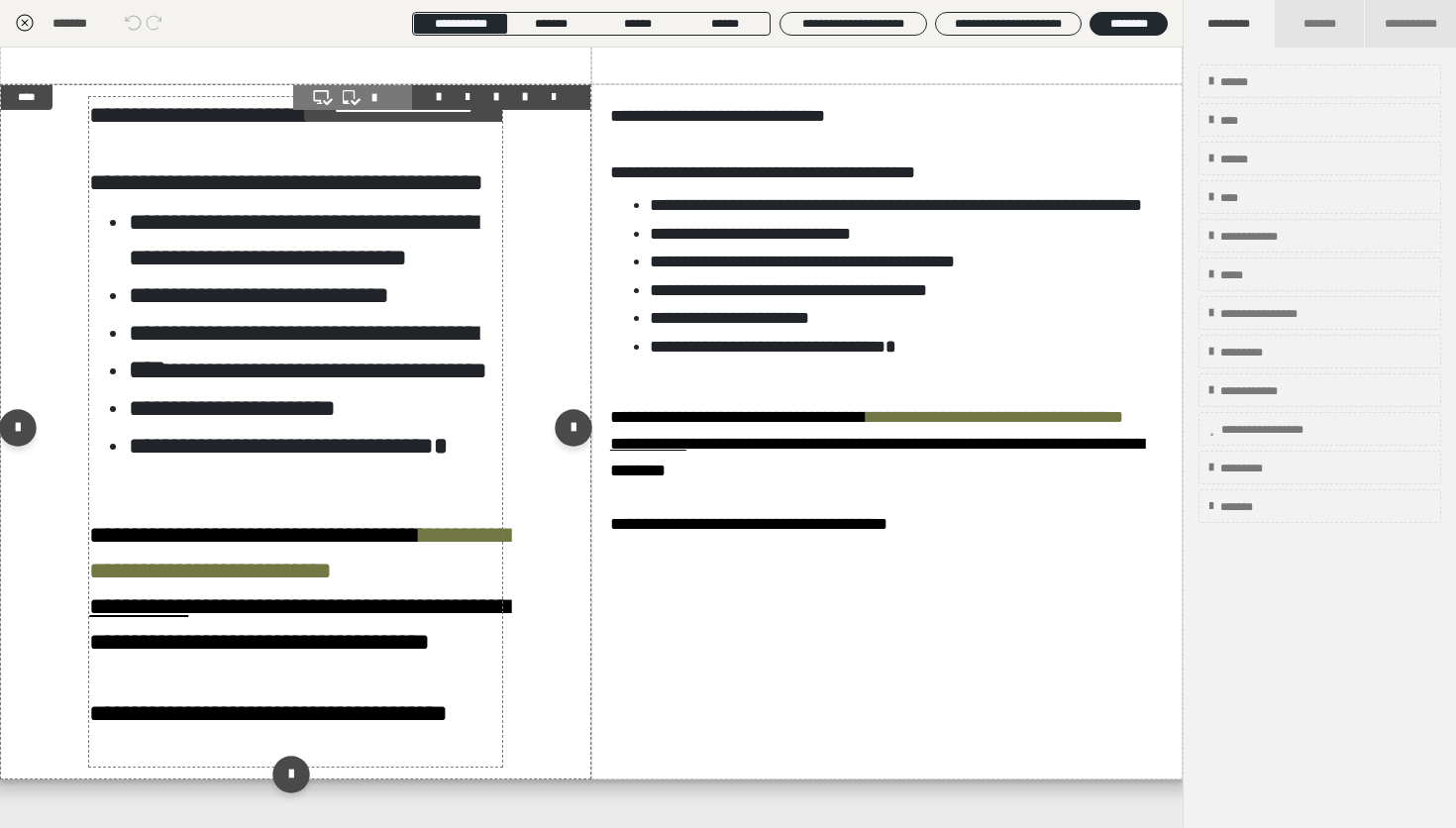 click on "**********" at bounding box center [295, 432] 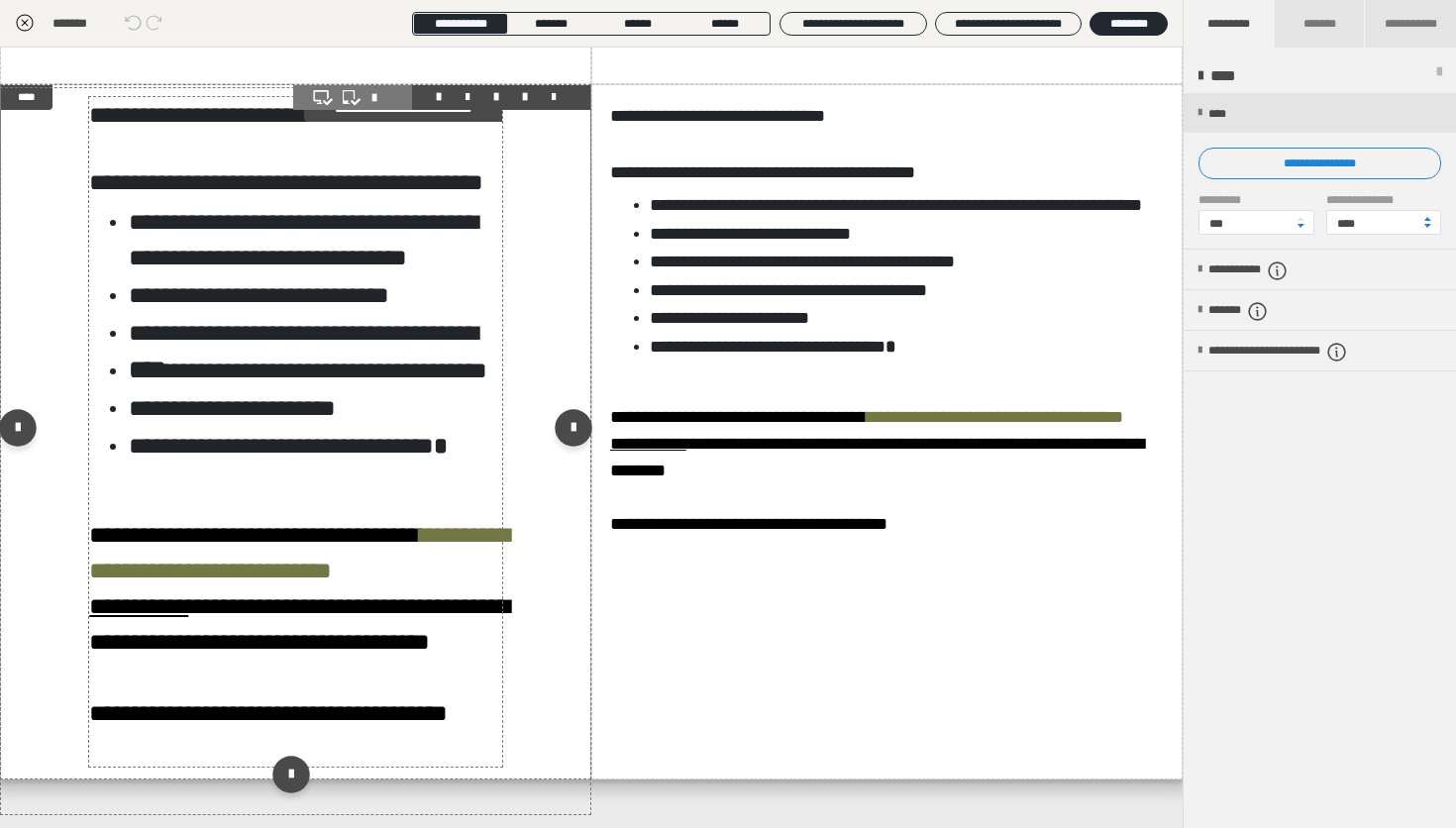 click on "**********" at bounding box center (295, 432) 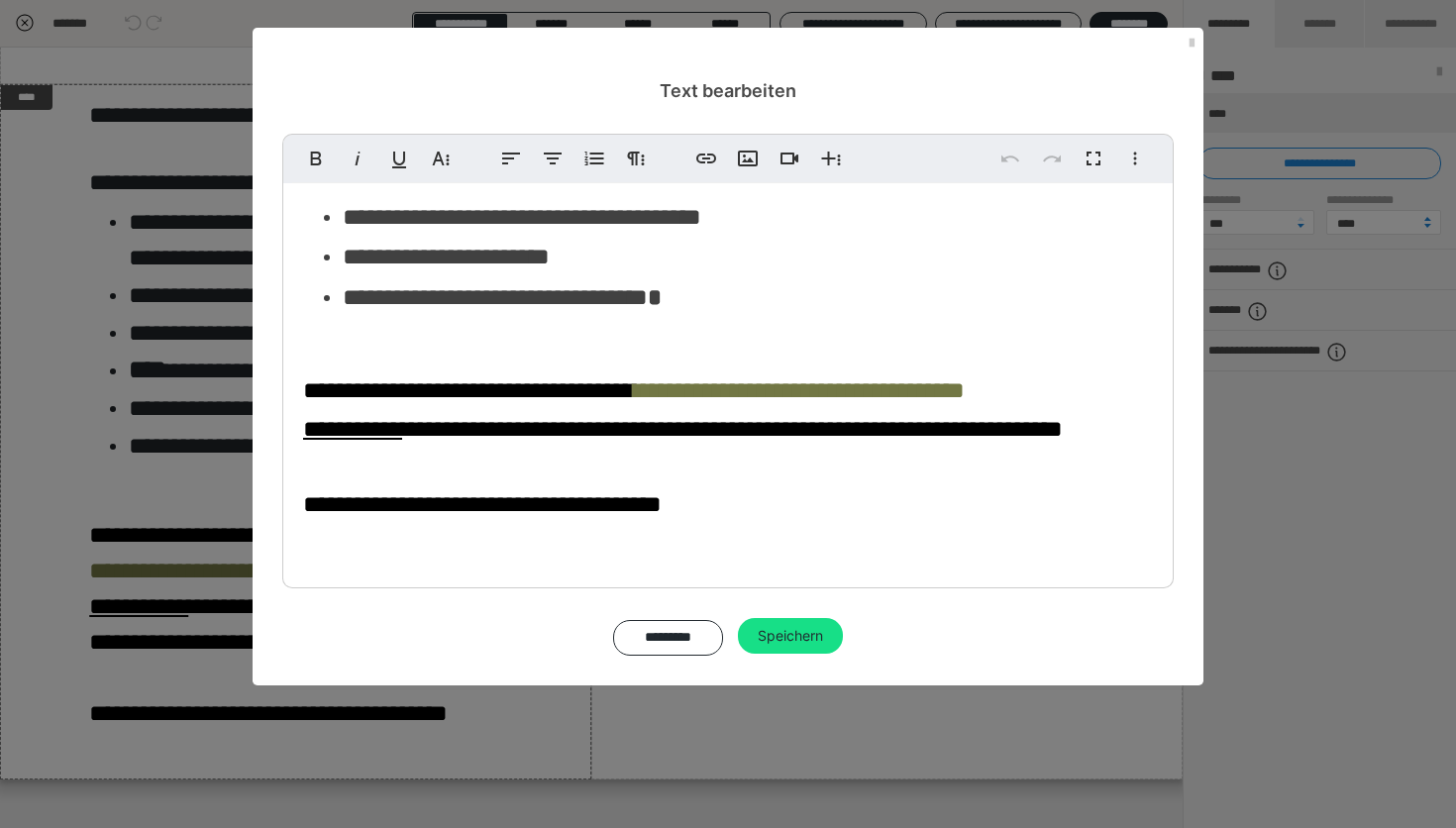 scroll, scrollTop: 244, scrollLeft: 0, axis: vertical 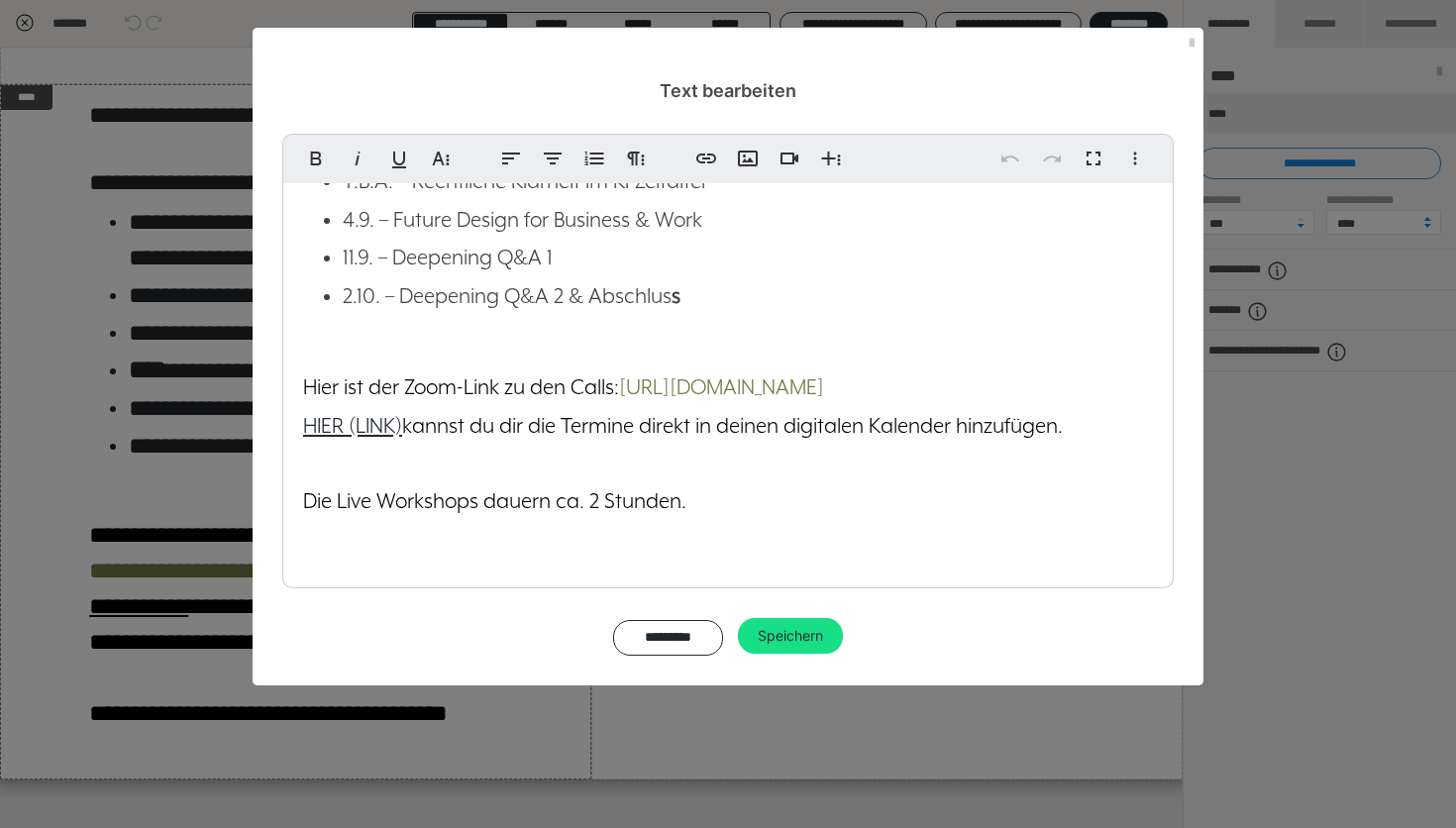 click on "HIER (LINK)" at bounding box center [353, 426] 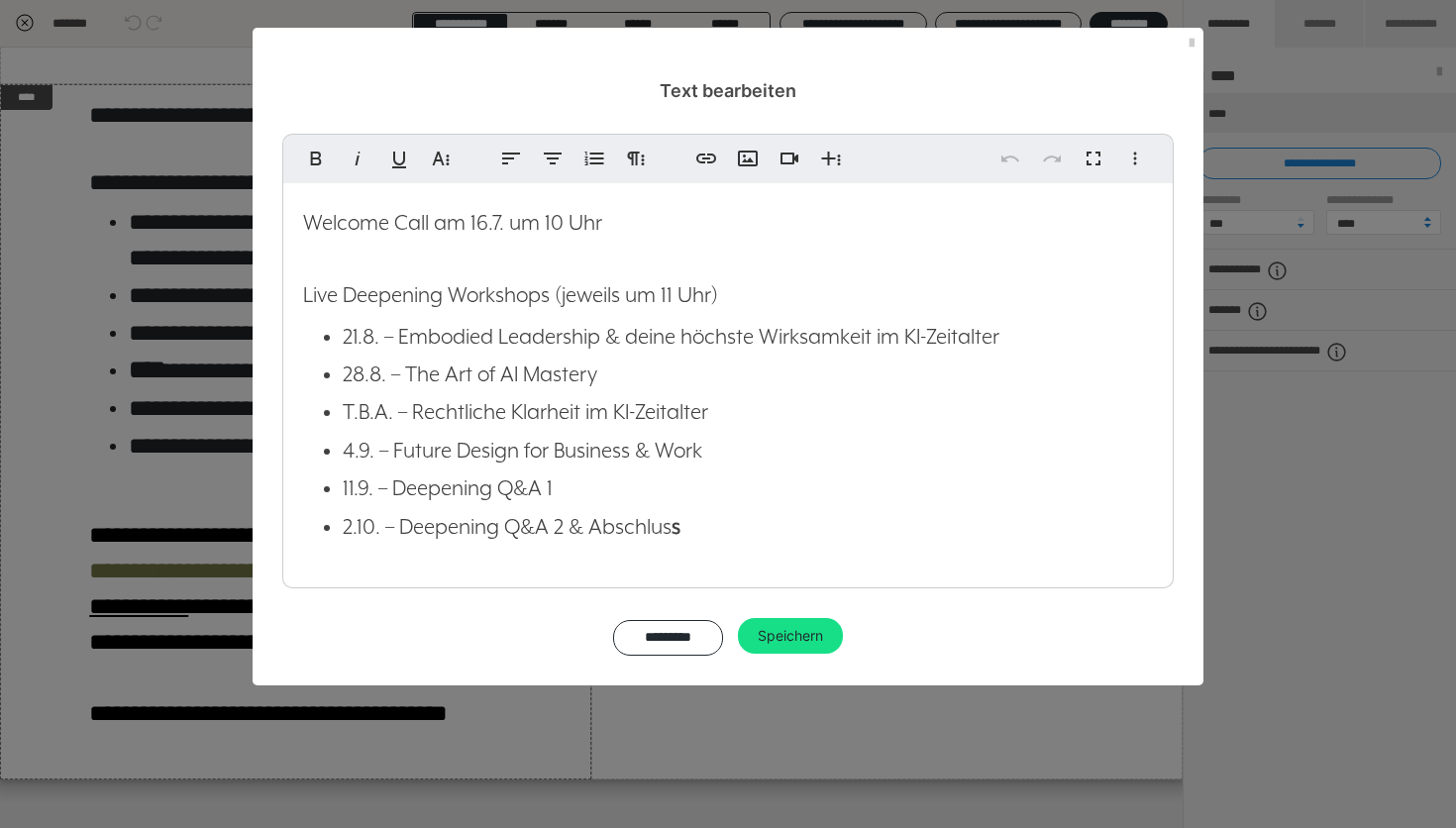 scroll, scrollTop: 244, scrollLeft: 0, axis: vertical 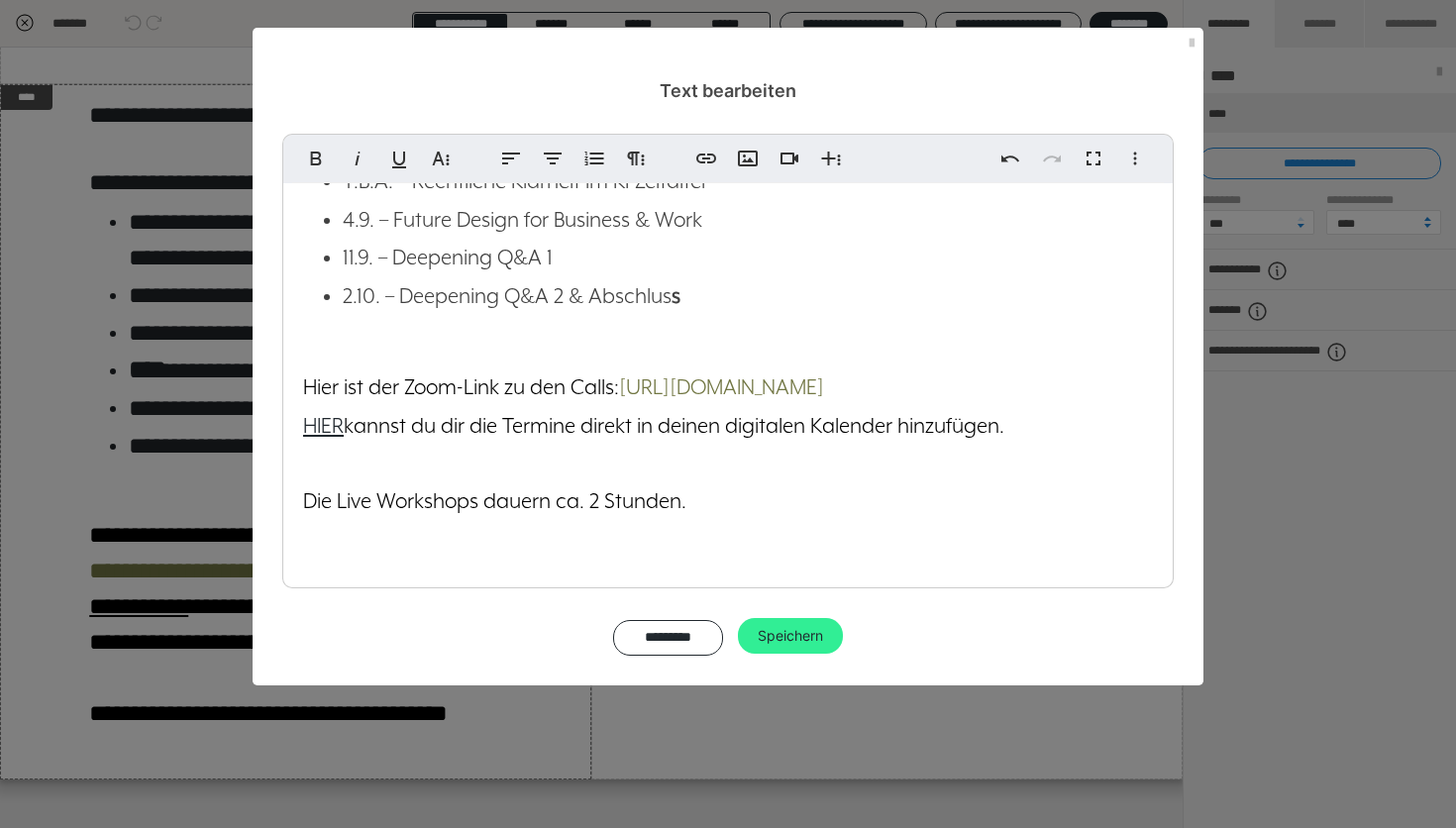 click on "Speichern" at bounding box center [790, 636] 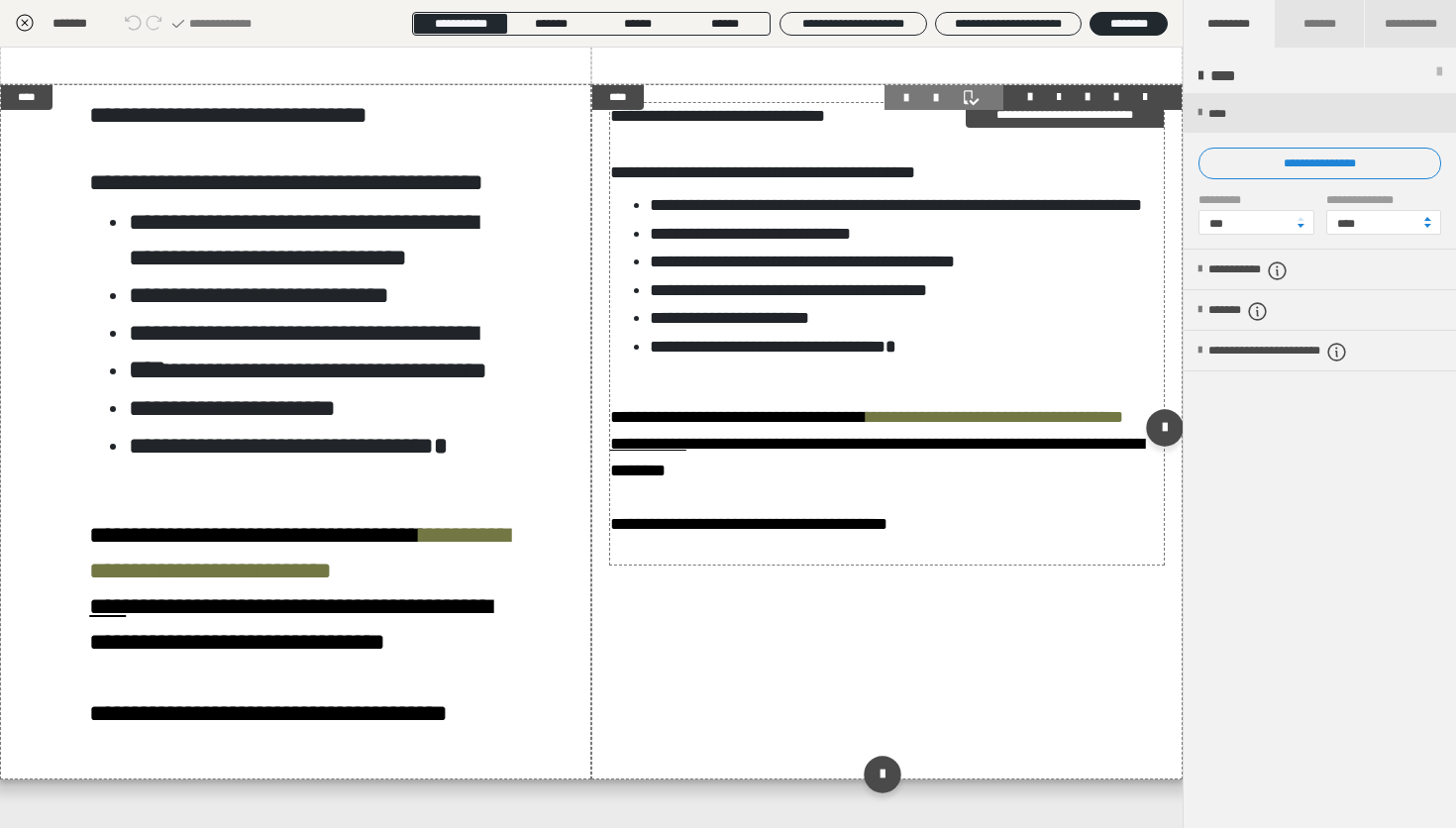 click on "**********" at bounding box center (886, 334) 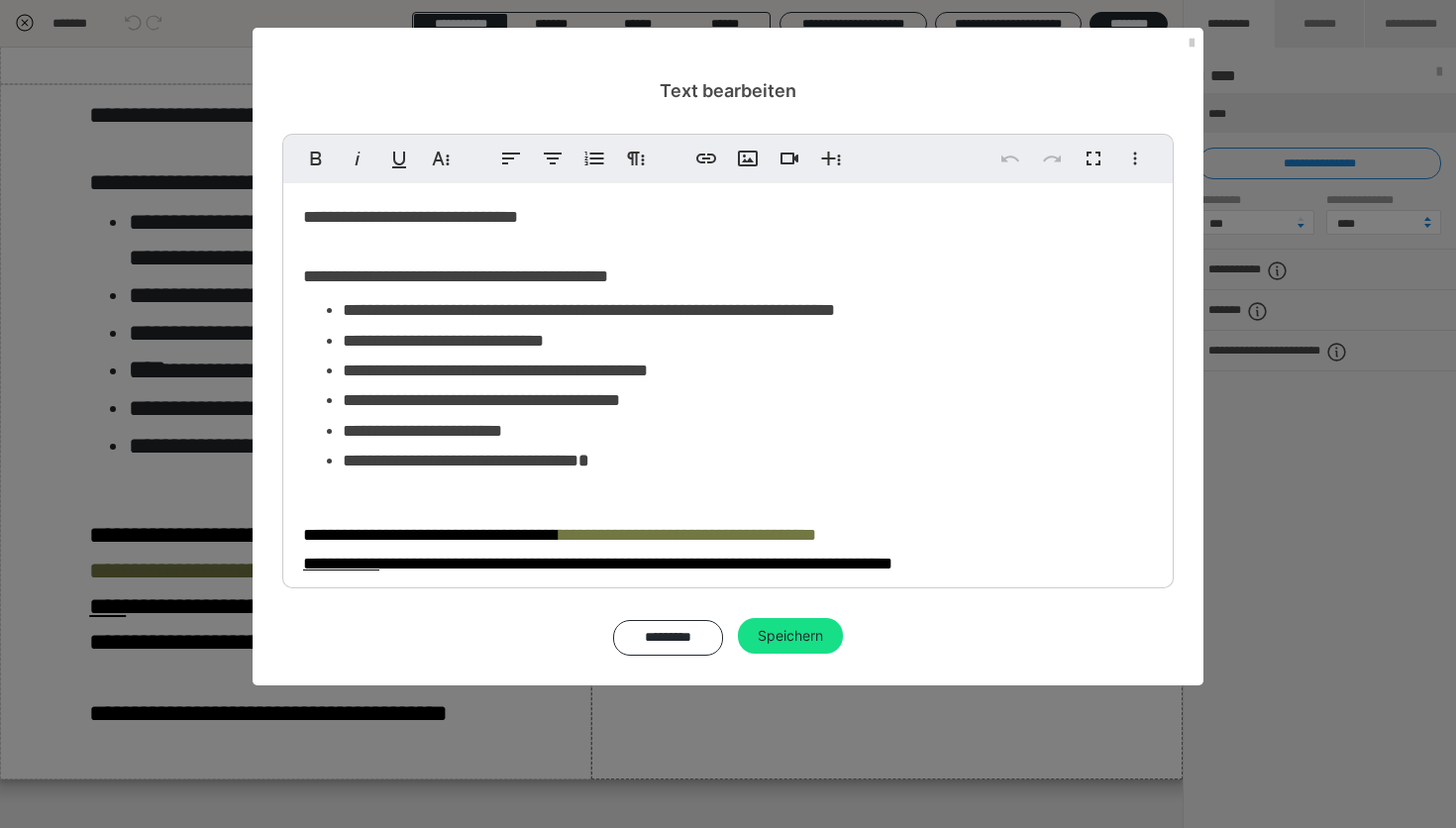 scroll, scrollTop: 50, scrollLeft: 0, axis: vertical 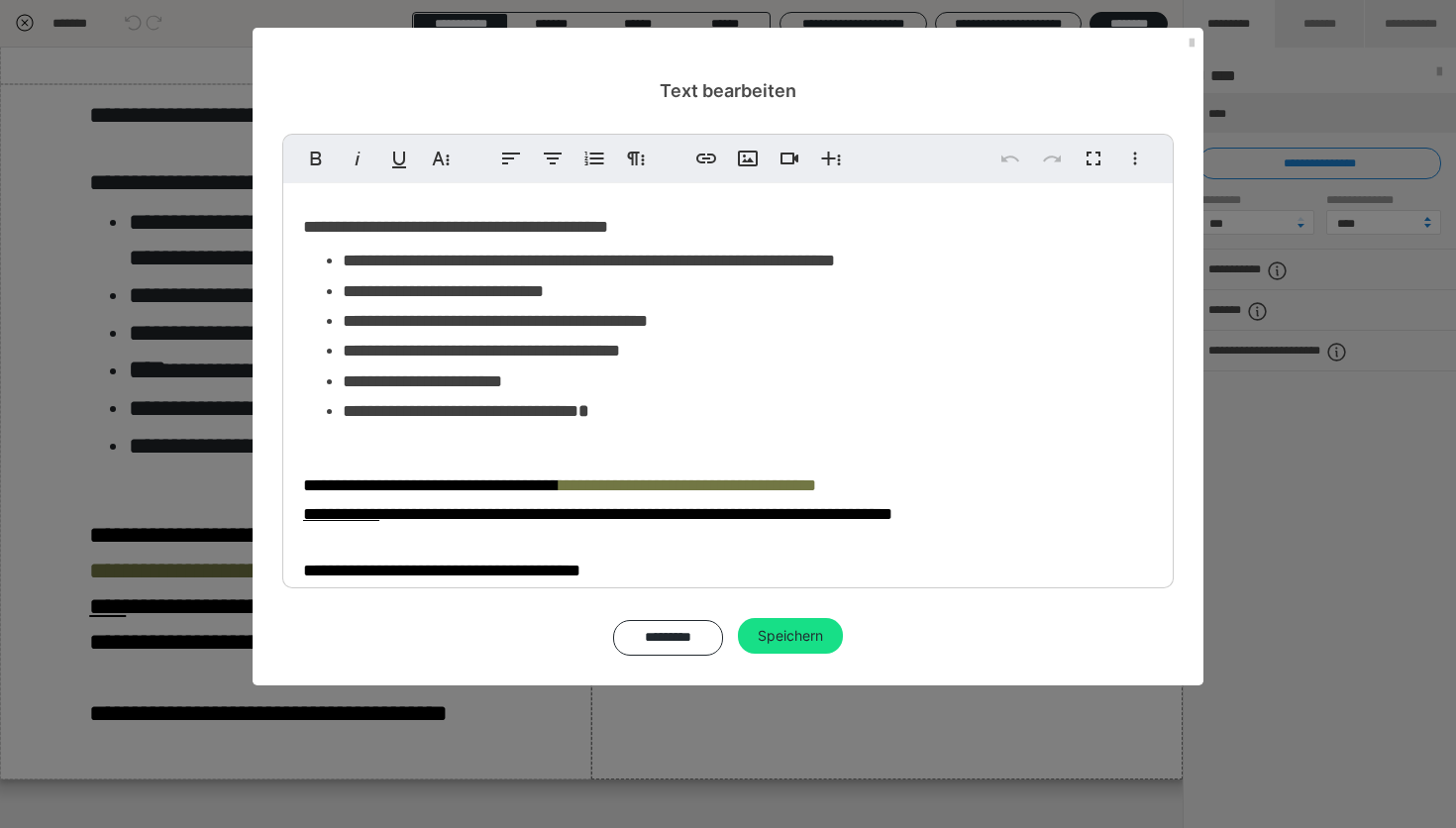click on "**********" at bounding box center [597, 514] 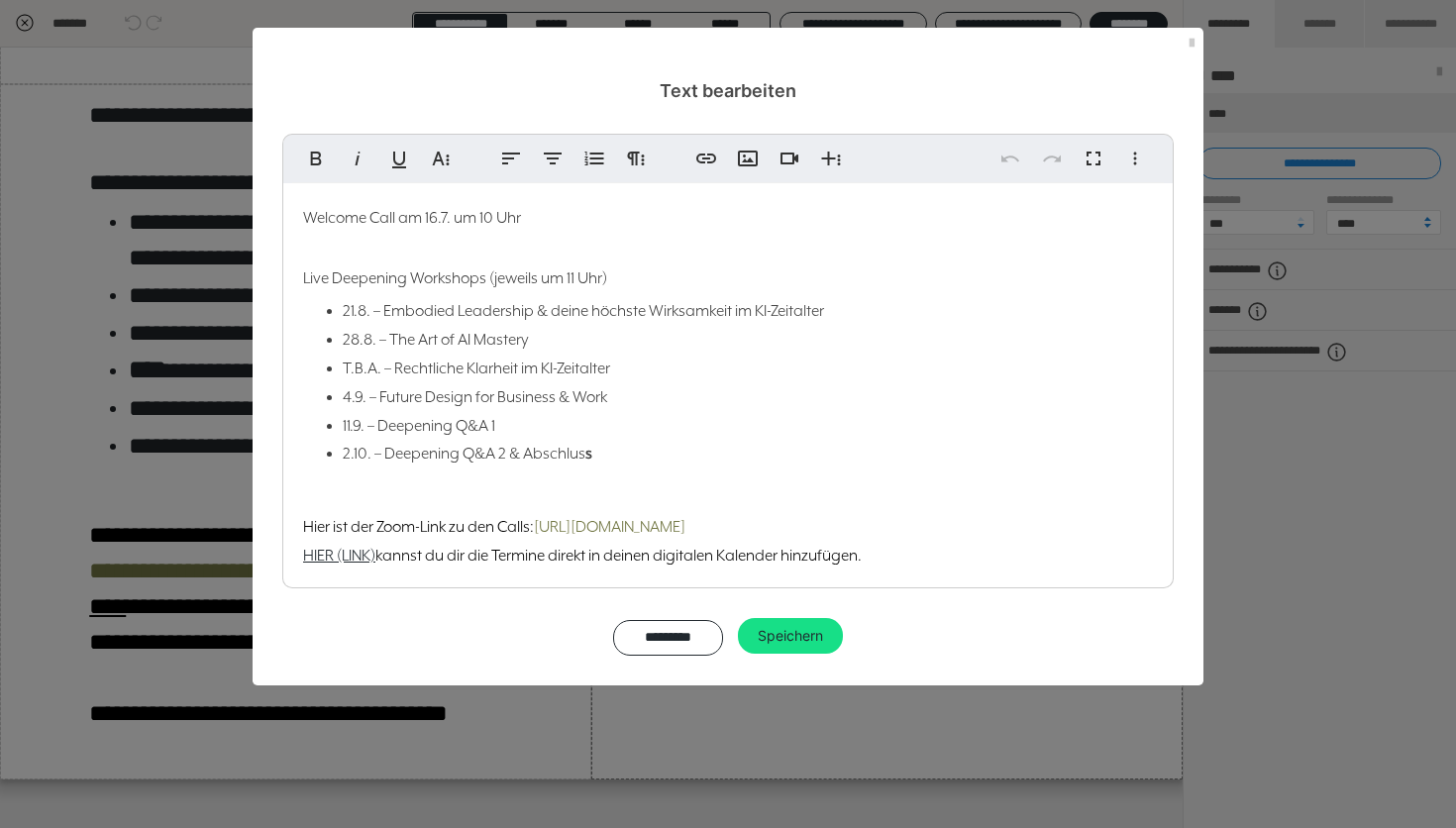 scroll, scrollTop: 50, scrollLeft: 0, axis: vertical 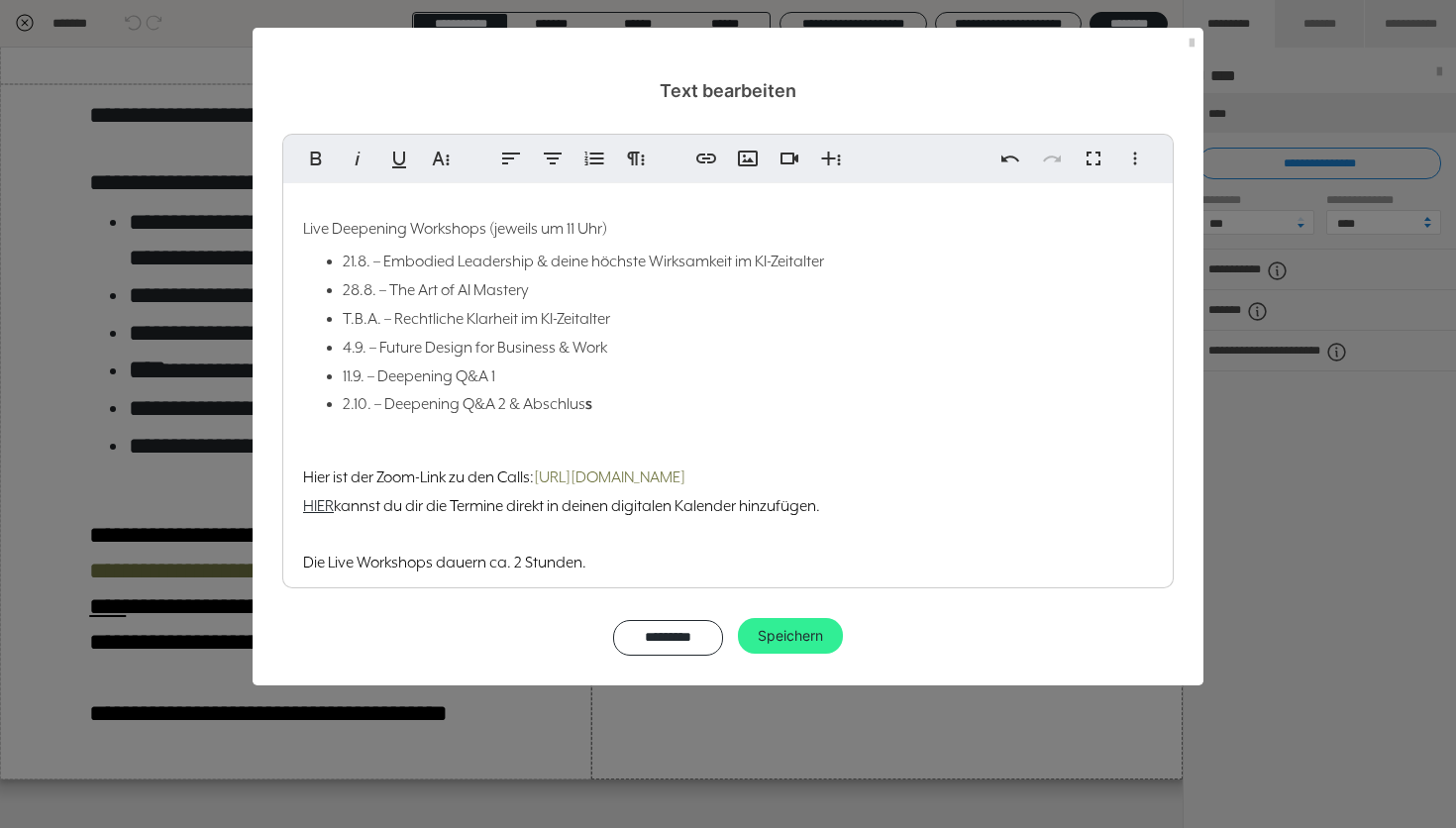 click on "Speichern" at bounding box center [790, 636] 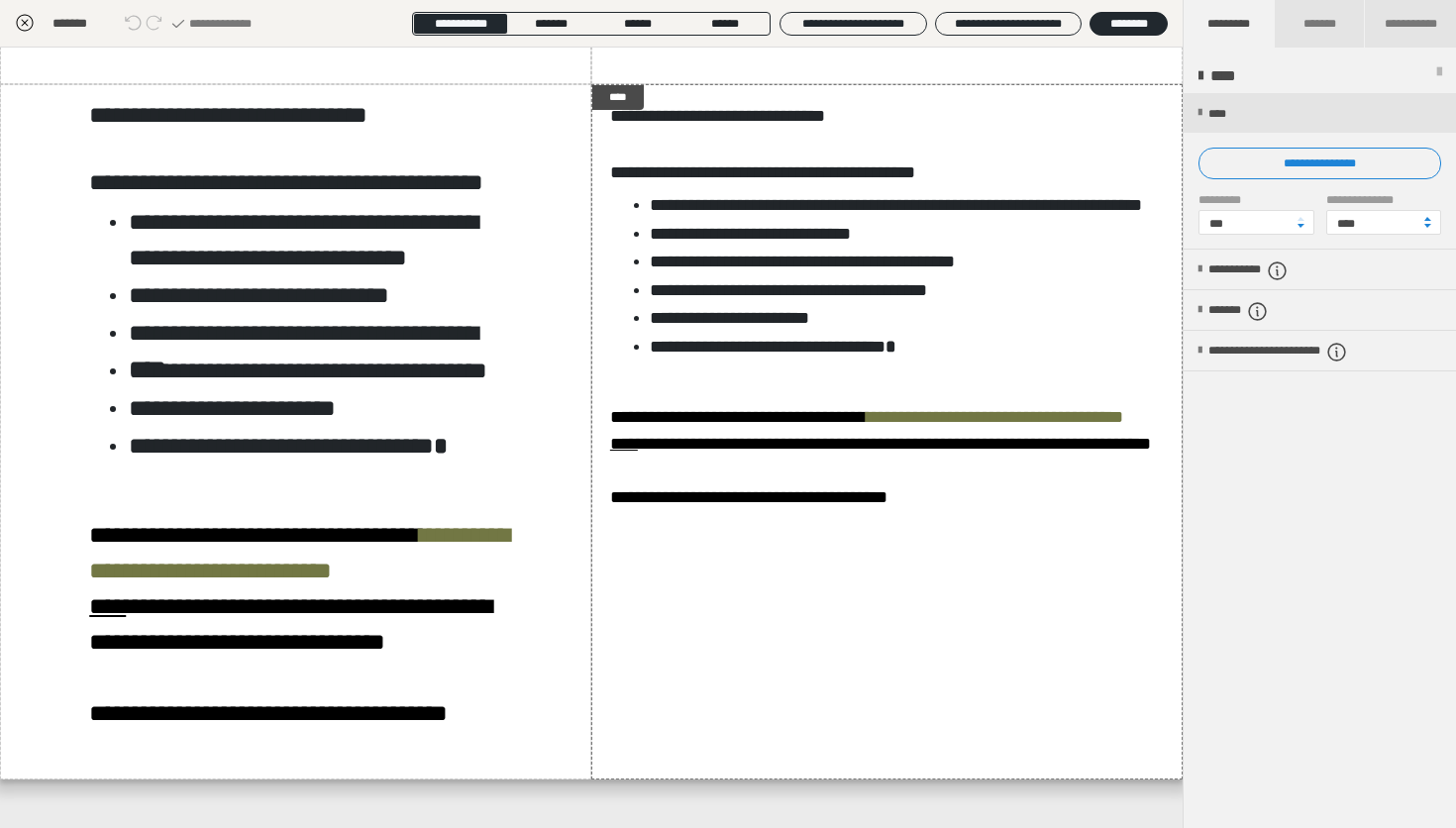 click on "**********" at bounding box center [591, 24] 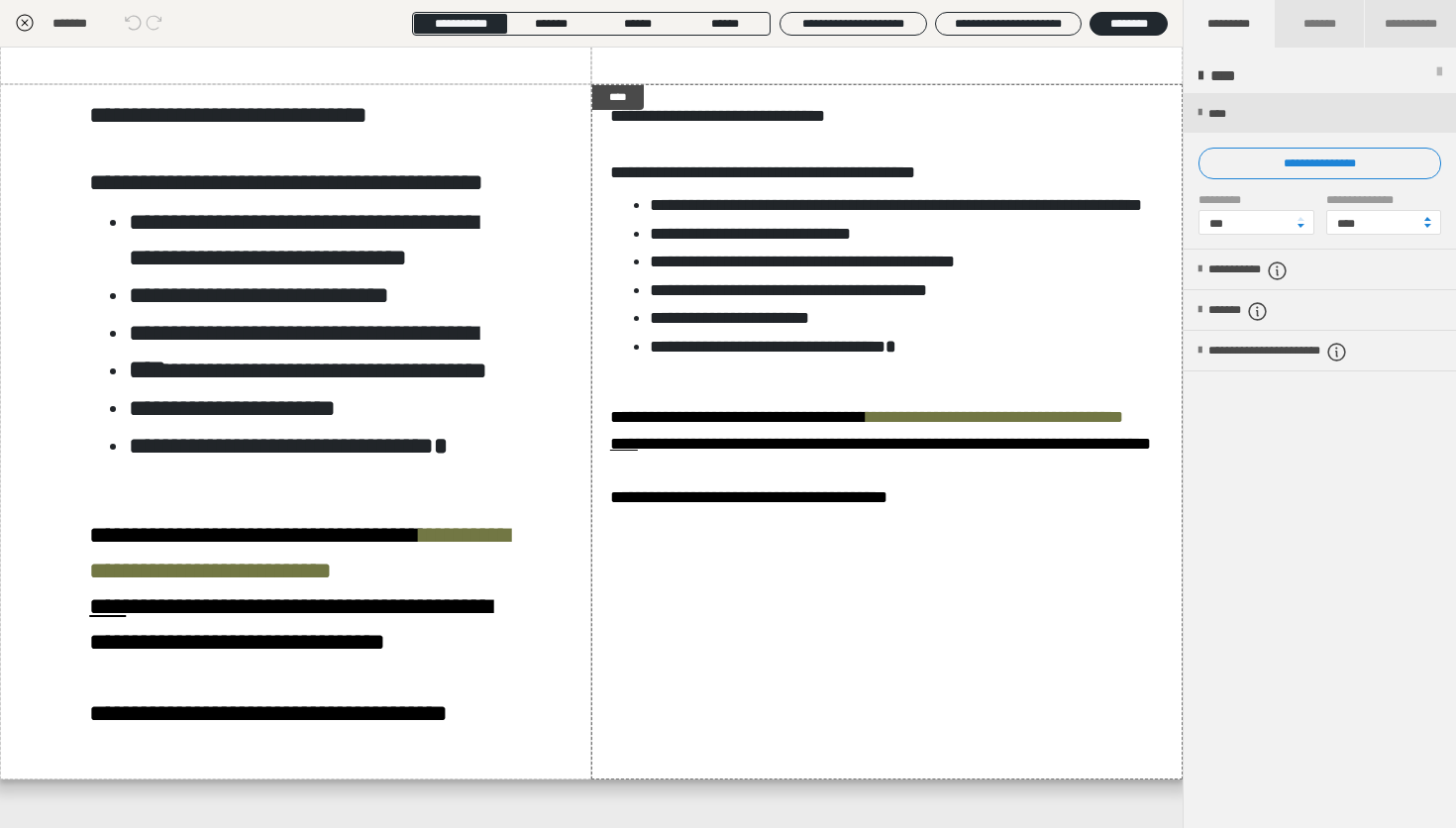 click 